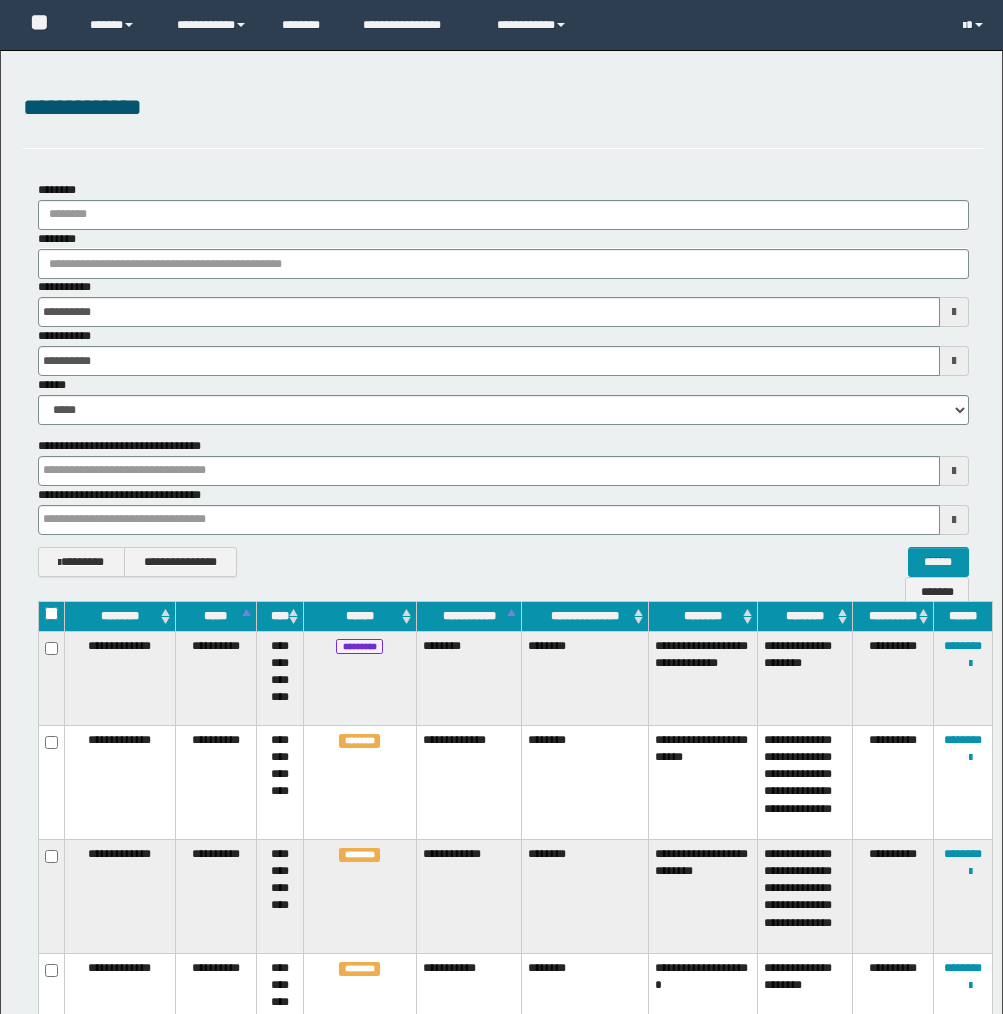 scroll, scrollTop: 0, scrollLeft: 0, axis: both 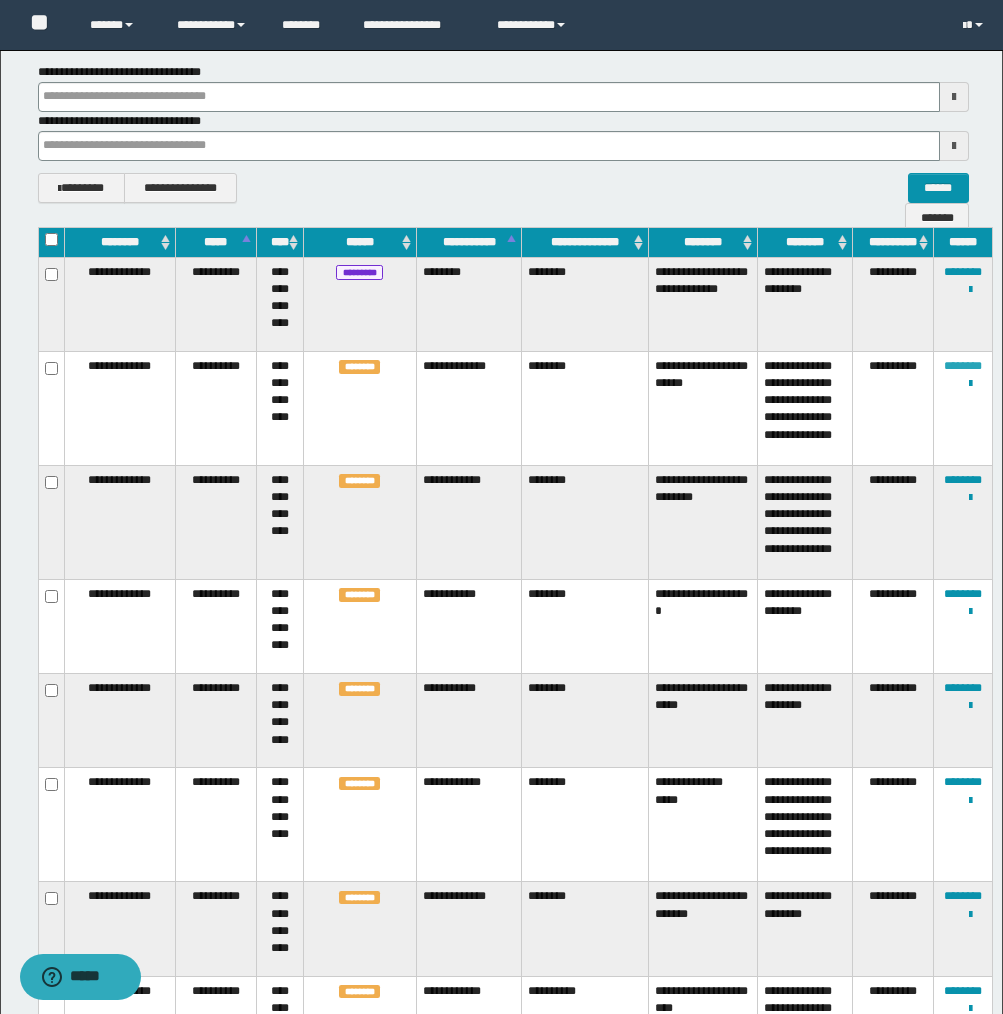 click on "********" at bounding box center [963, 366] 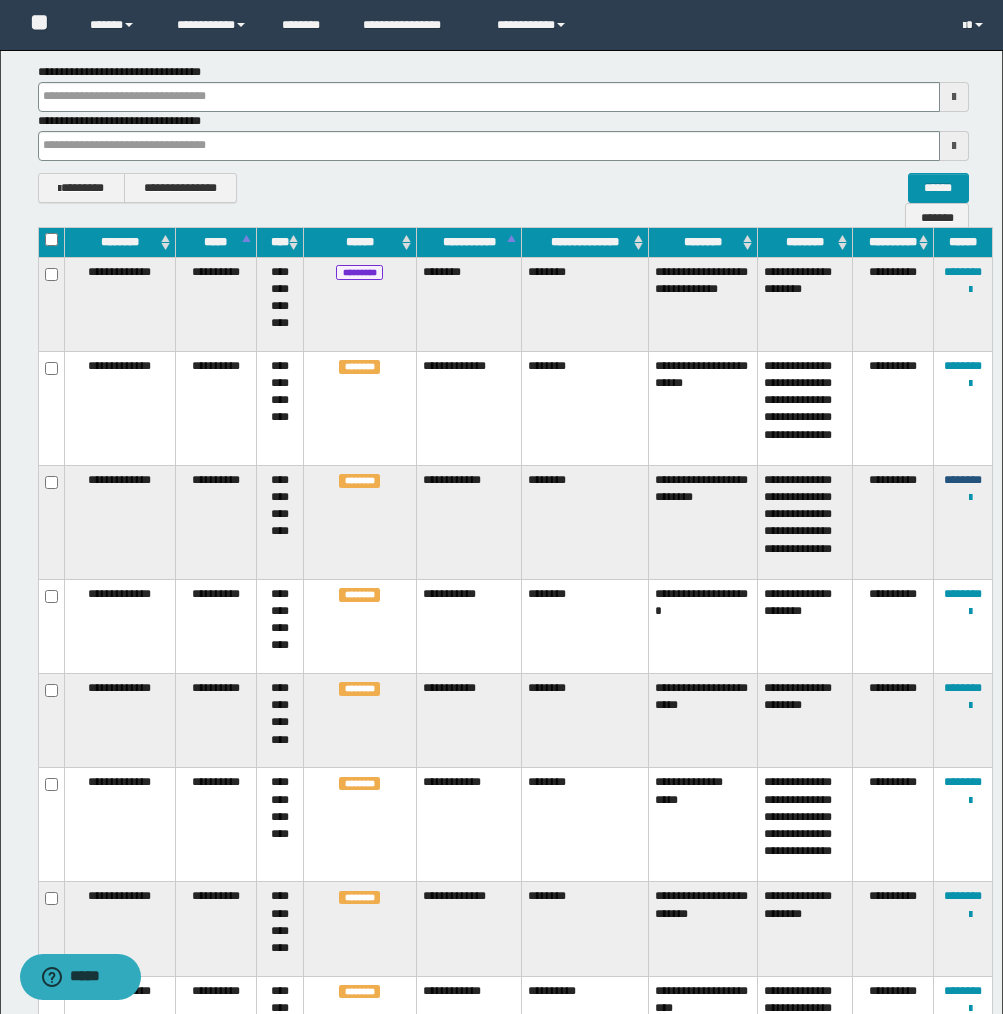 click on "********" at bounding box center [963, 480] 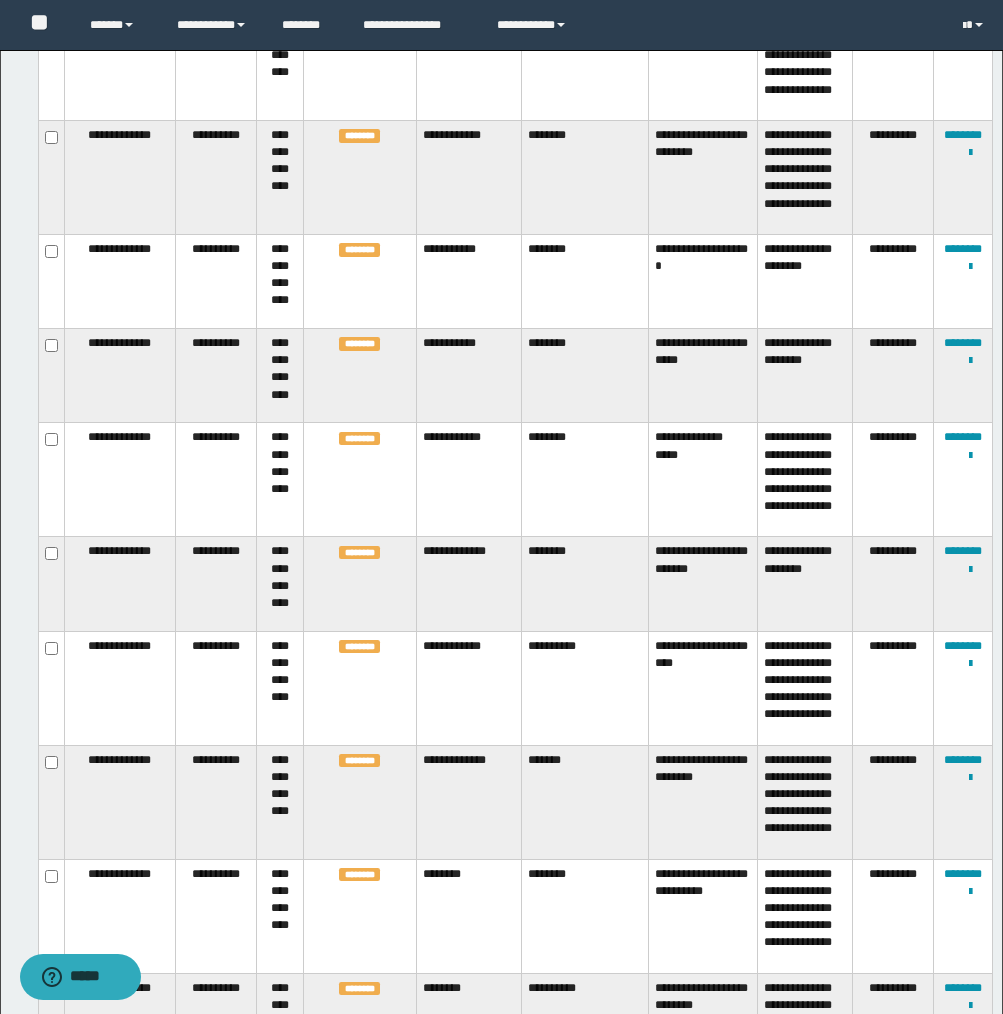scroll, scrollTop: 721, scrollLeft: 0, axis: vertical 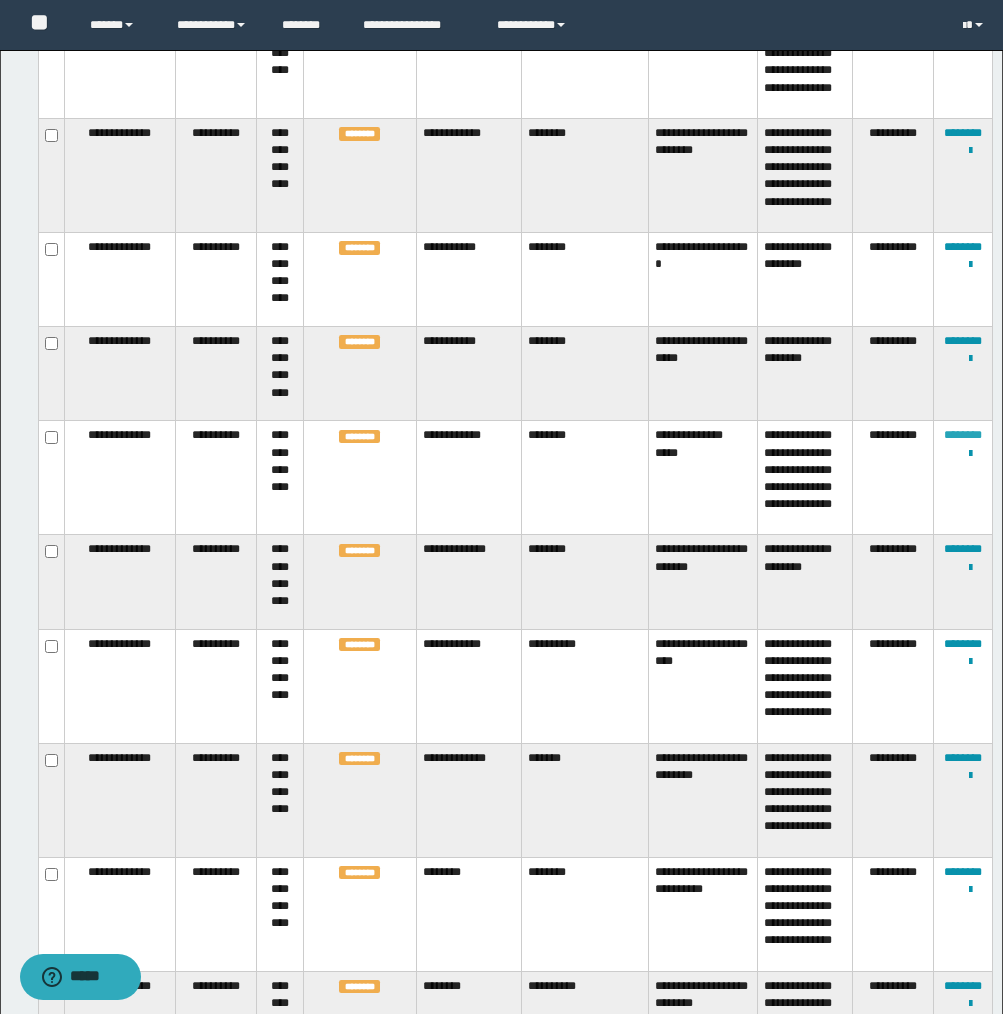 click on "********" at bounding box center [963, 435] 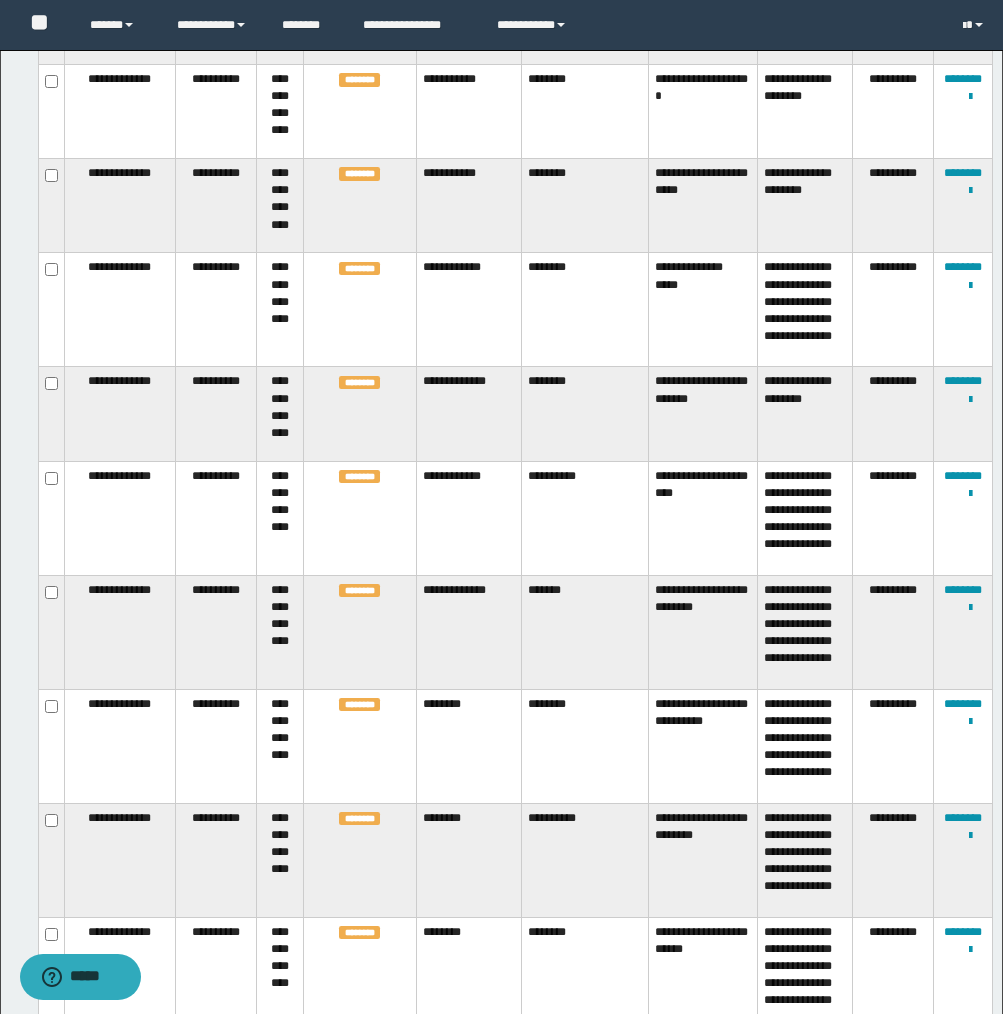 scroll, scrollTop: 891, scrollLeft: 0, axis: vertical 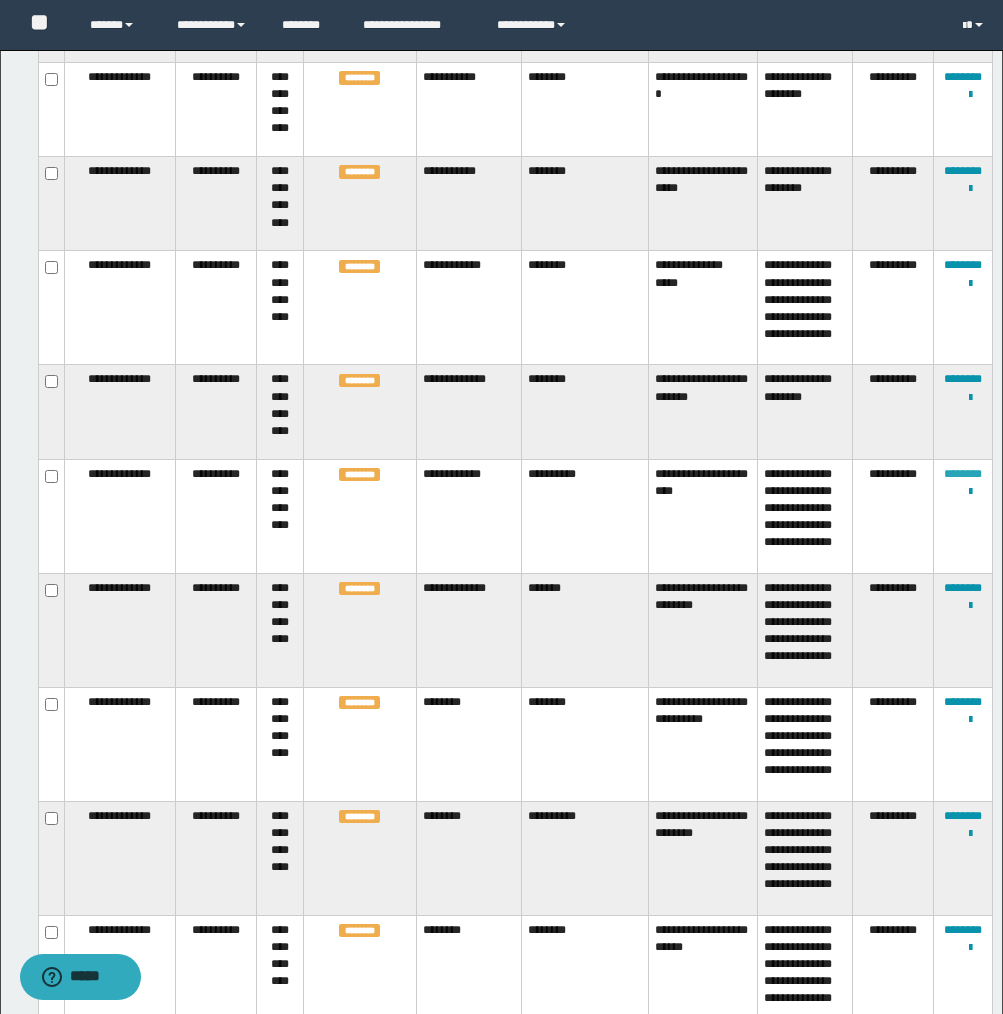 click on "********" at bounding box center (963, 474) 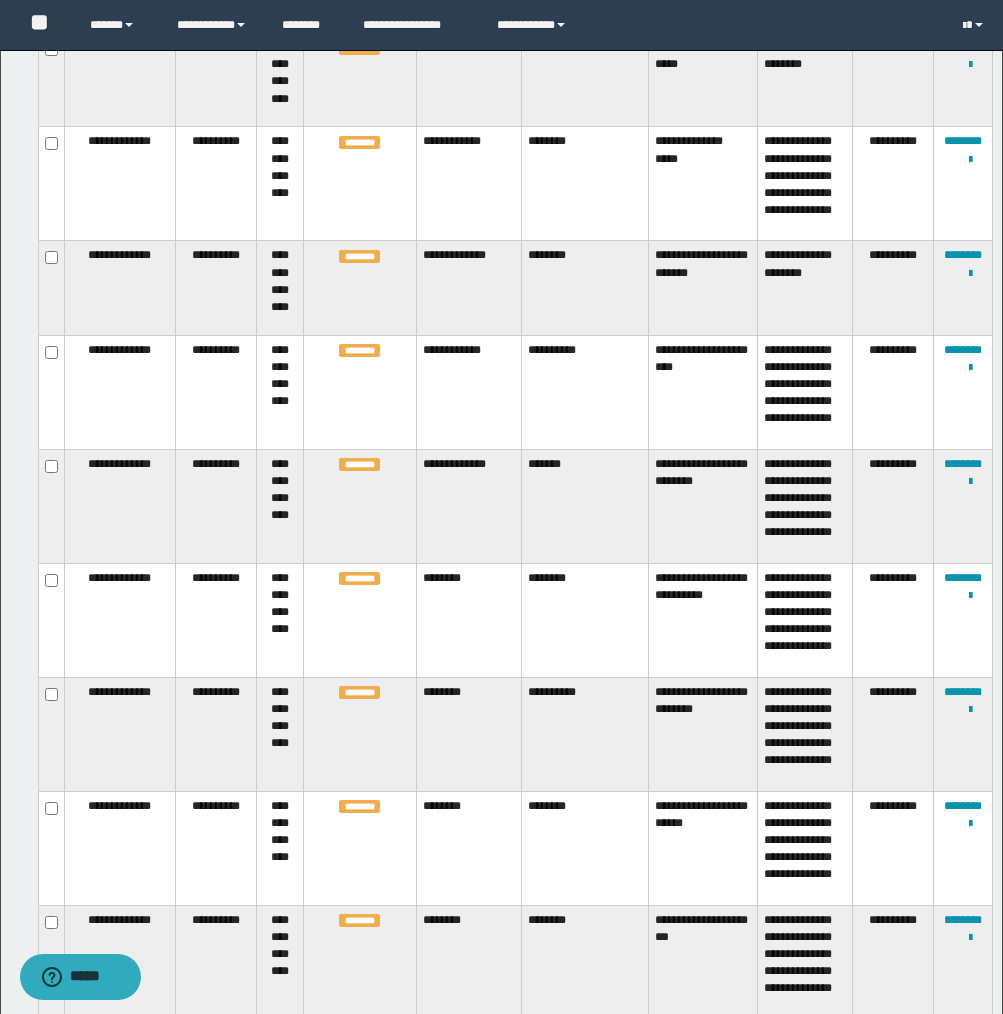 scroll, scrollTop: 1004, scrollLeft: 0, axis: vertical 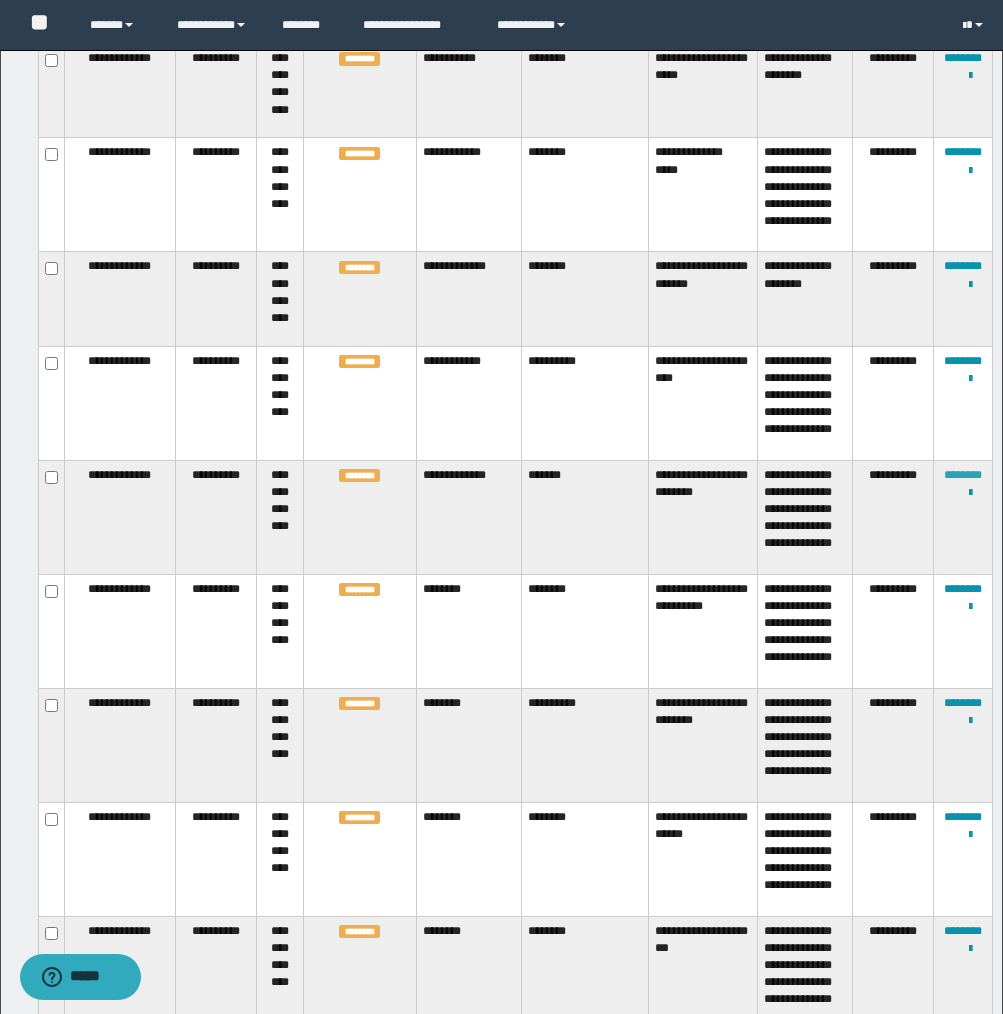 click on "********" at bounding box center (963, 475) 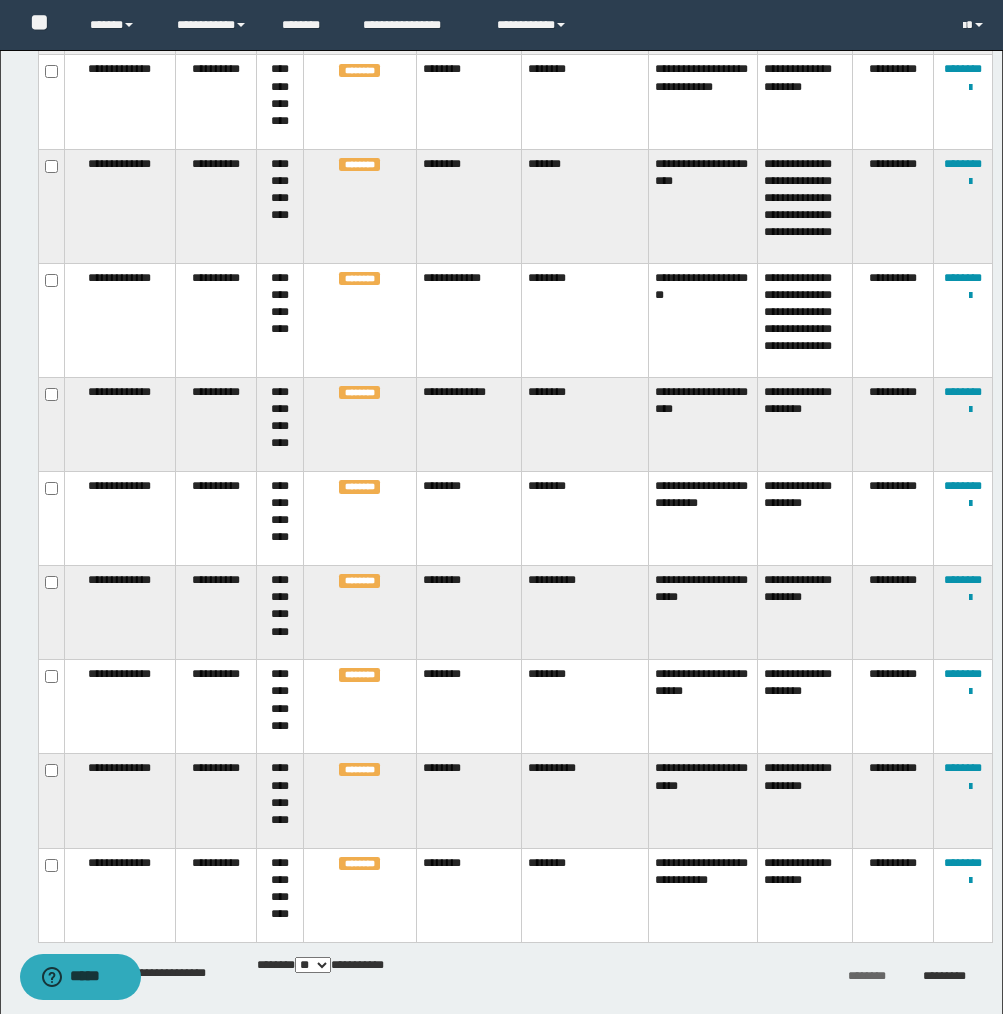 scroll, scrollTop: 4883, scrollLeft: 0, axis: vertical 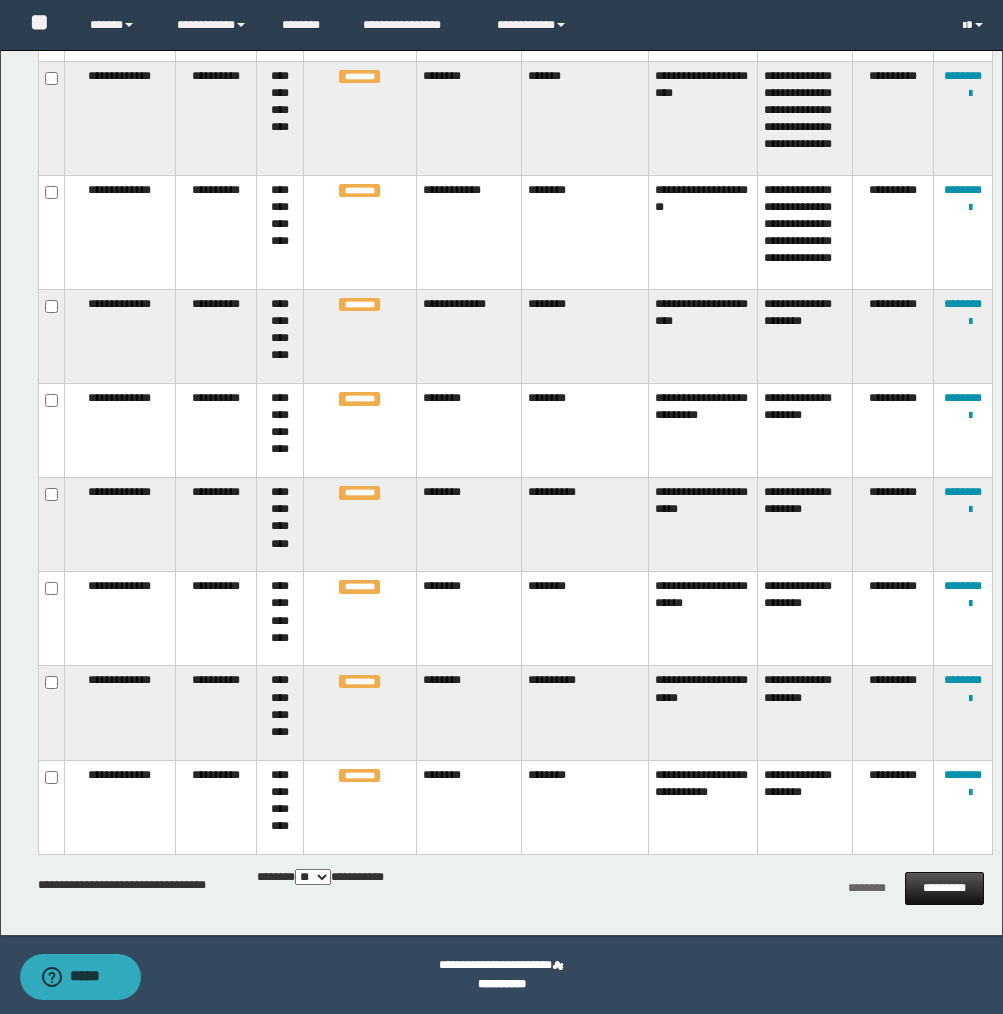 click on "*********" at bounding box center (944, 888) 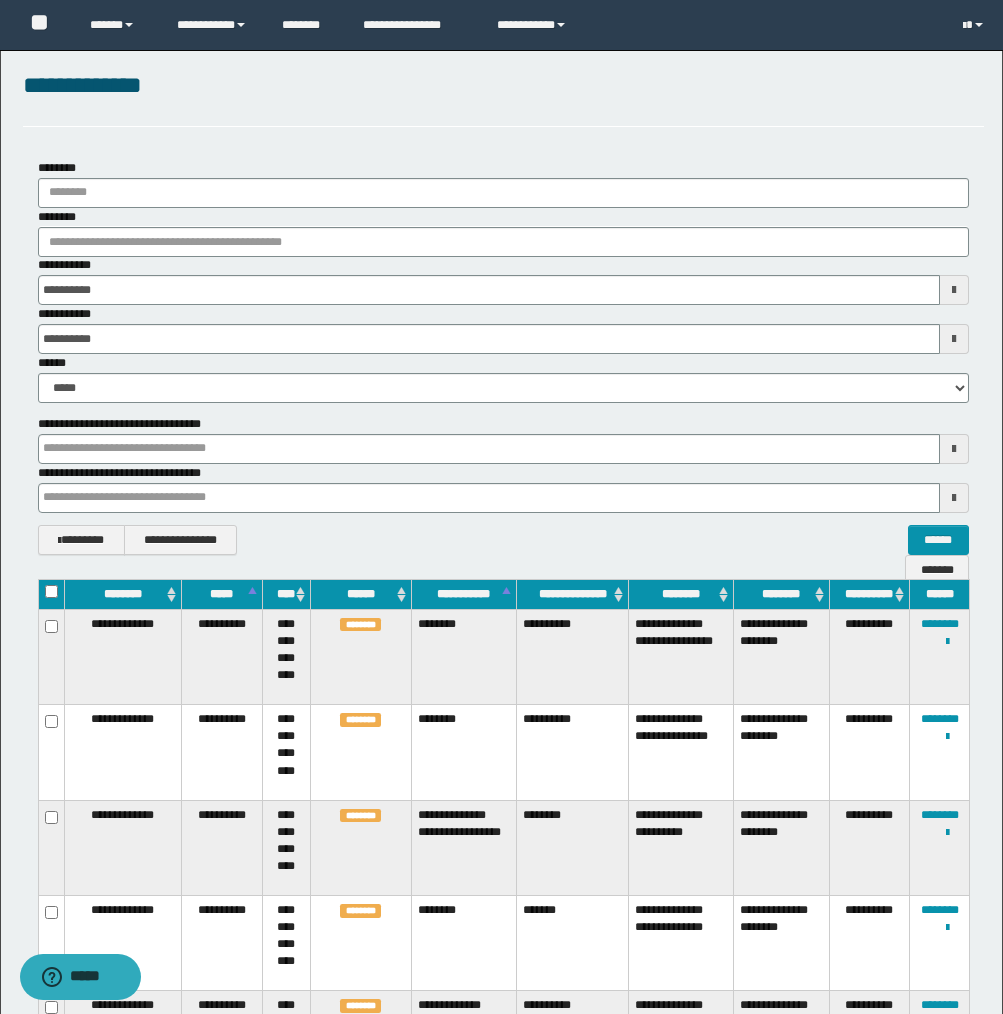 scroll, scrollTop: 0, scrollLeft: 0, axis: both 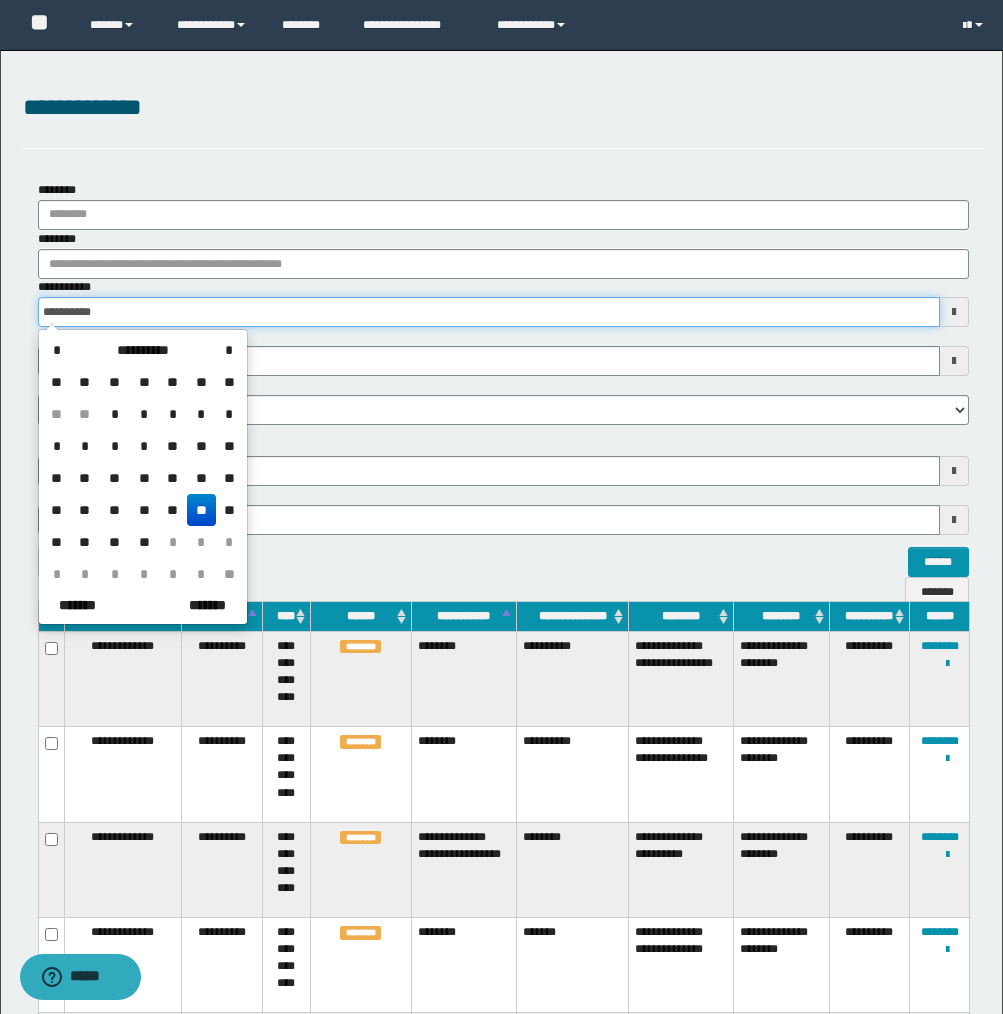 click on "**********" at bounding box center [489, 312] 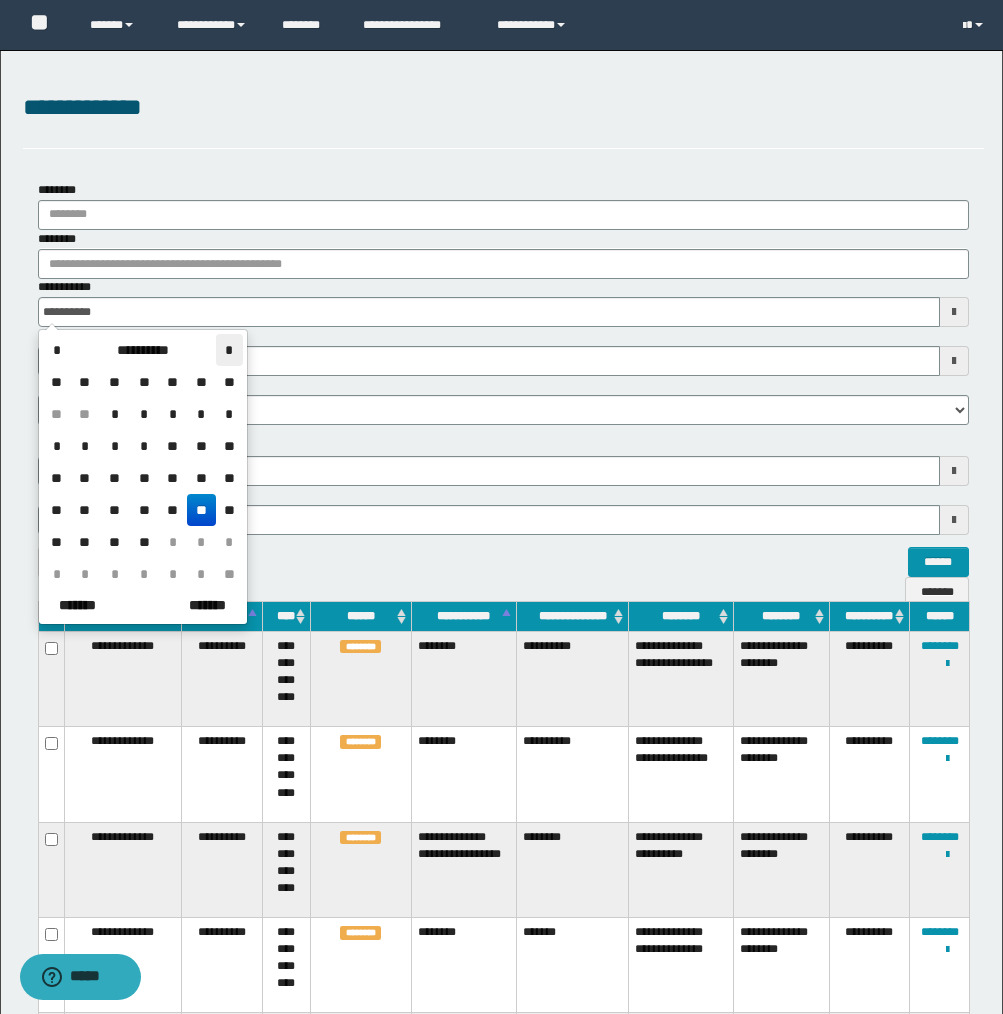 click on "*" at bounding box center (229, 350) 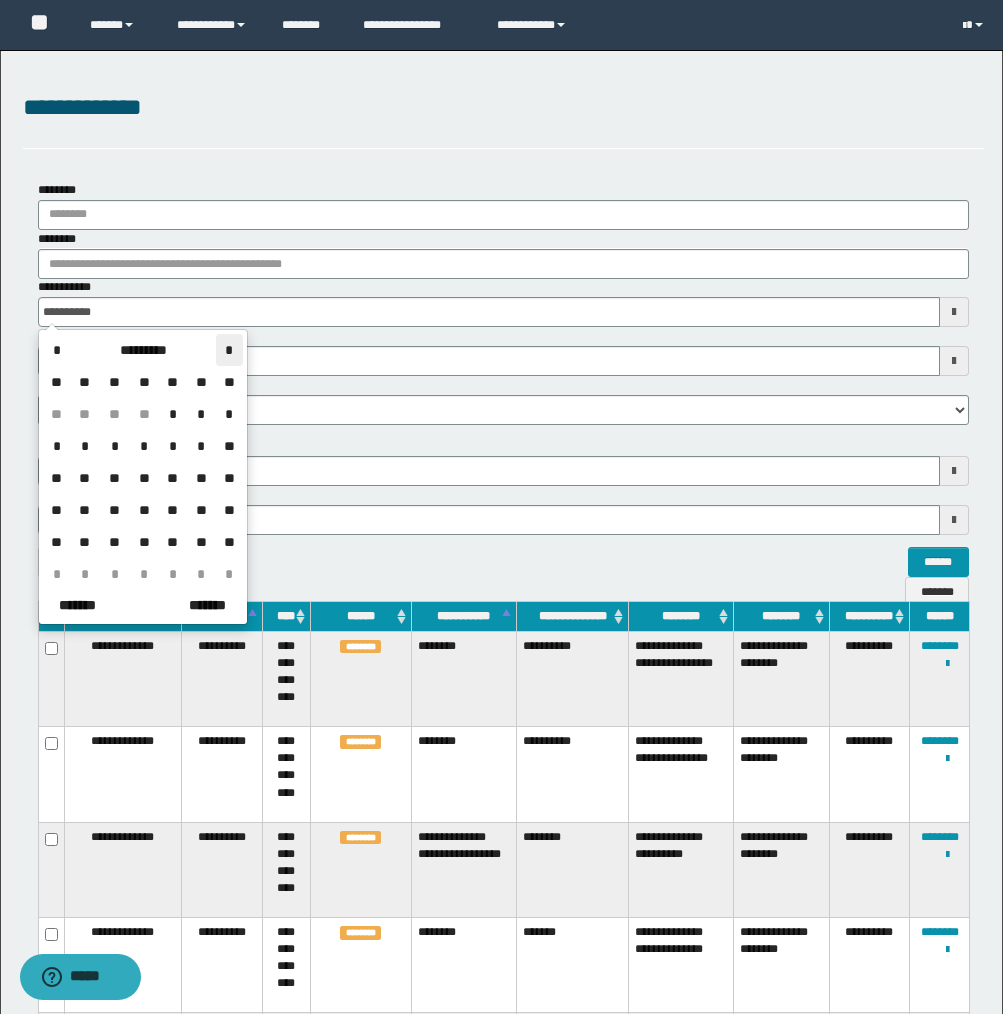 click on "*" at bounding box center [229, 350] 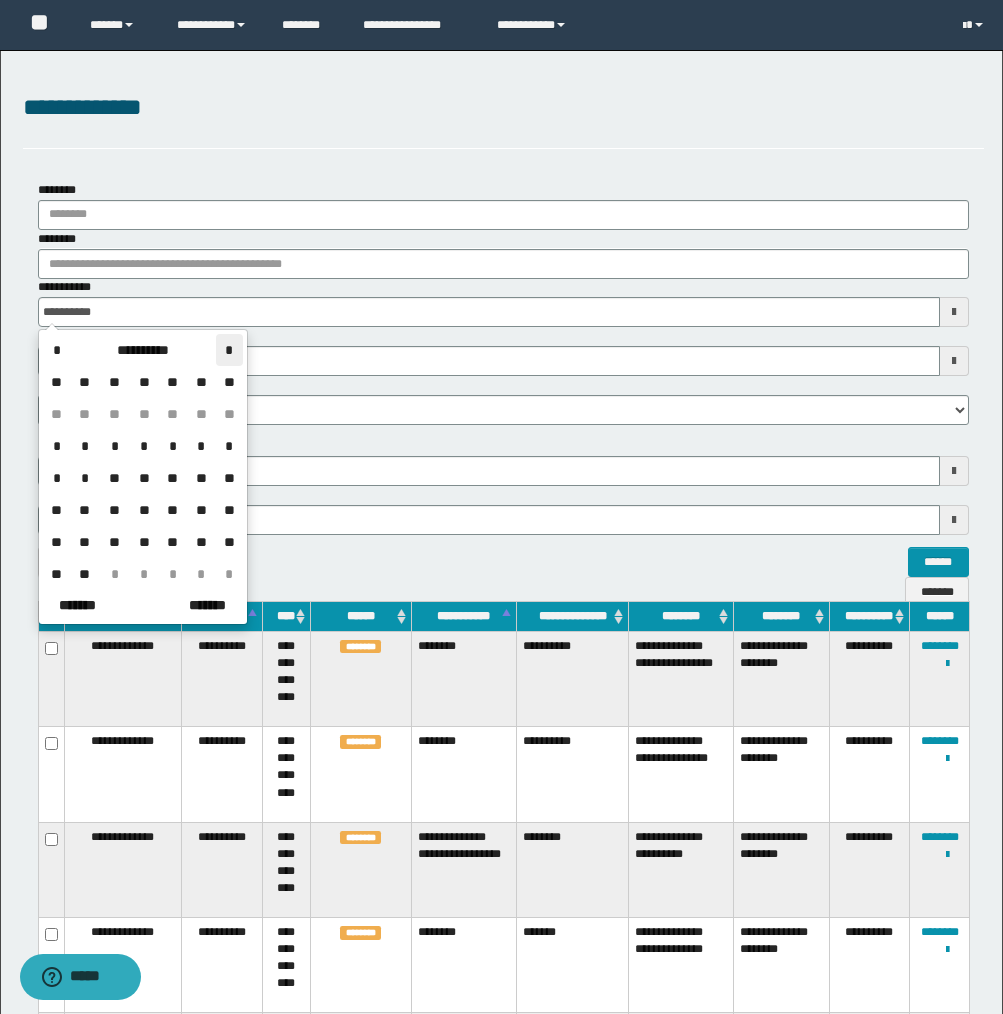 click on "*" at bounding box center (229, 350) 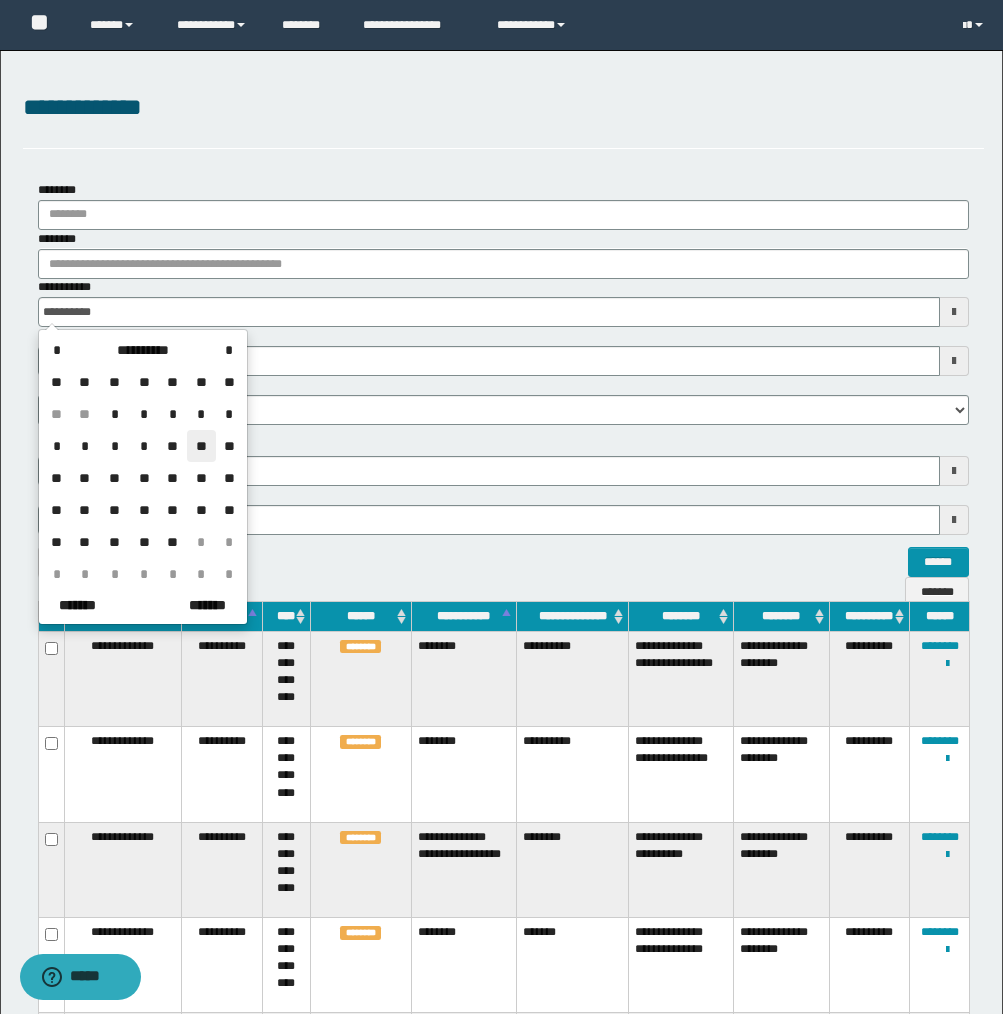 click on "**" at bounding box center (201, 446) 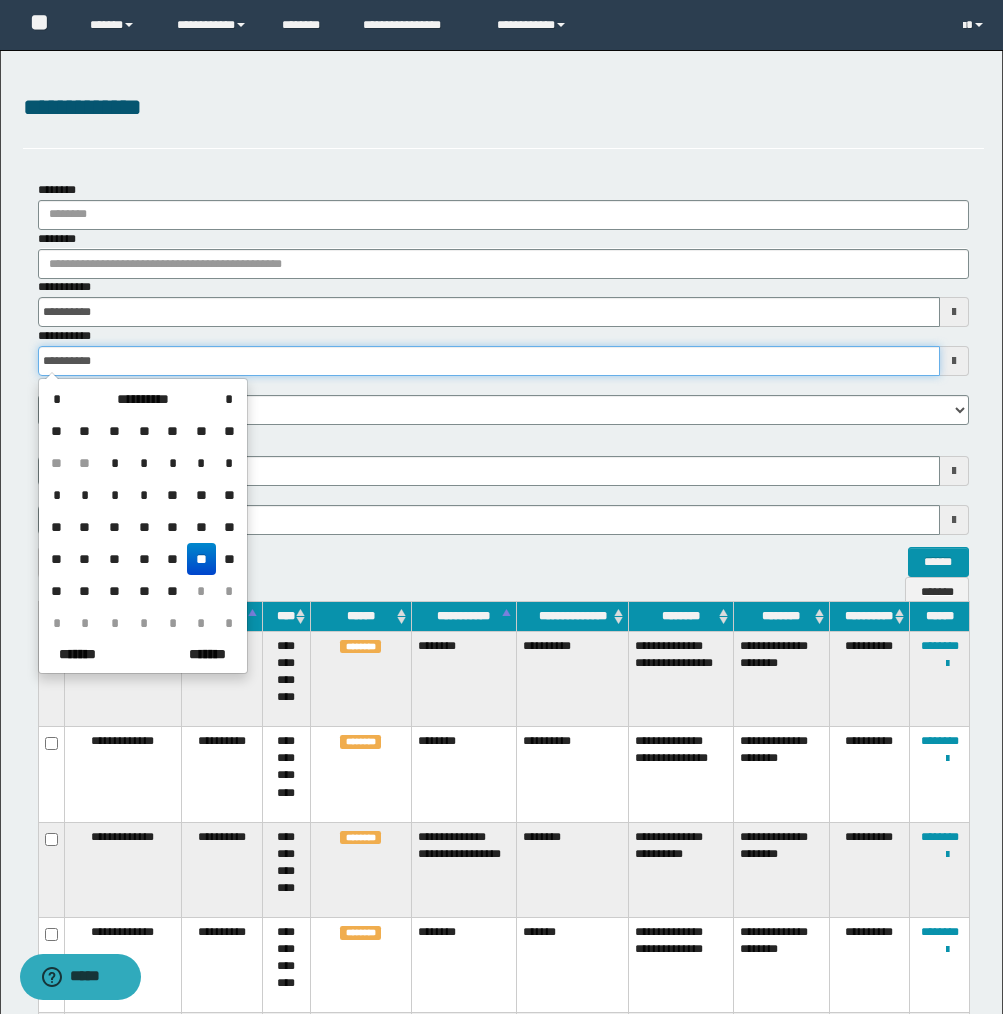 drag, startPoint x: 179, startPoint y: 358, endPoint x: 199, endPoint y: 373, distance: 25 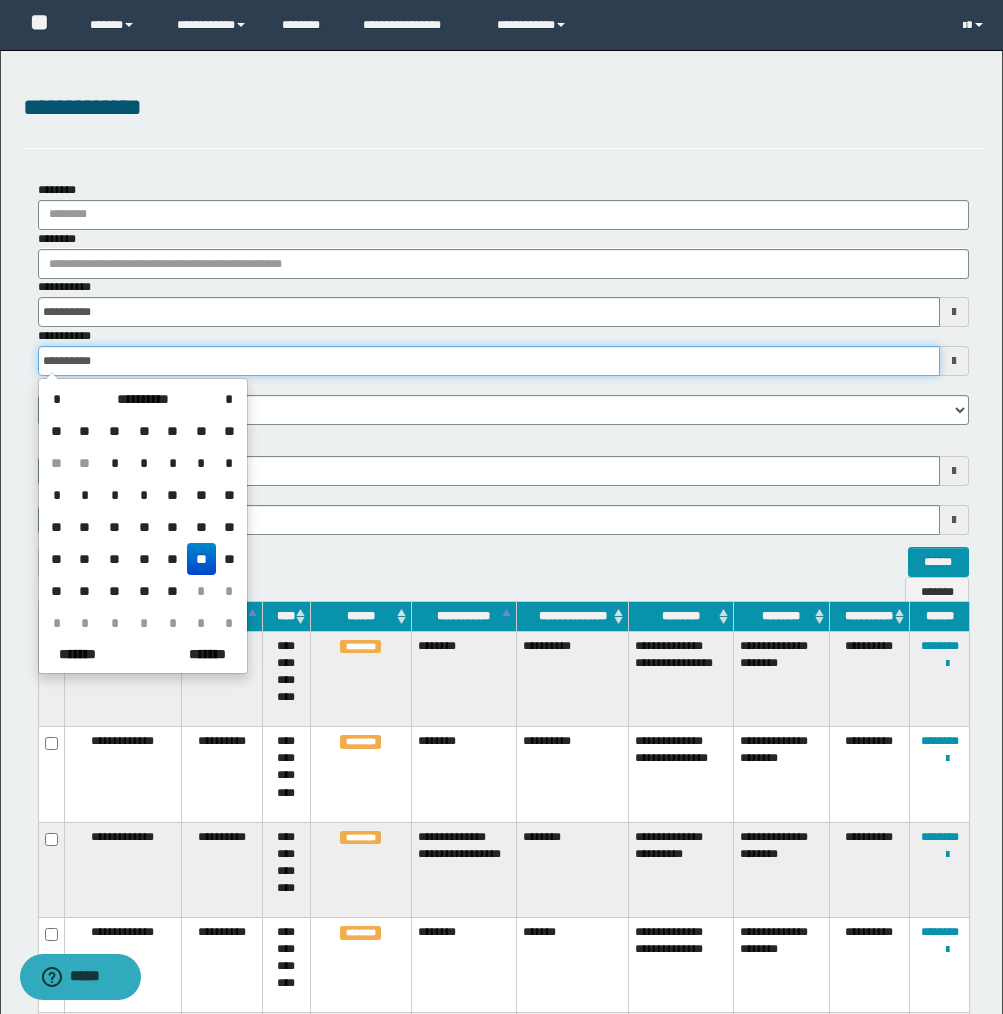 click on "**********" at bounding box center (489, 361) 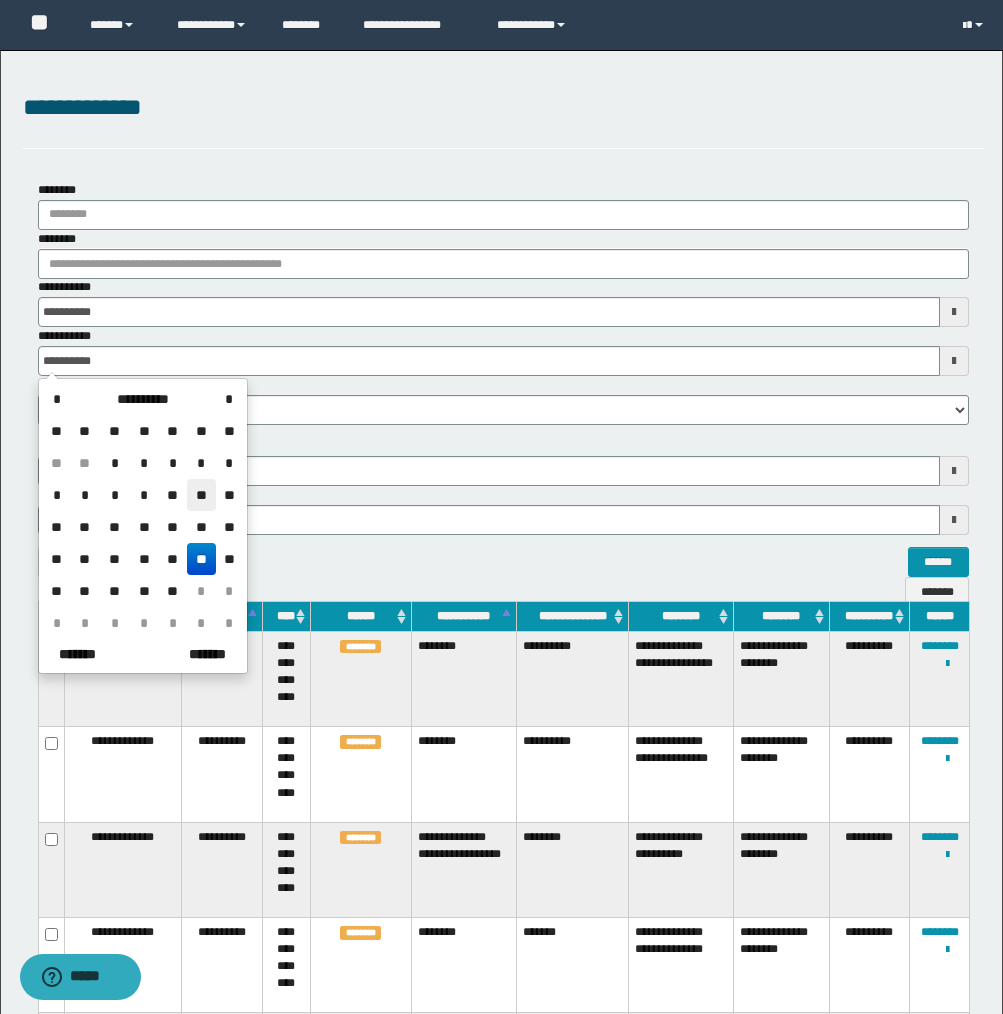 click on "**" at bounding box center [201, 495] 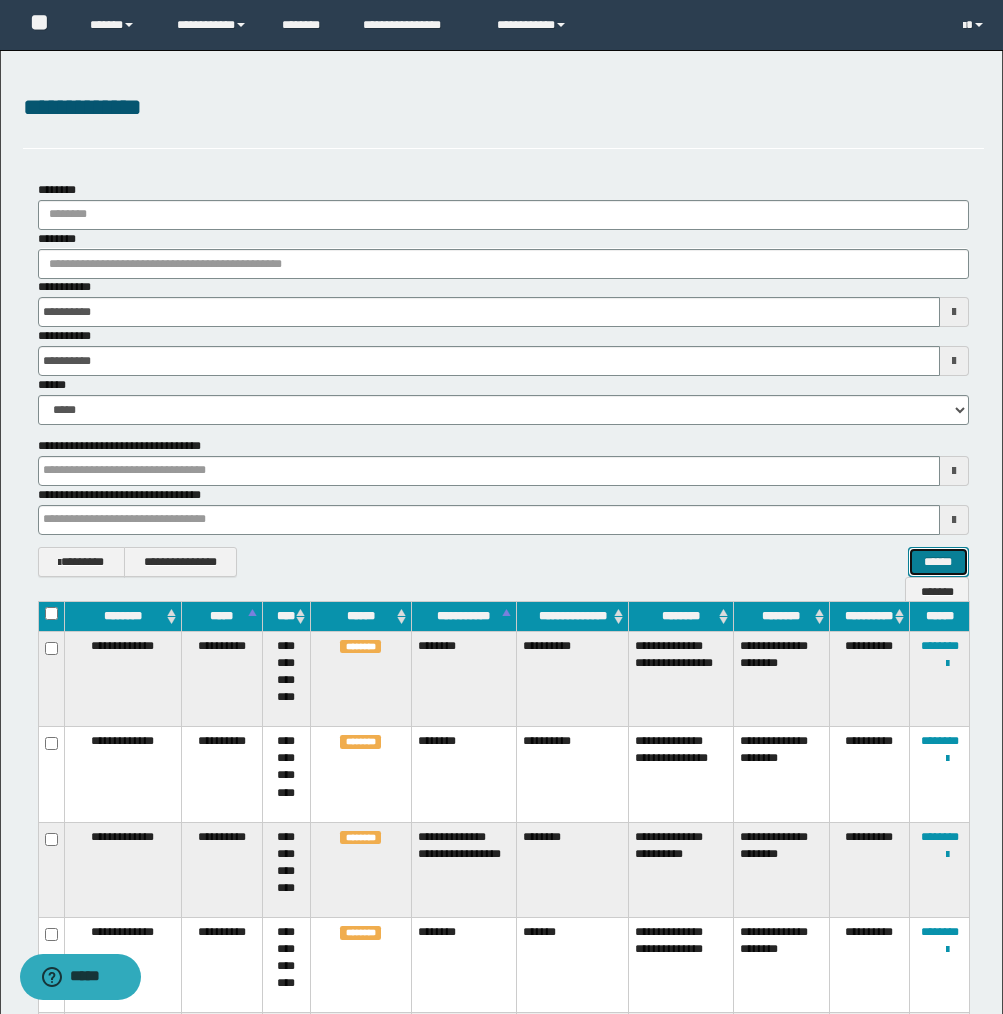 click on "******" at bounding box center [938, 562] 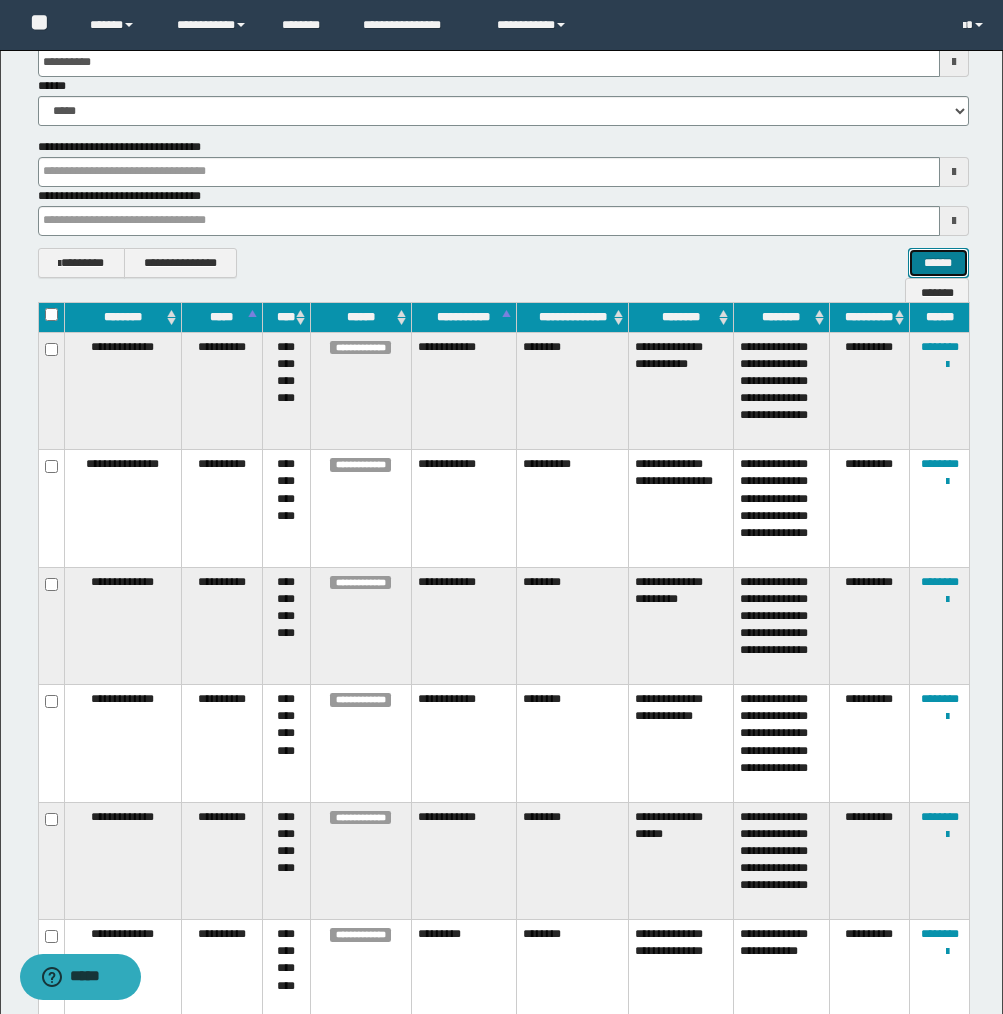scroll, scrollTop: 302, scrollLeft: 0, axis: vertical 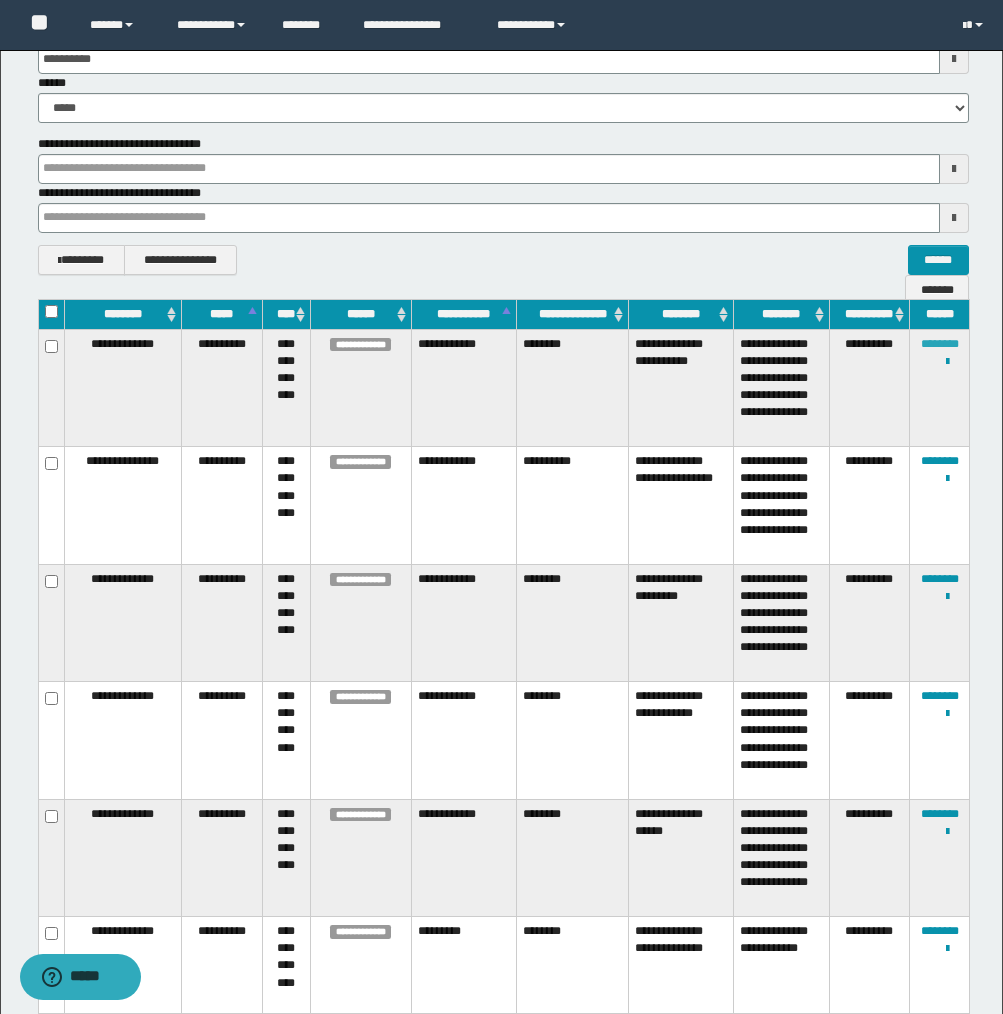 click on "********" at bounding box center [940, 344] 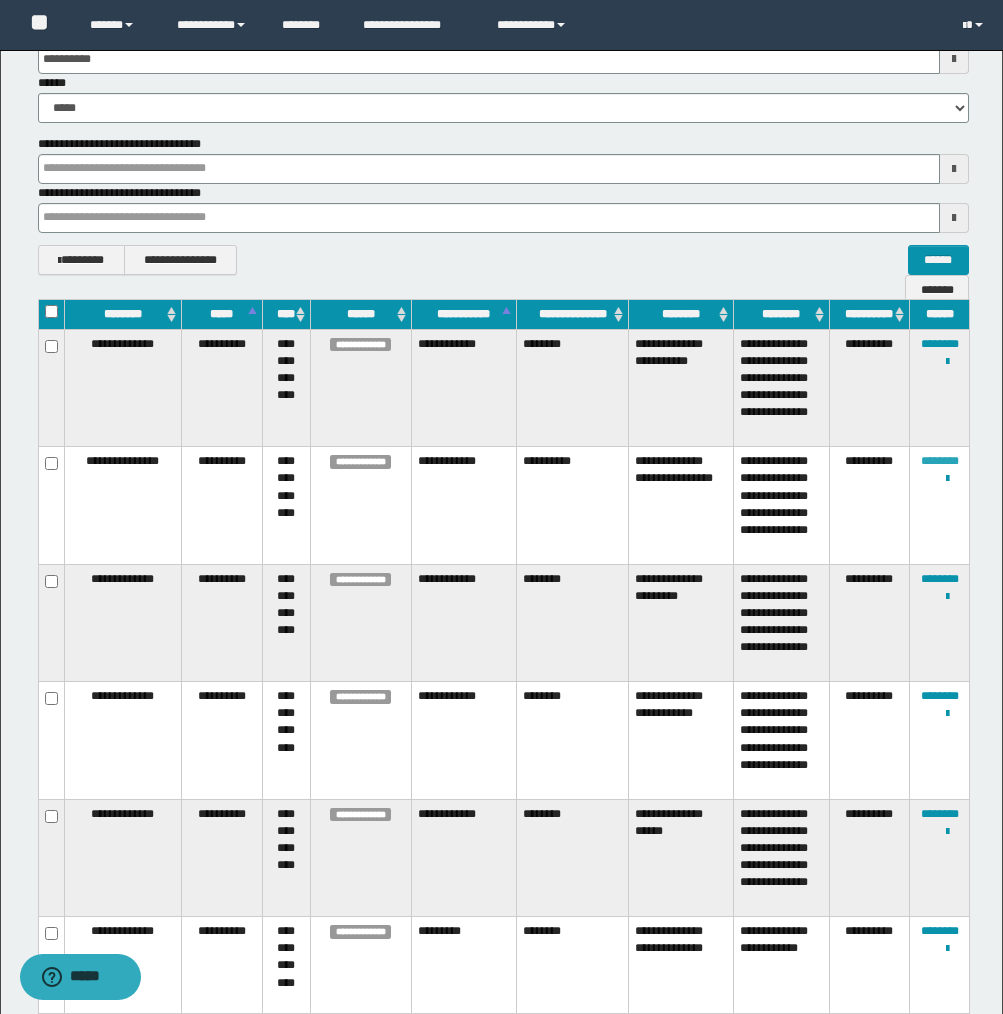 click on "********" at bounding box center [940, 461] 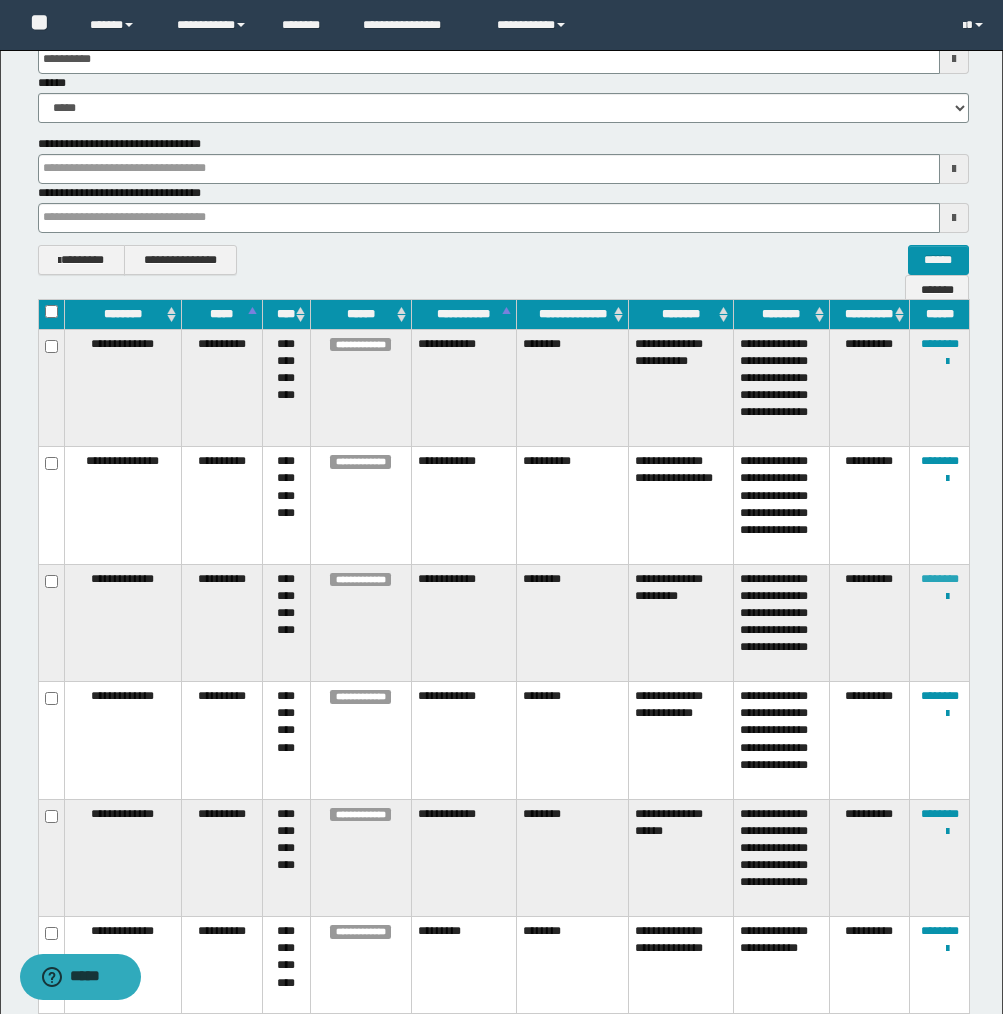 click on "********" at bounding box center [940, 579] 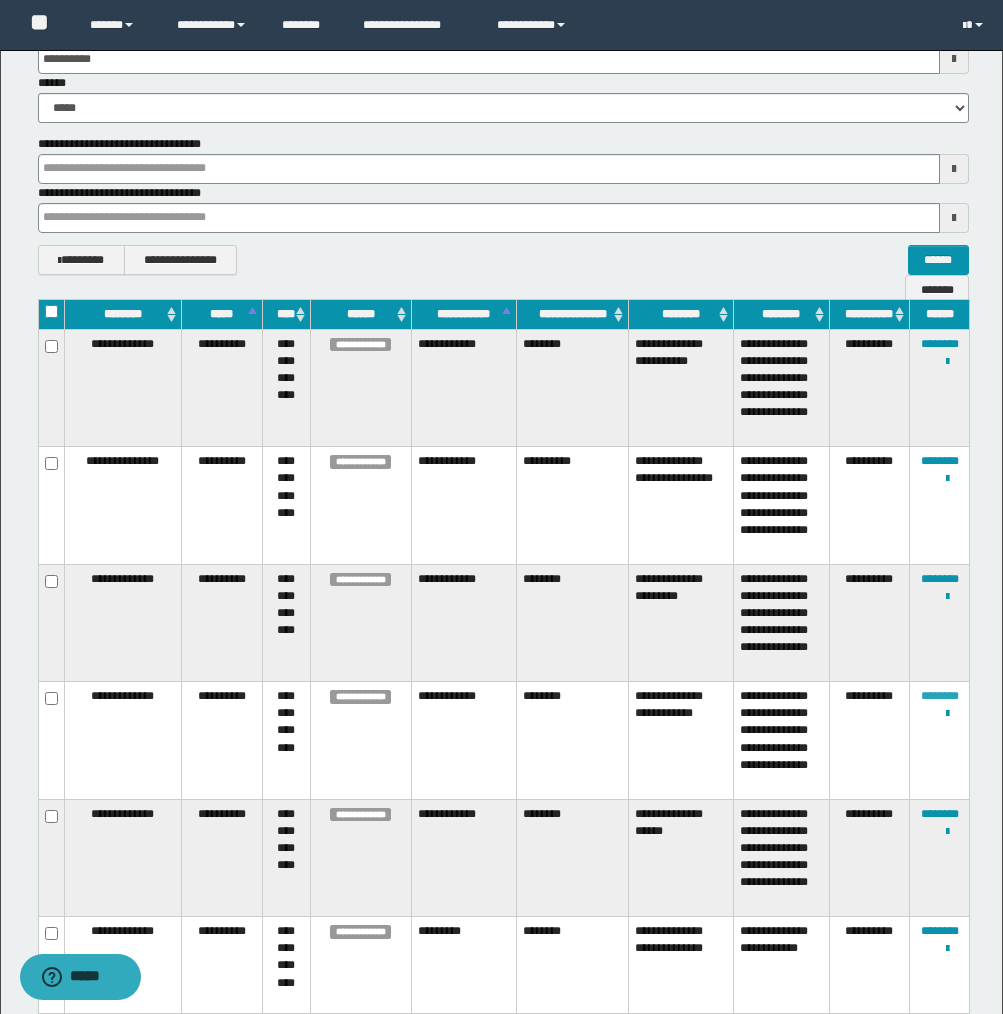 click on "********" at bounding box center (940, 696) 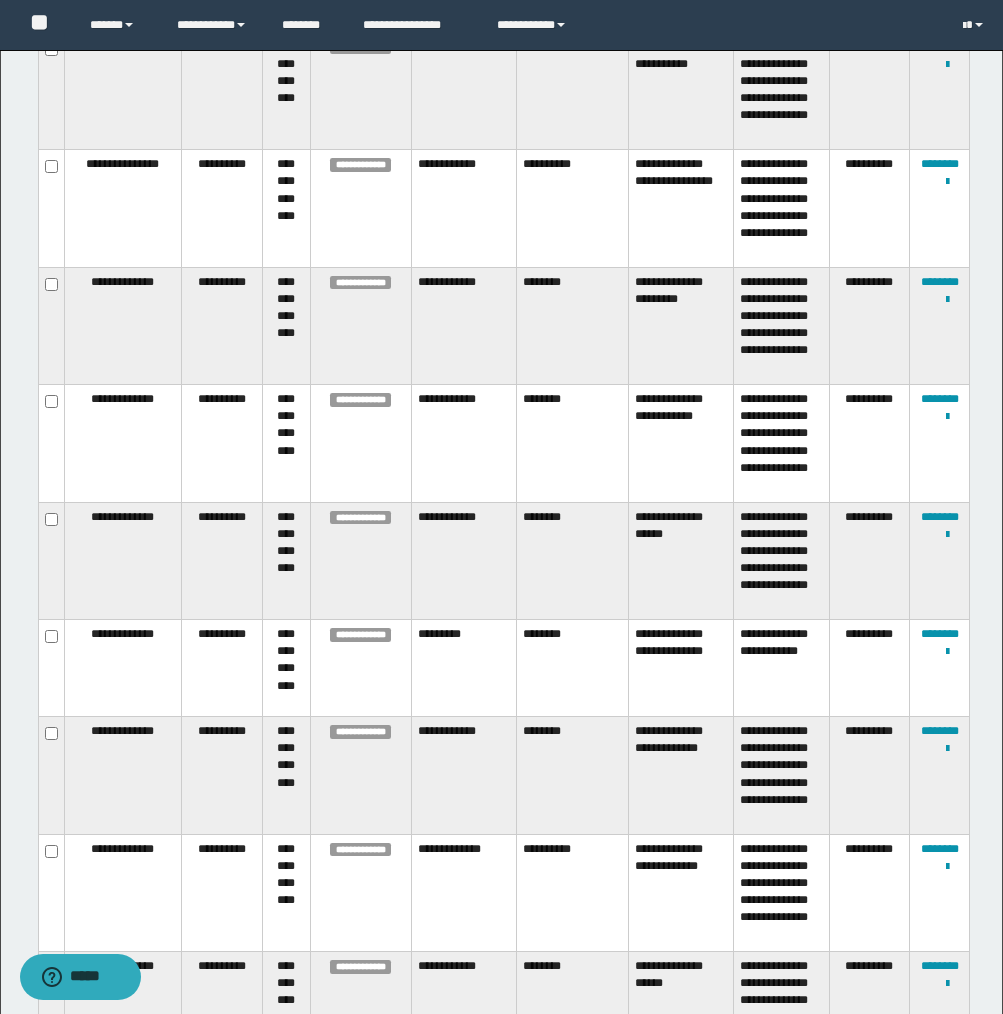 scroll, scrollTop: 602, scrollLeft: 0, axis: vertical 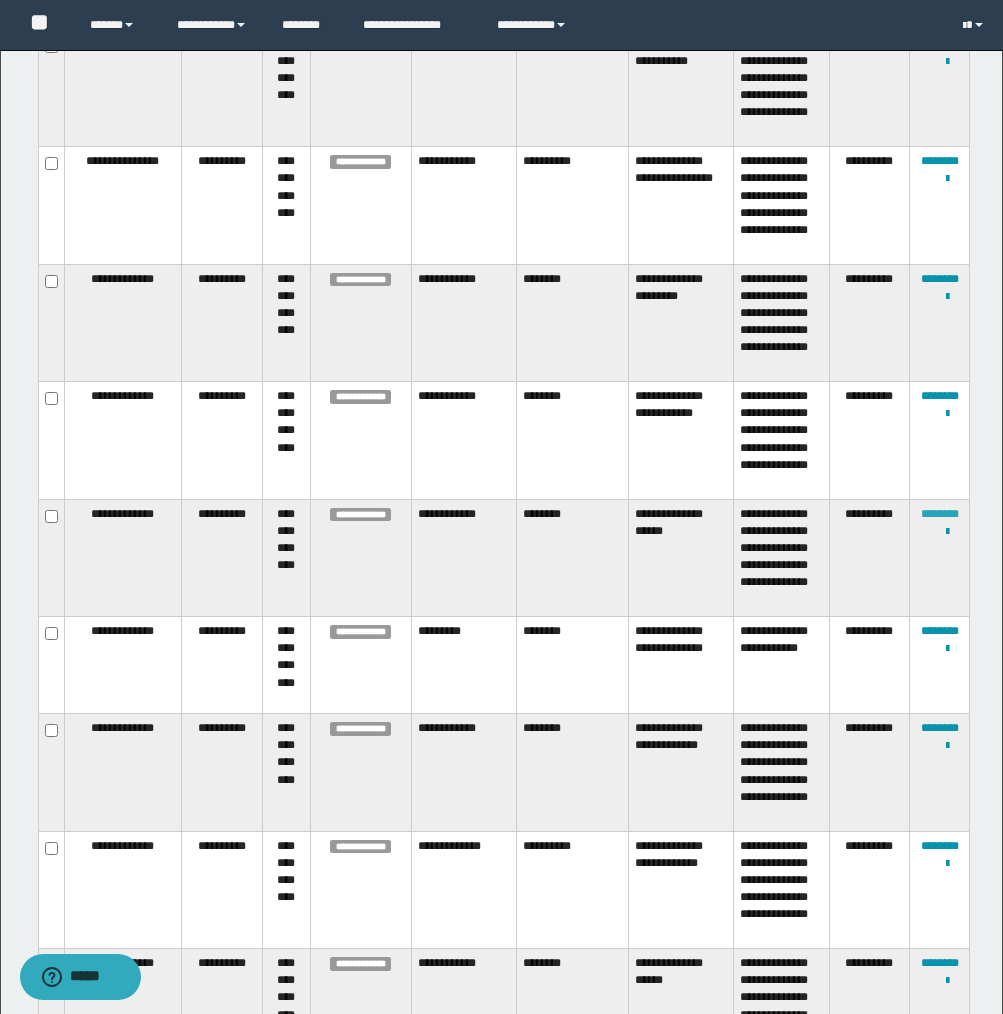 click on "********" at bounding box center (940, 514) 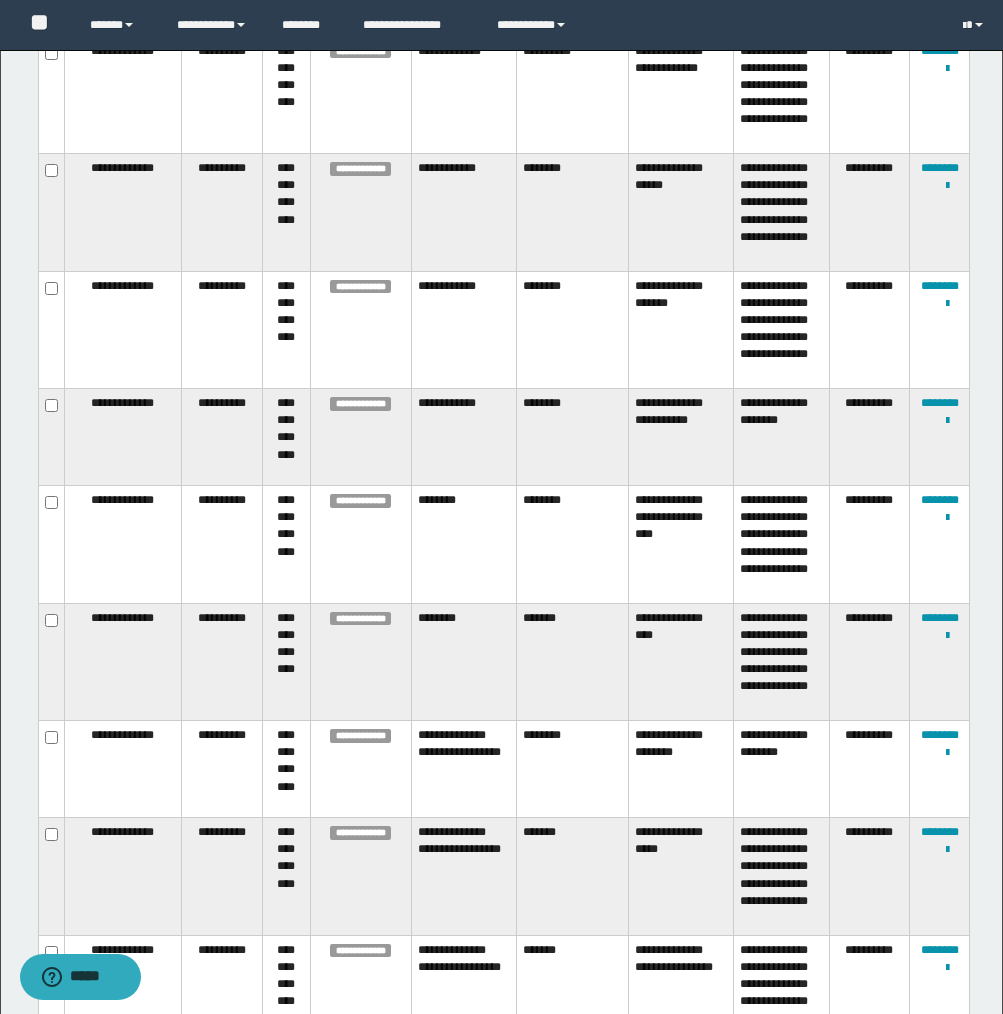 scroll, scrollTop: 1400, scrollLeft: 0, axis: vertical 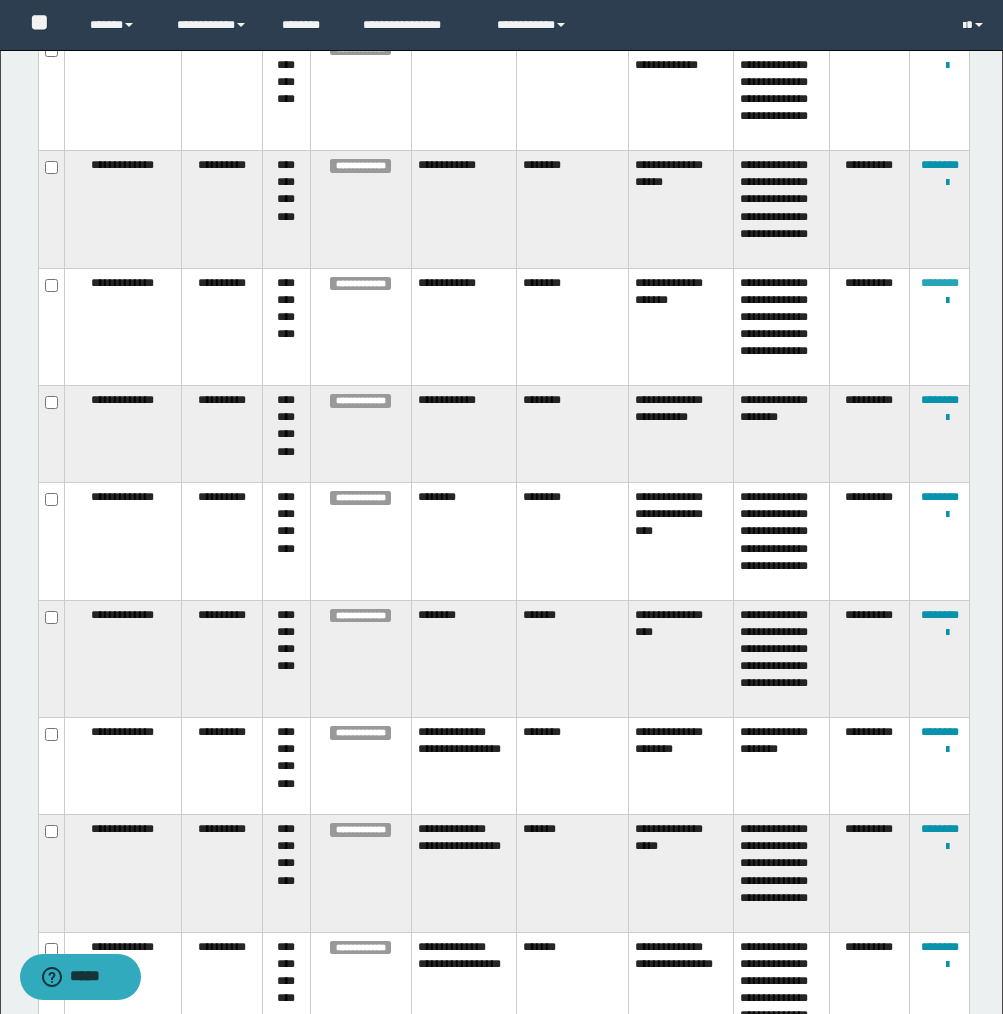 click on "********" at bounding box center (940, 283) 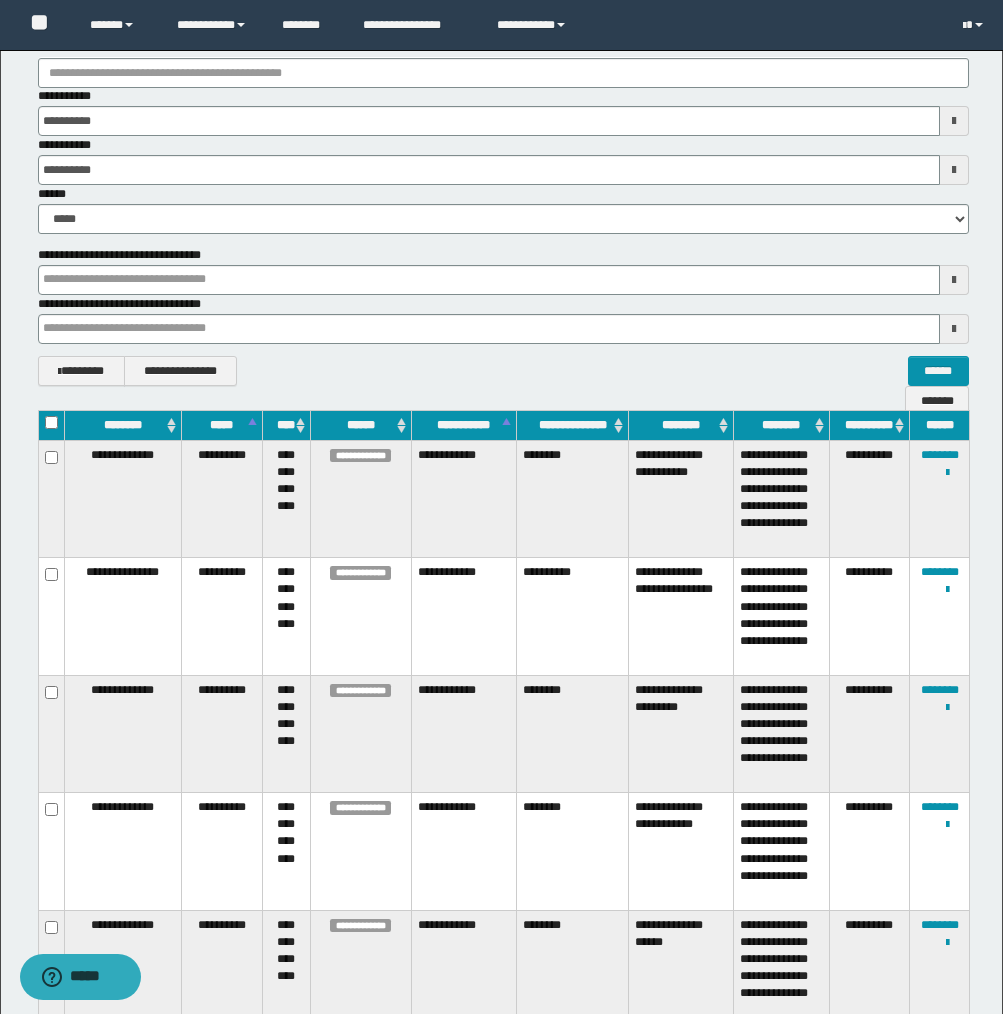 scroll, scrollTop: 0, scrollLeft: 0, axis: both 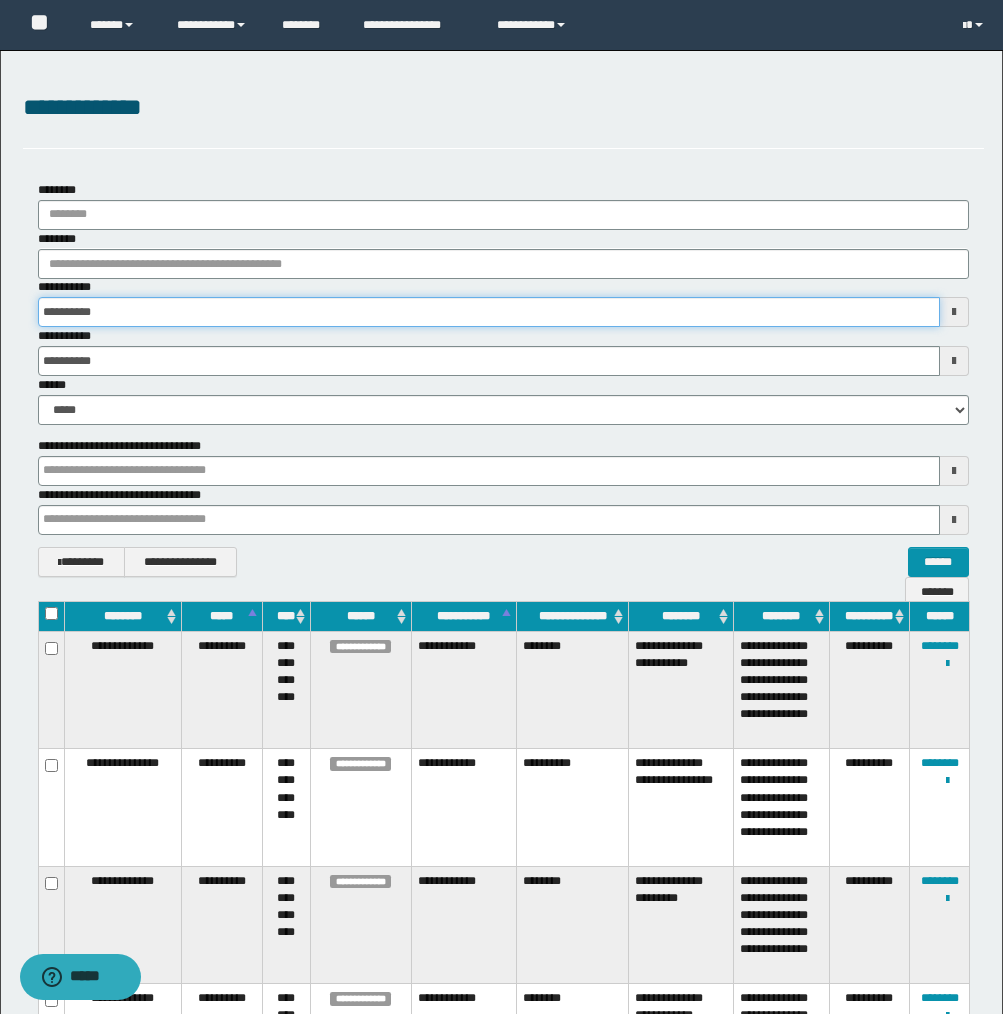 click on "**********" at bounding box center (489, 312) 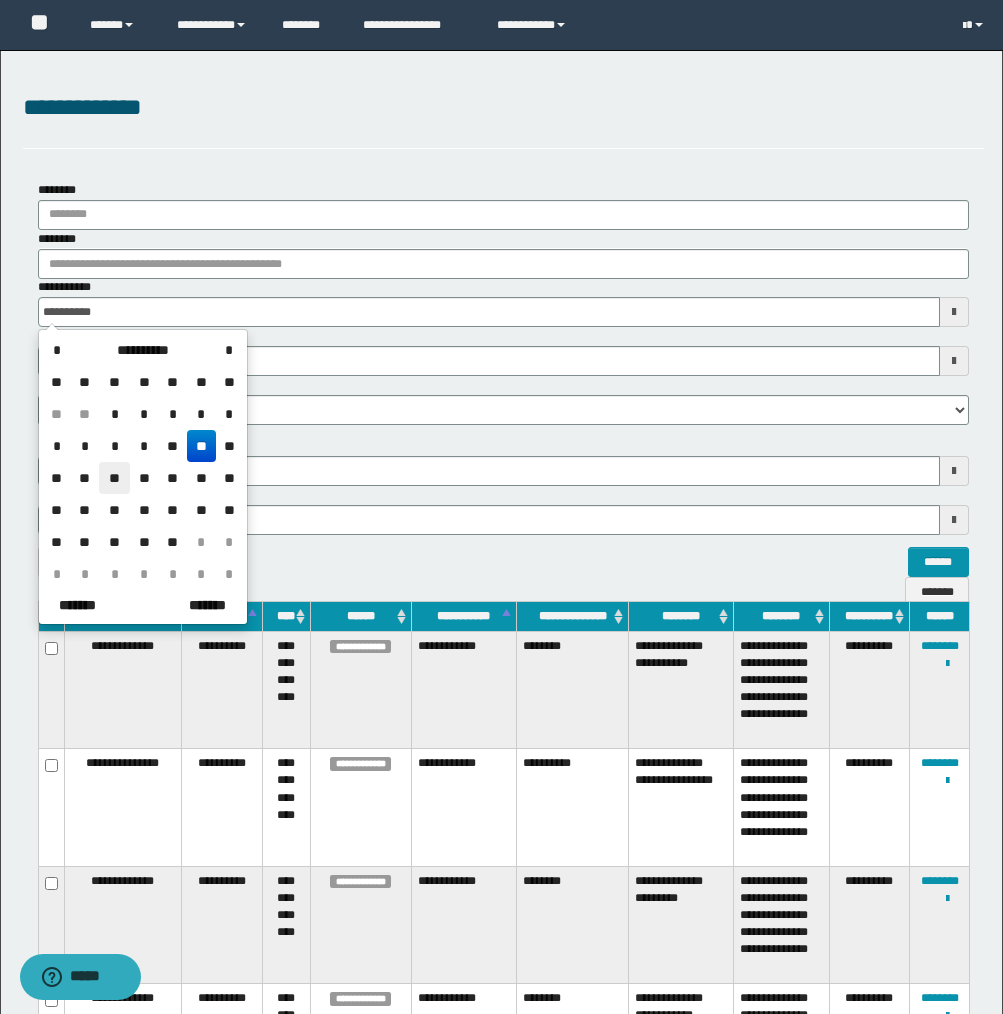 click on "**" at bounding box center (114, 478) 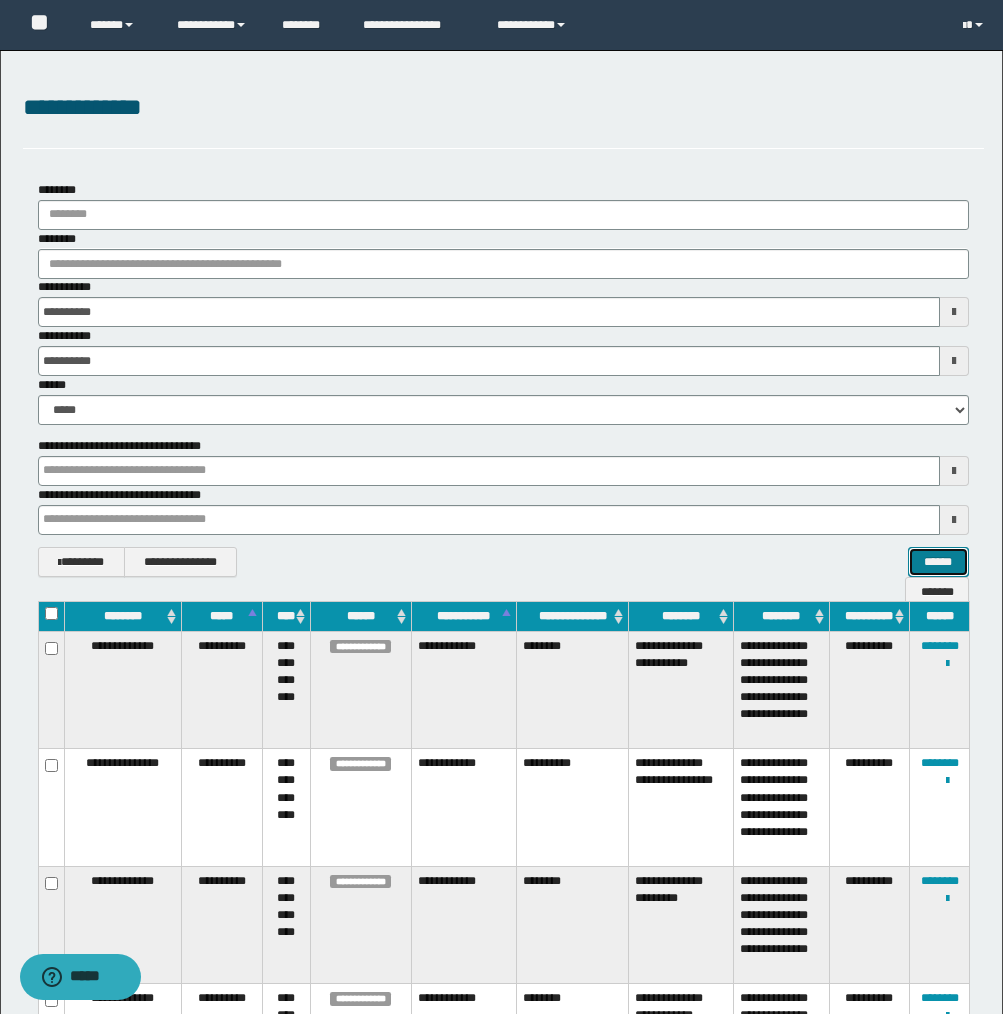 click on "******" at bounding box center [938, 562] 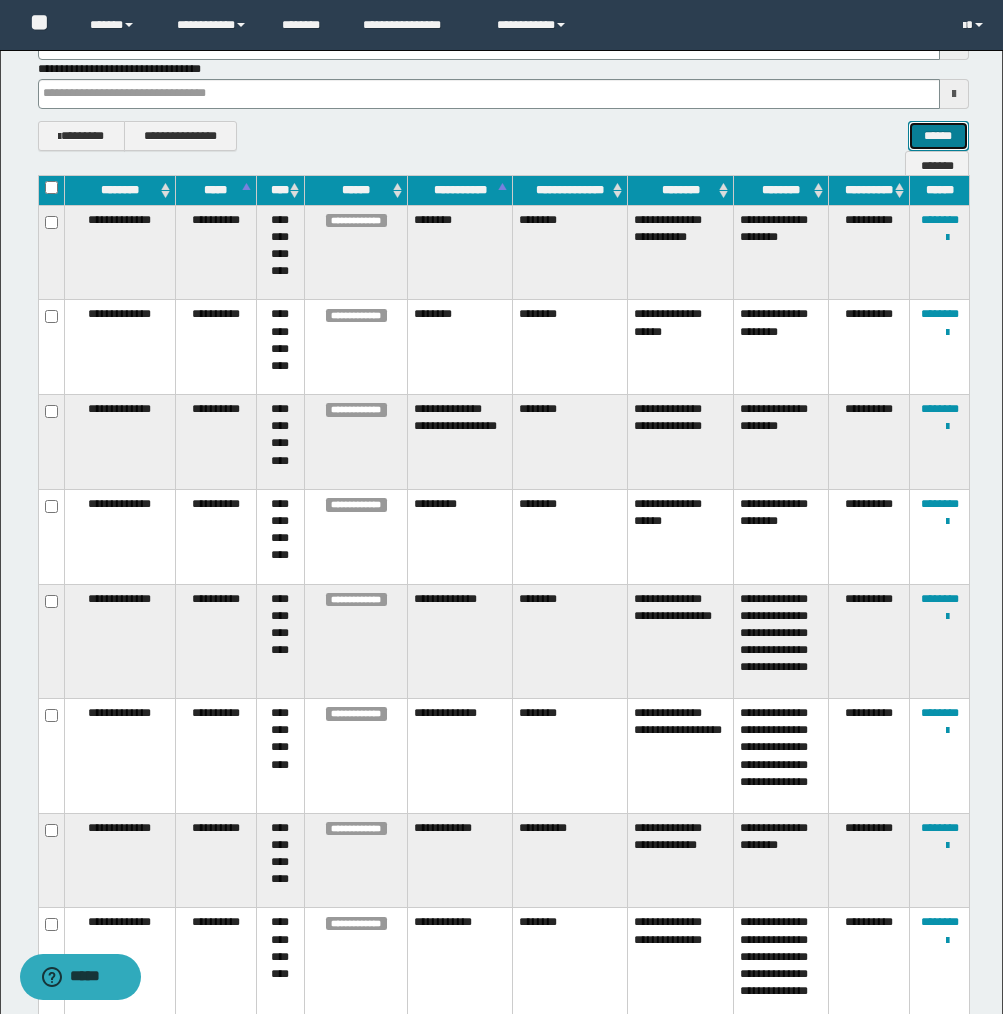 scroll, scrollTop: 424, scrollLeft: 0, axis: vertical 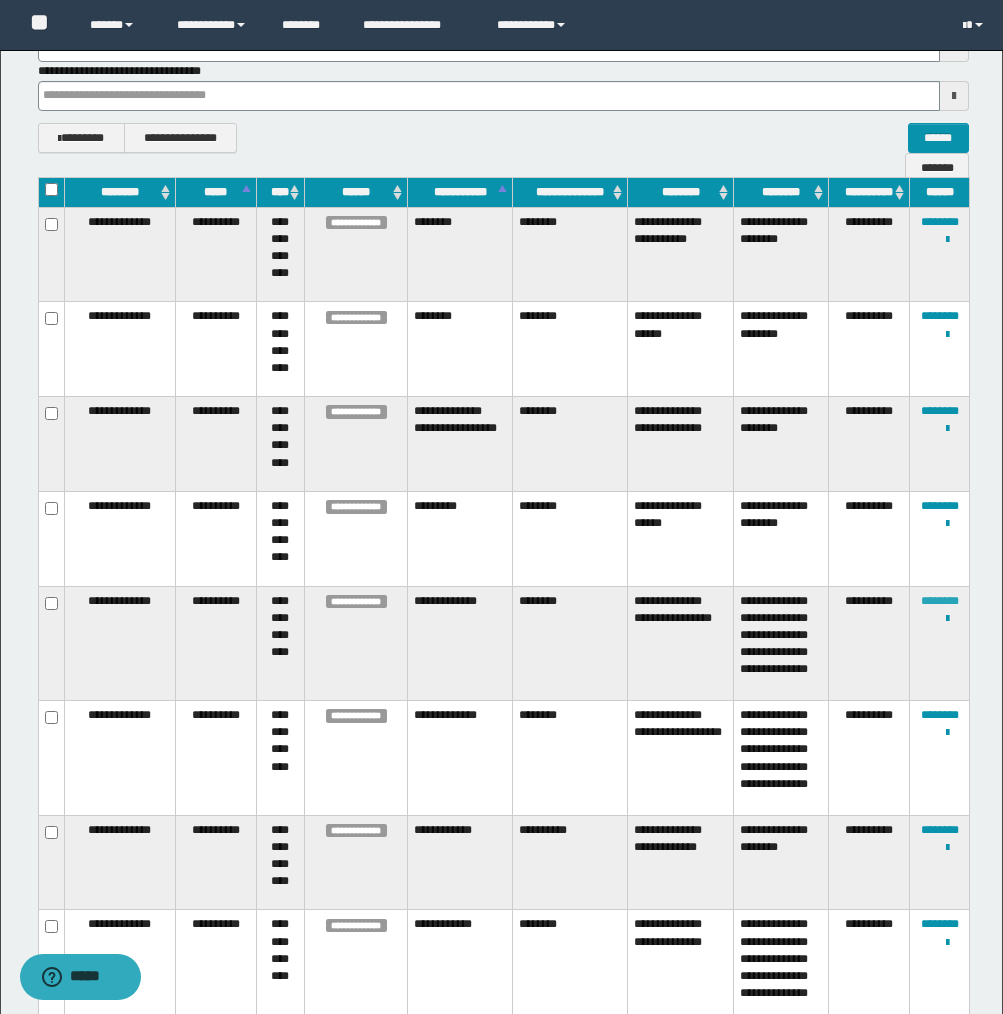 click on "********" at bounding box center (940, 601) 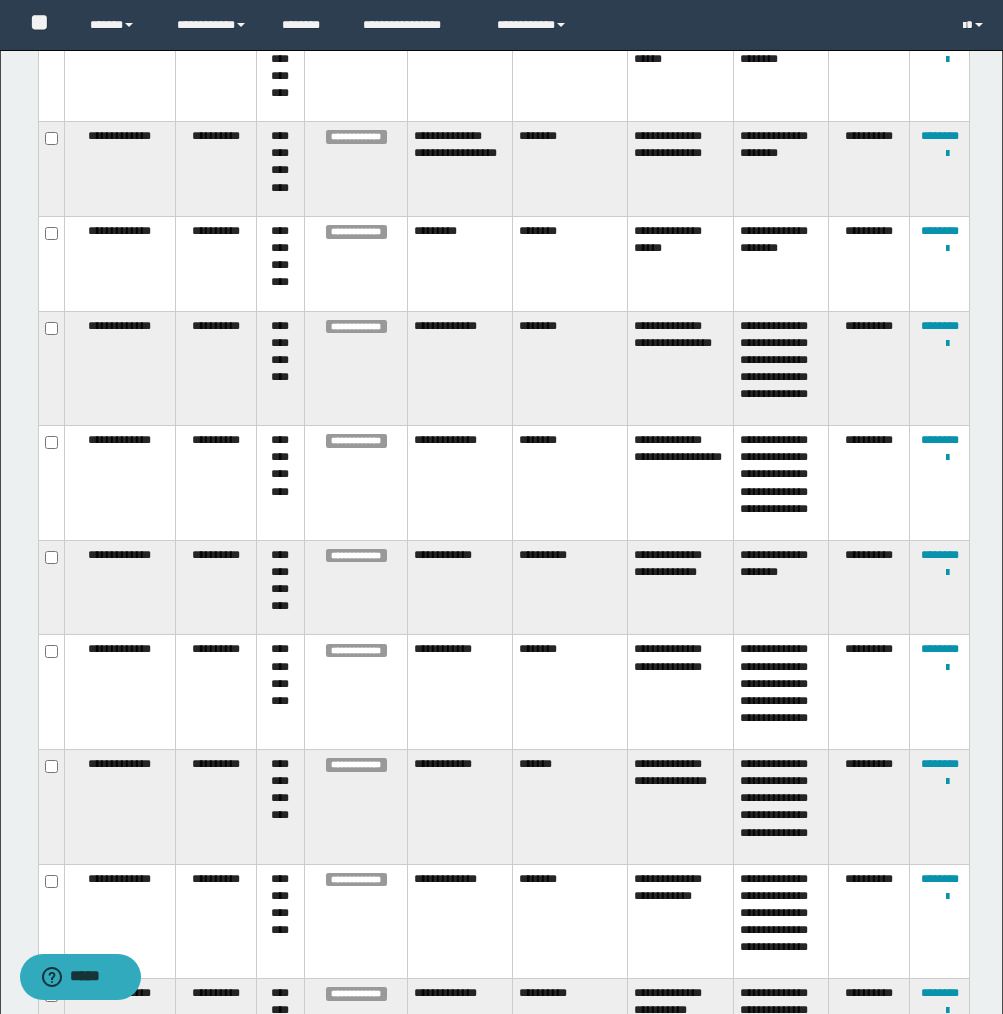 scroll, scrollTop: 703, scrollLeft: 0, axis: vertical 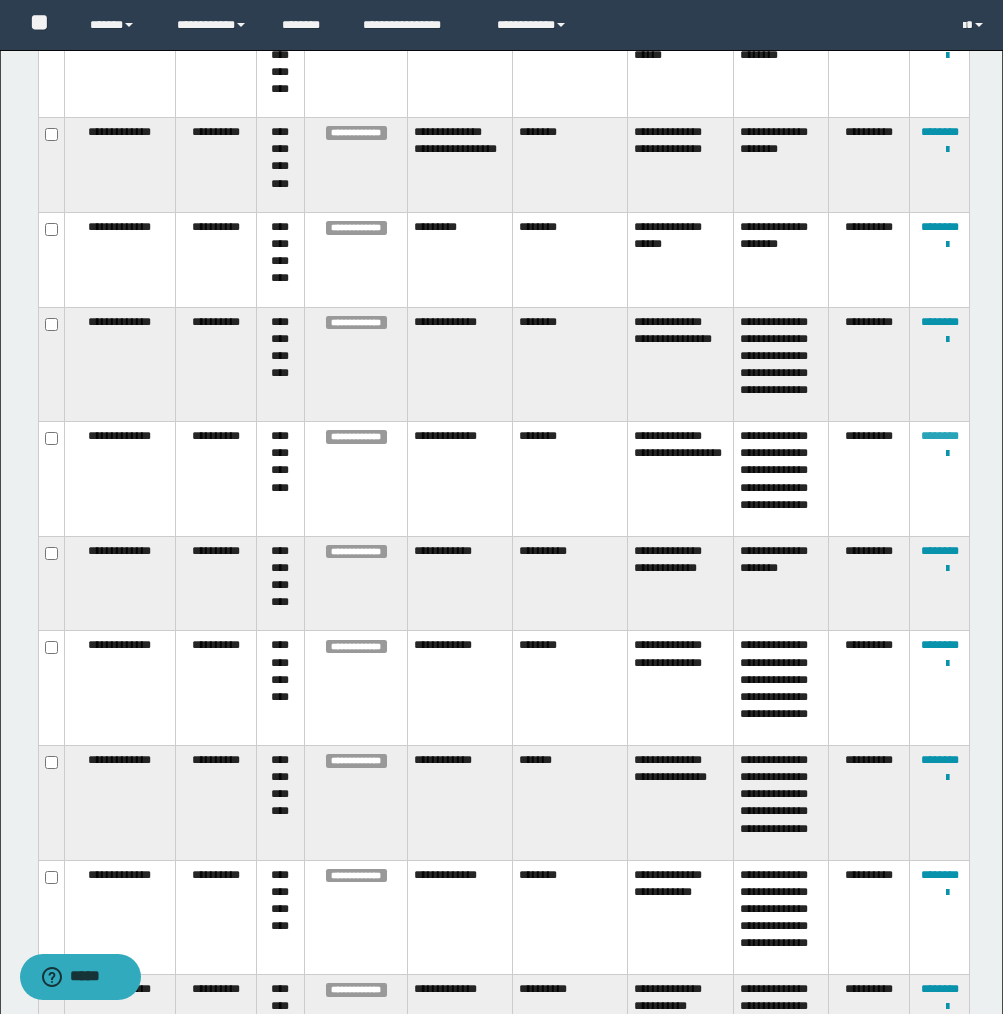 click on "********" at bounding box center (940, 436) 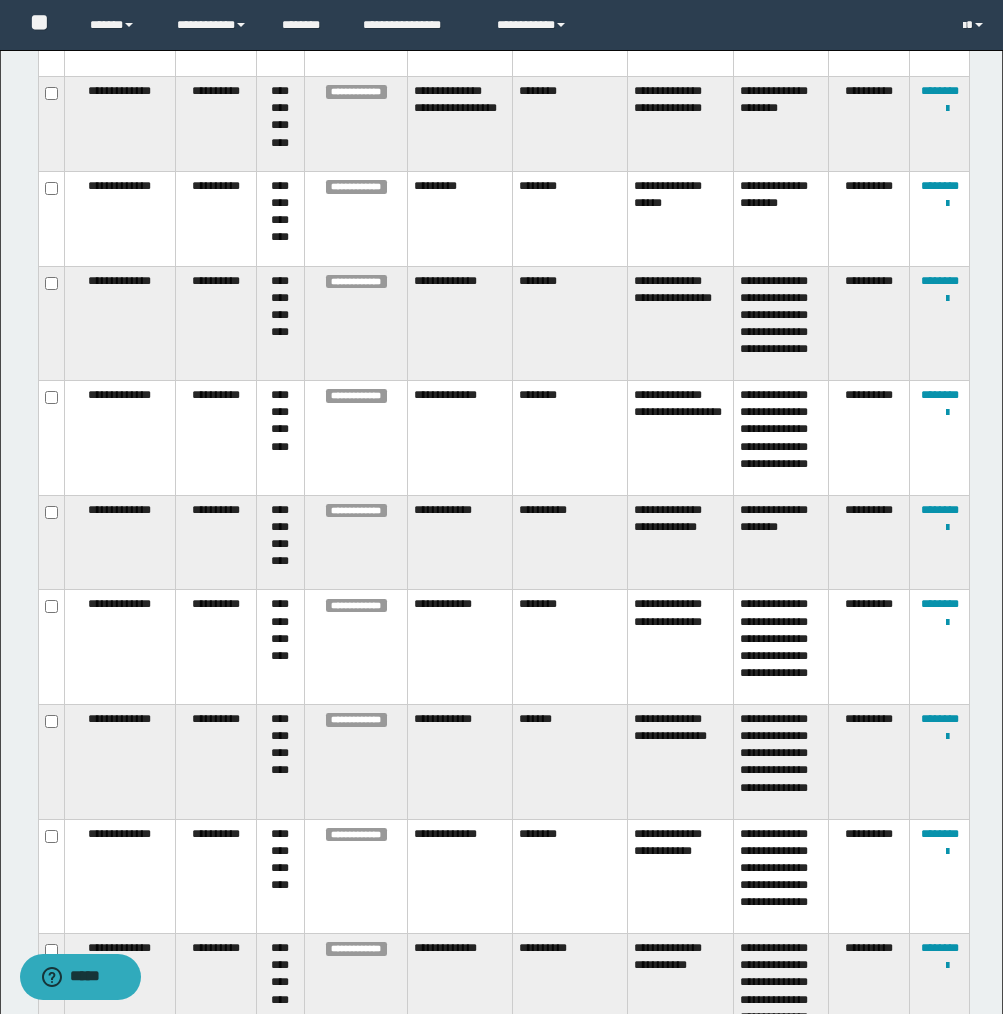 scroll, scrollTop: 748, scrollLeft: 0, axis: vertical 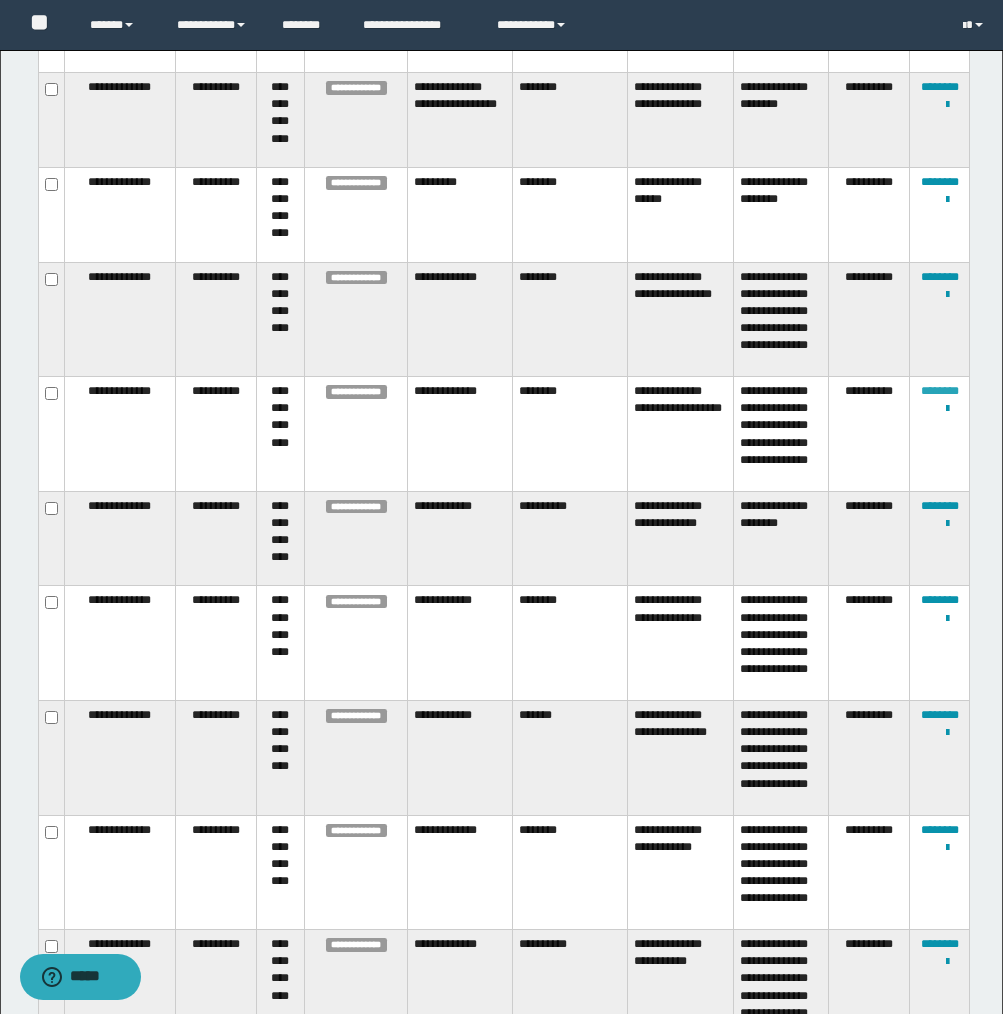 click on "********" at bounding box center [940, 391] 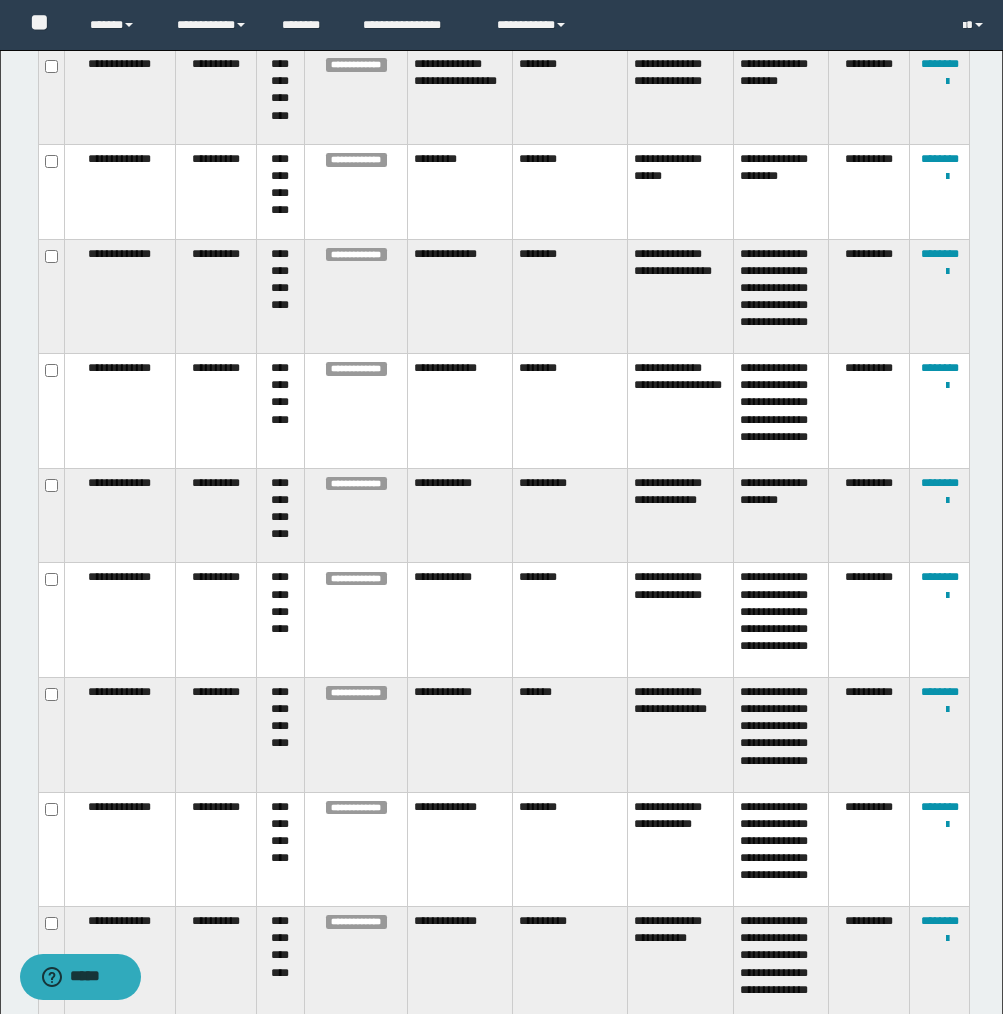 scroll, scrollTop: 600, scrollLeft: 0, axis: vertical 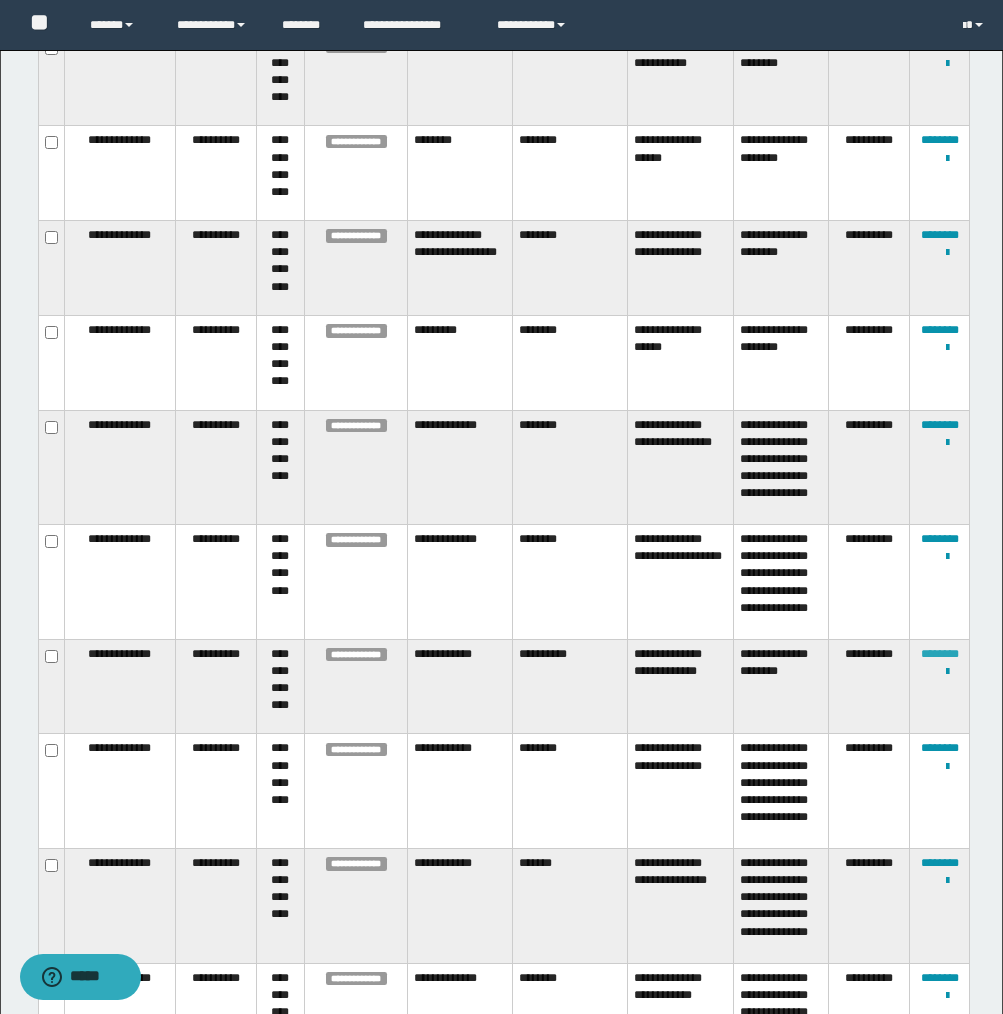 click on "********" at bounding box center (940, 654) 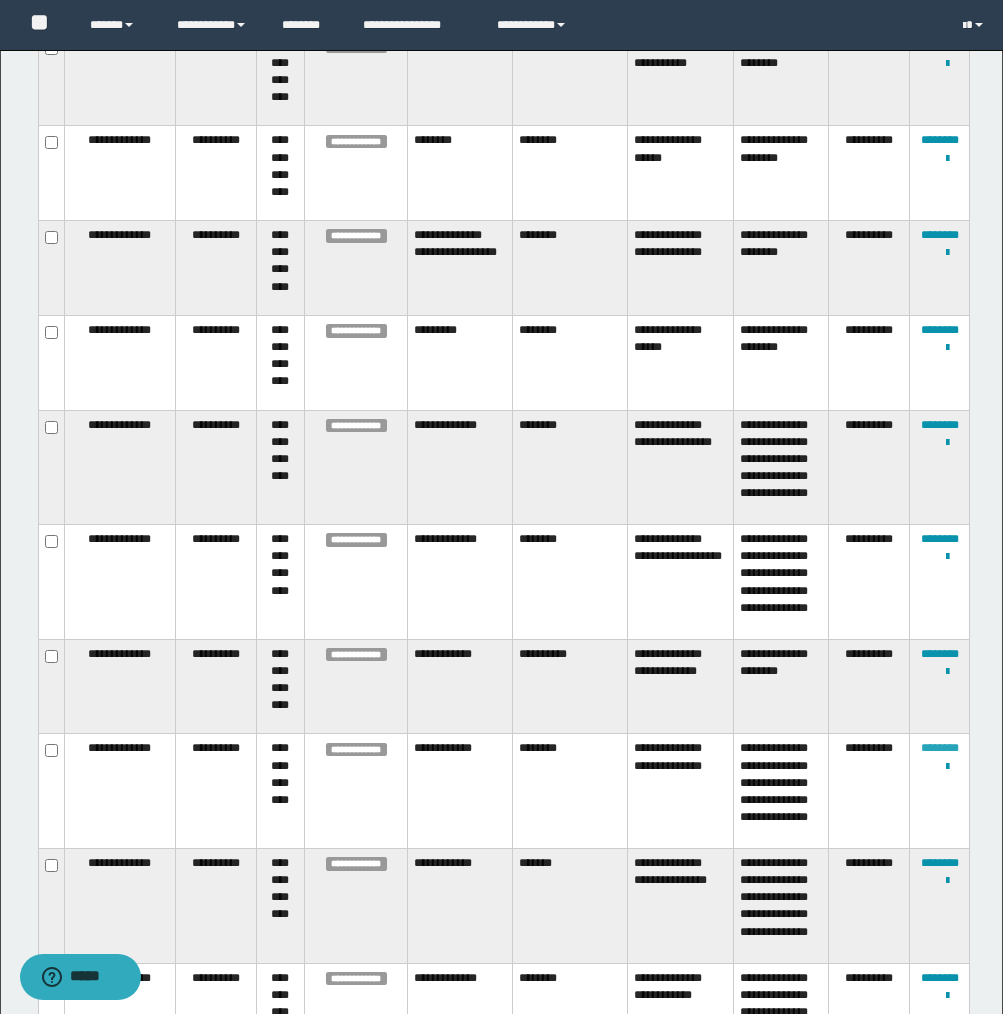 click on "********" at bounding box center [940, 748] 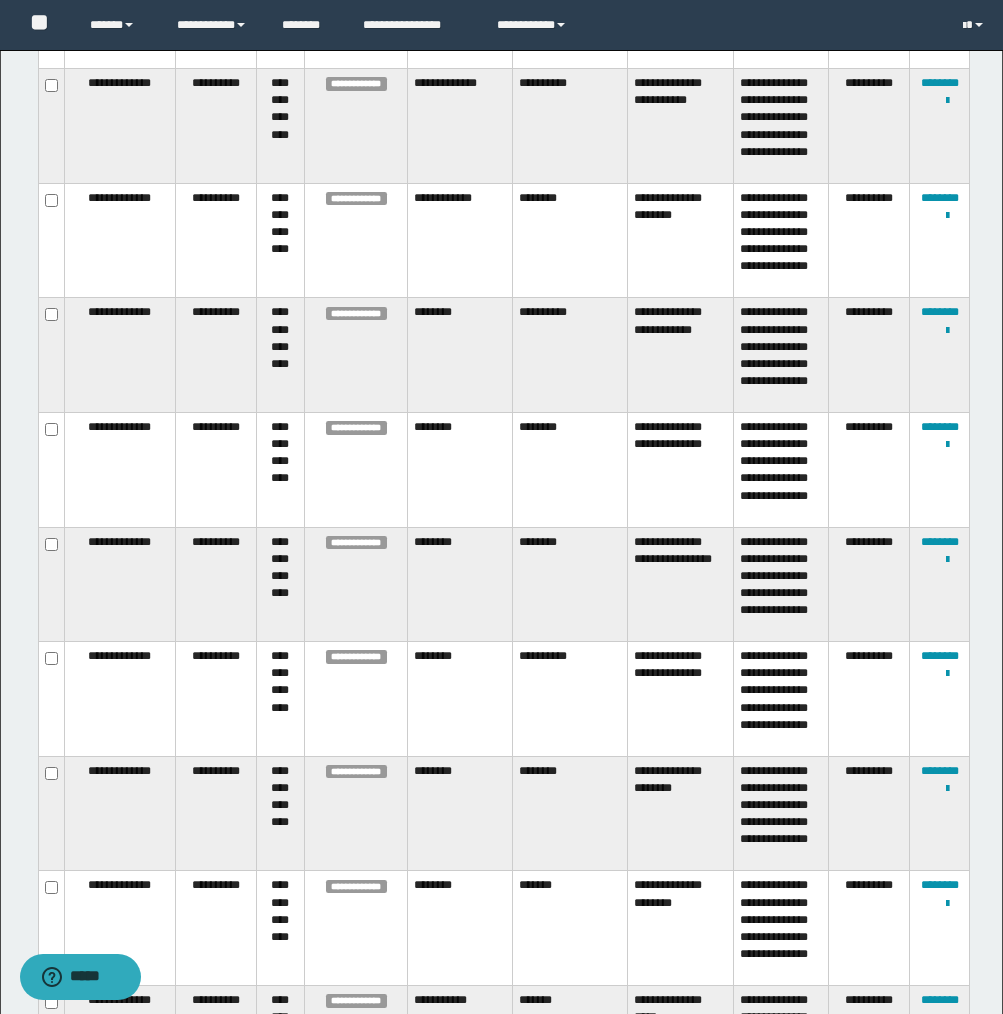 scroll, scrollTop: 1615, scrollLeft: 0, axis: vertical 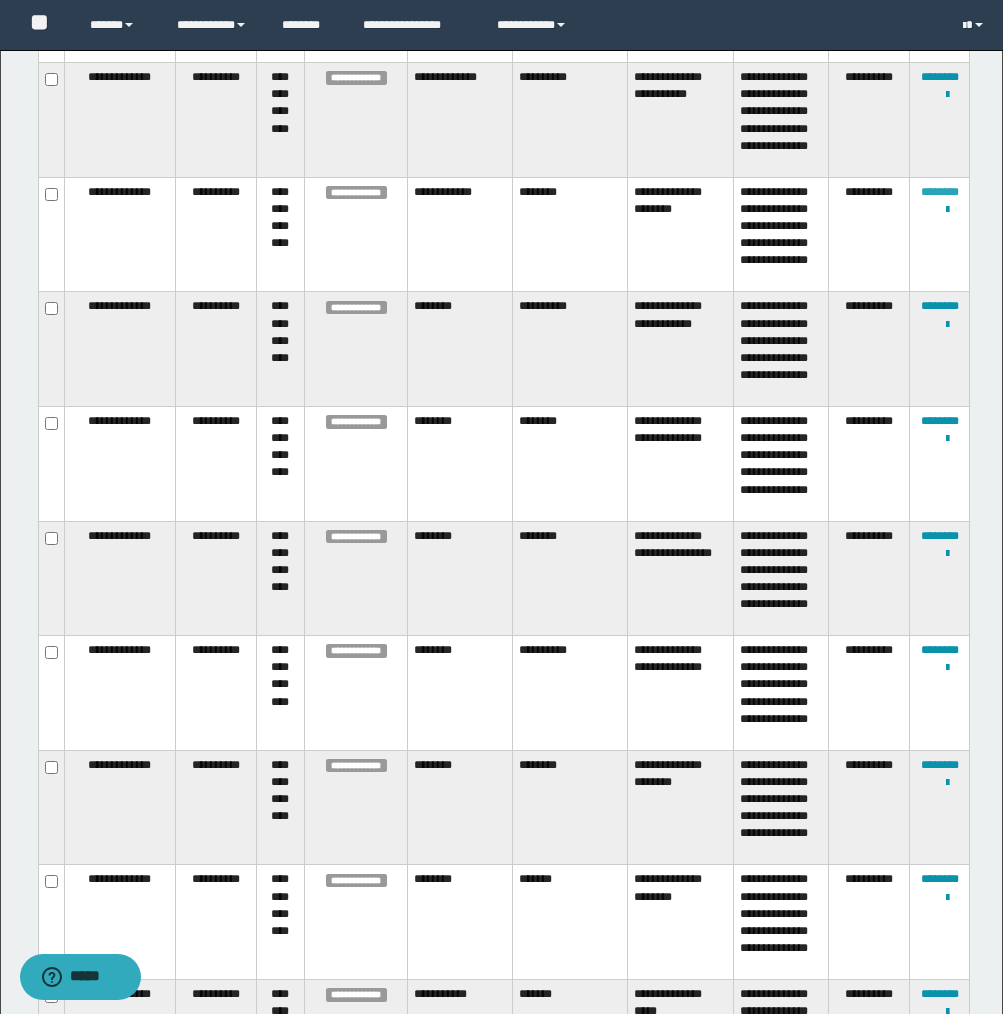 click on "********" at bounding box center [940, 192] 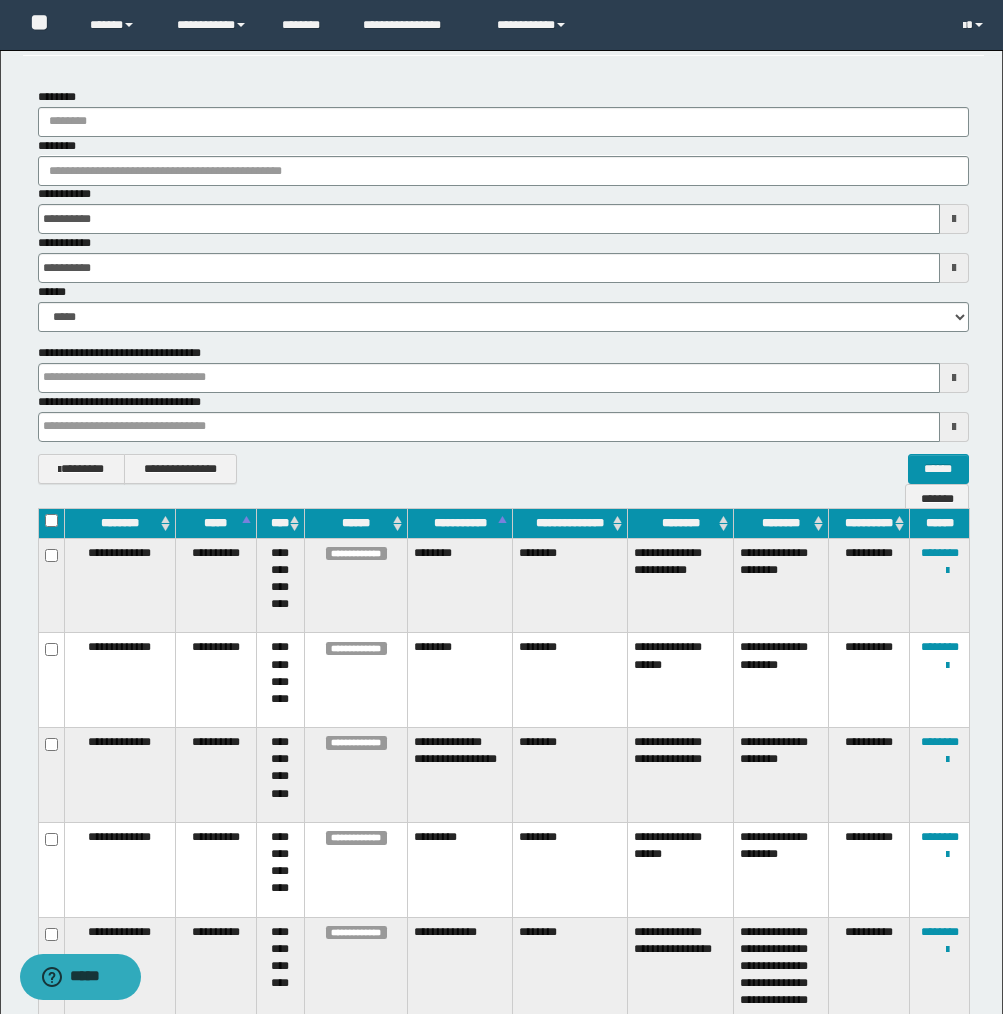 scroll, scrollTop: 89, scrollLeft: 0, axis: vertical 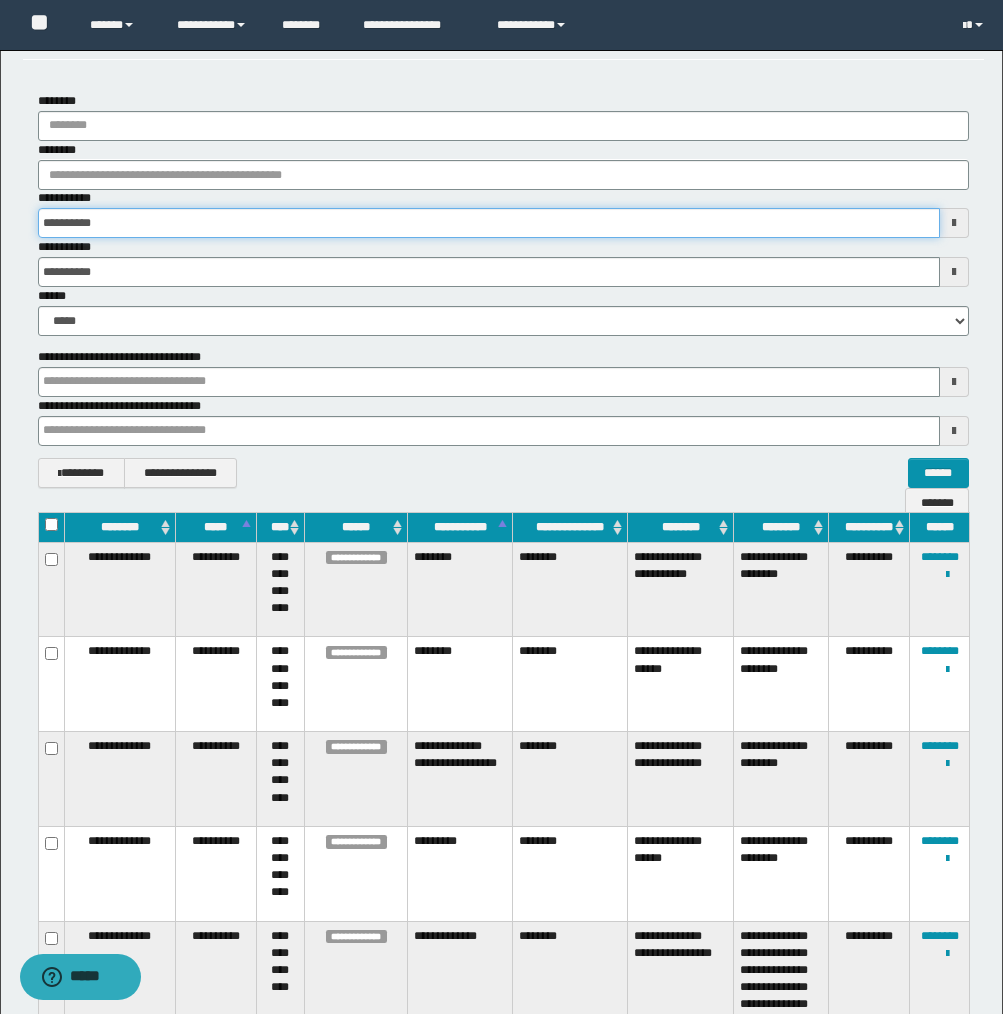 click on "**********" at bounding box center (489, 223) 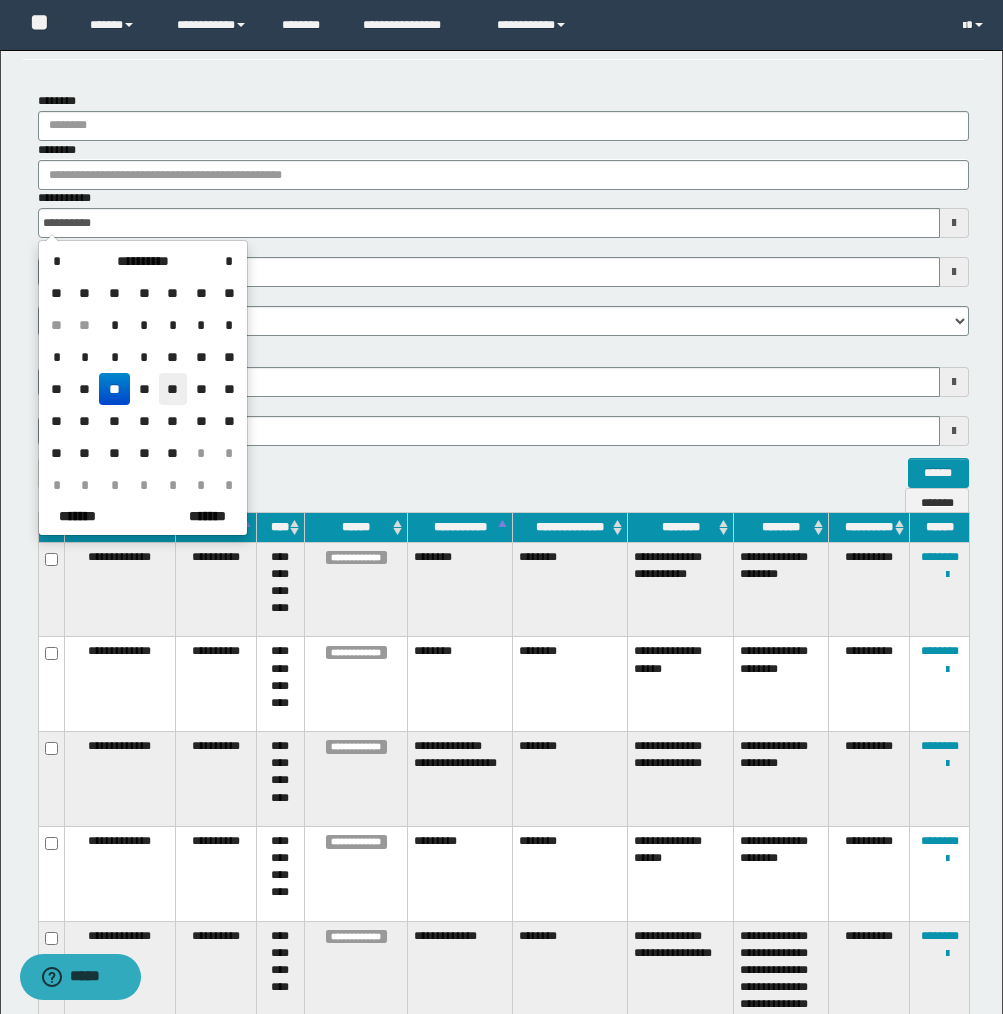 click on "**" at bounding box center [173, 389] 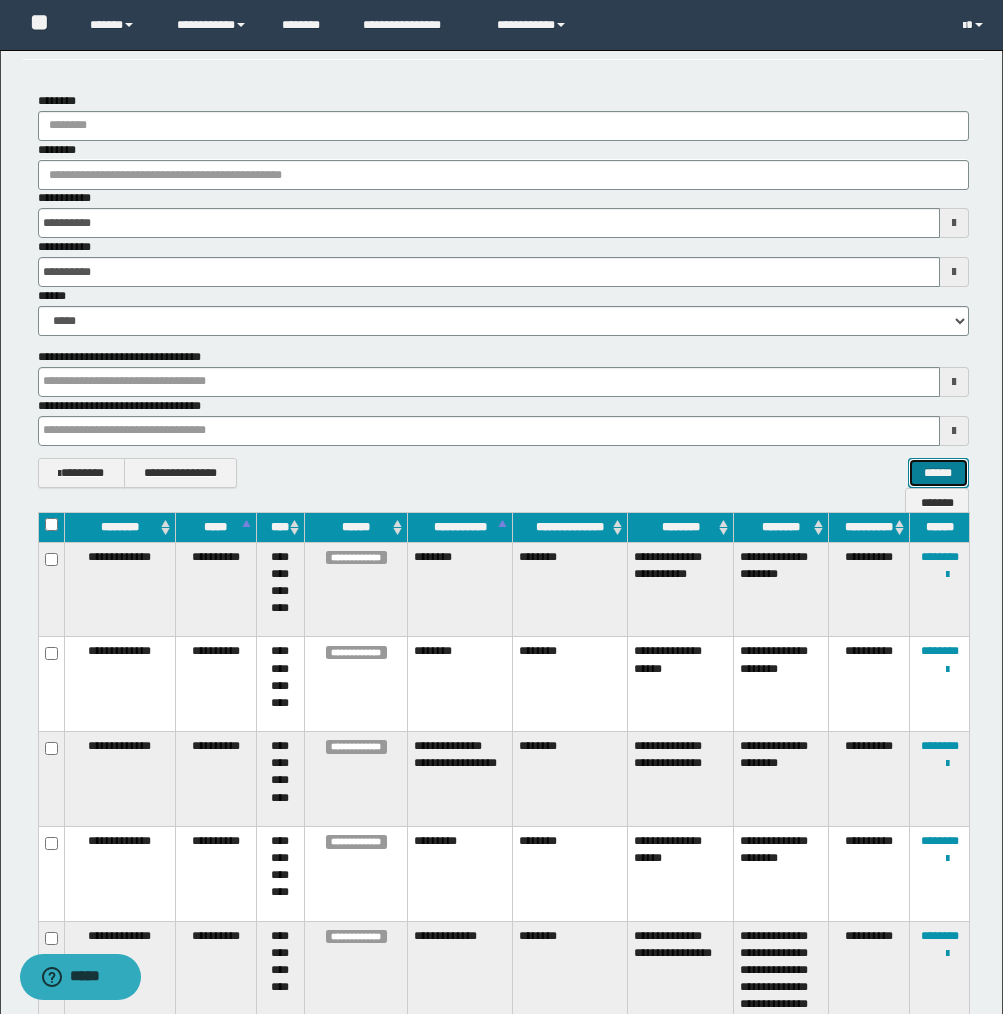 click on "******" at bounding box center [938, 473] 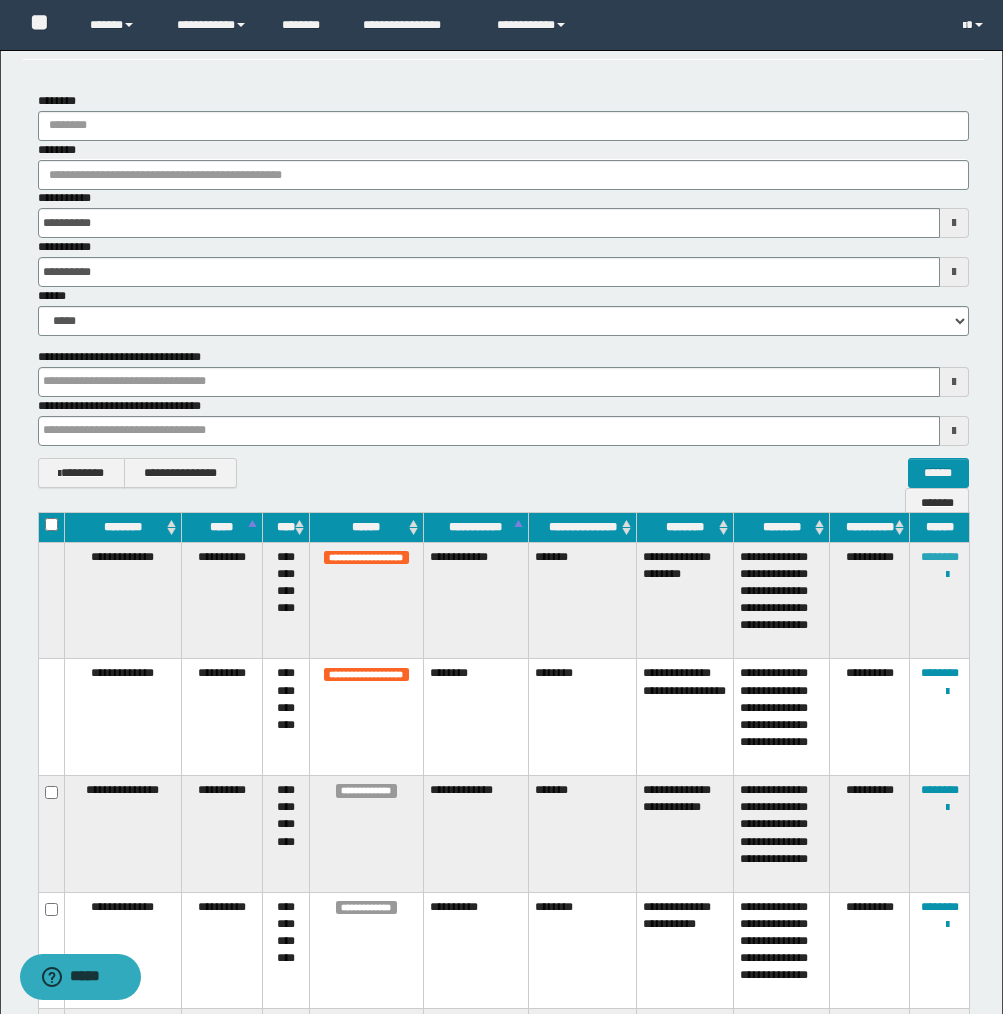 click on "********" at bounding box center (940, 557) 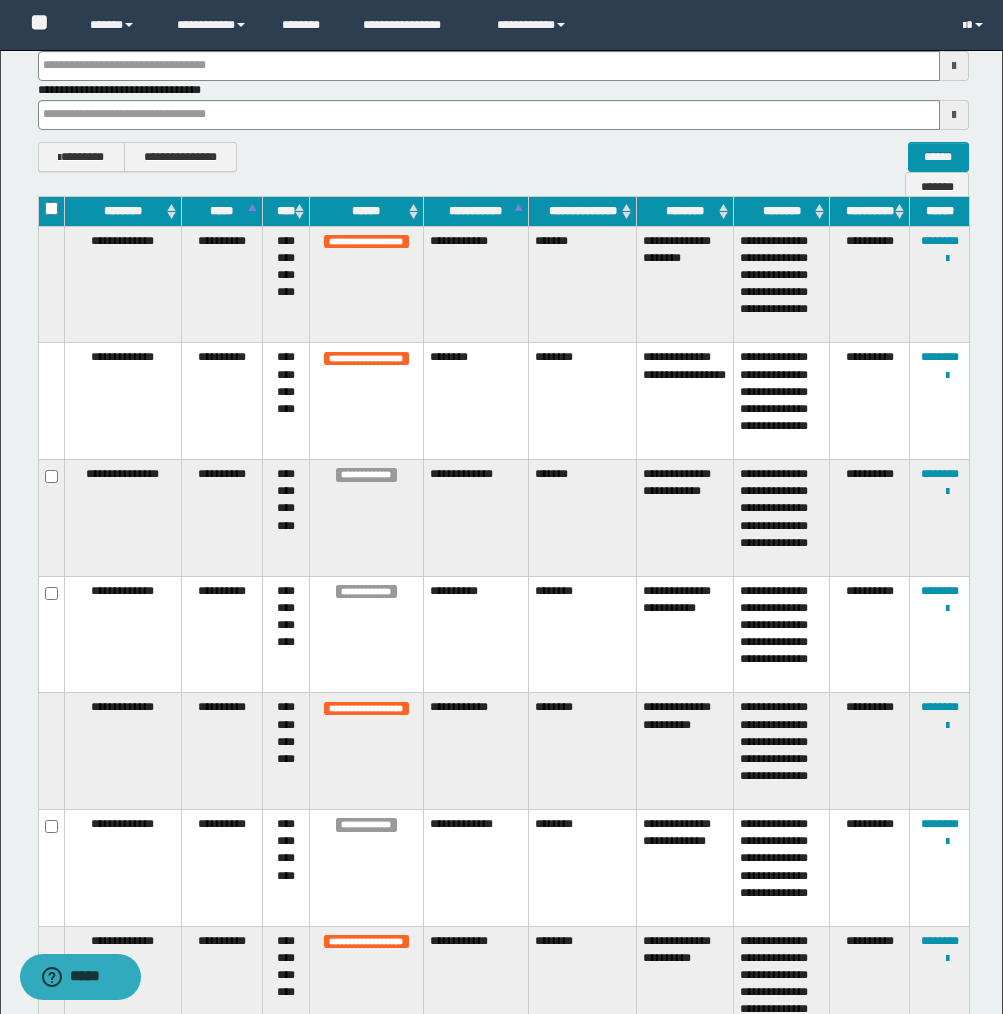 scroll, scrollTop: 413, scrollLeft: 0, axis: vertical 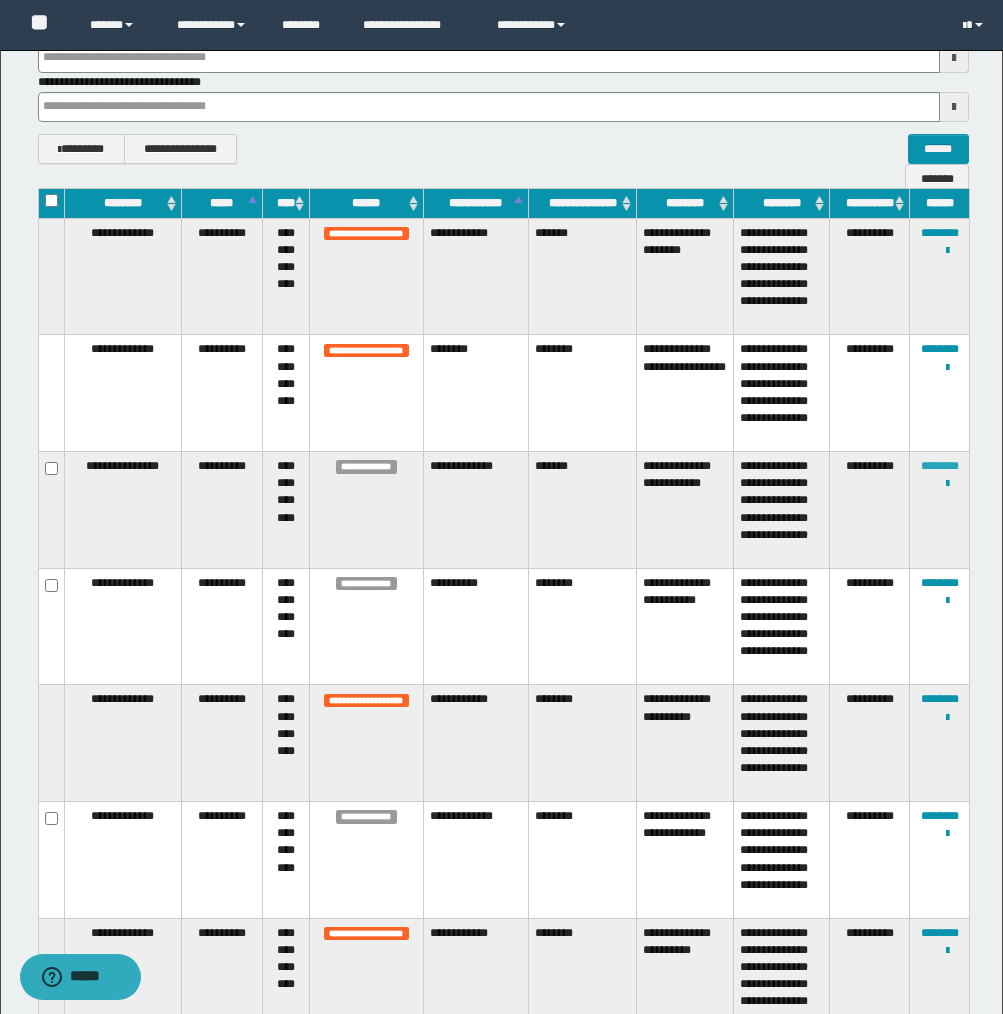 click on "********" at bounding box center [940, 466] 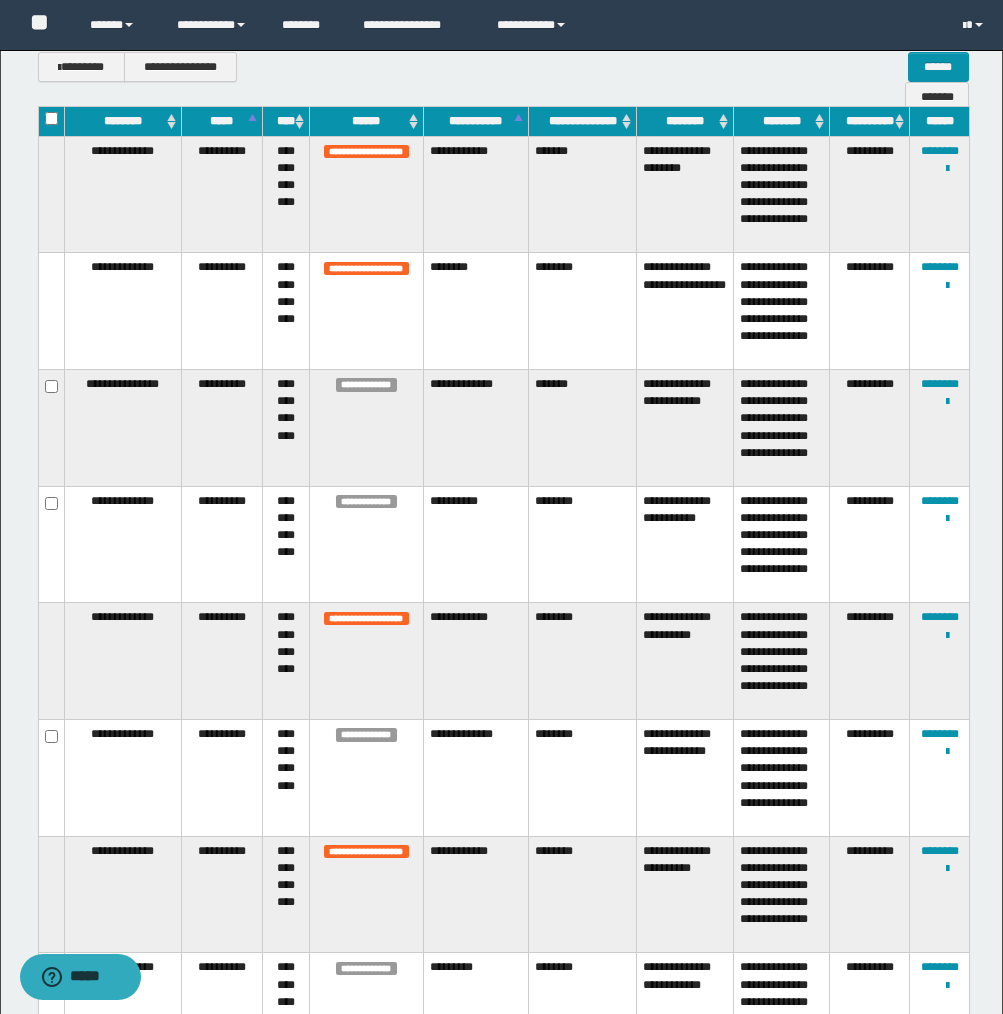 scroll, scrollTop: 502, scrollLeft: 0, axis: vertical 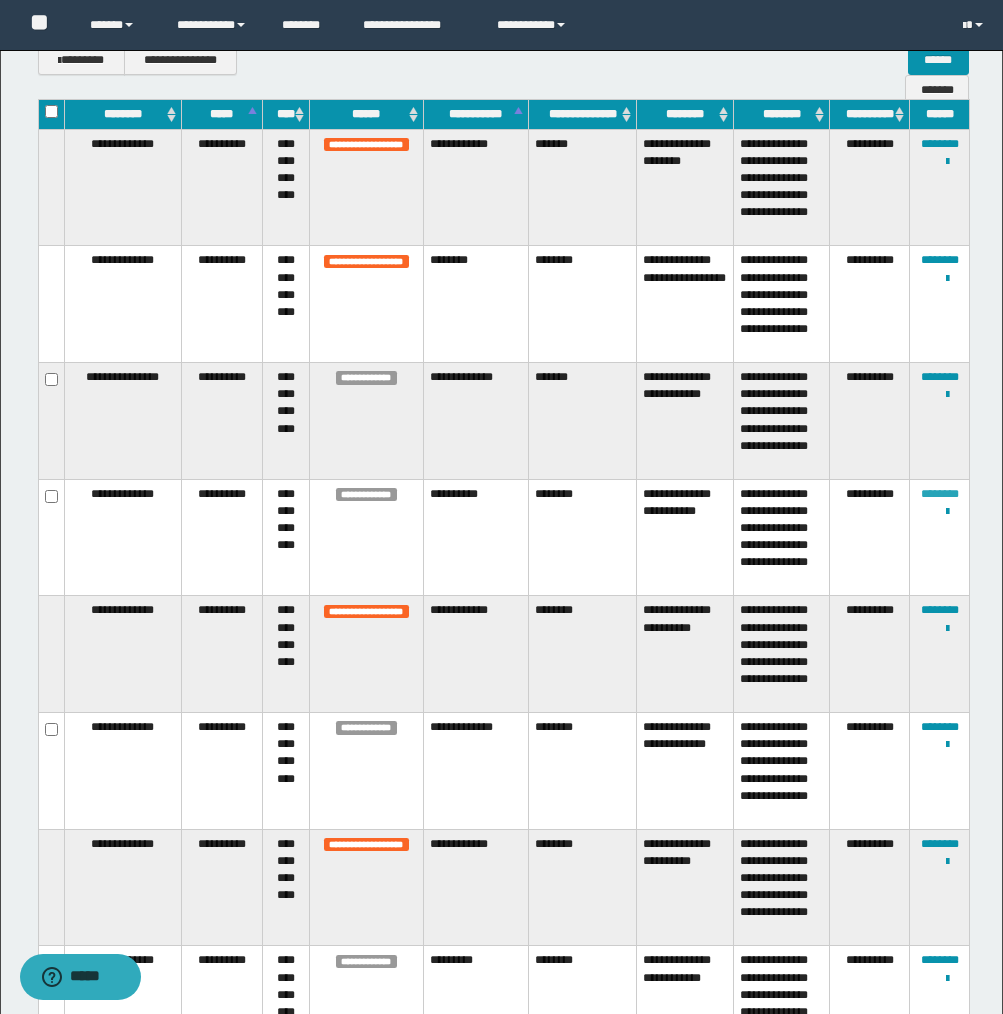 click on "********" at bounding box center (940, 494) 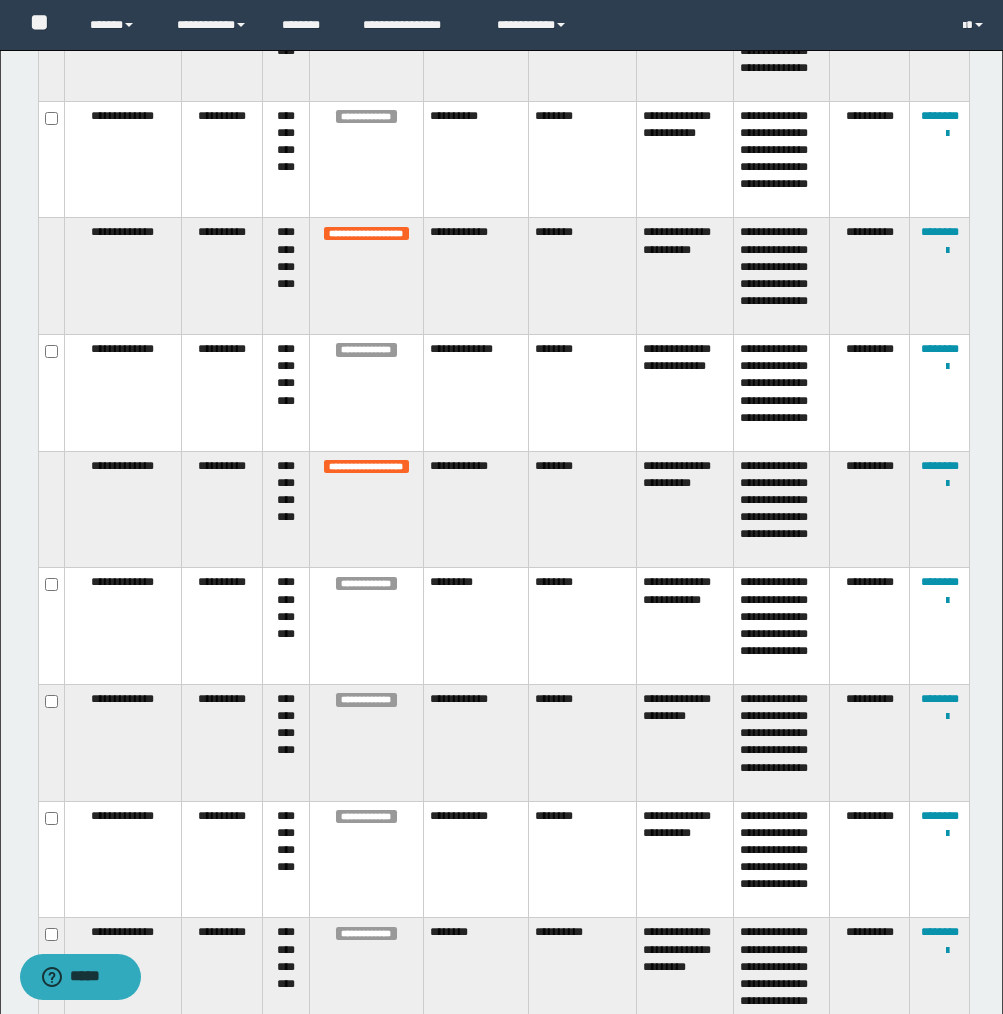 scroll, scrollTop: 888, scrollLeft: 0, axis: vertical 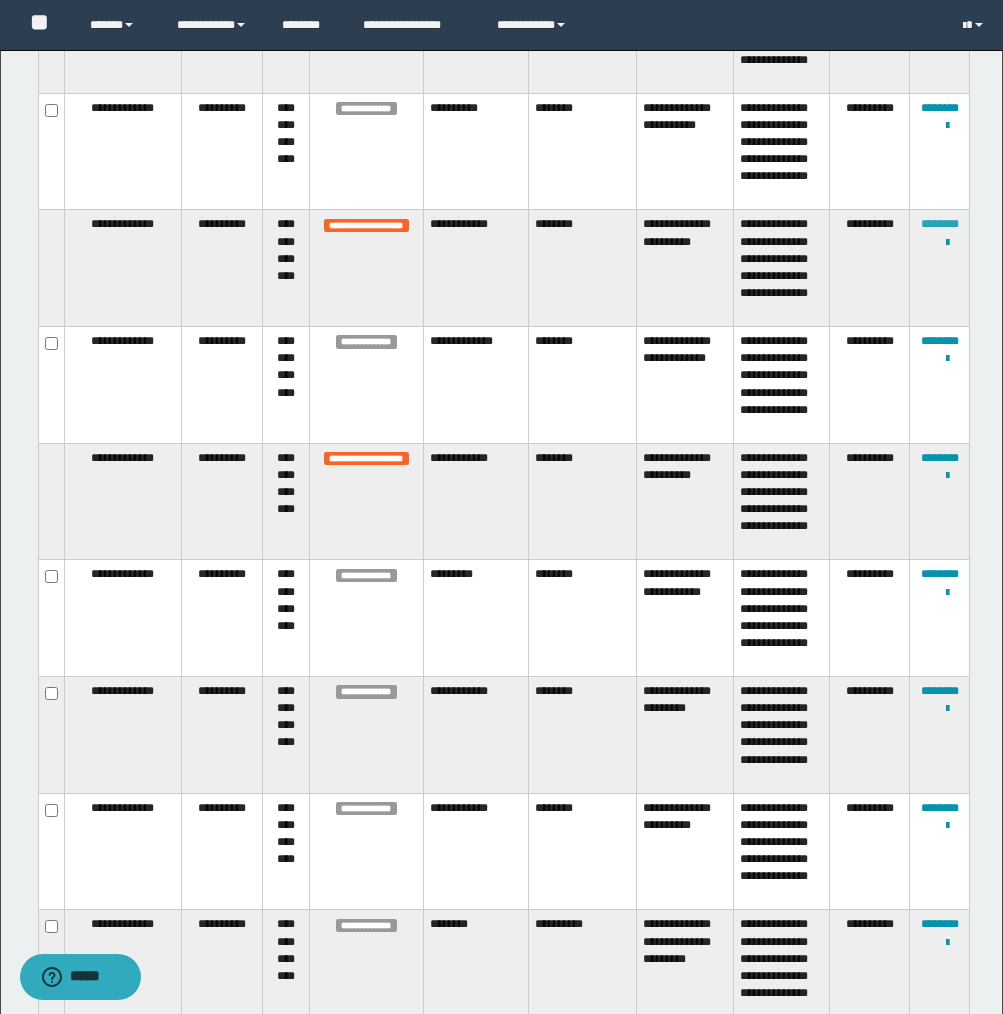 click on "********" at bounding box center (940, 224) 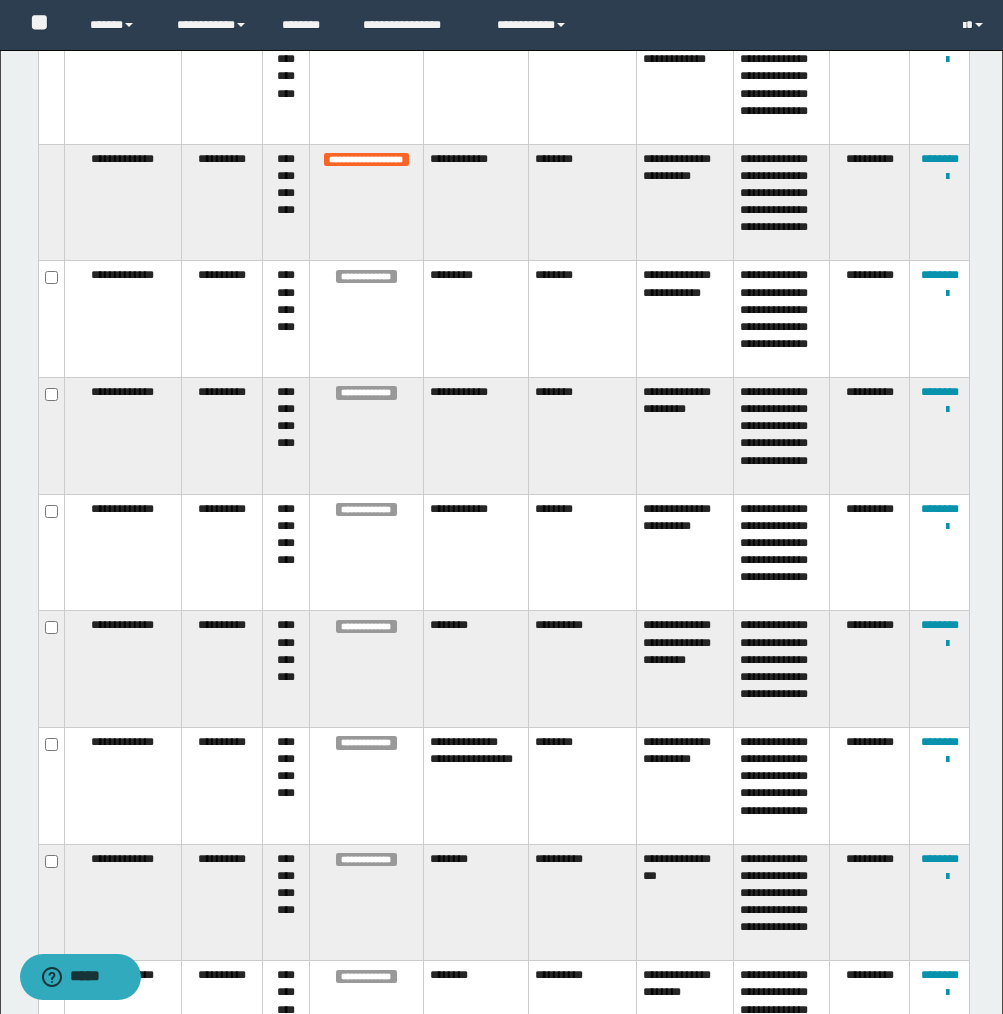 scroll, scrollTop: 1182, scrollLeft: 0, axis: vertical 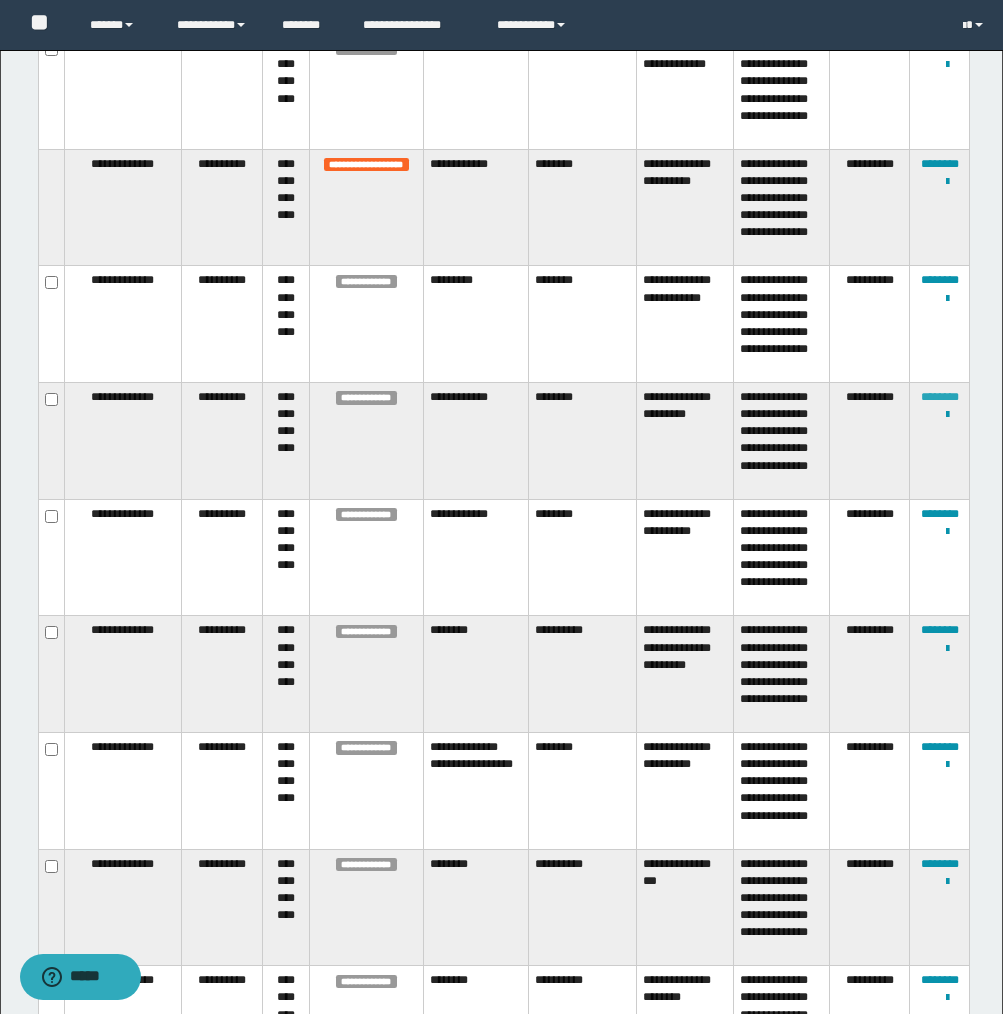 click on "********" at bounding box center (940, 397) 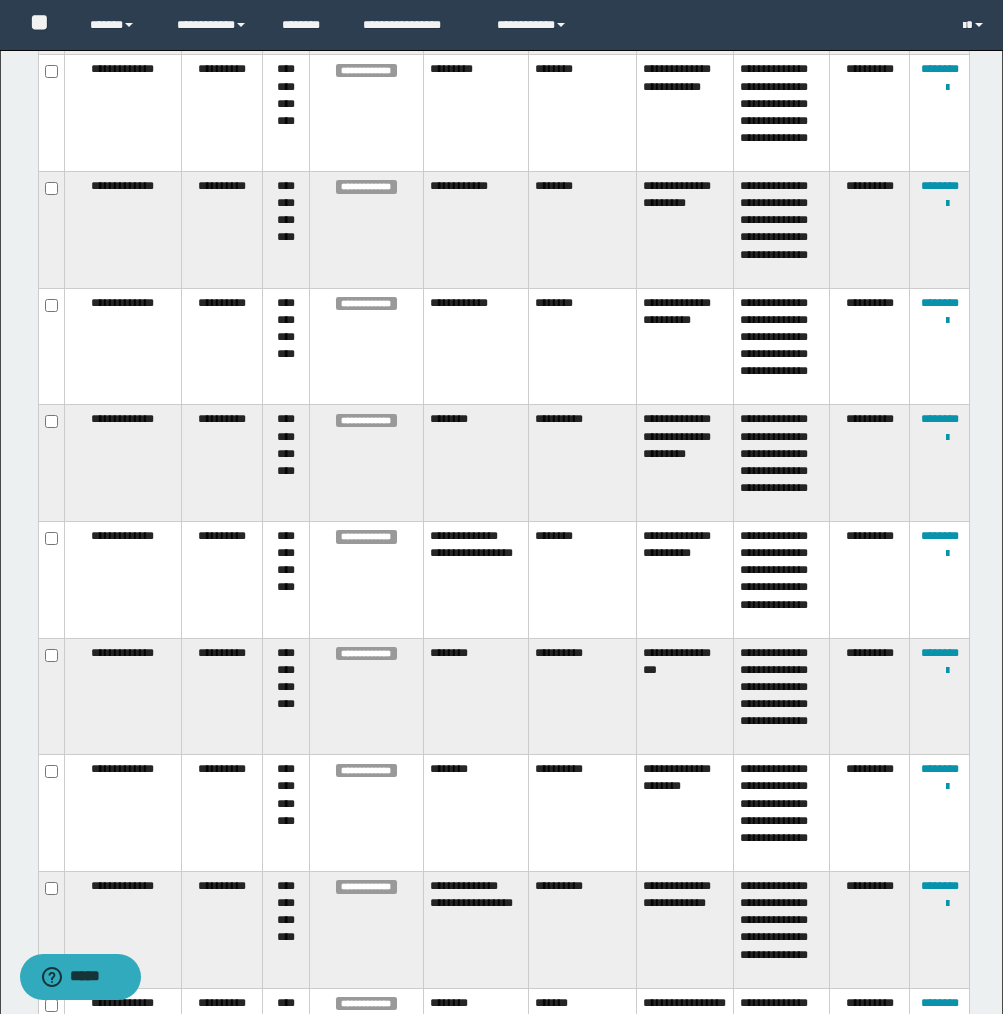 scroll, scrollTop: 1453, scrollLeft: 0, axis: vertical 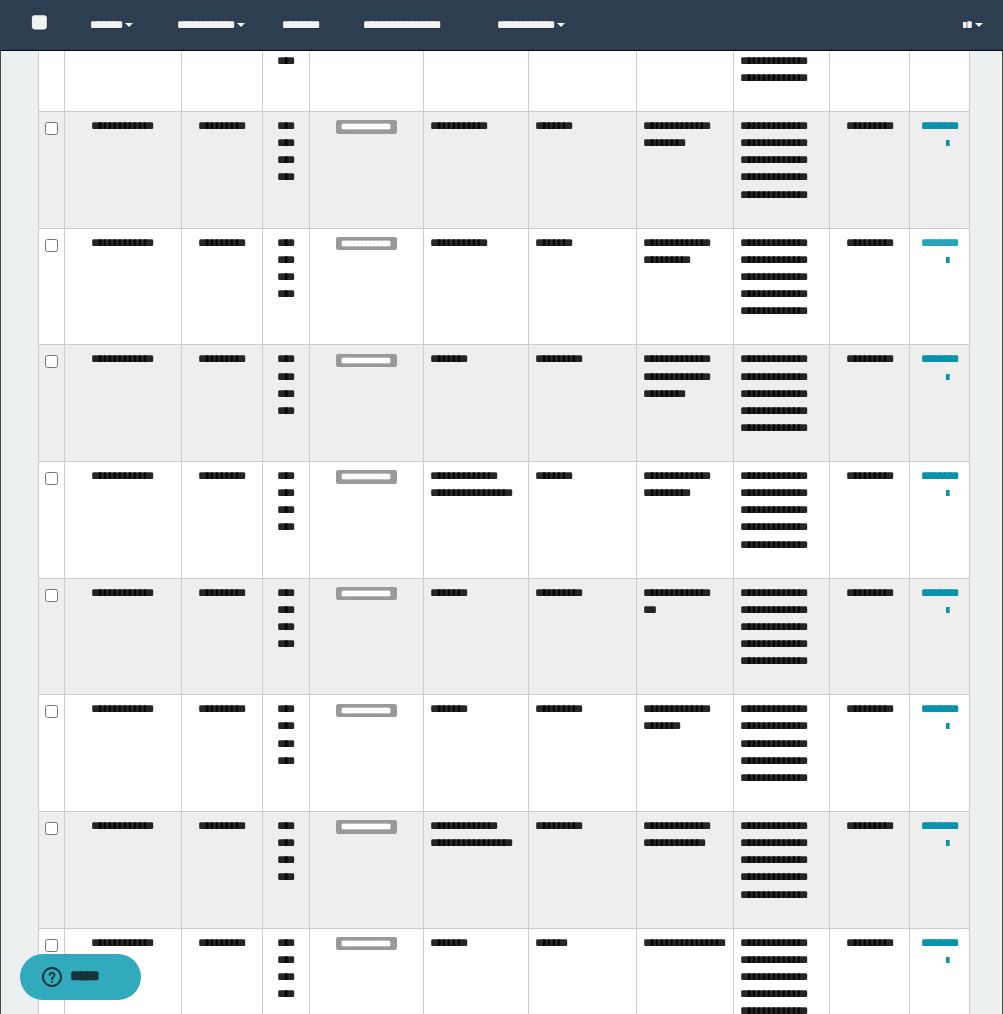 click on "********" at bounding box center [940, 243] 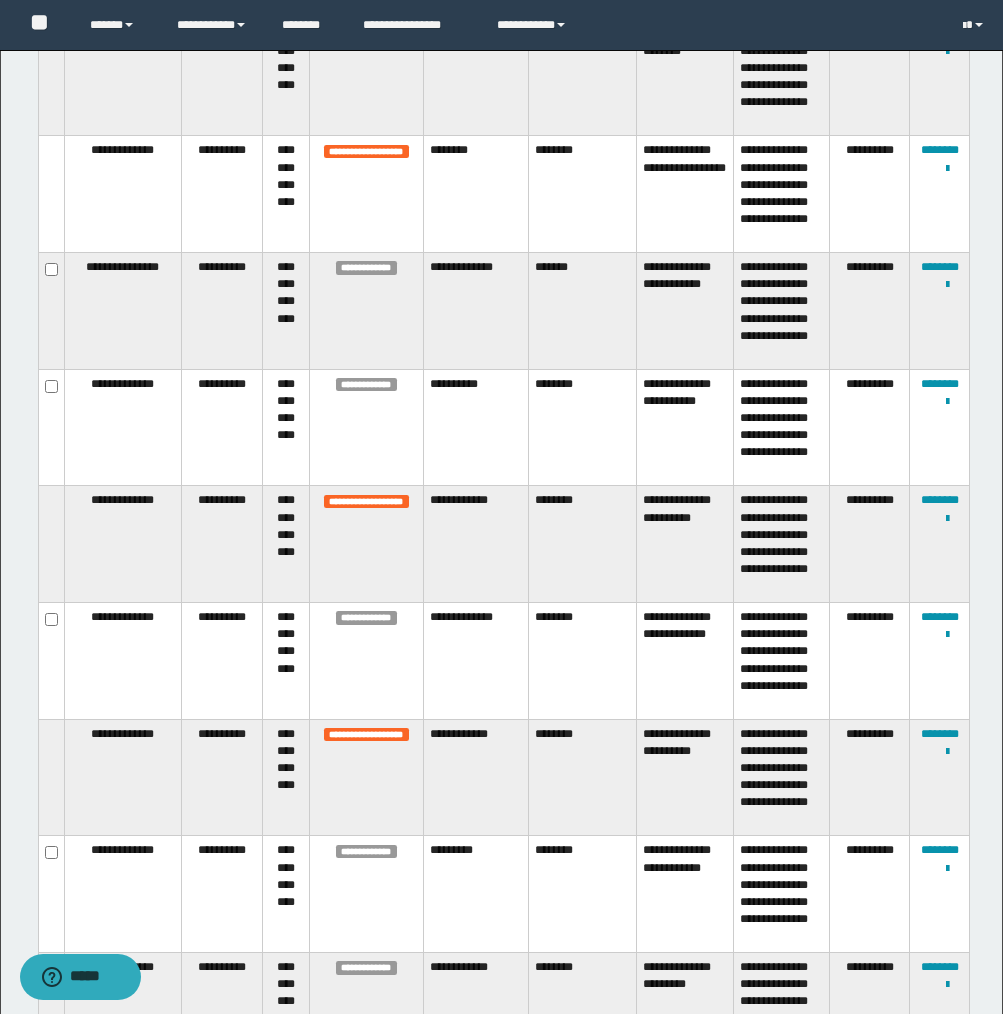 scroll, scrollTop: 616, scrollLeft: 0, axis: vertical 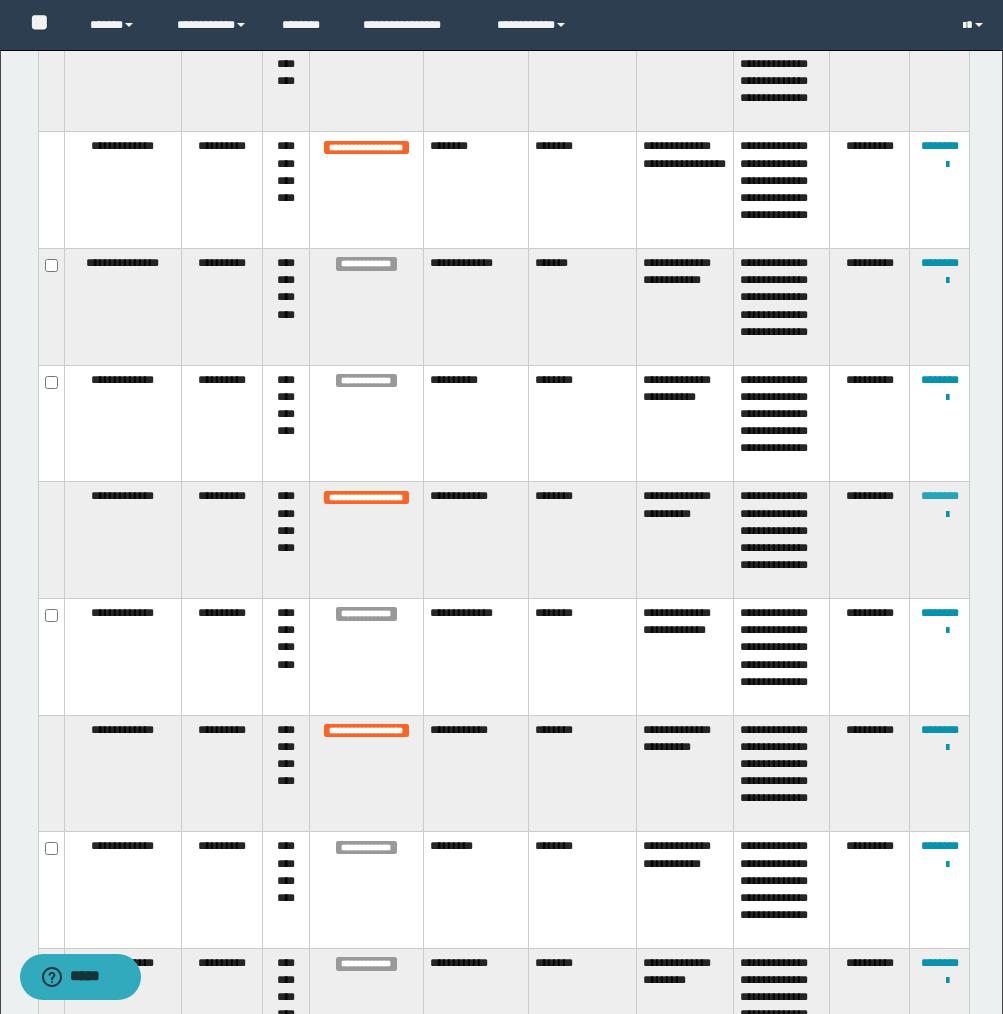 click on "********" at bounding box center (940, 496) 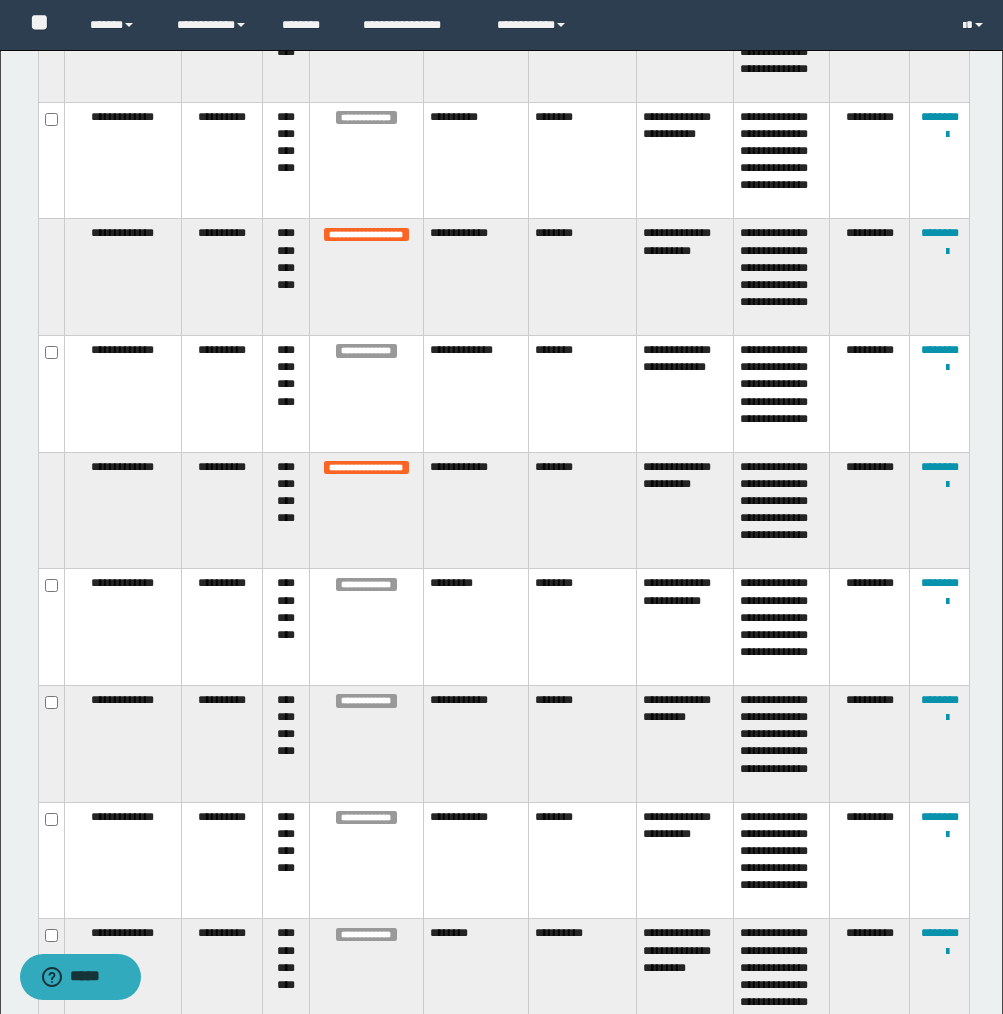 scroll, scrollTop: 882, scrollLeft: 0, axis: vertical 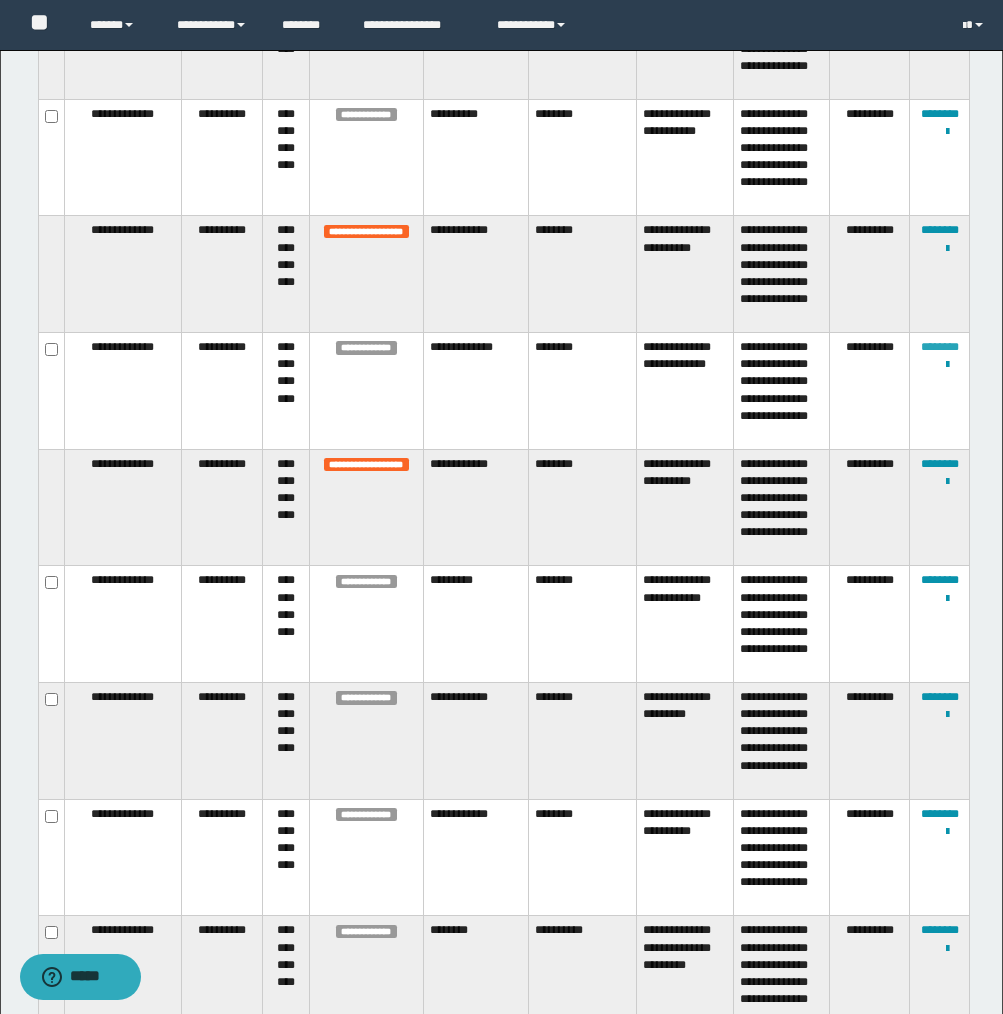 click on "********" at bounding box center [940, 347] 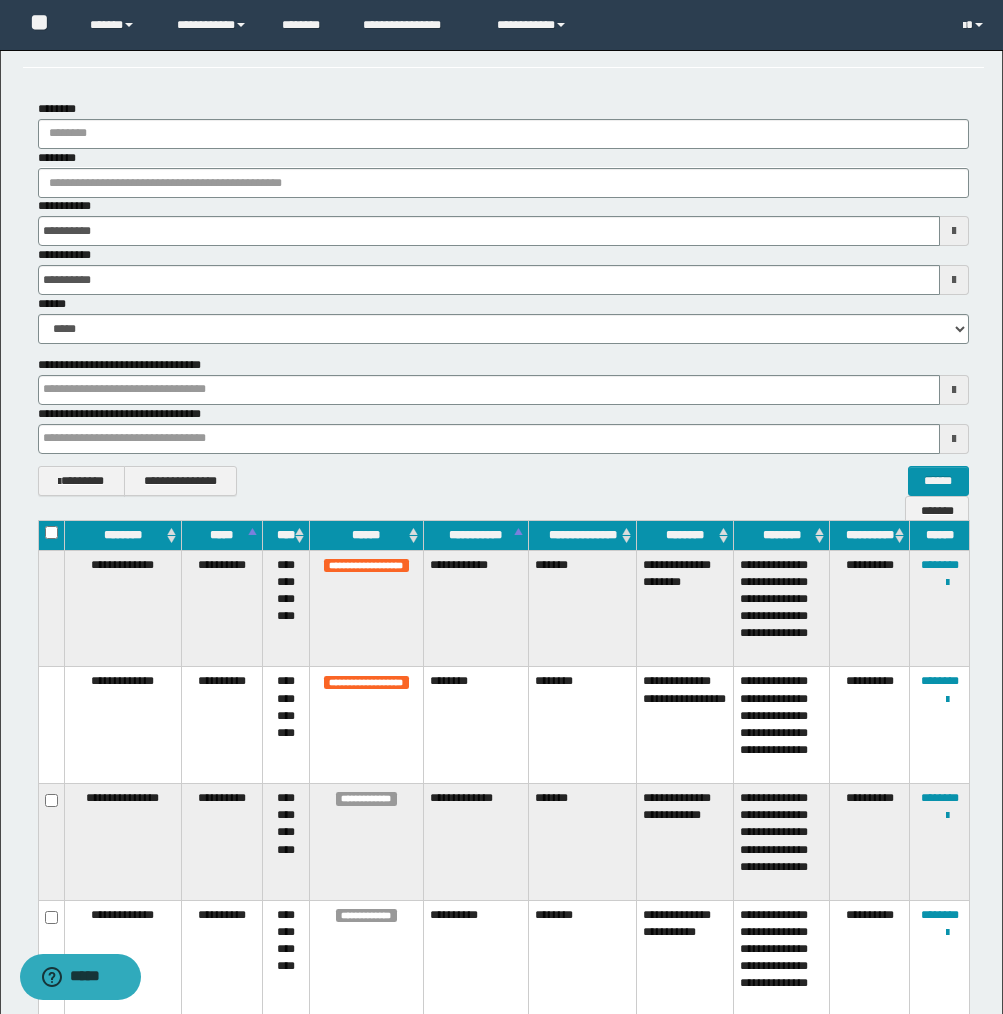 scroll, scrollTop: 0, scrollLeft: 0, axis: both 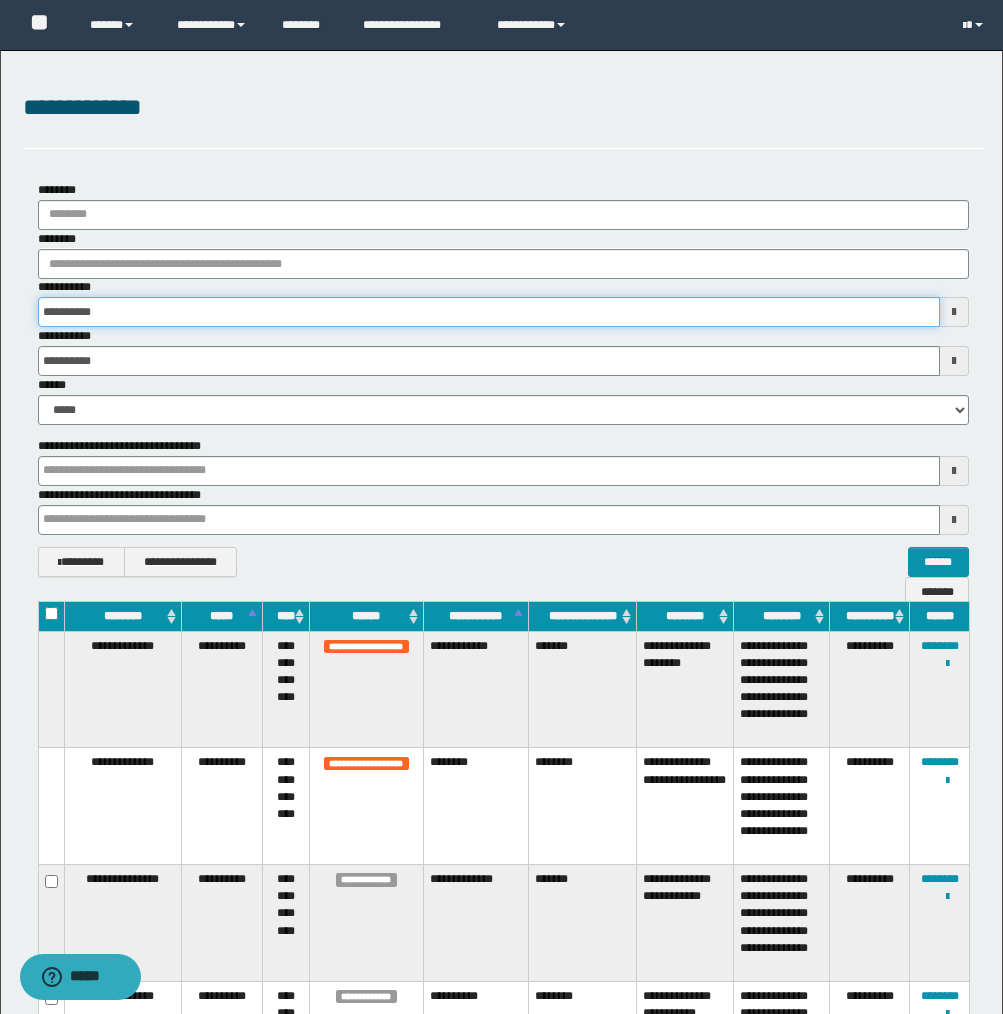 click on "**********" at bounding box center [489, 312] 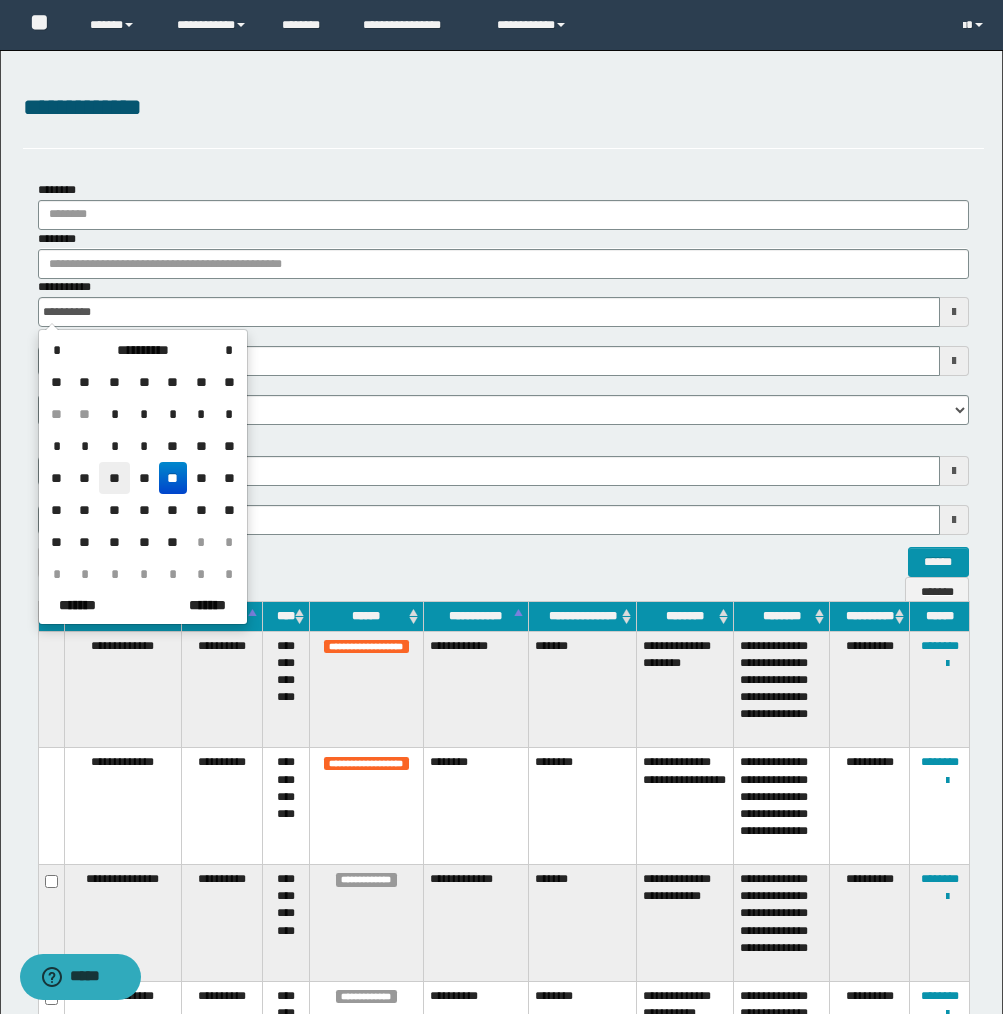 click on "**" at bounding box center [114, 478] 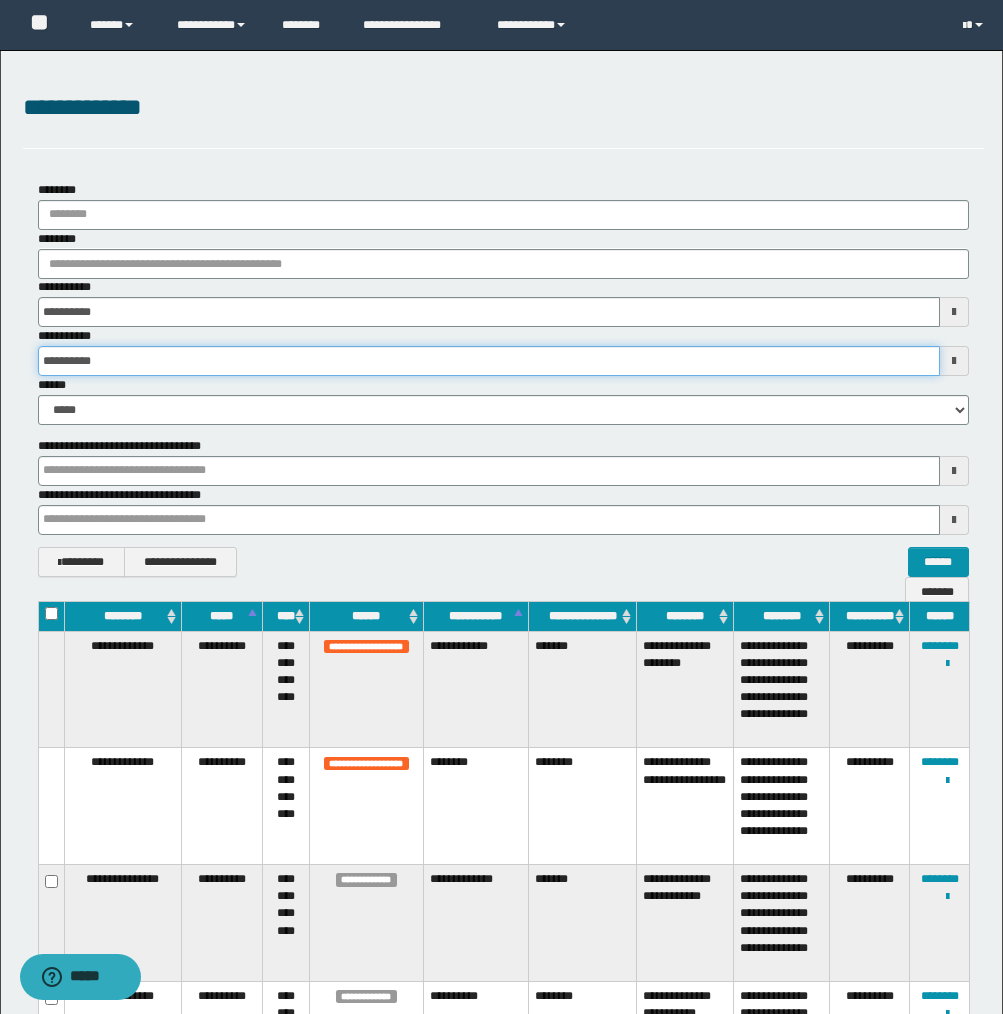 click on "**********" at bounding box center [489, 361] 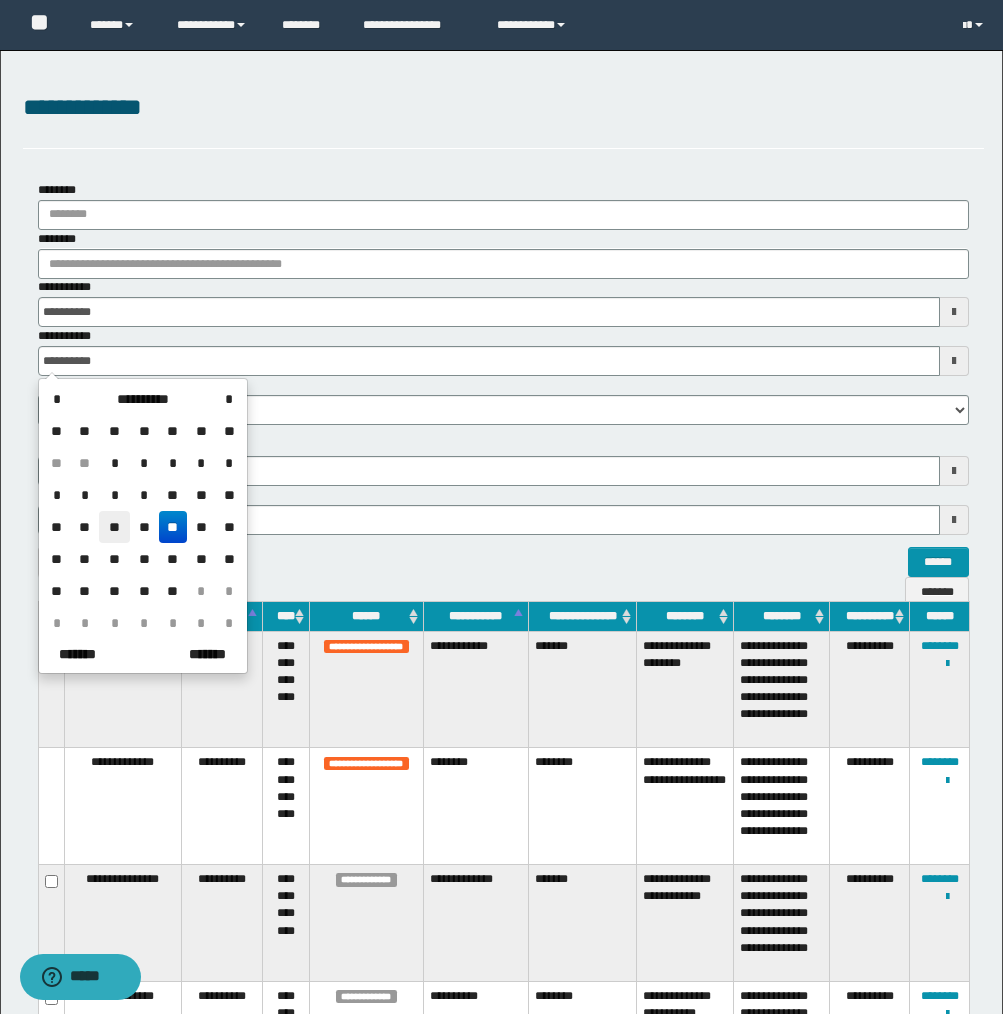 click on "**" at bounding box center [114, 527] 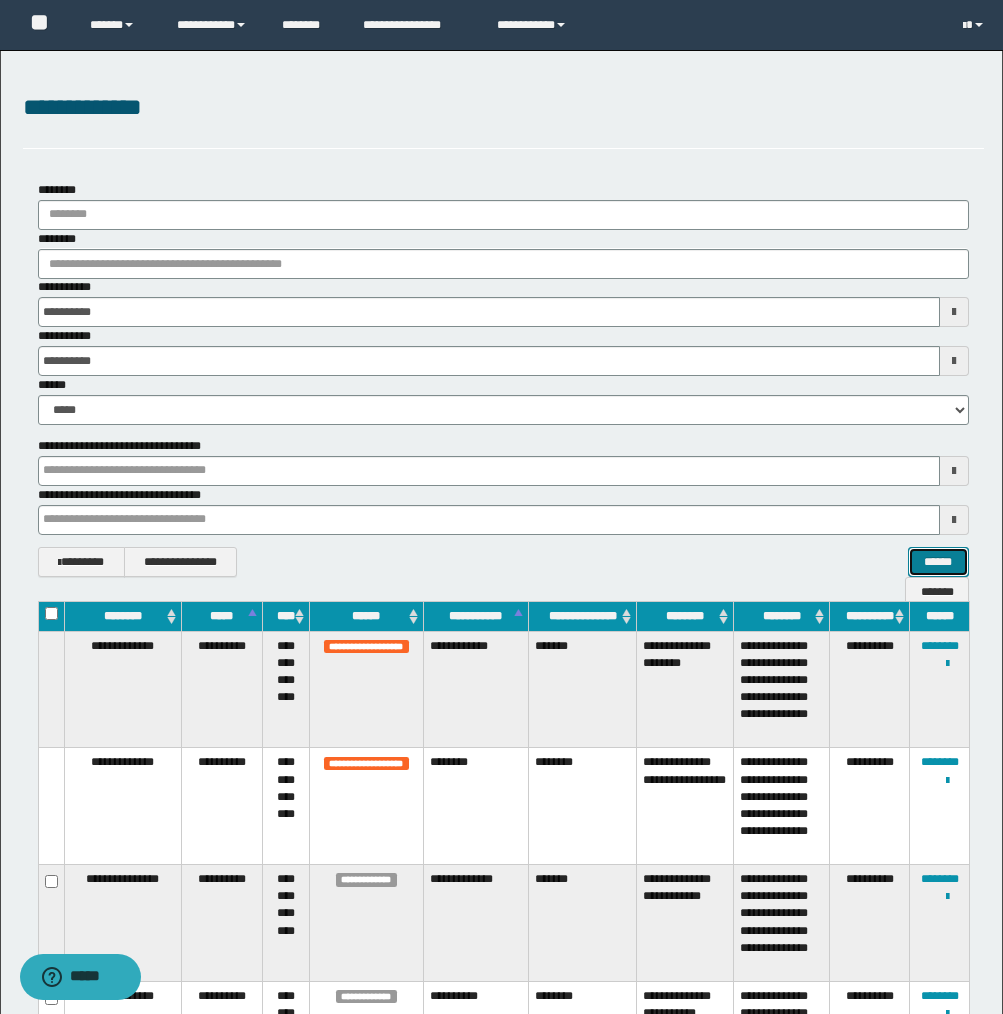 click on "******" at bounding box center [938, 562] 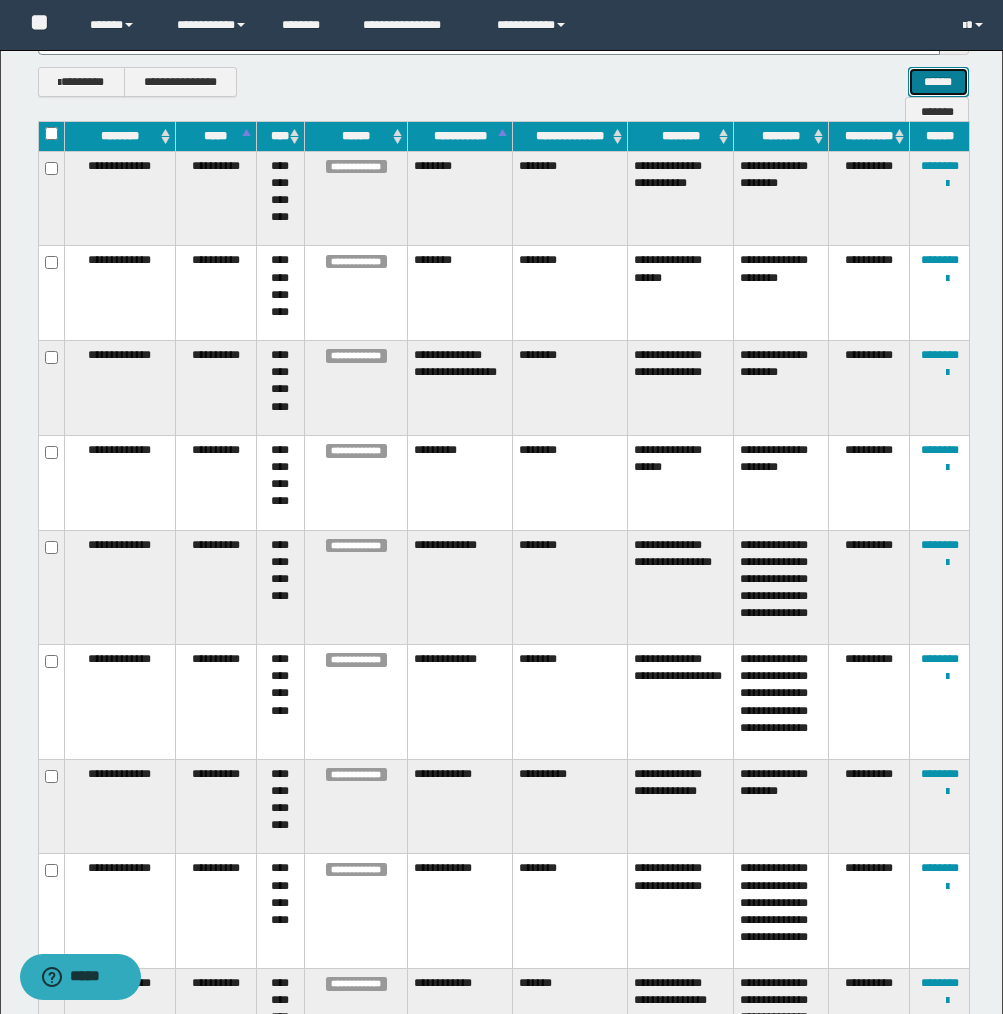 scroll, scrollTop: 485, scrollLeft: 0, axis: vertical 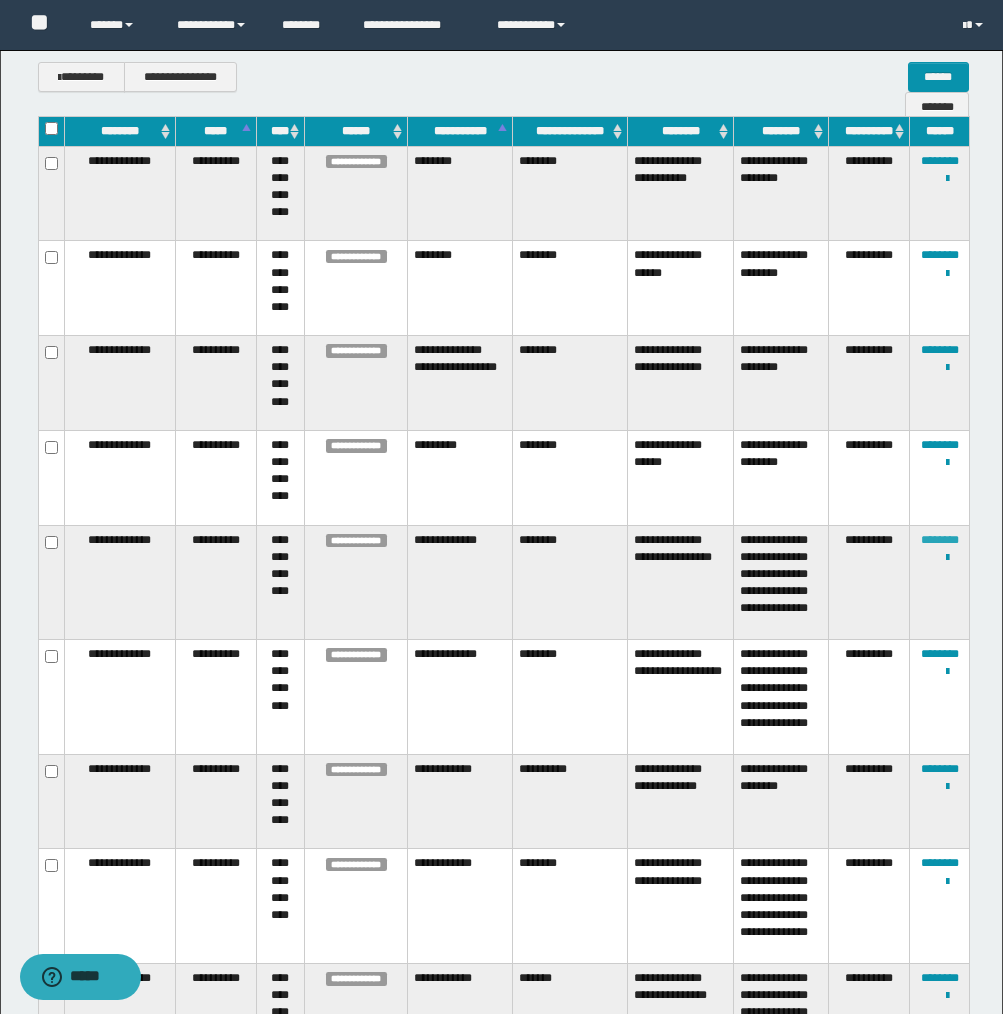 click on "********" at bounding box center (940, 540) 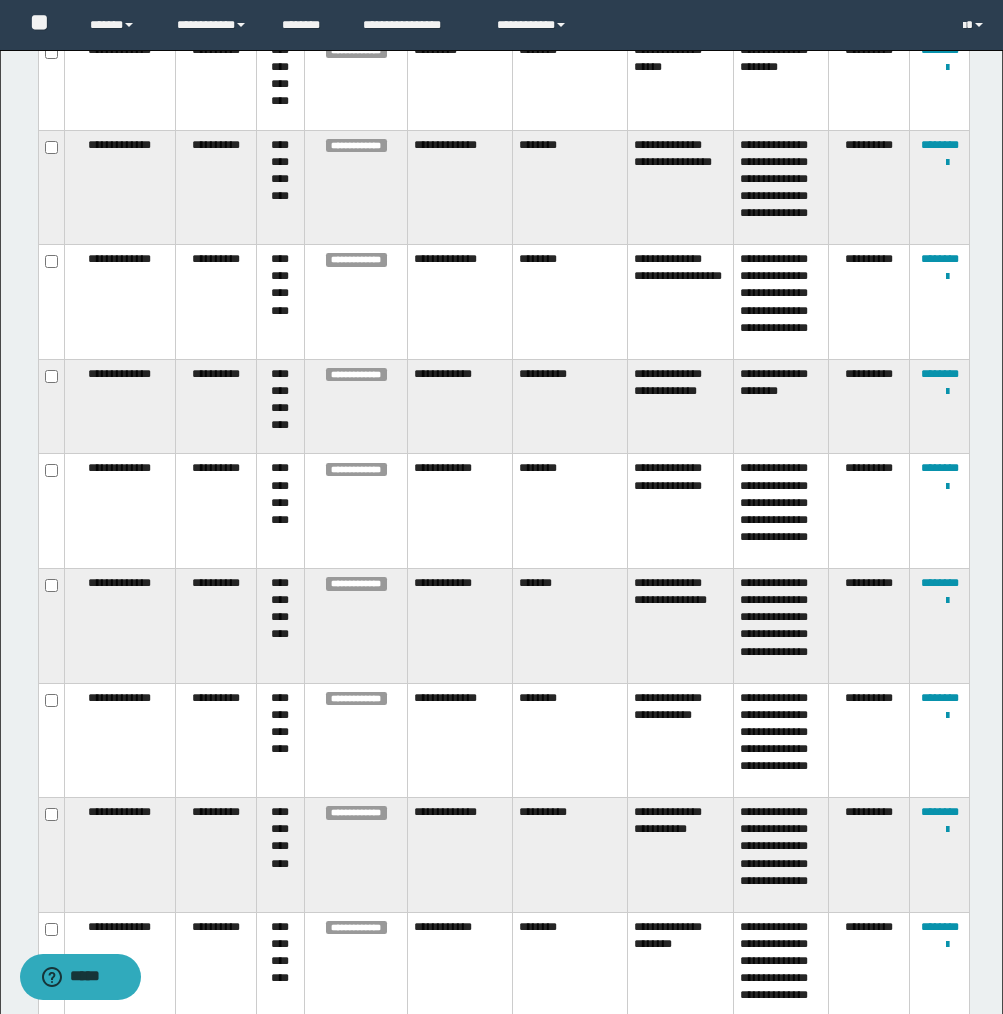 scroll, scrollTop: 888, scrollLeft: 0, axis: vertical 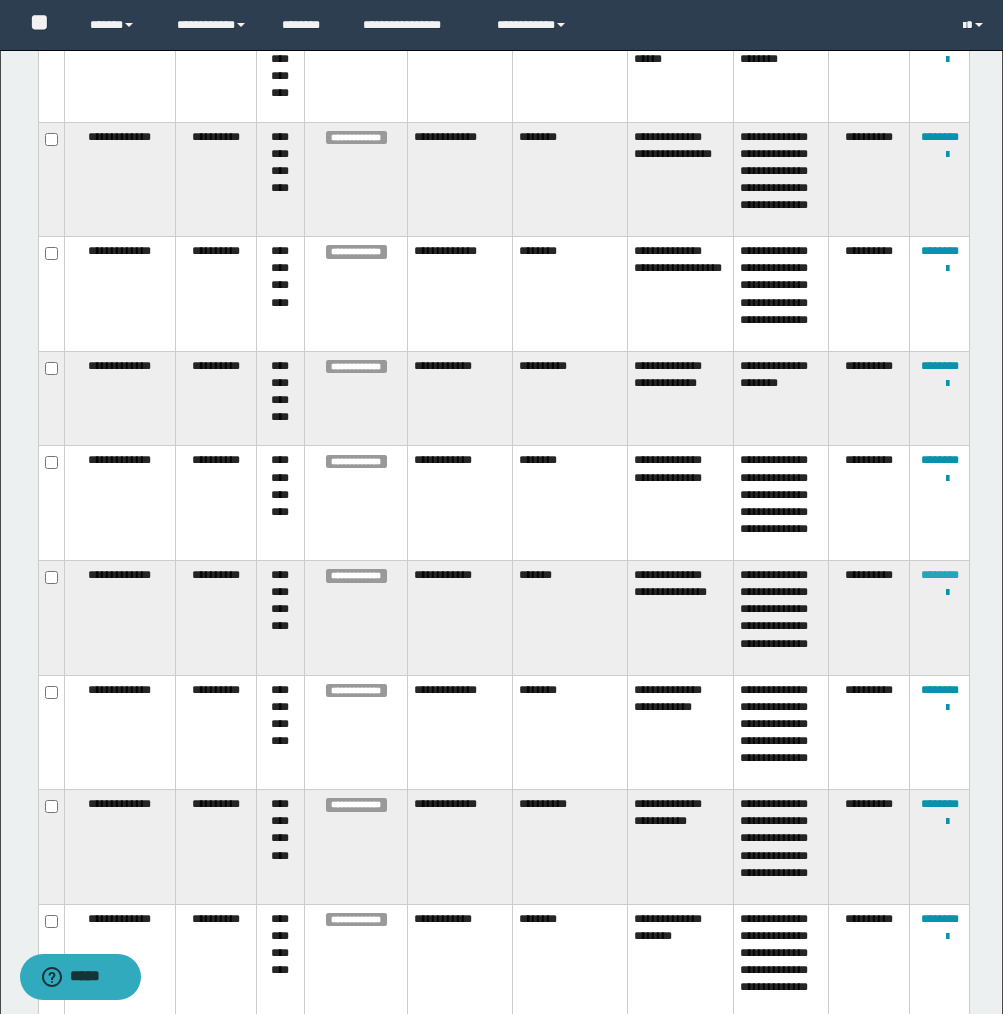 click on "********" at bounding box center [940, 575] 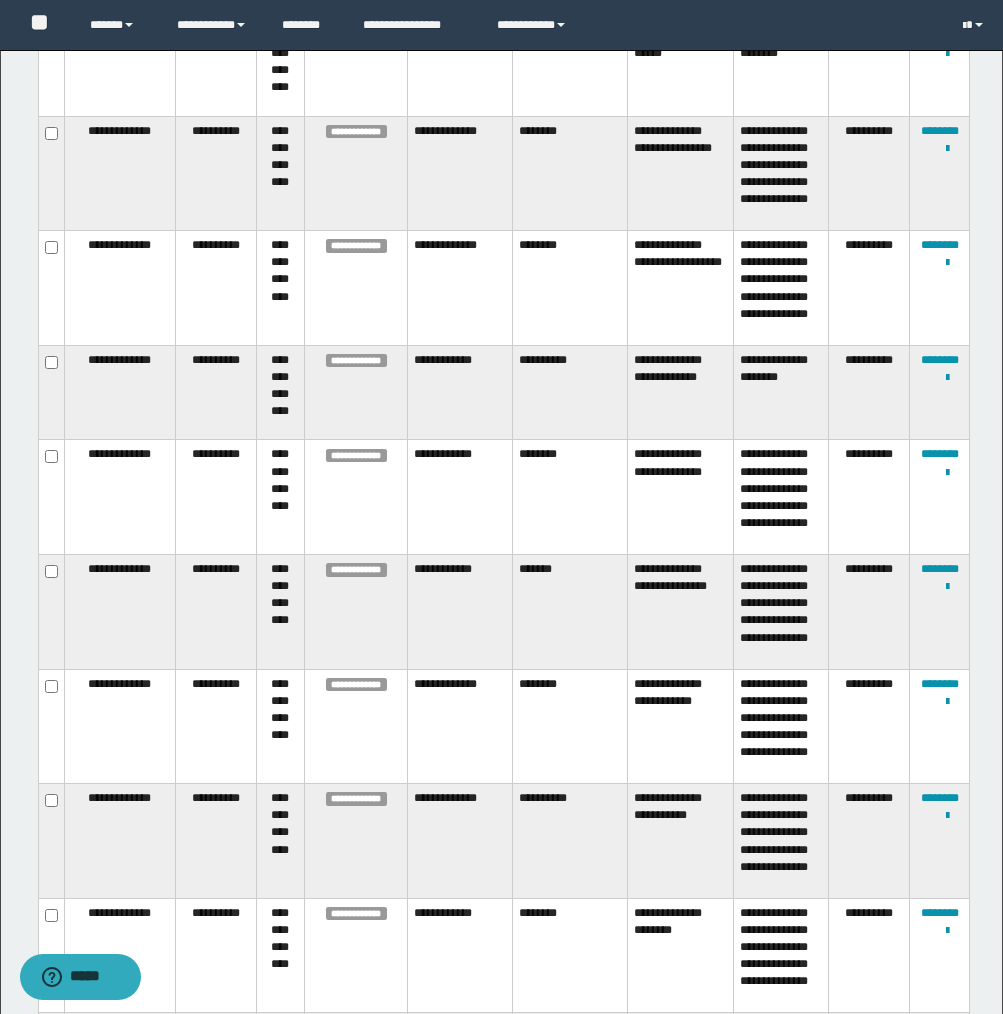 scroll, scrollTop: 895, scrollLeft: 0, axis: vertical 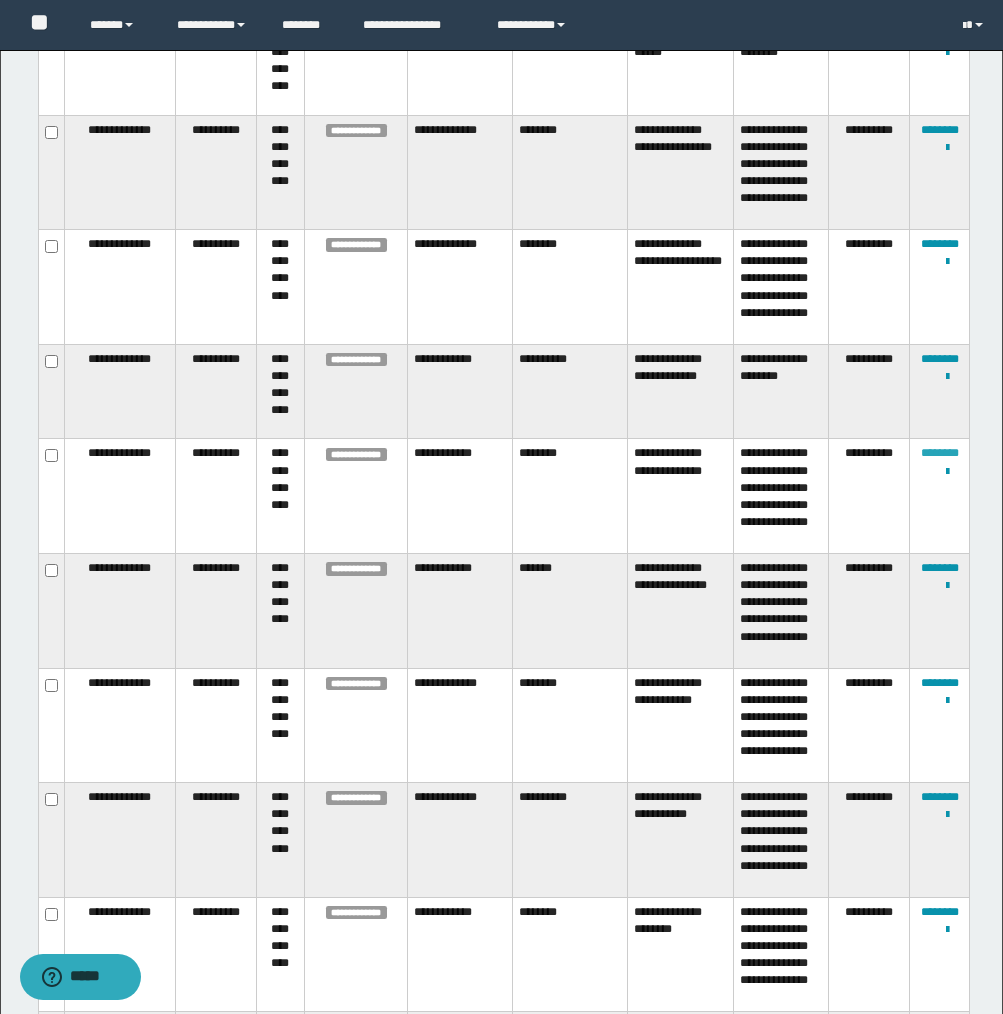 click on "********" at bounding box center [940, 453] 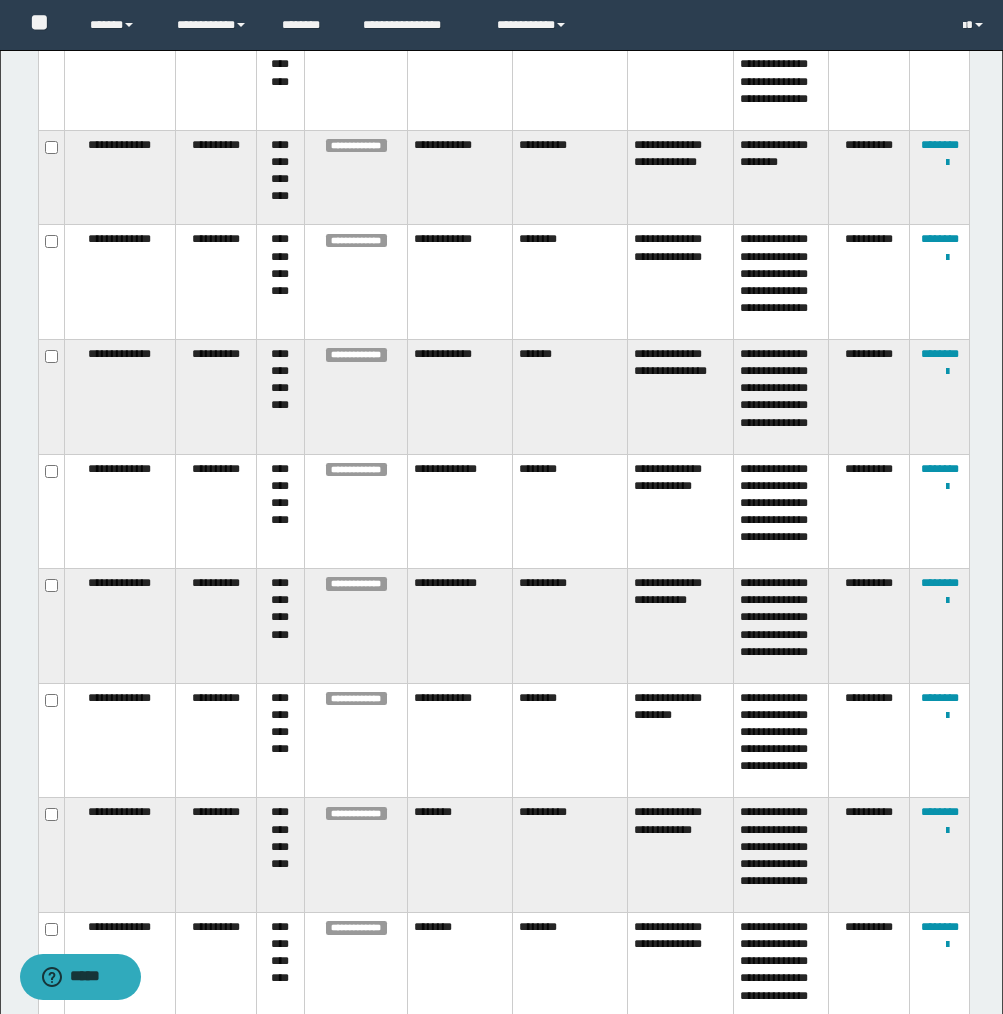 scroll, scrollTop: 436, scrollLeft: 0, axis: vertical 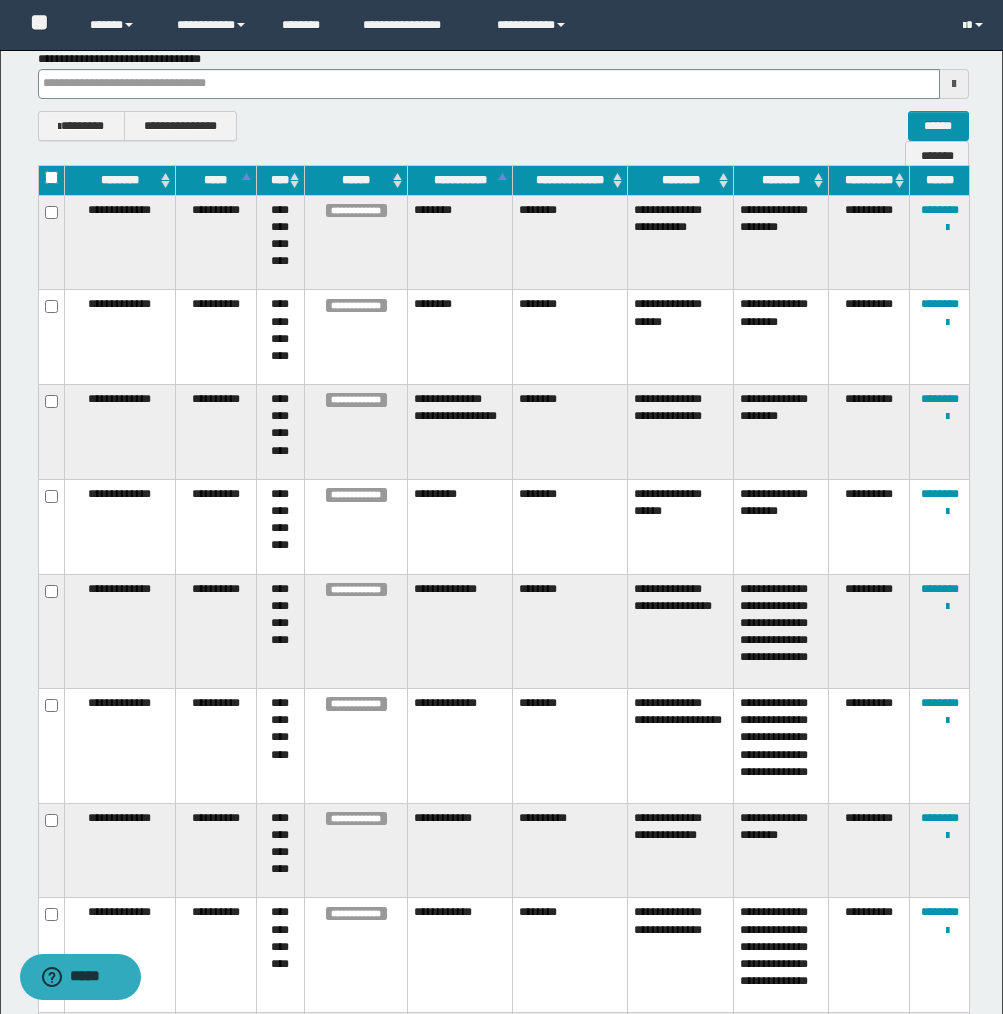 click at bounding box center [947, 512] 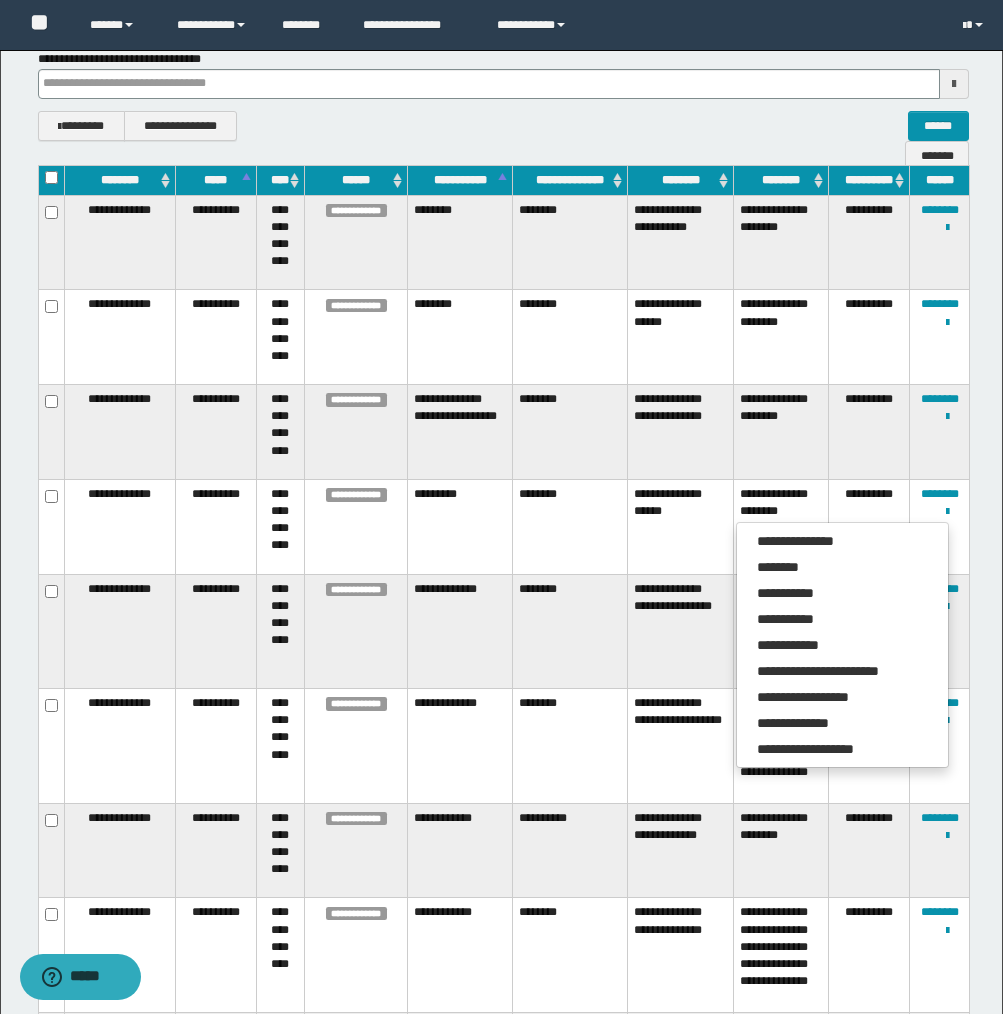 click on "**********" at bounding box center [503, 2034] 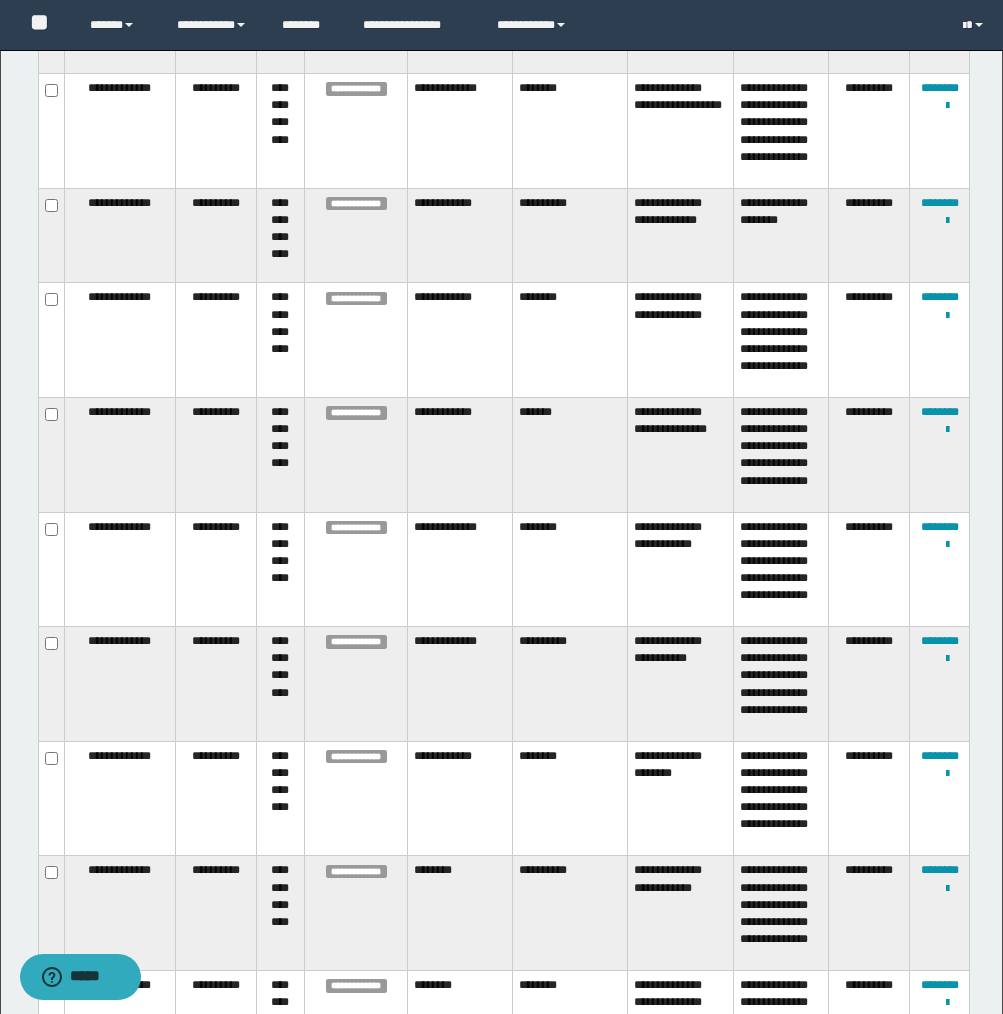 scroll, scrollTop: 1056, scrollLeft: 0, axis: vertical 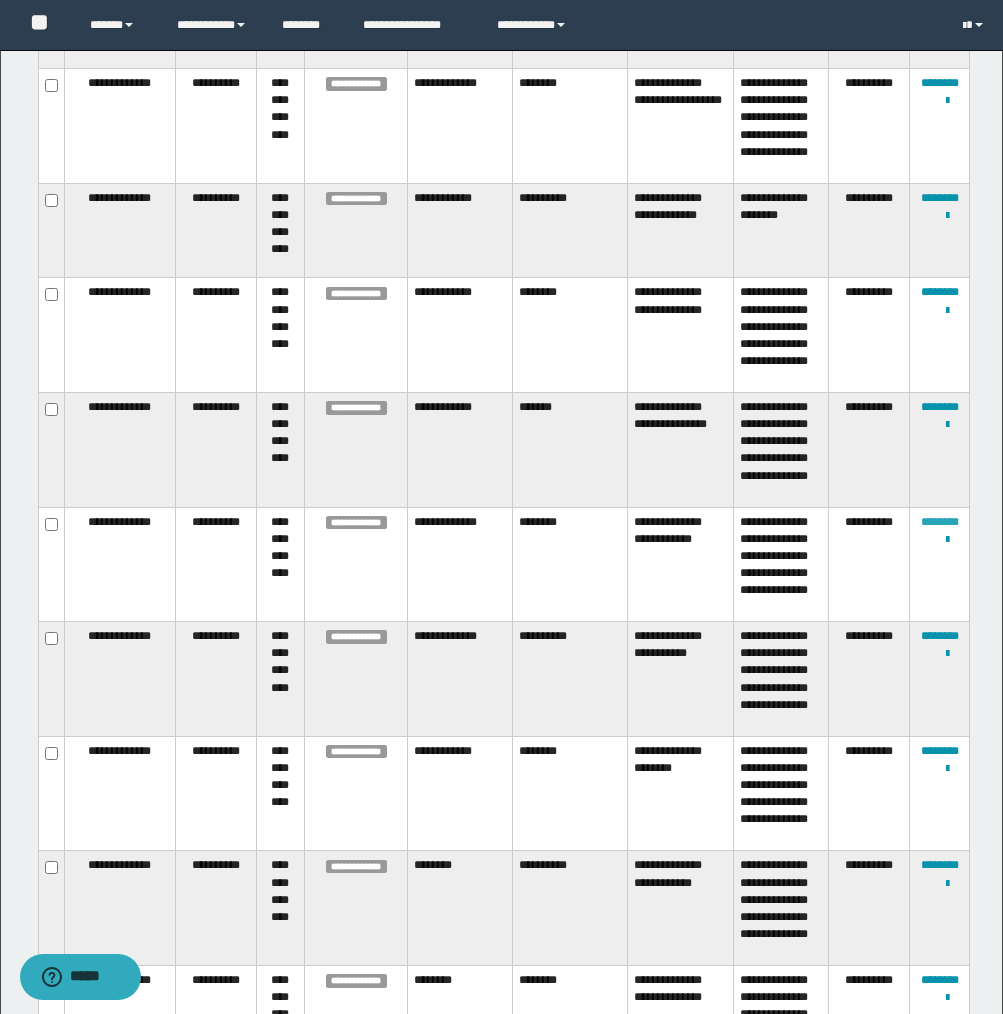 click on "********" at bounding box center (940, 522) 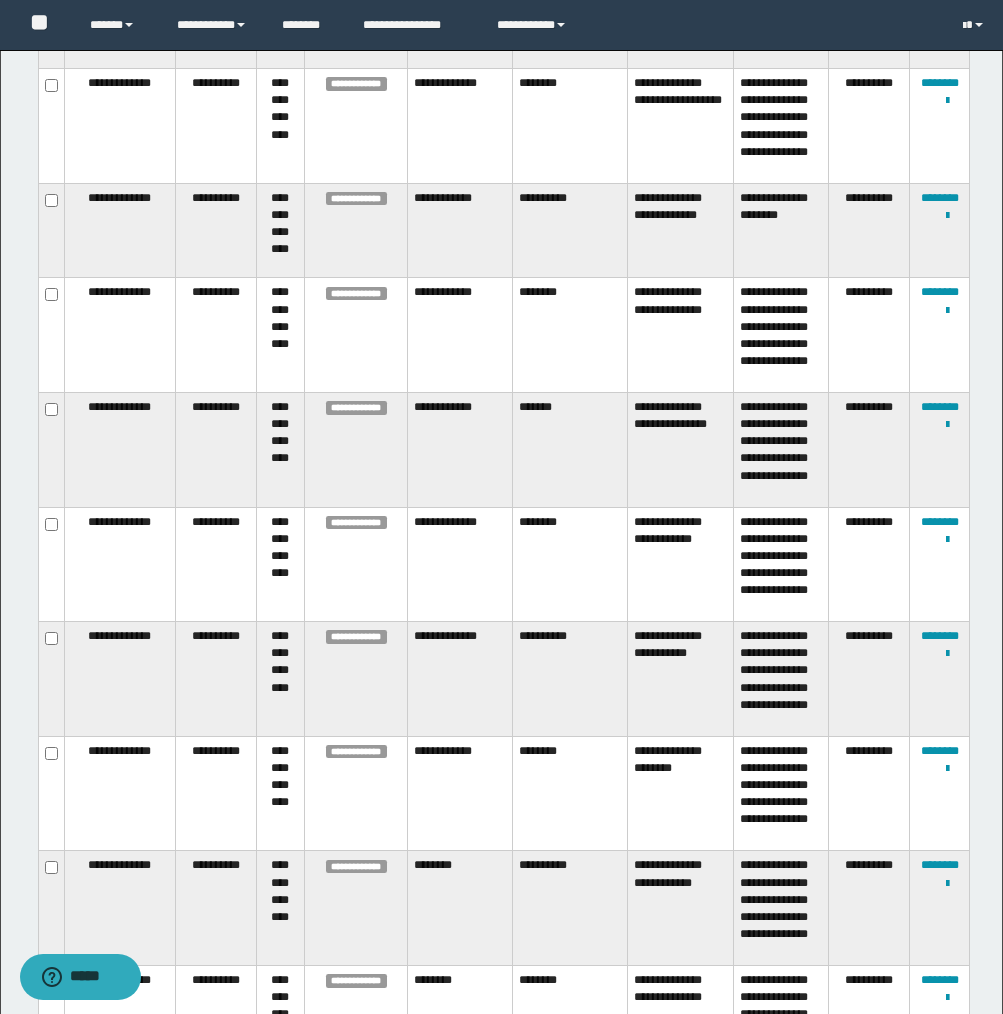 click on "********" at bounding box center (570, 564) 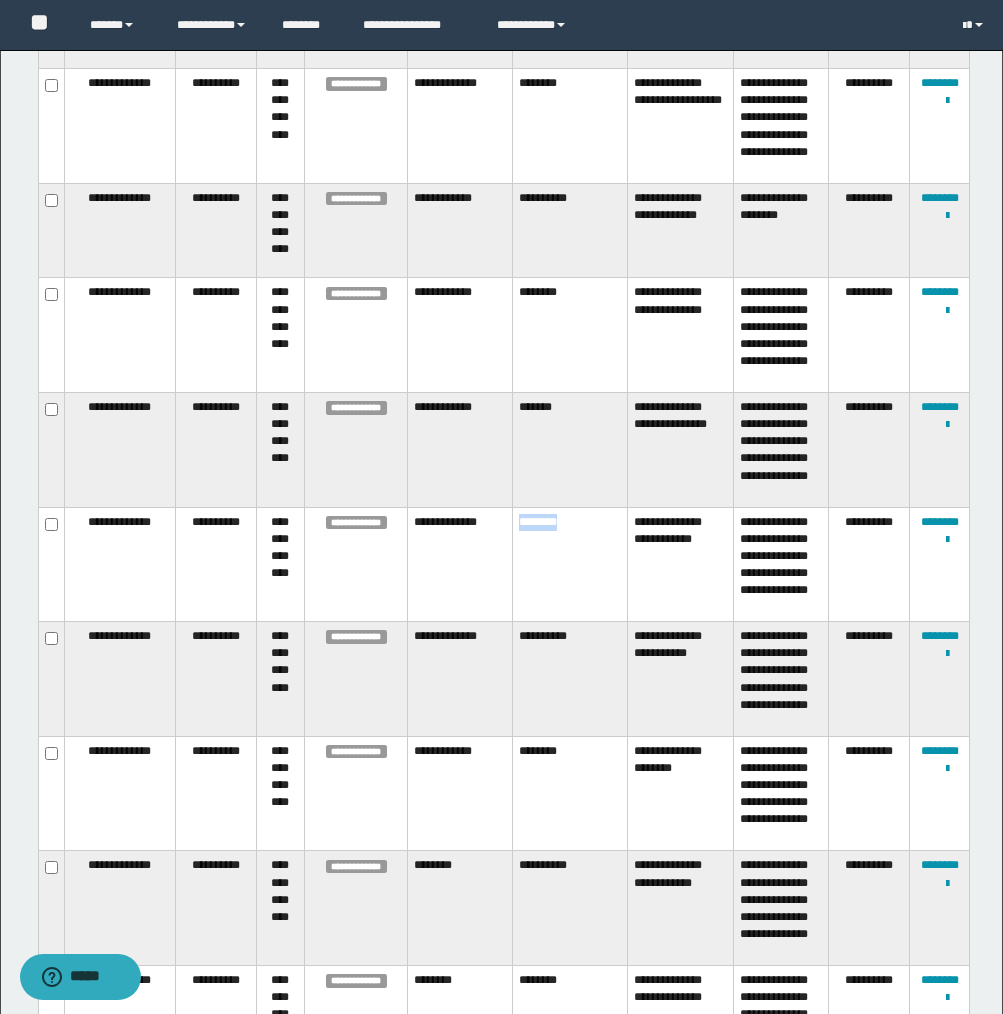 click on "********" at bounding box center [570, 564] 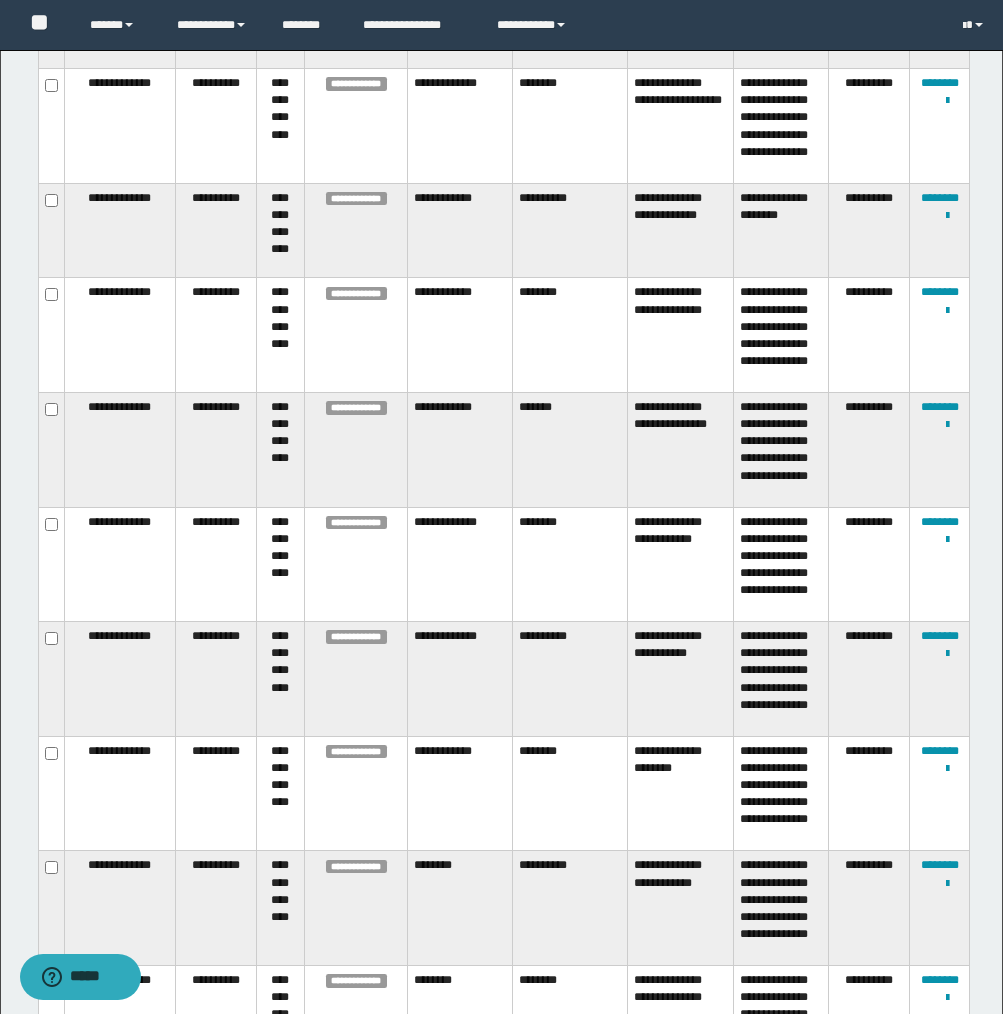 click on "********" at bounding box center (570, 564) 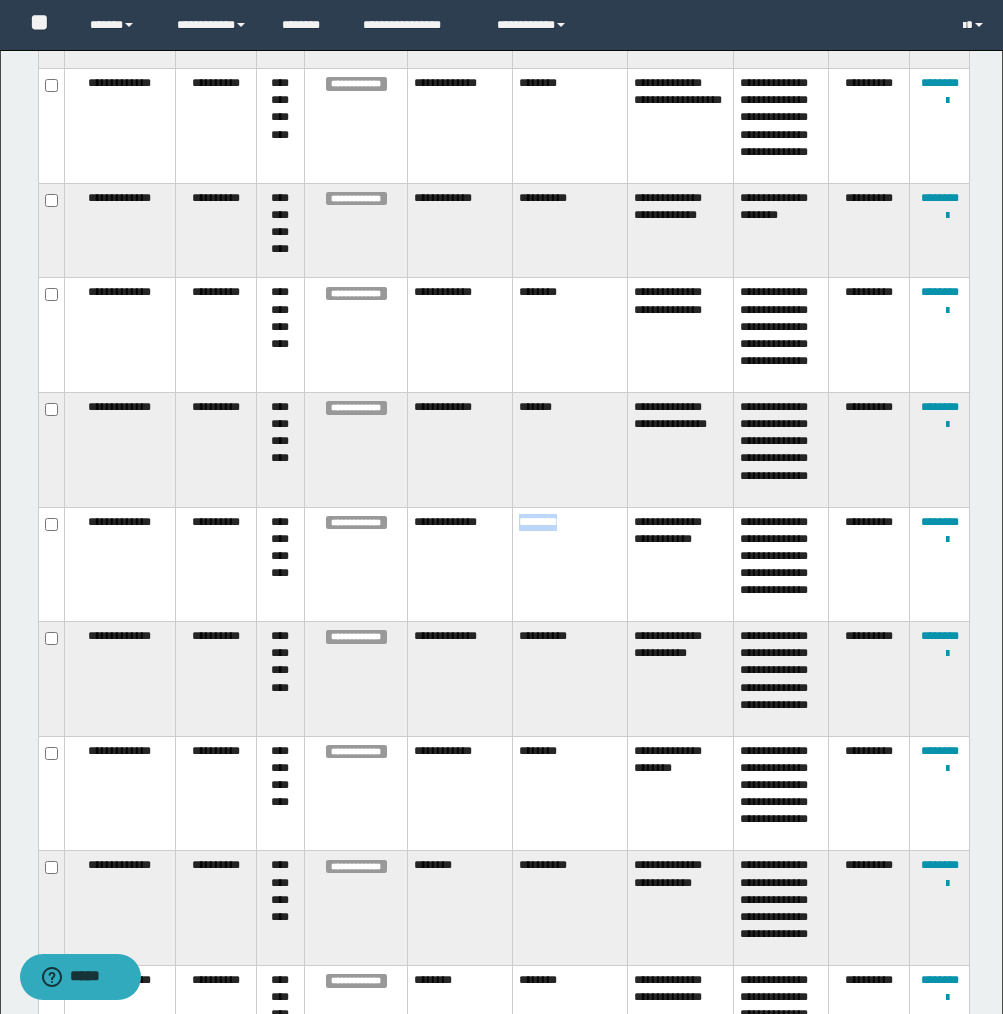 click on "********" at bounding box center [570, 564] 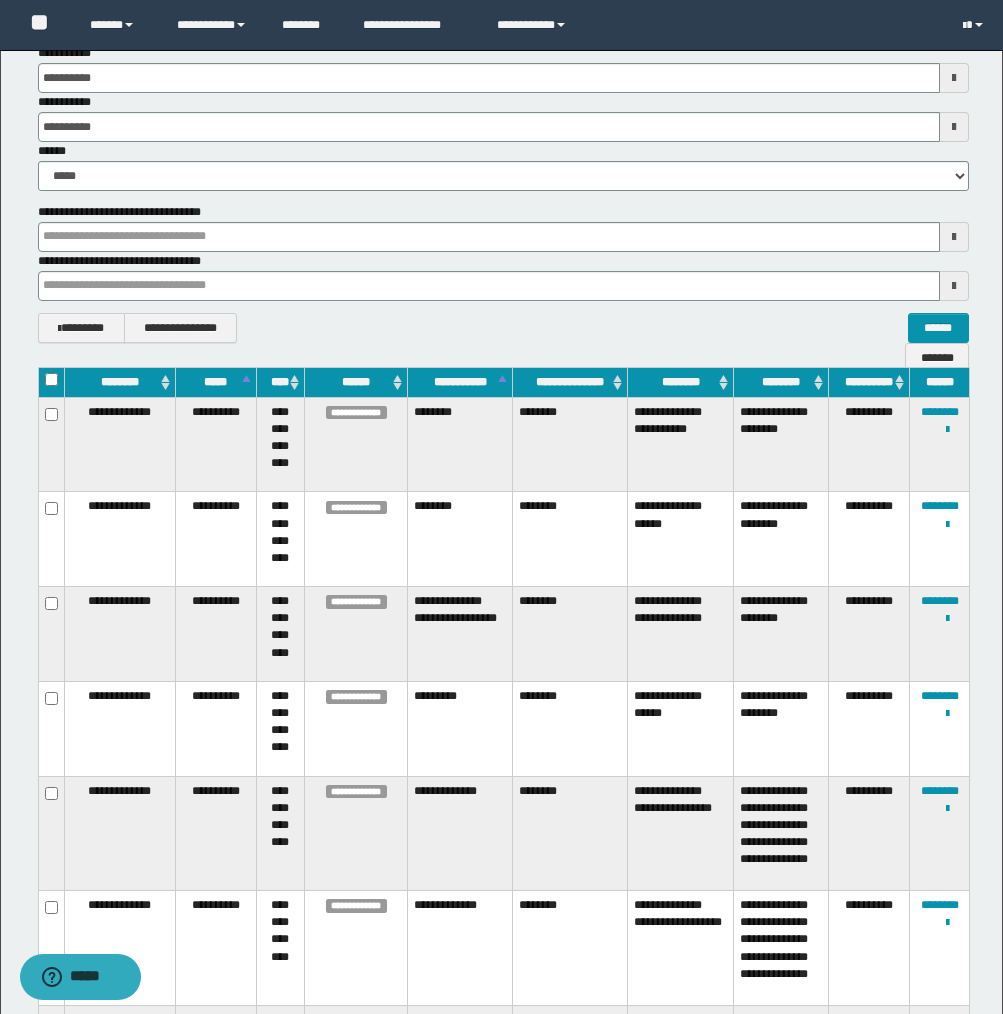 scroll, scrollTop: 0, scrollLeft: 0, axis: both 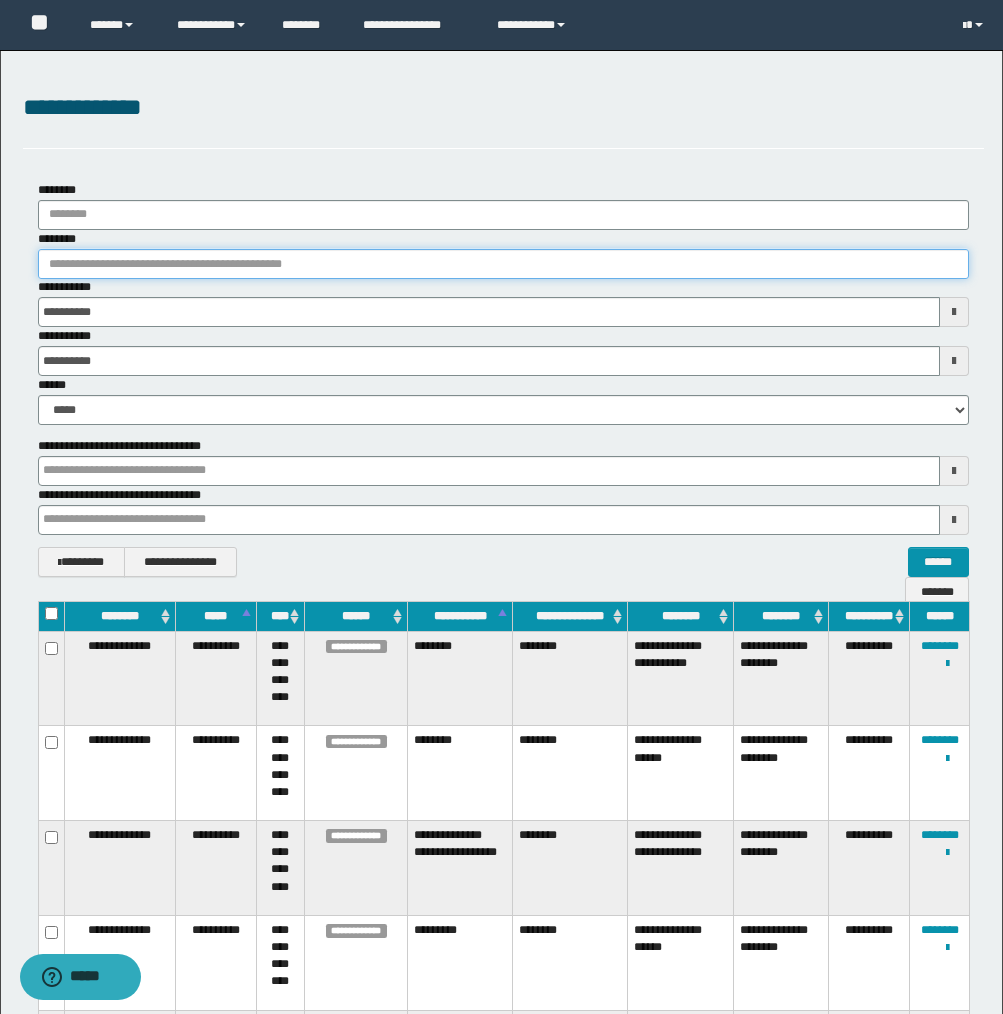 click on "********" at bounding box center [503, 264] 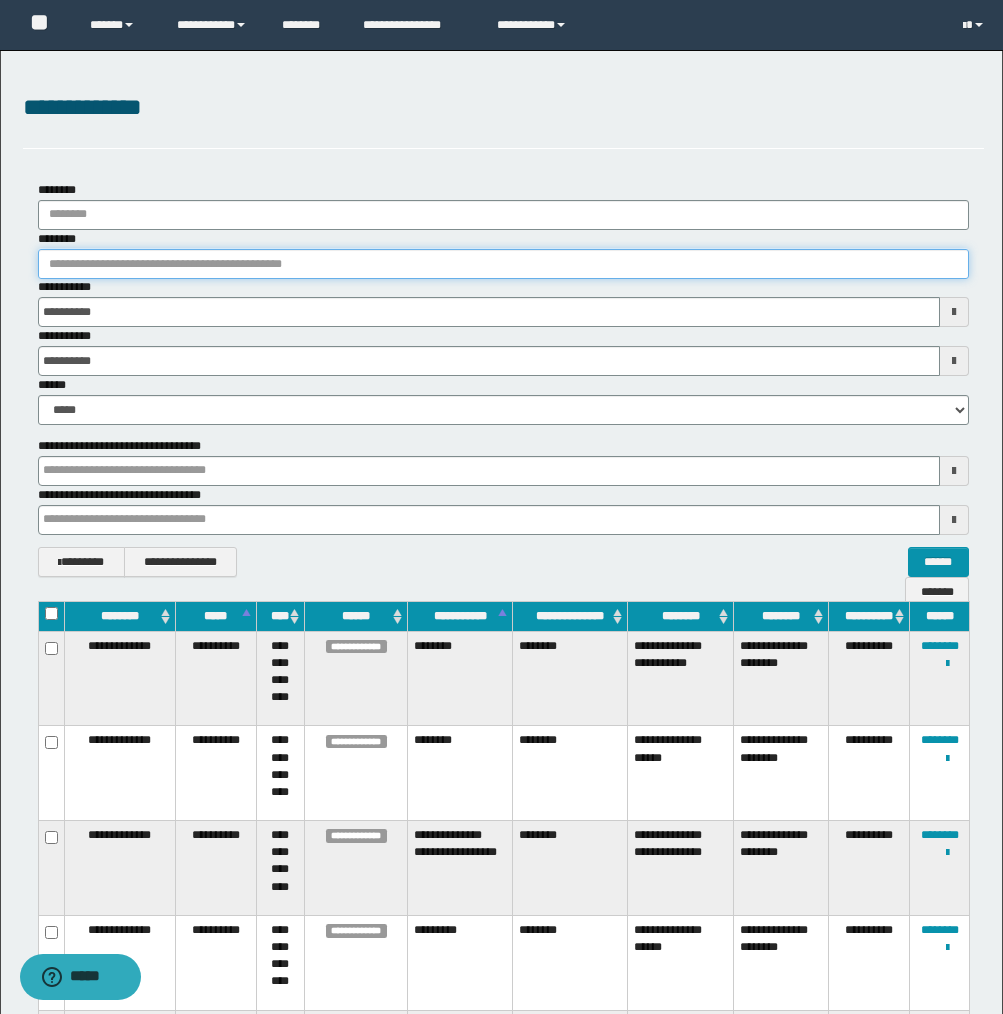 click on "********" at bounding box center [503, 264] 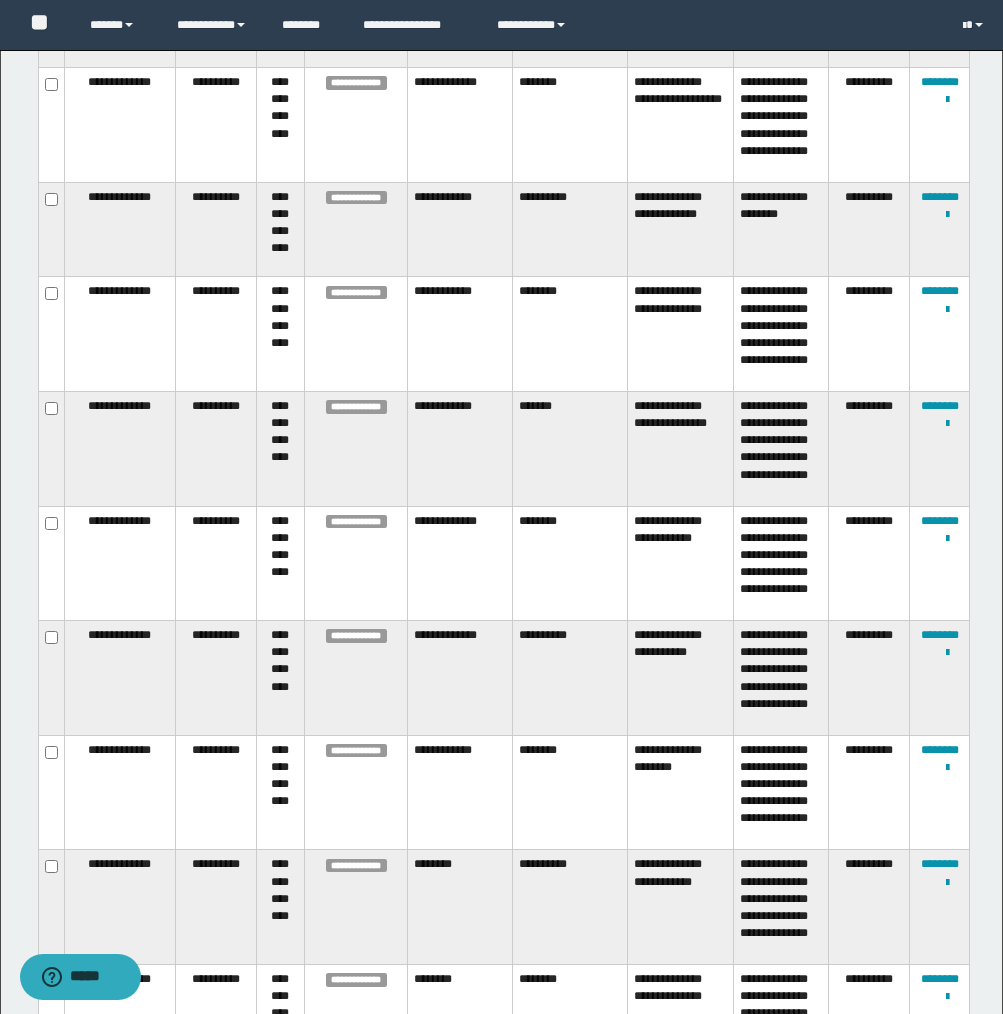scroll, scrollTop: 1104, scrollLeft: 0, axis: vertical 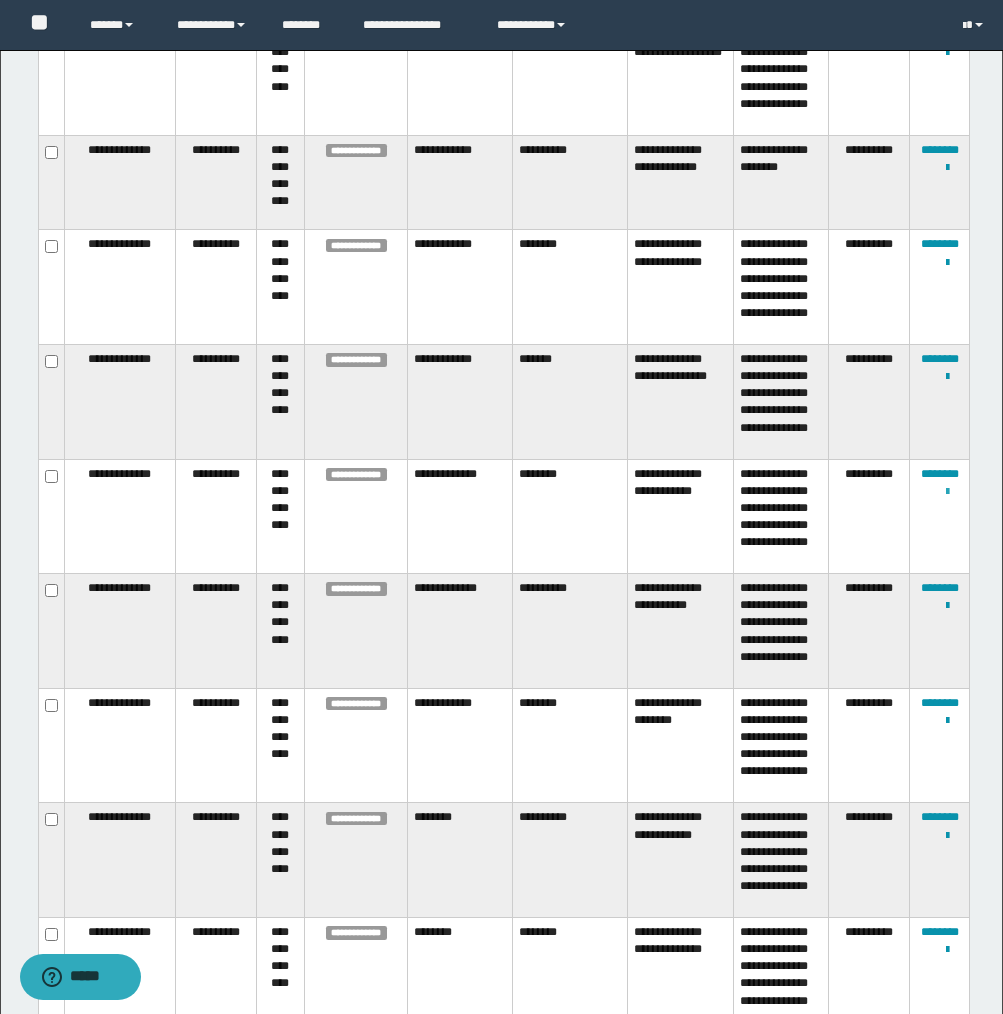 click at bounding box center (947, 492) 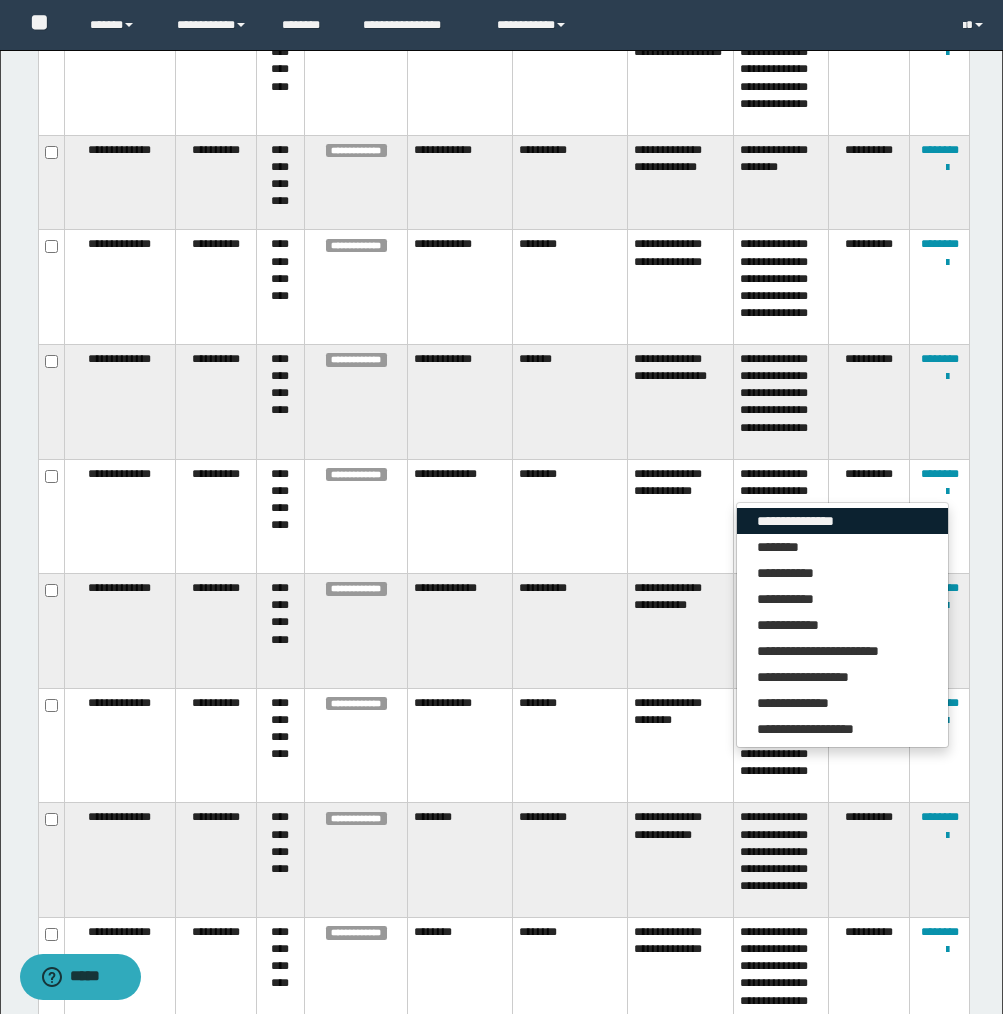 click on "**********" at bounding box center [842, 521] 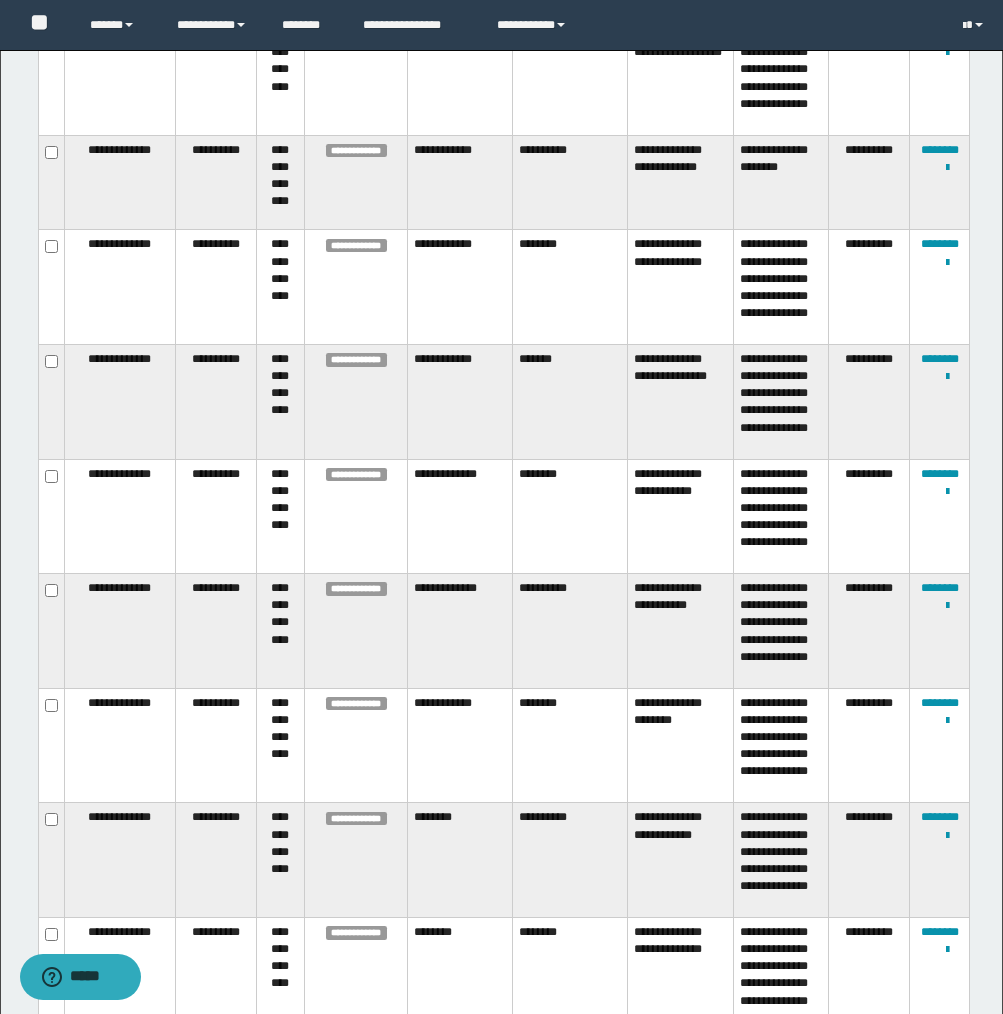 scroll, scrollTop: 0, scrollLeft: 0, axis: both 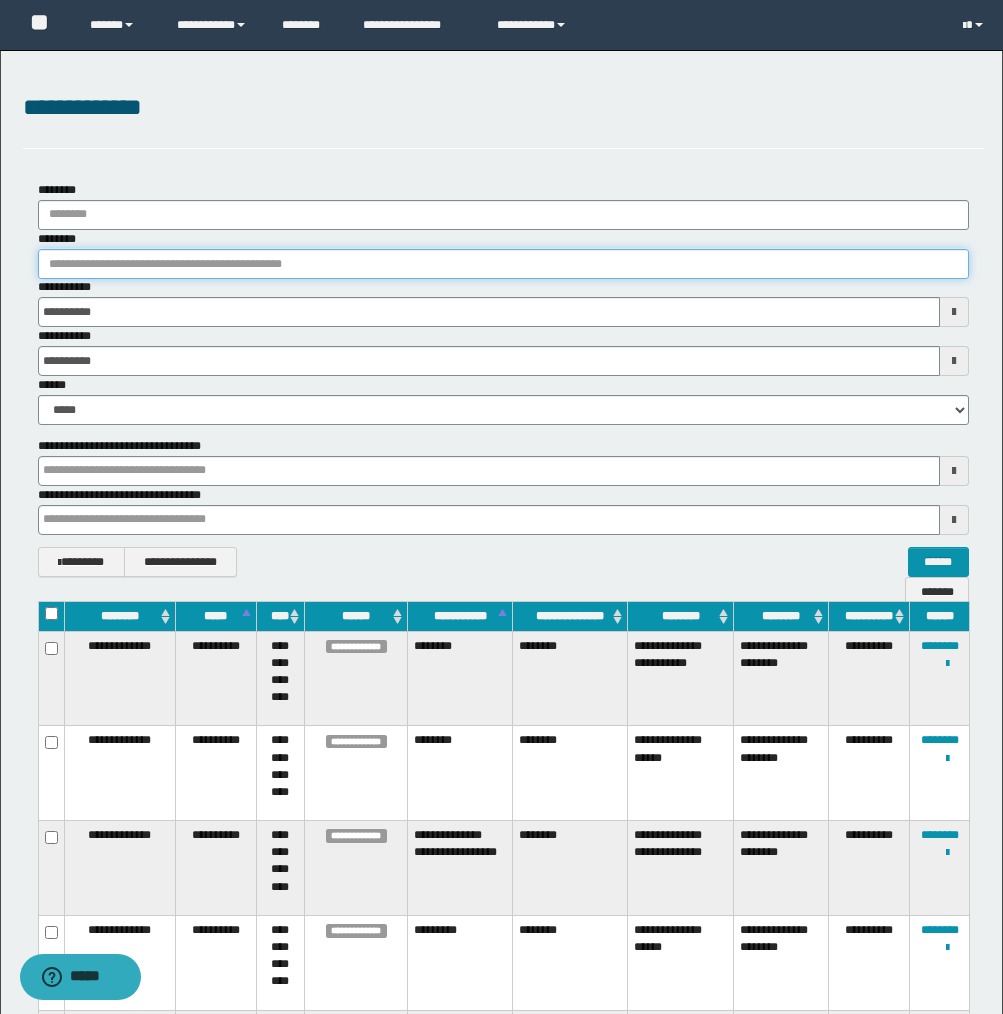 click on "********" at bounding box center [503, 264] 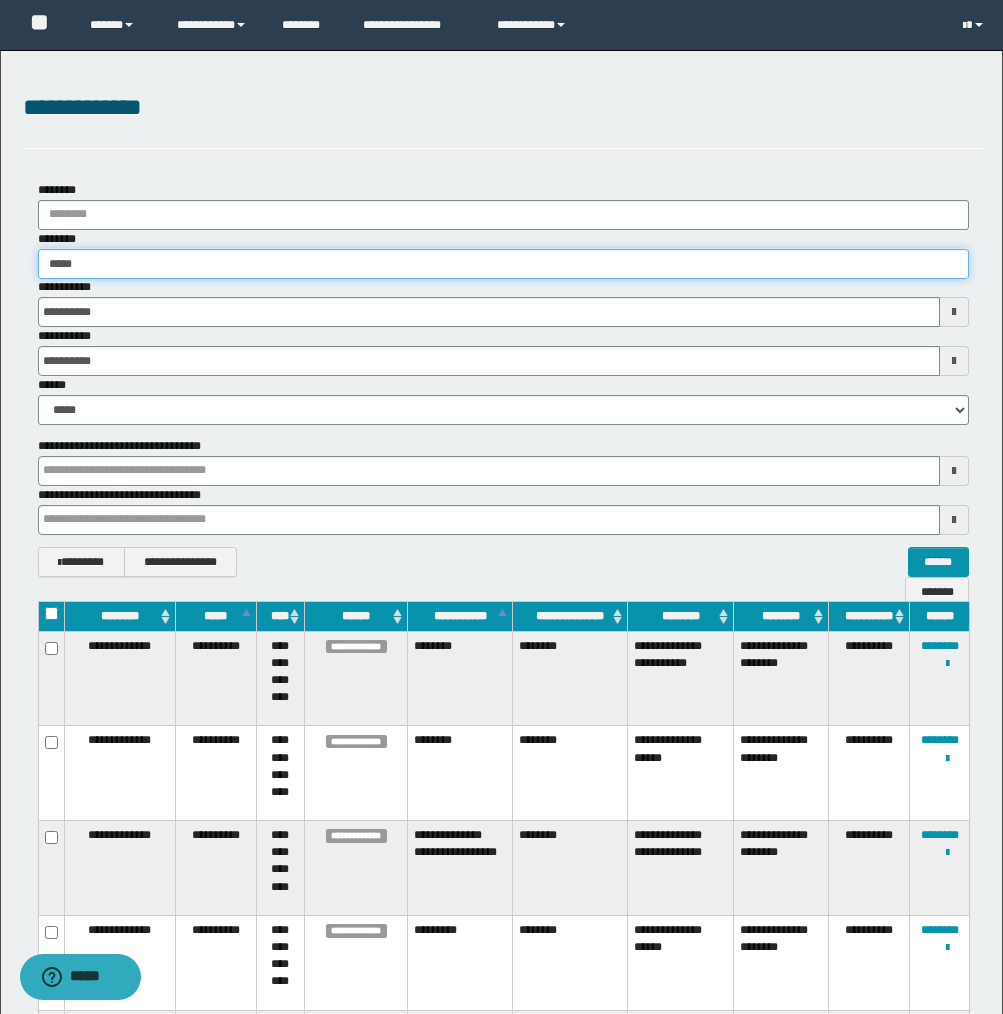type on "******" 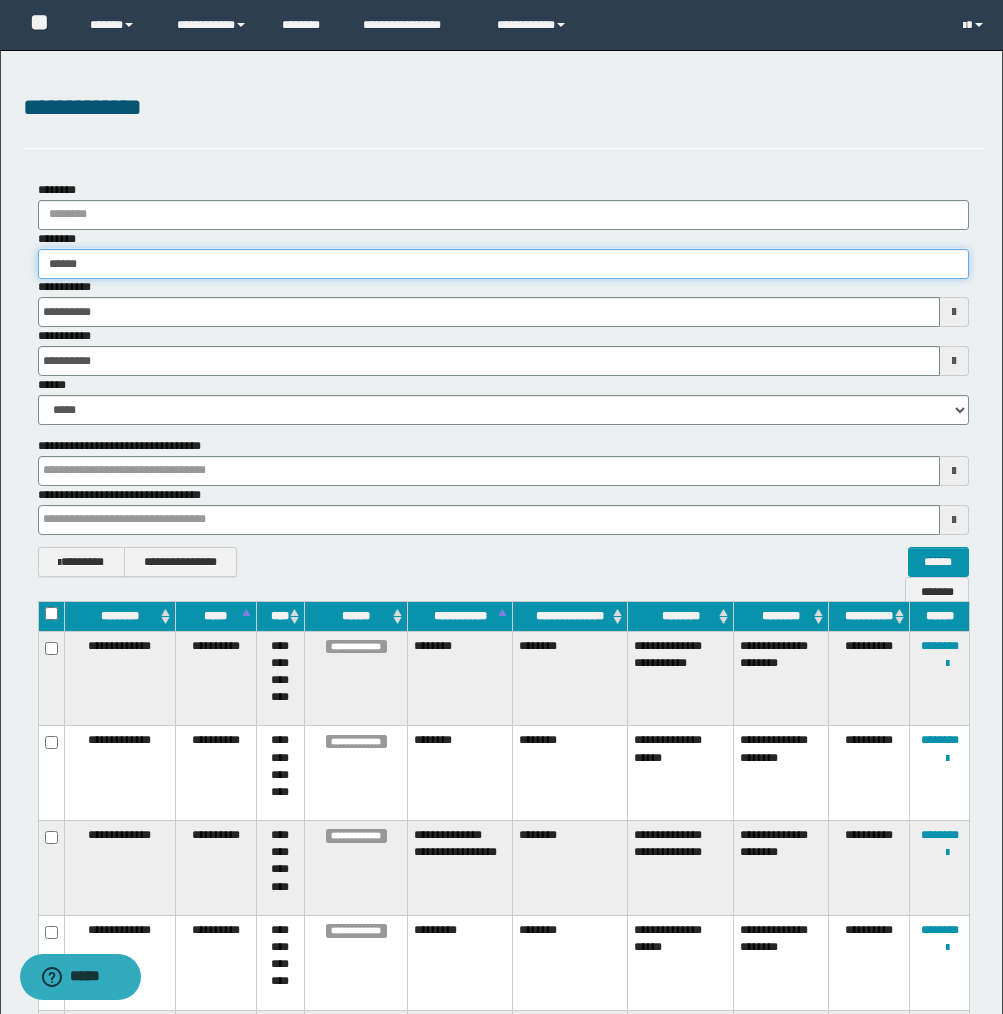 type on "******" 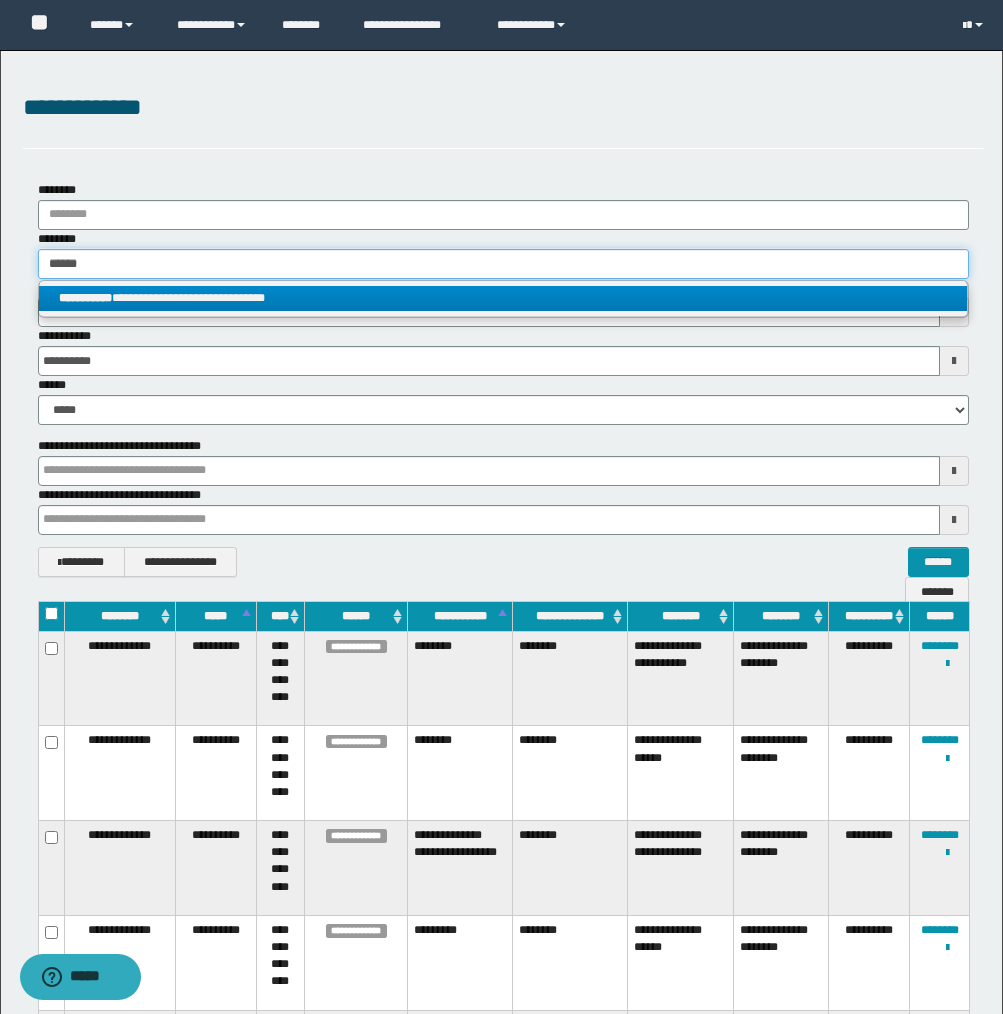 type on "******" 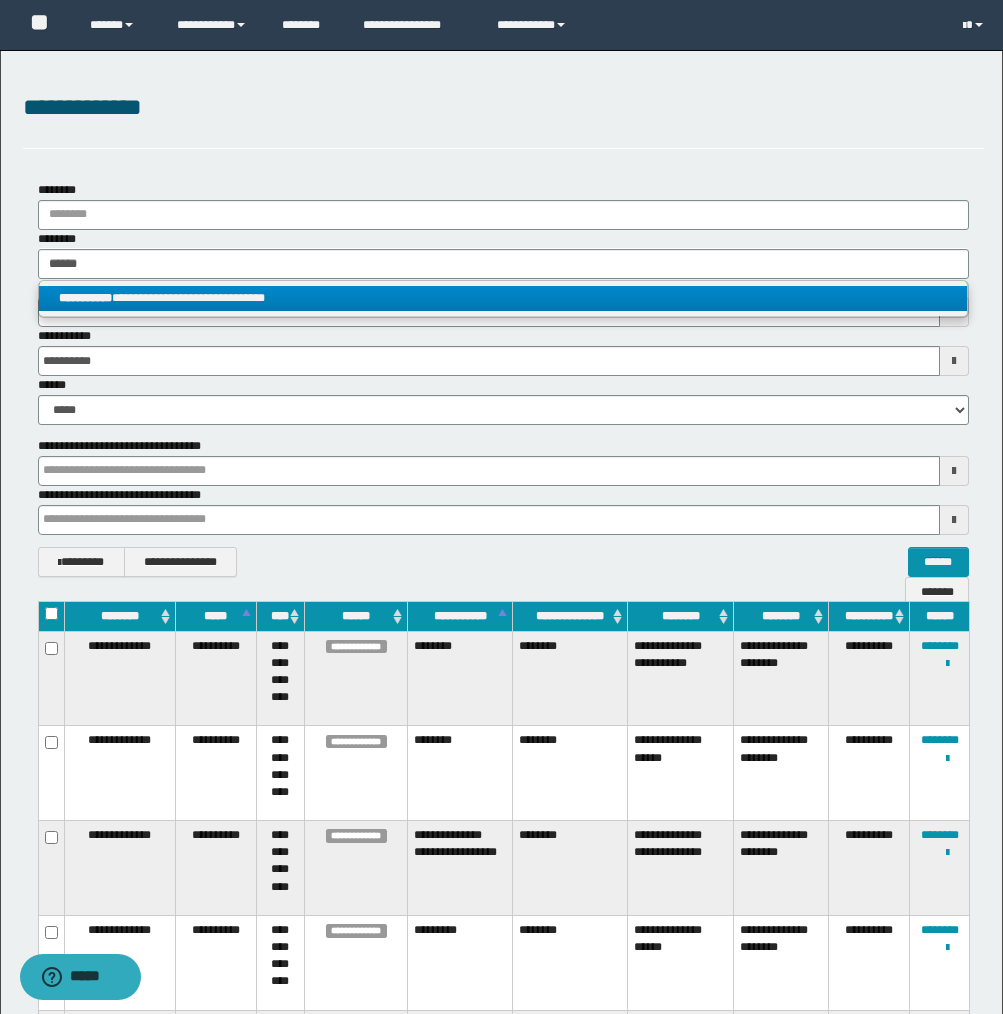 click on "**********" at bounding box center (503, 298) 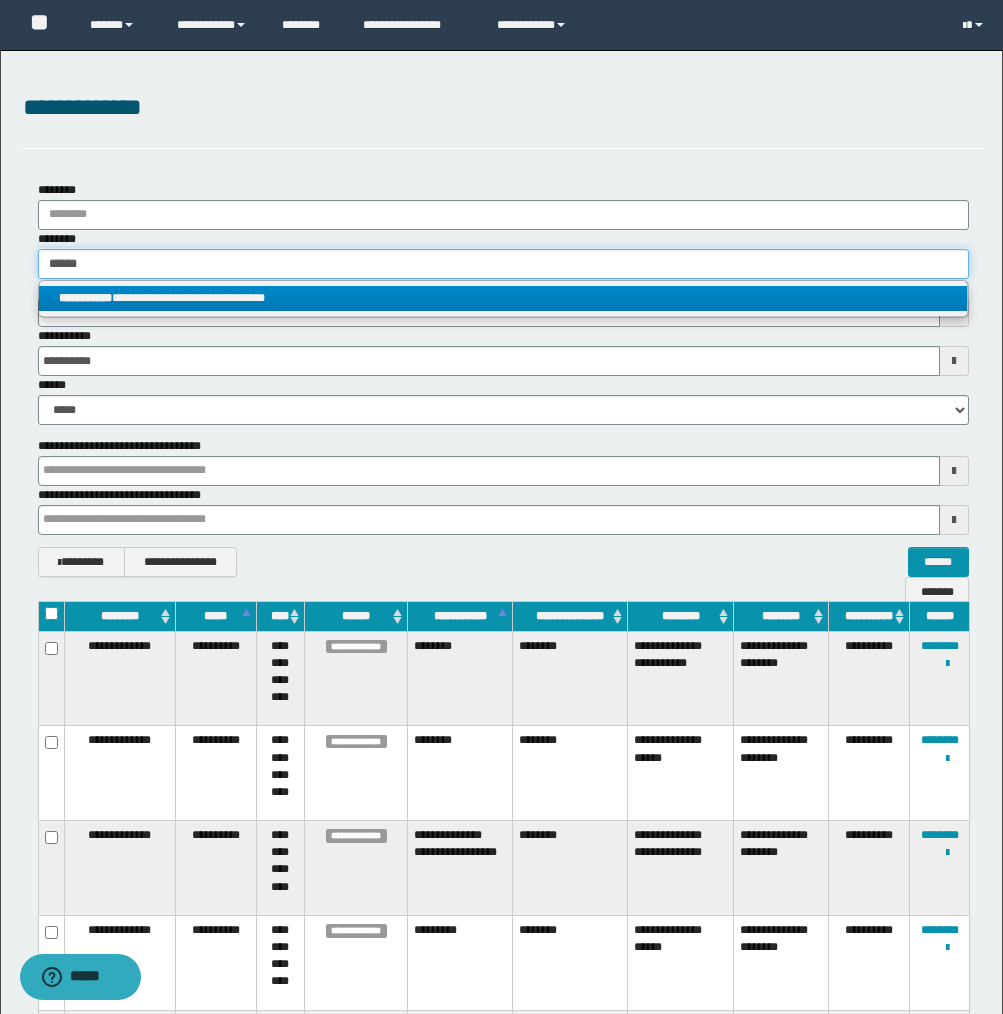 type 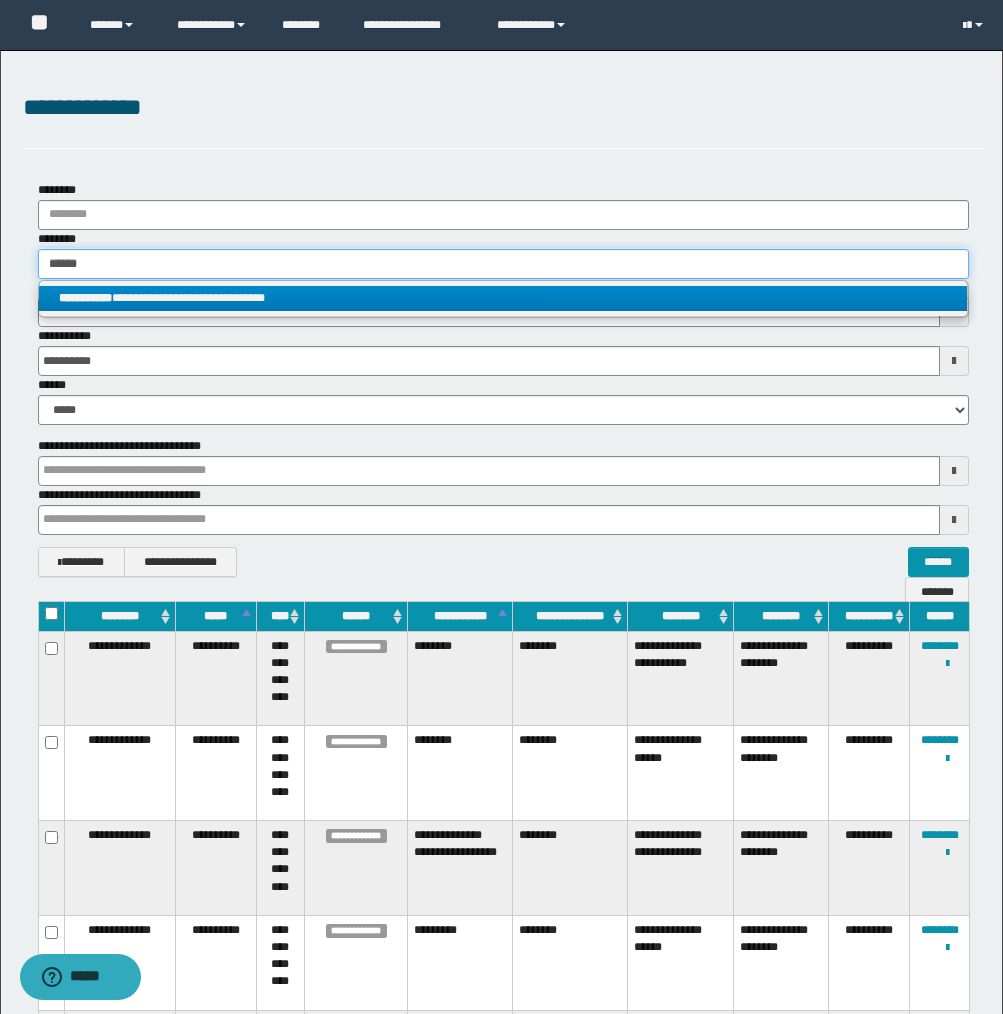 type on "**********" 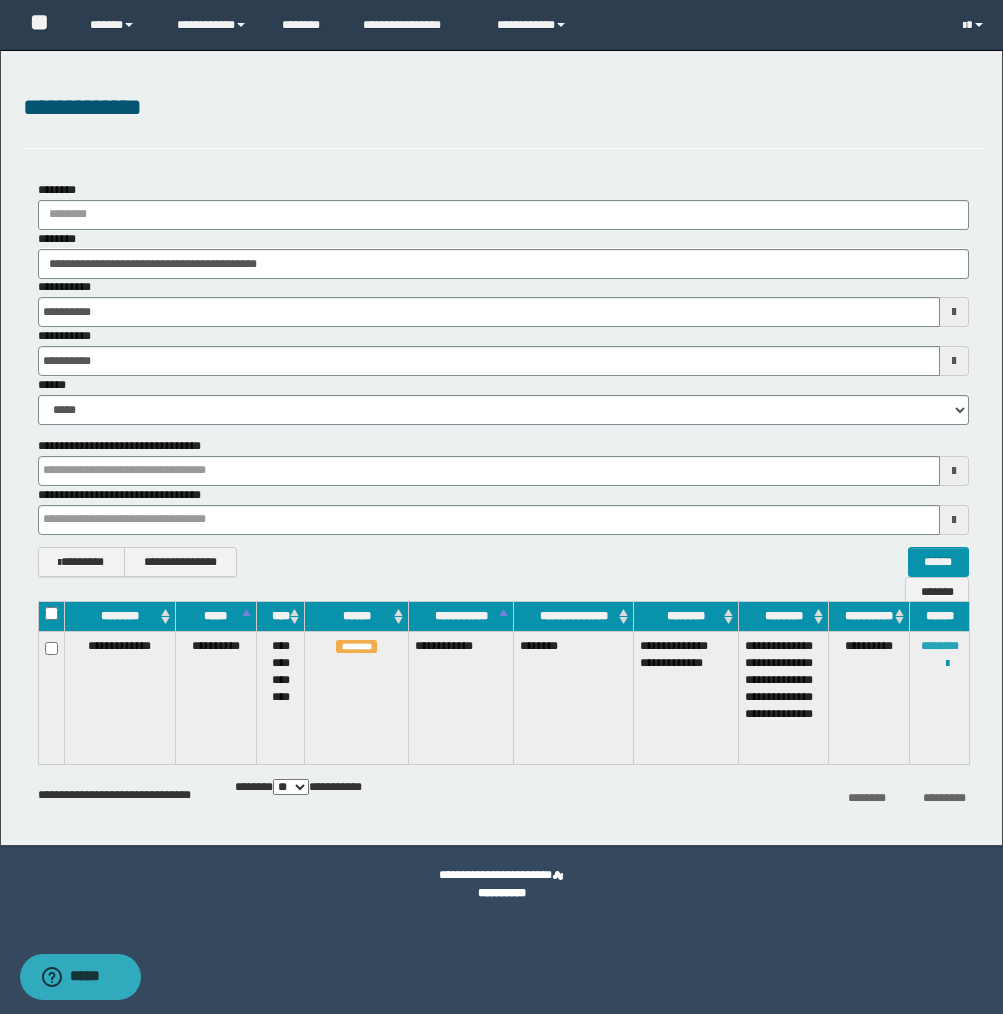 click on "********" at bounding box center (940, 646) 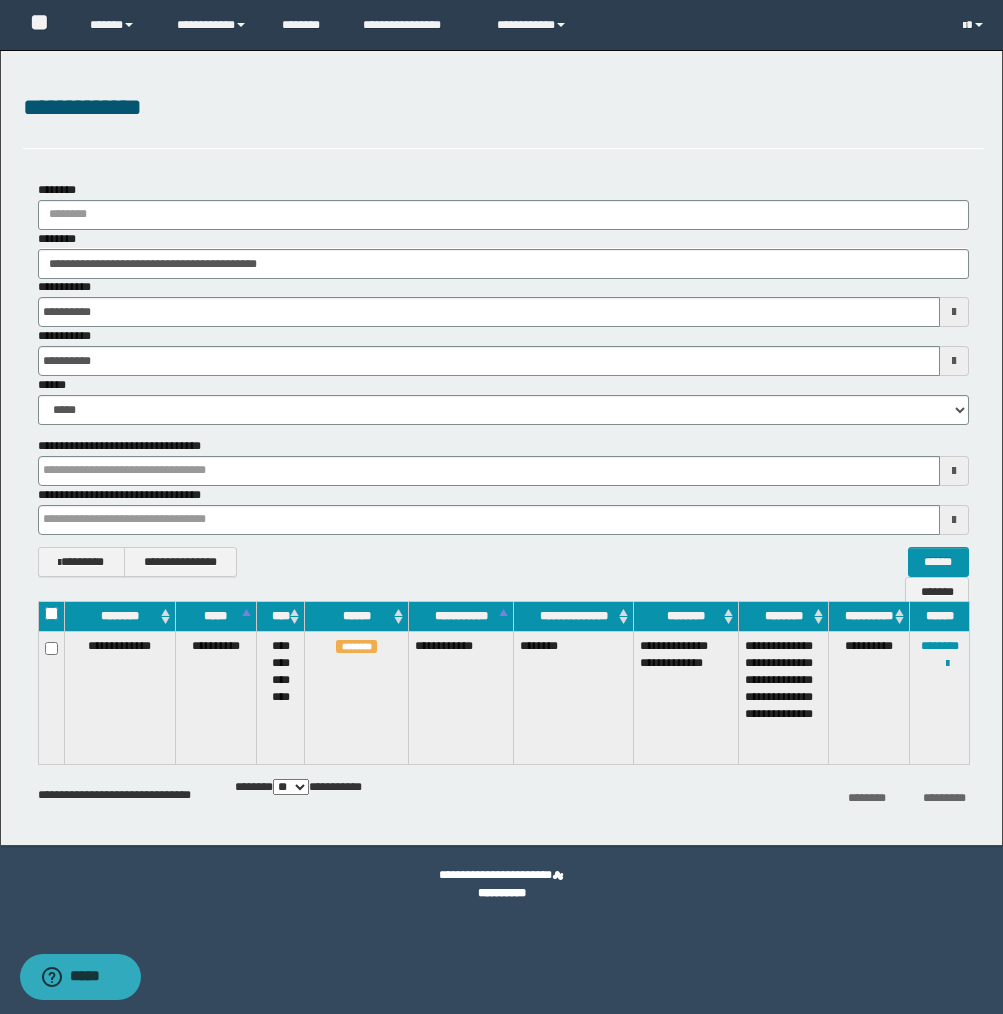 click on "********" at bounding box center (574, 697) 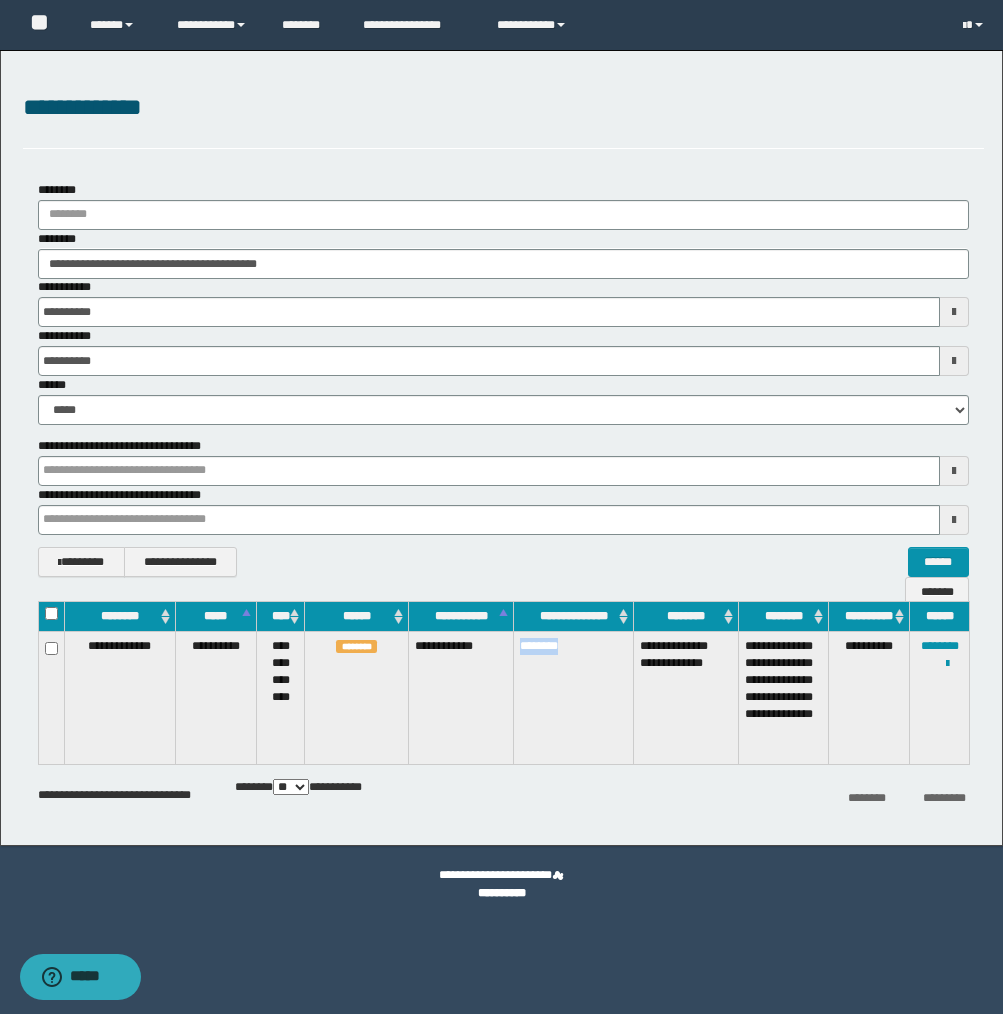 click on "********" at bounding box center [574, 697] 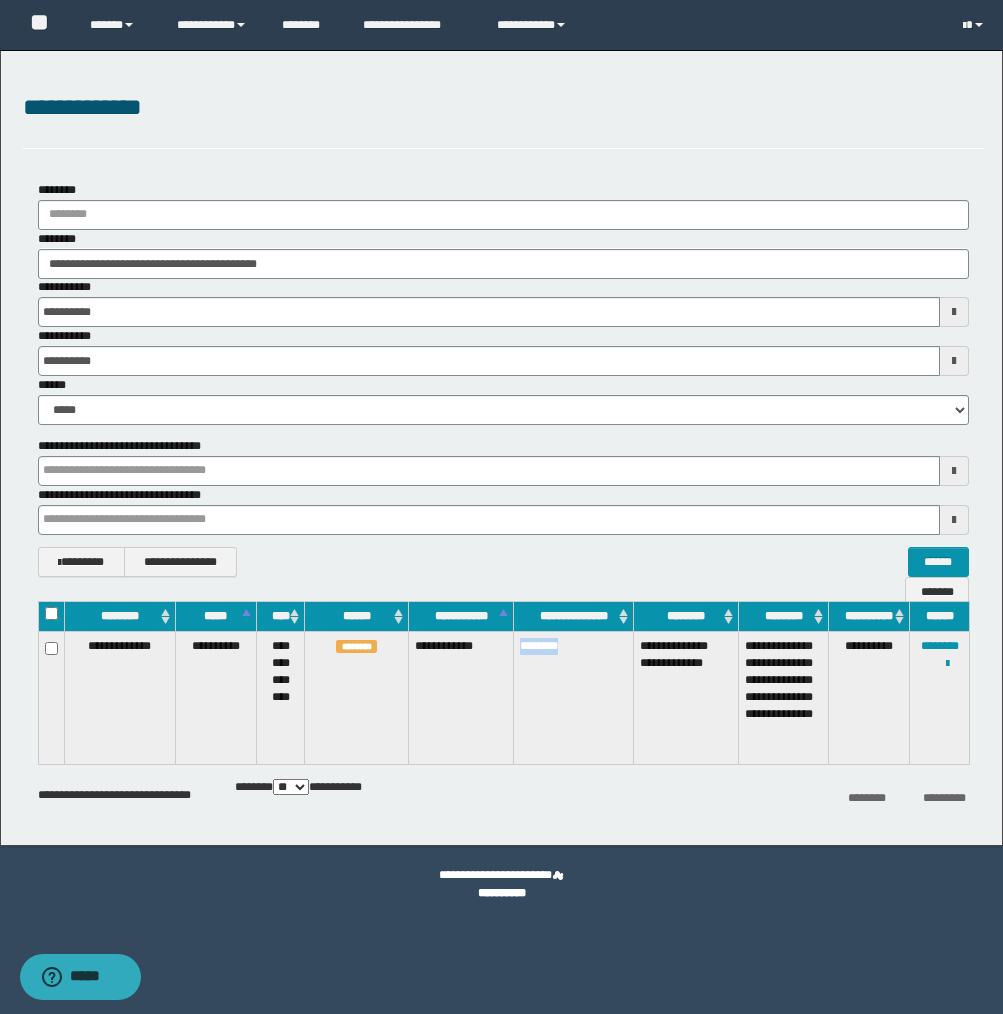copy on "********" 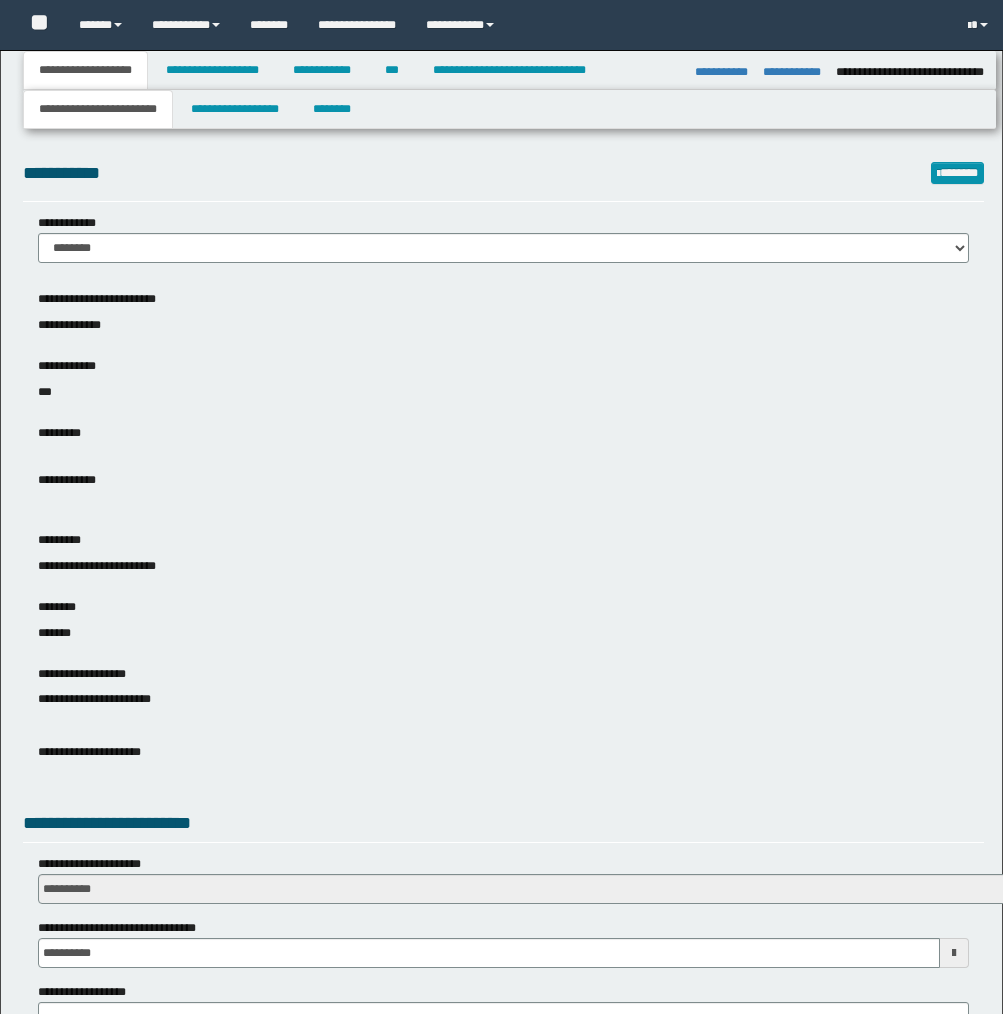 select on "*" 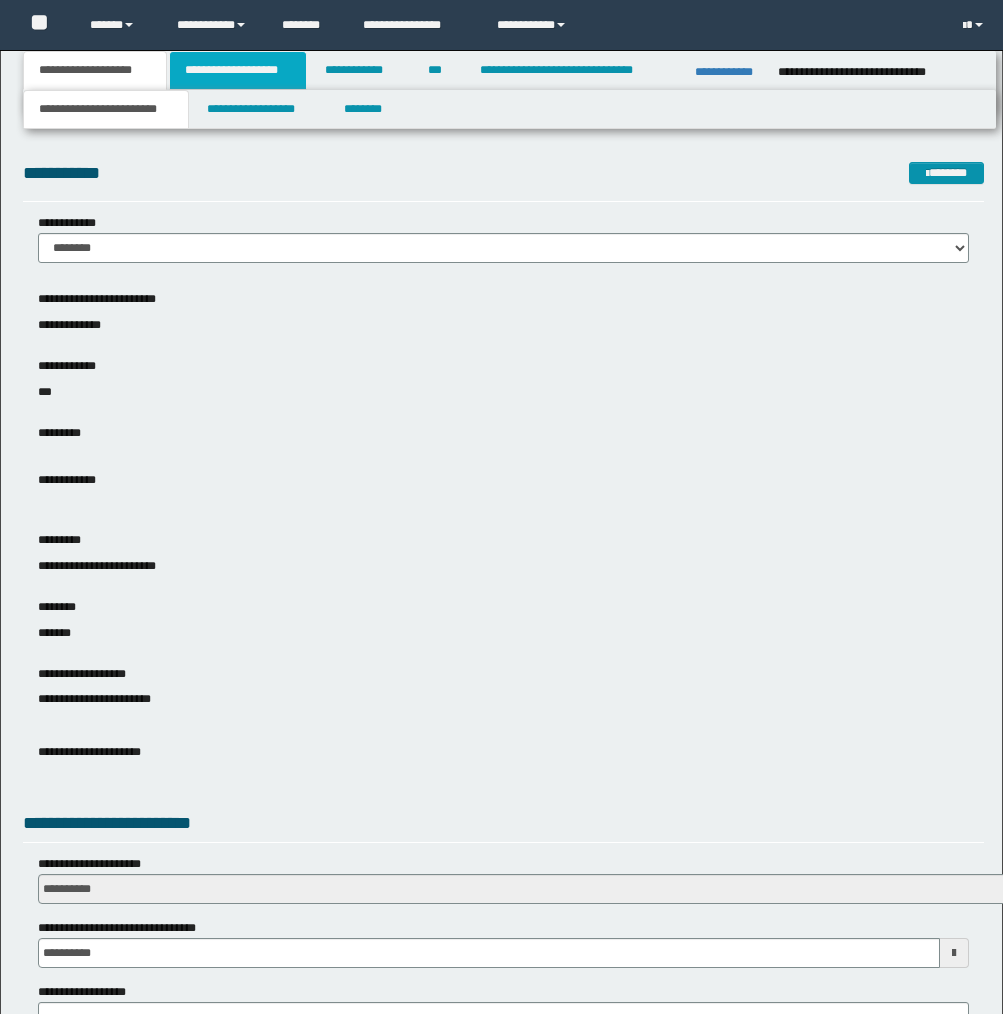 scroll, scrollTop: 0, scrollLeft: 0, axis: both 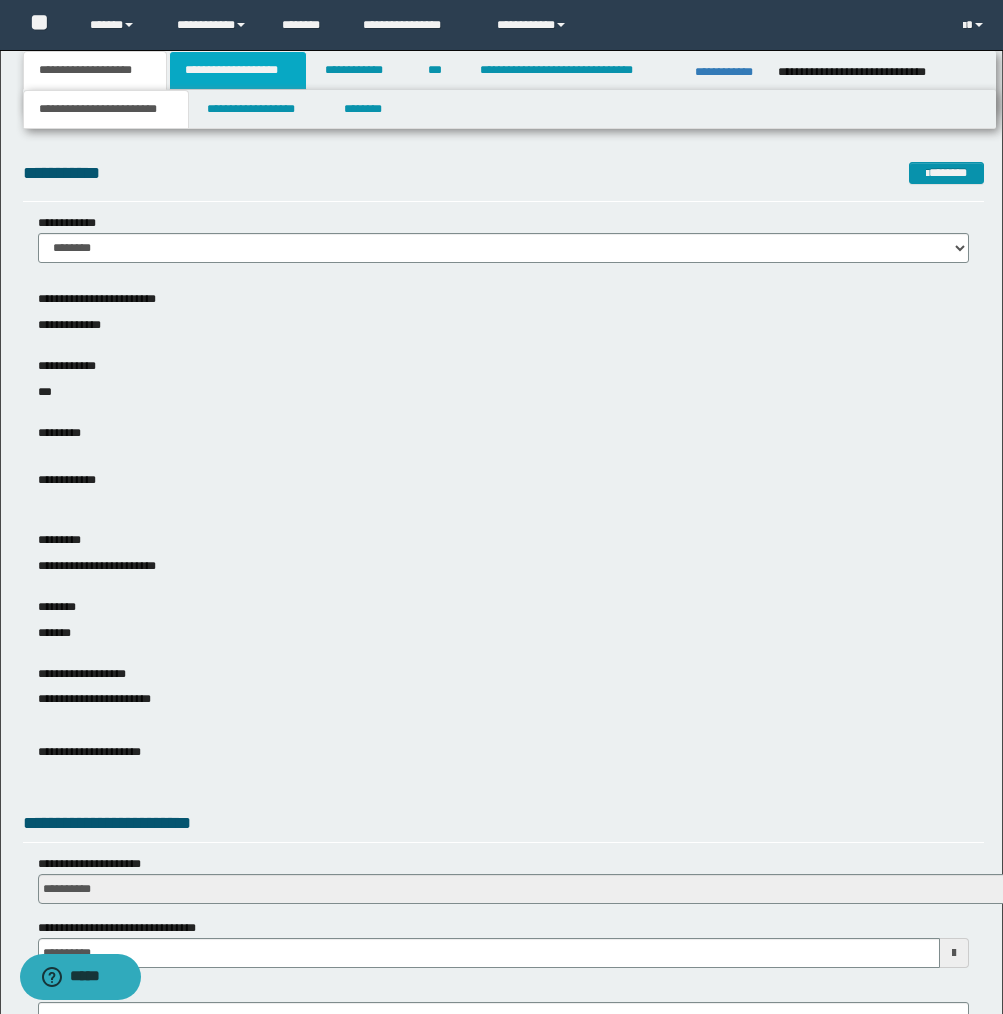click on "**********" at bounding box center [238, 70] 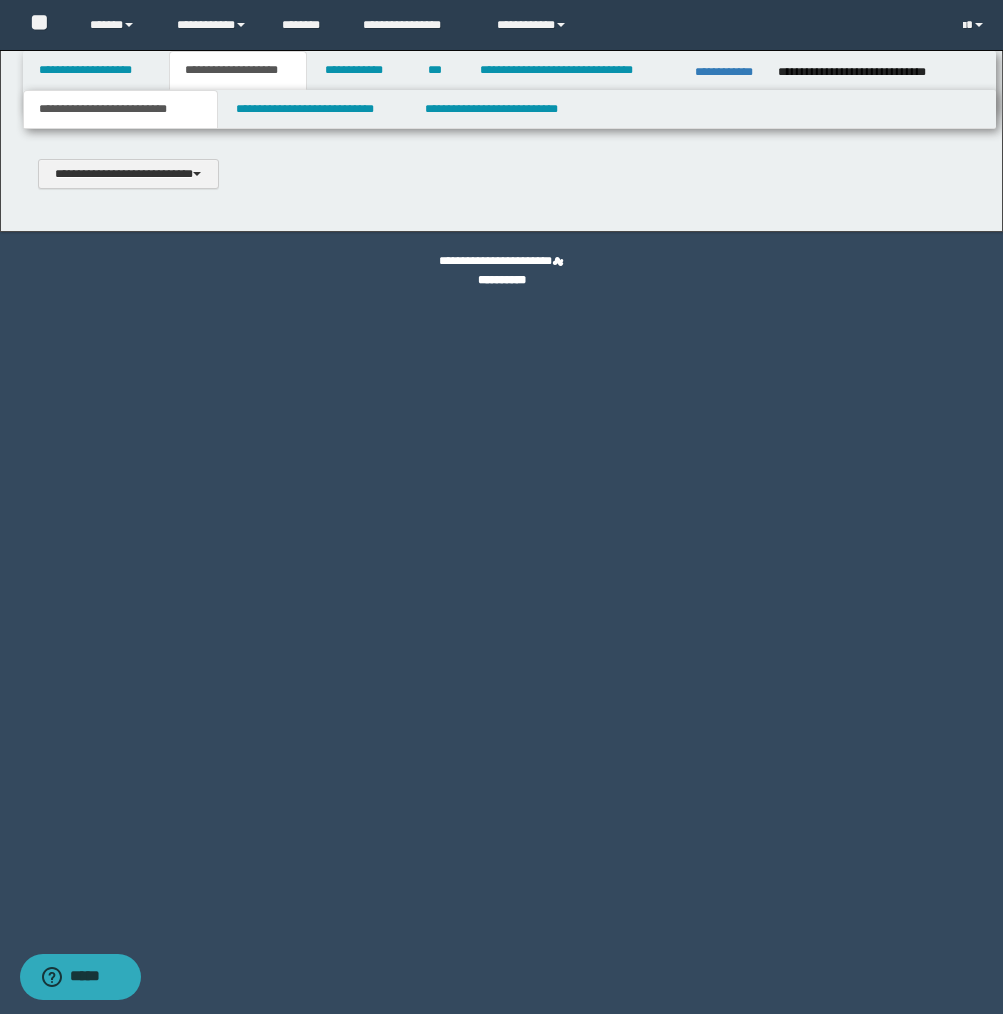 scroll, scrollTop: 0, scrollLeft: 0, axis: both 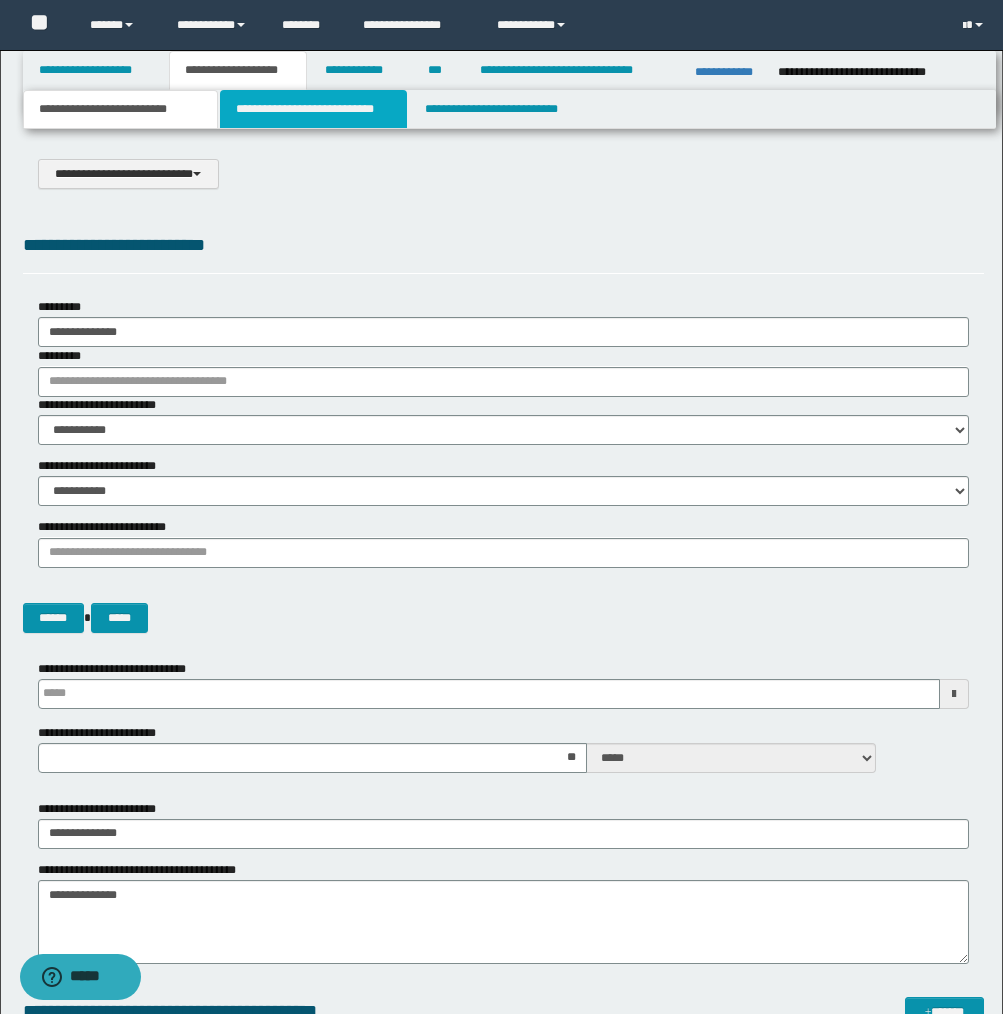 click on "**********" at bounding box center [314, 109] 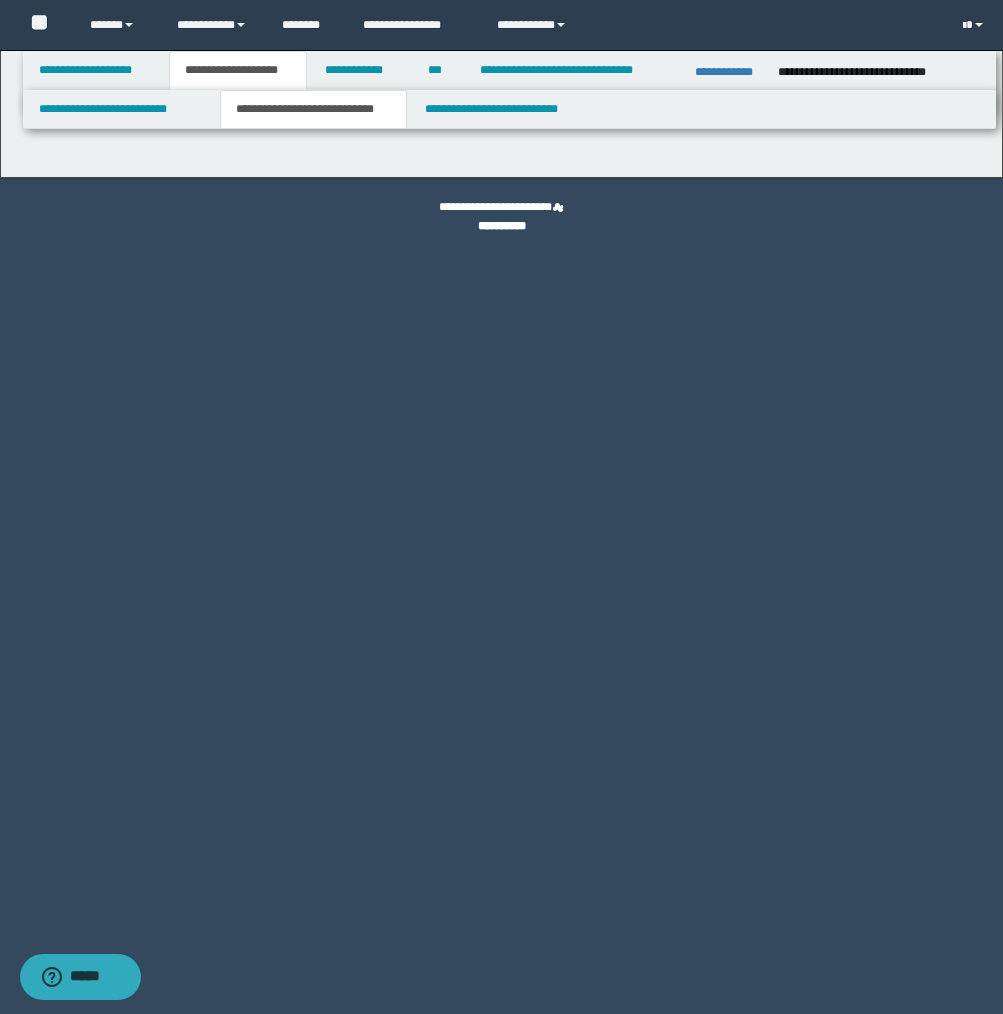 select on "*" 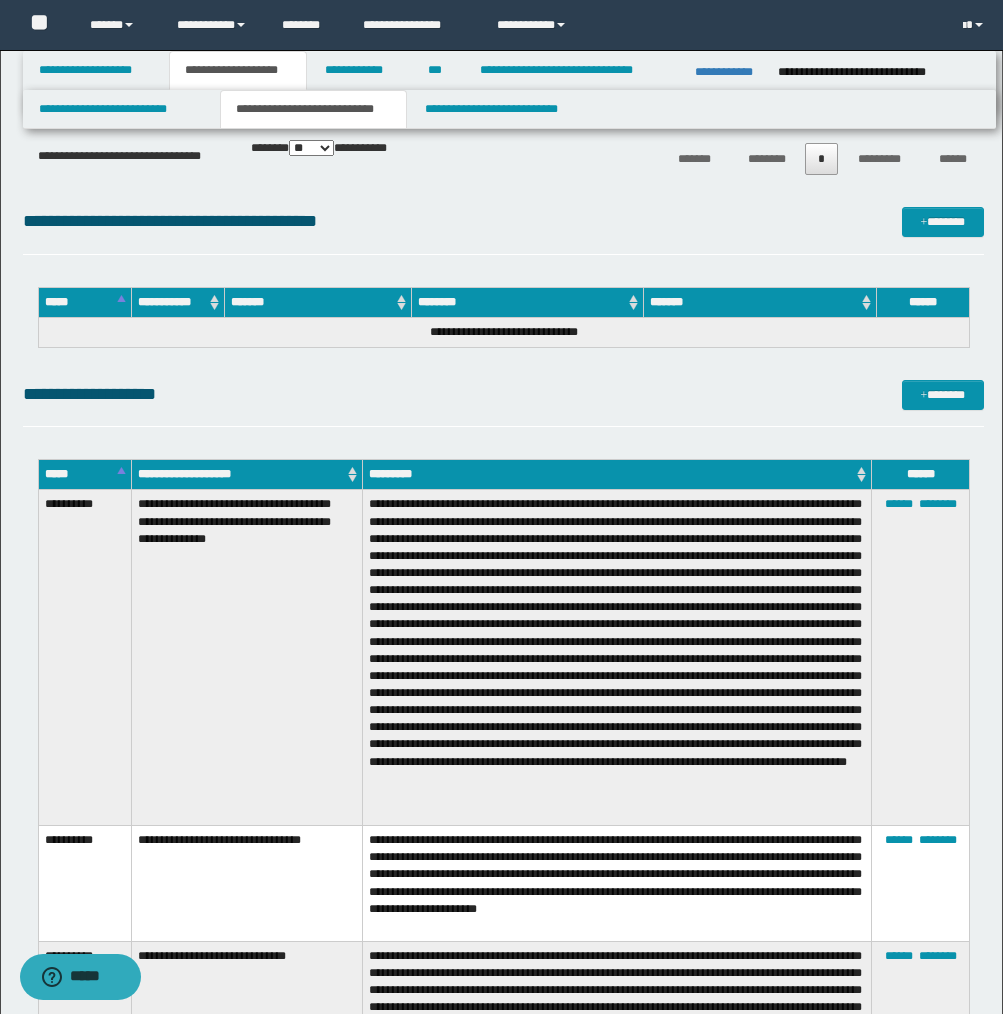 scroll, scrollTop: 14043, scrollLeft: 0, axis: vertical 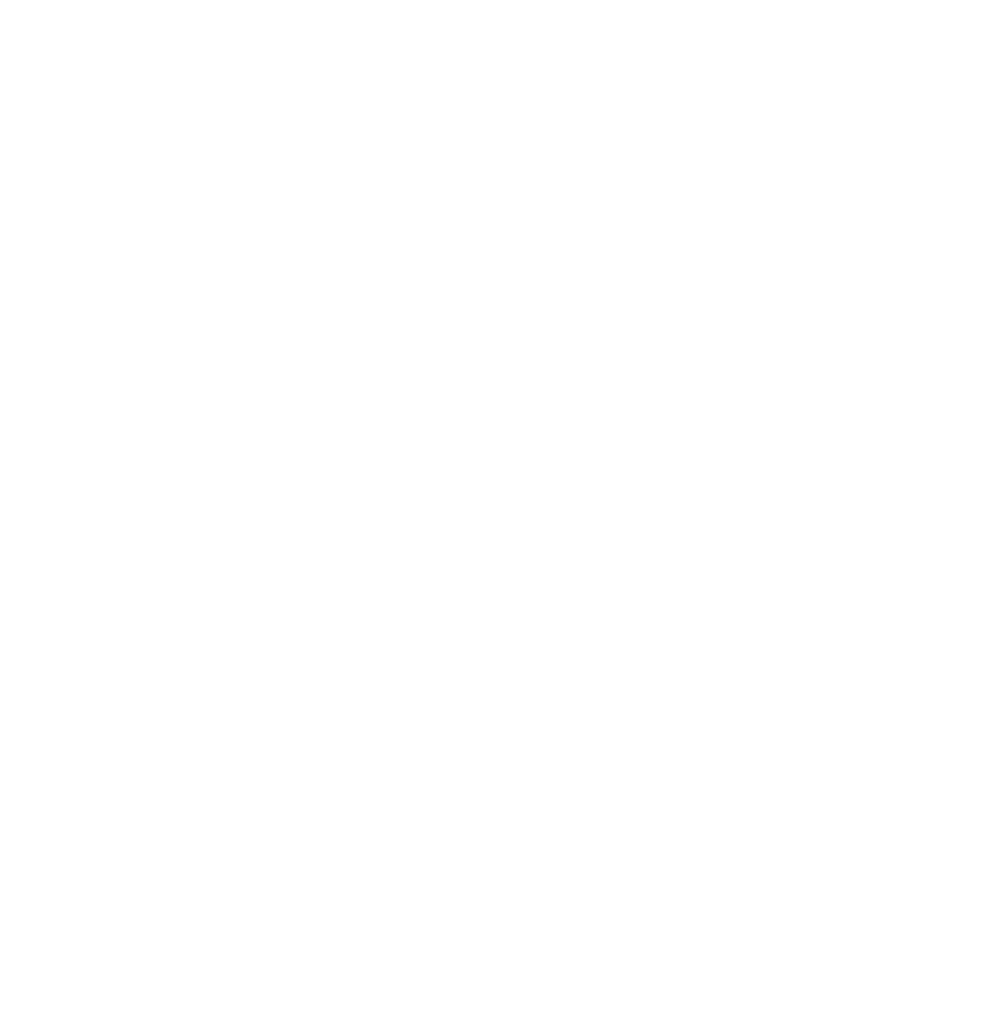 type 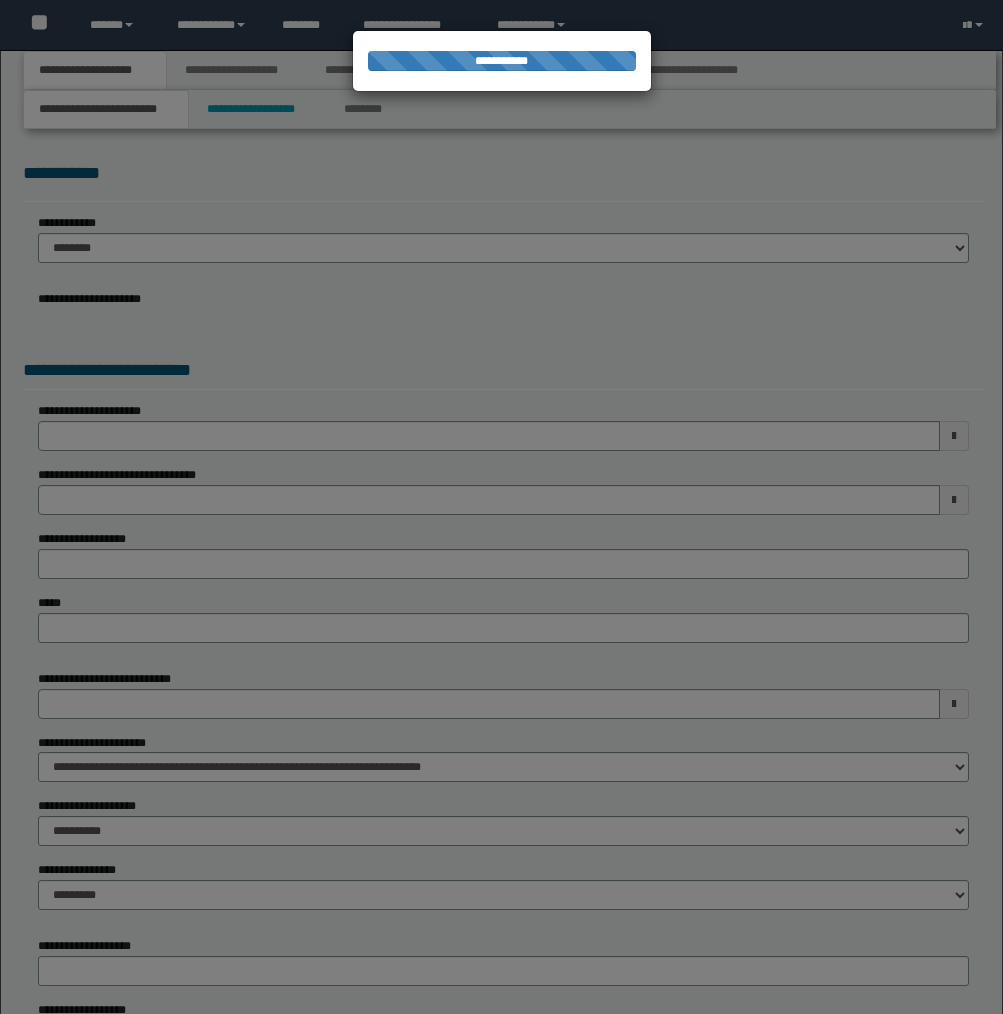 scroll, scrollTop: 0, scrollLeft: 0, axis: both 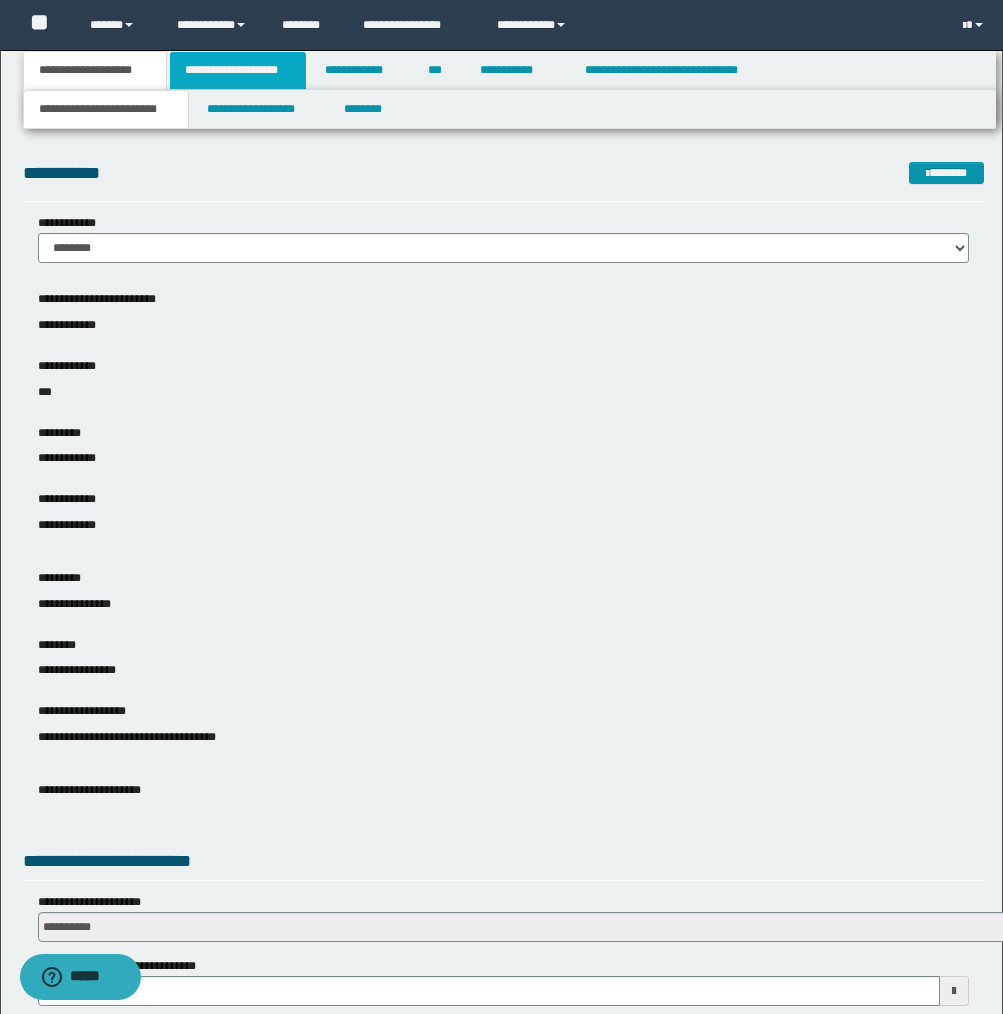 click on "**********" at bounding box center [238, 70] 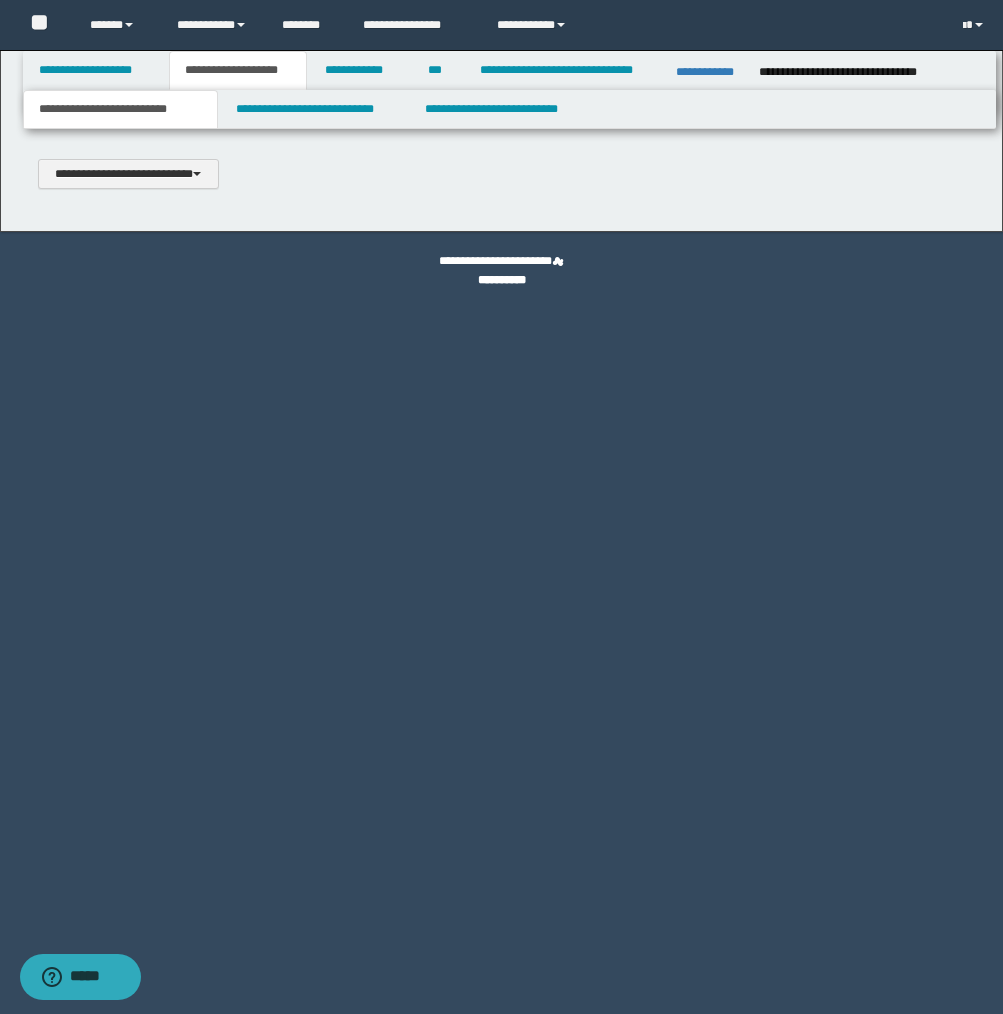 type 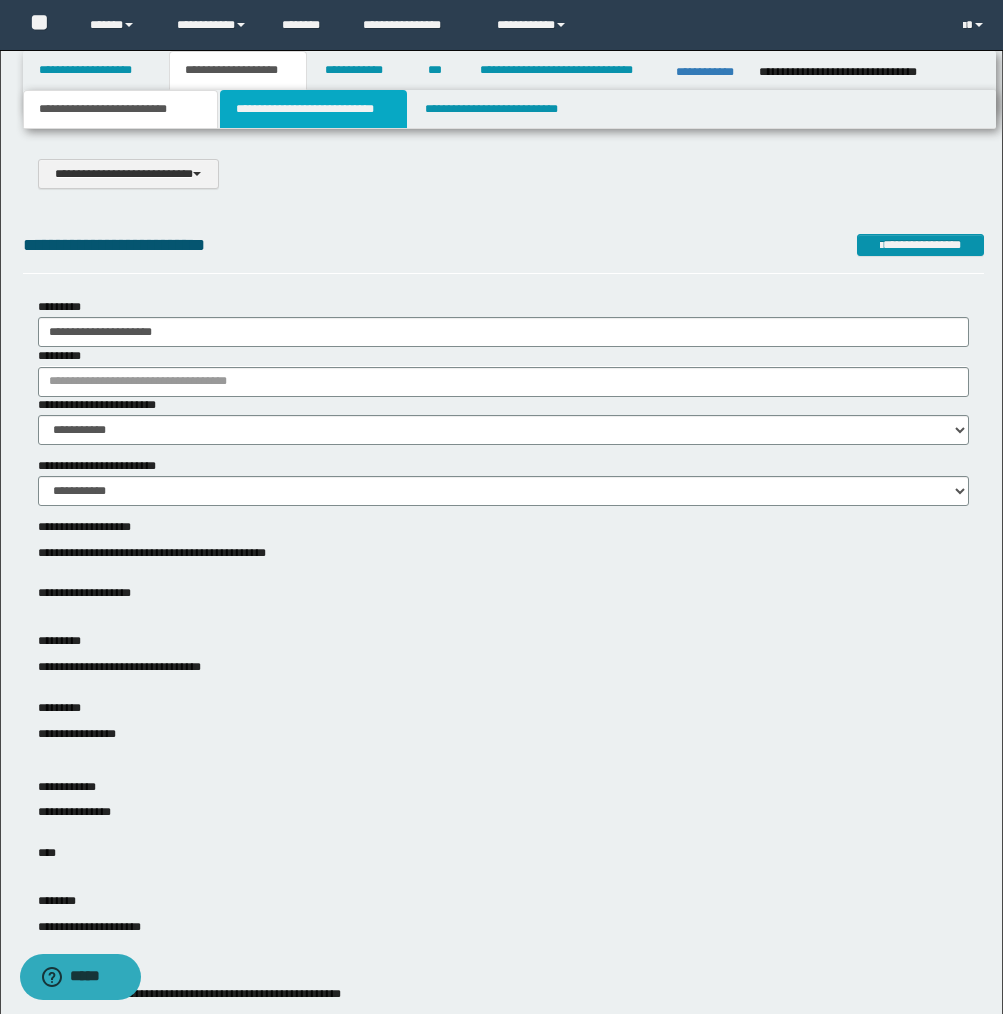 click on "**********" at bounding box center [314, 109] 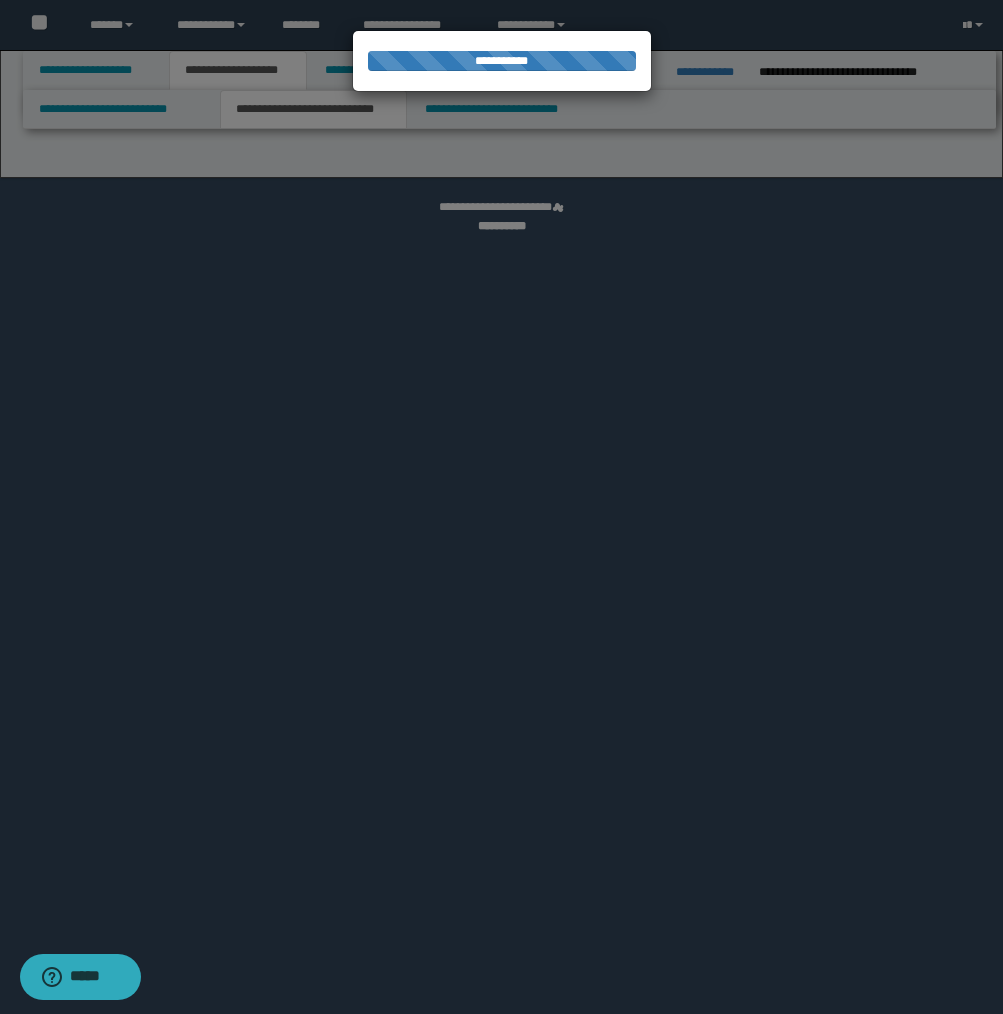 select on "*" 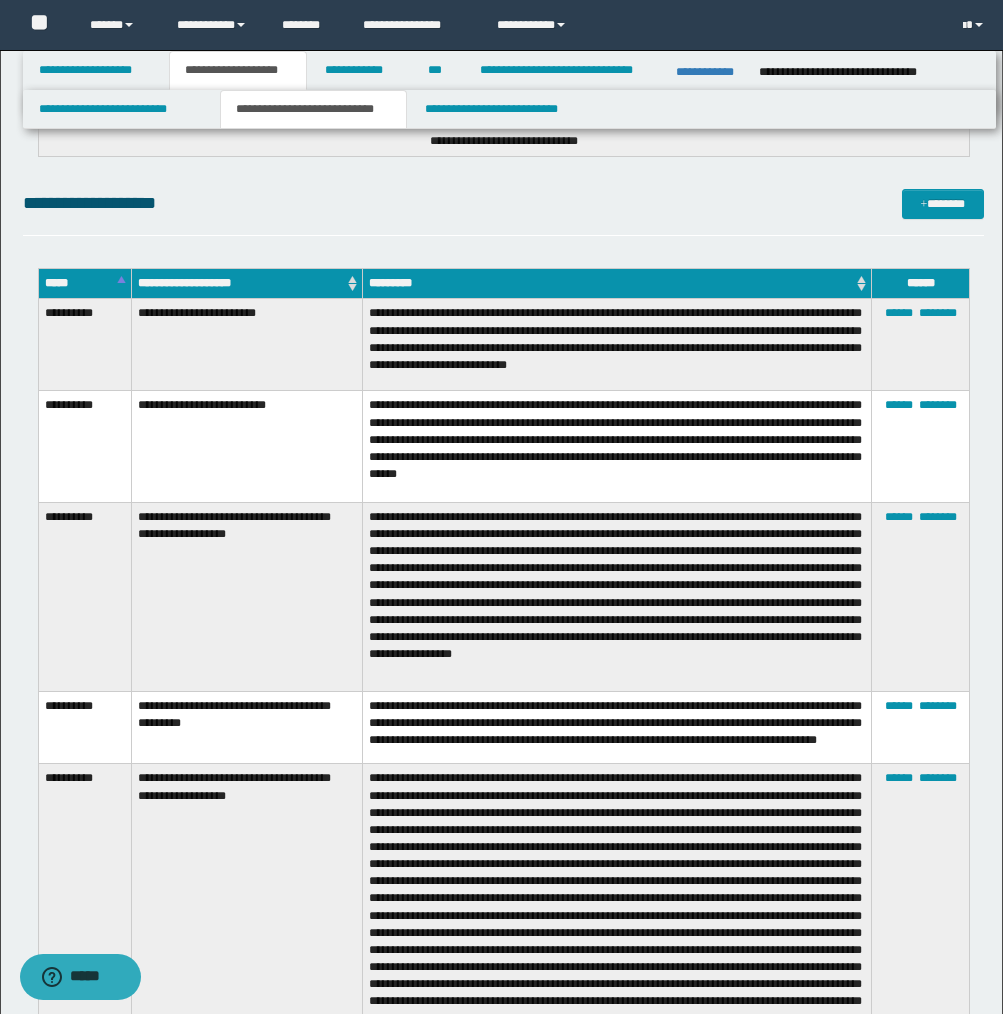 scroll, scrollTop: 7215, scrollLeft: 0, axis: vertical 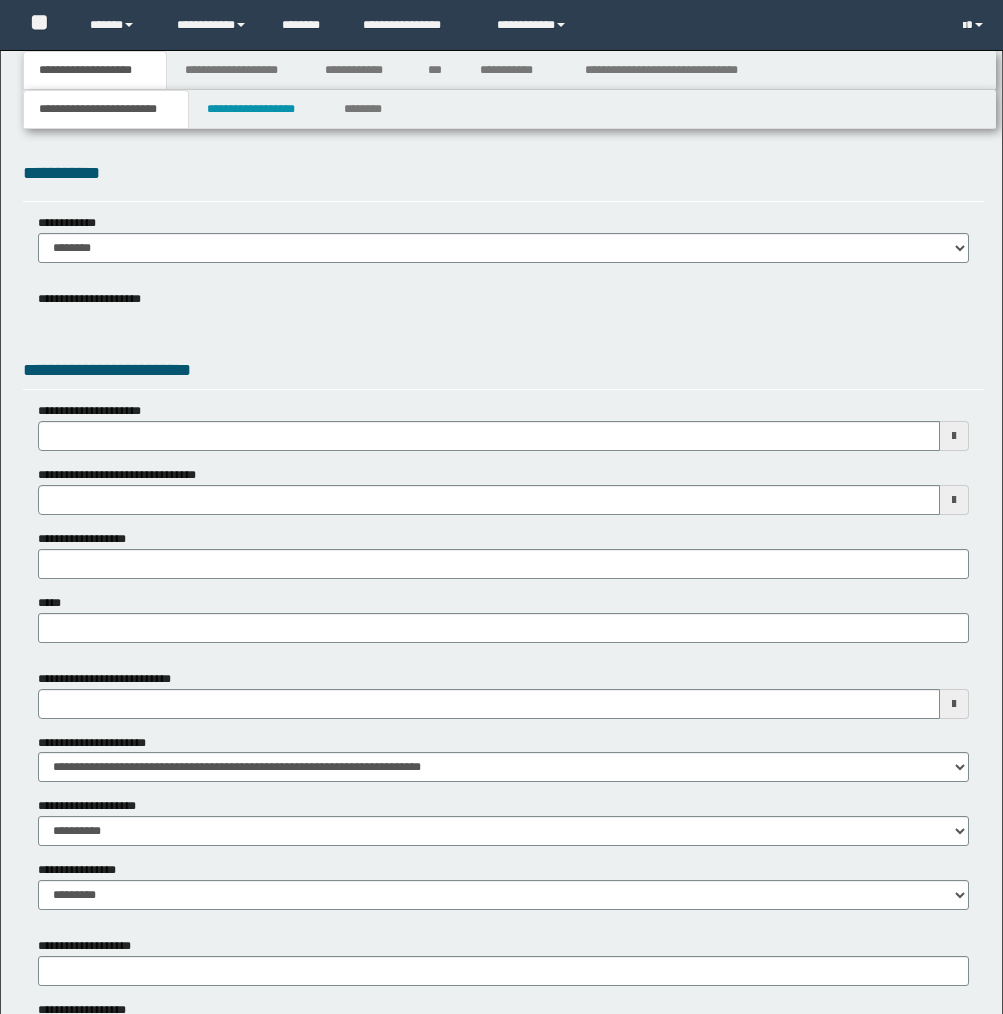 select on "*" 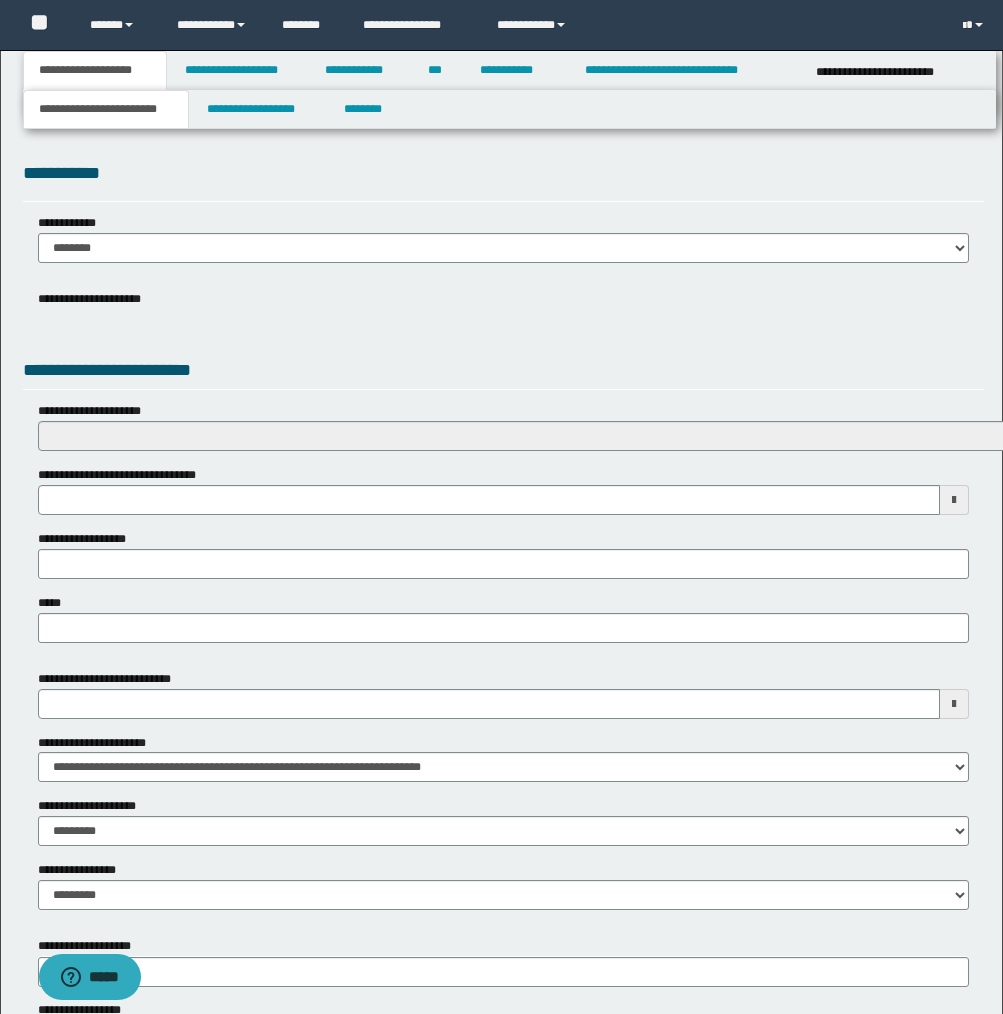 scroll, scrollTop: 0, scrollLeft: 0, axis: both 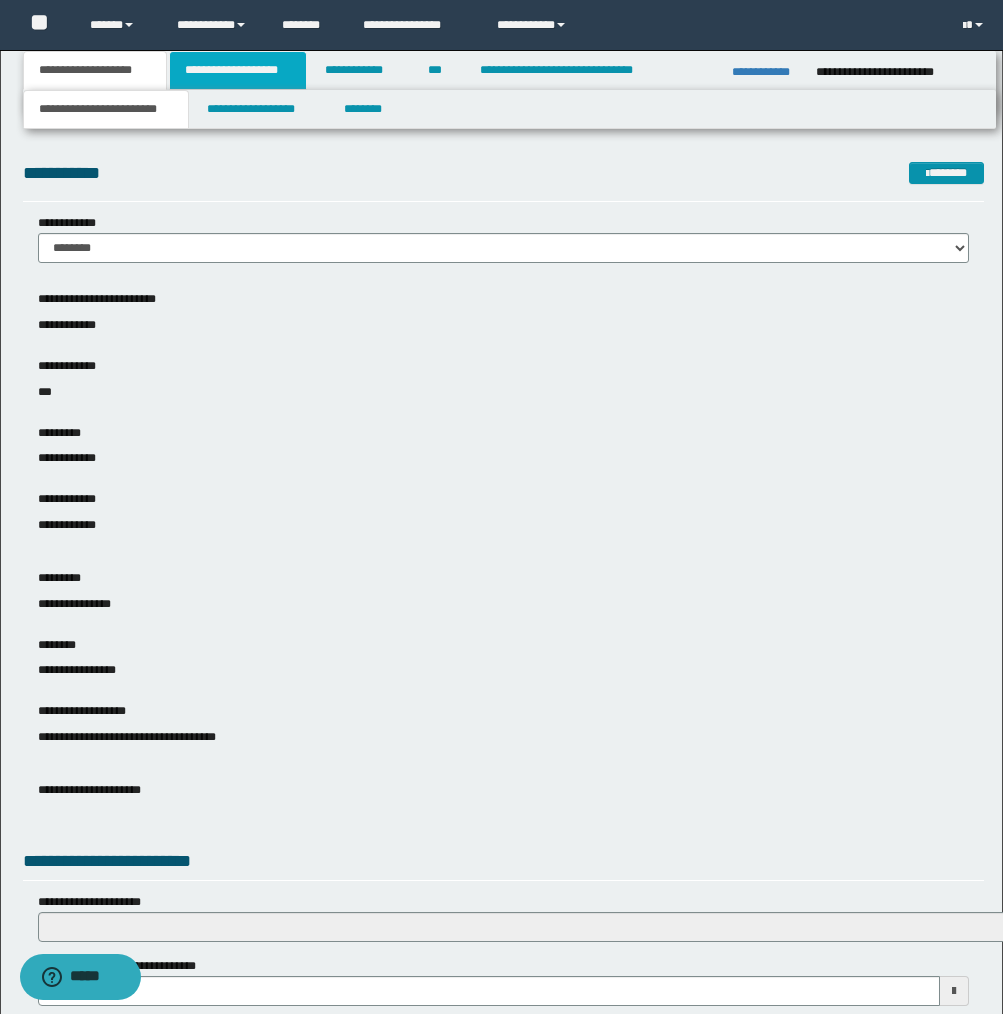 click on "**********" at bounding box center [238, 70] 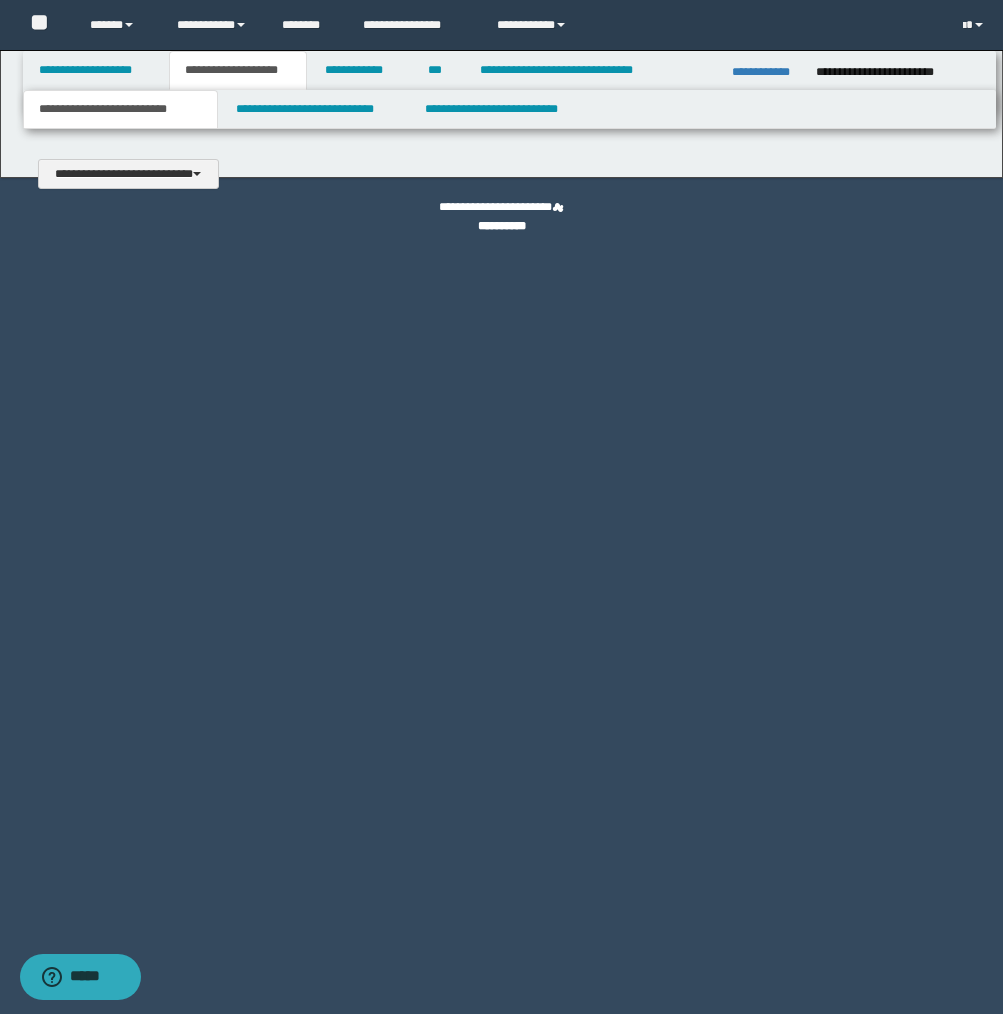 type 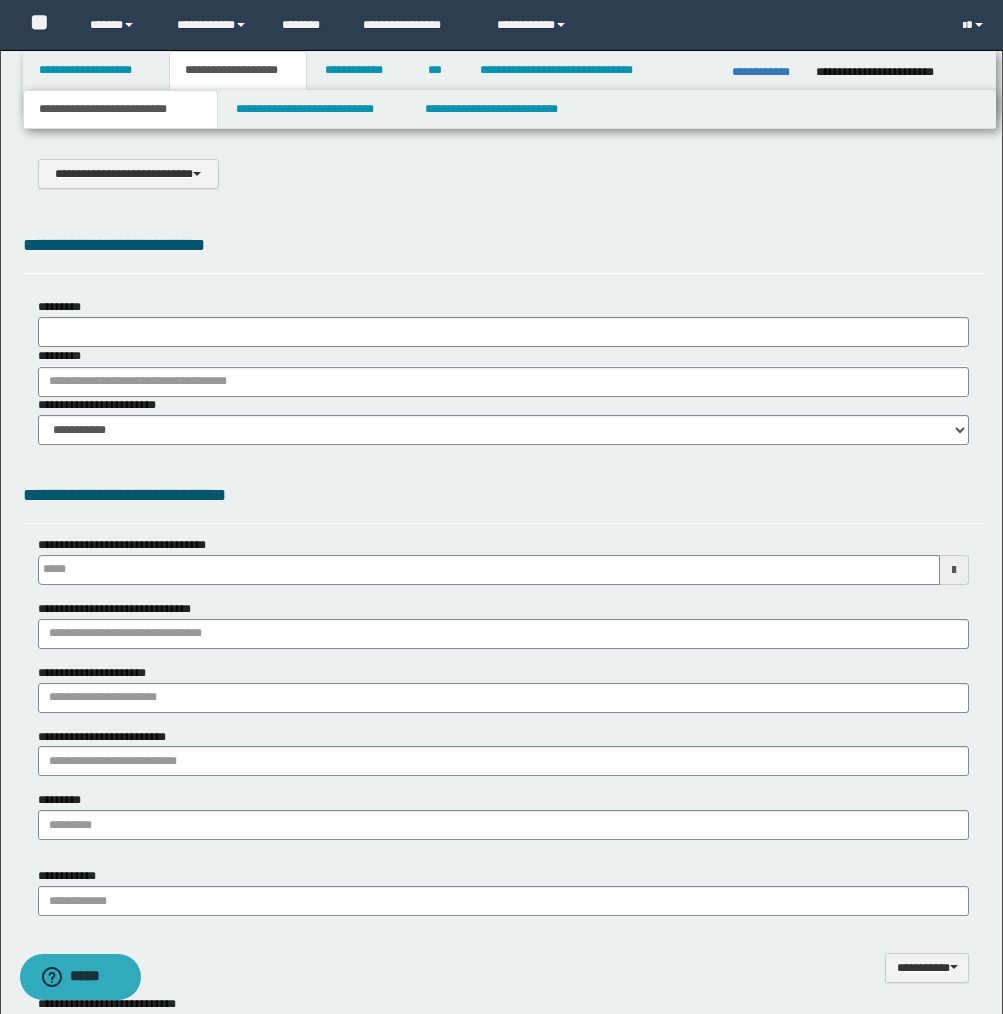 type on "********" 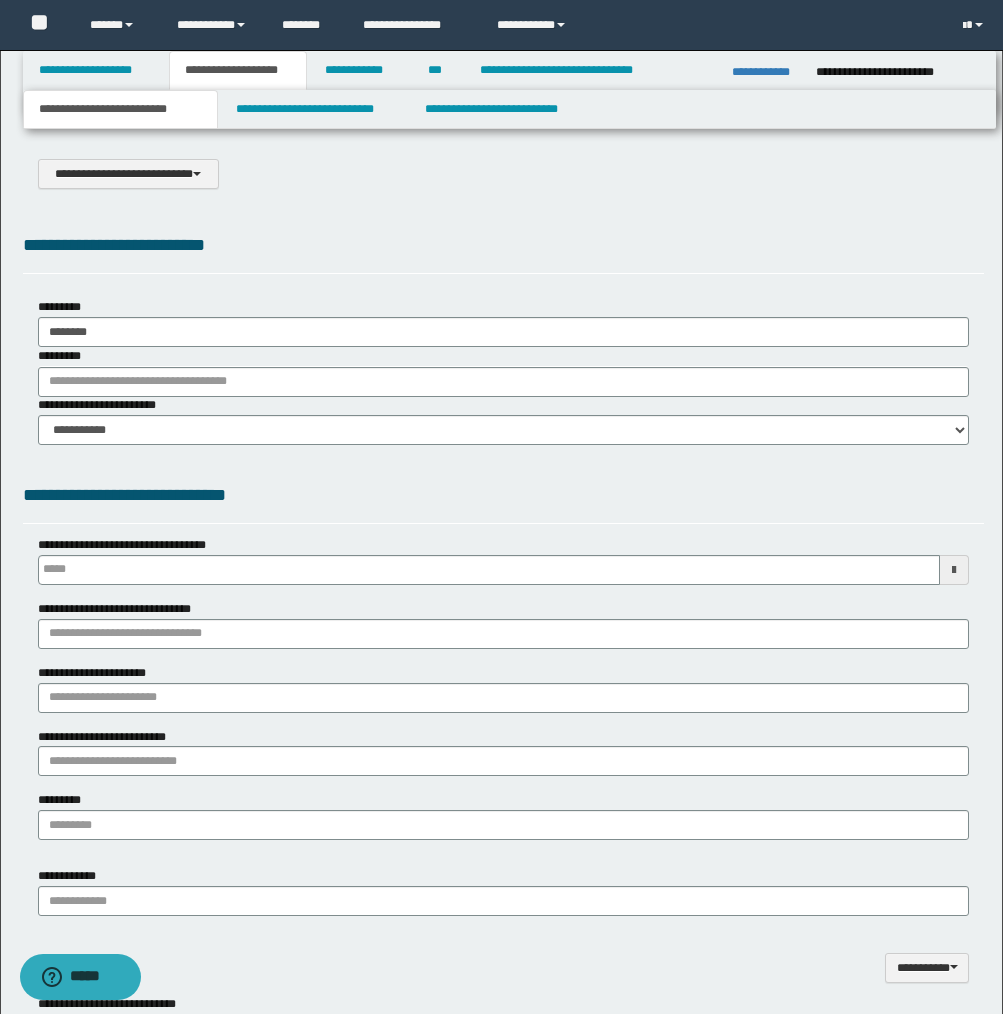 scroll, scrollTop: 0, scrollLeft: 0, axis: both 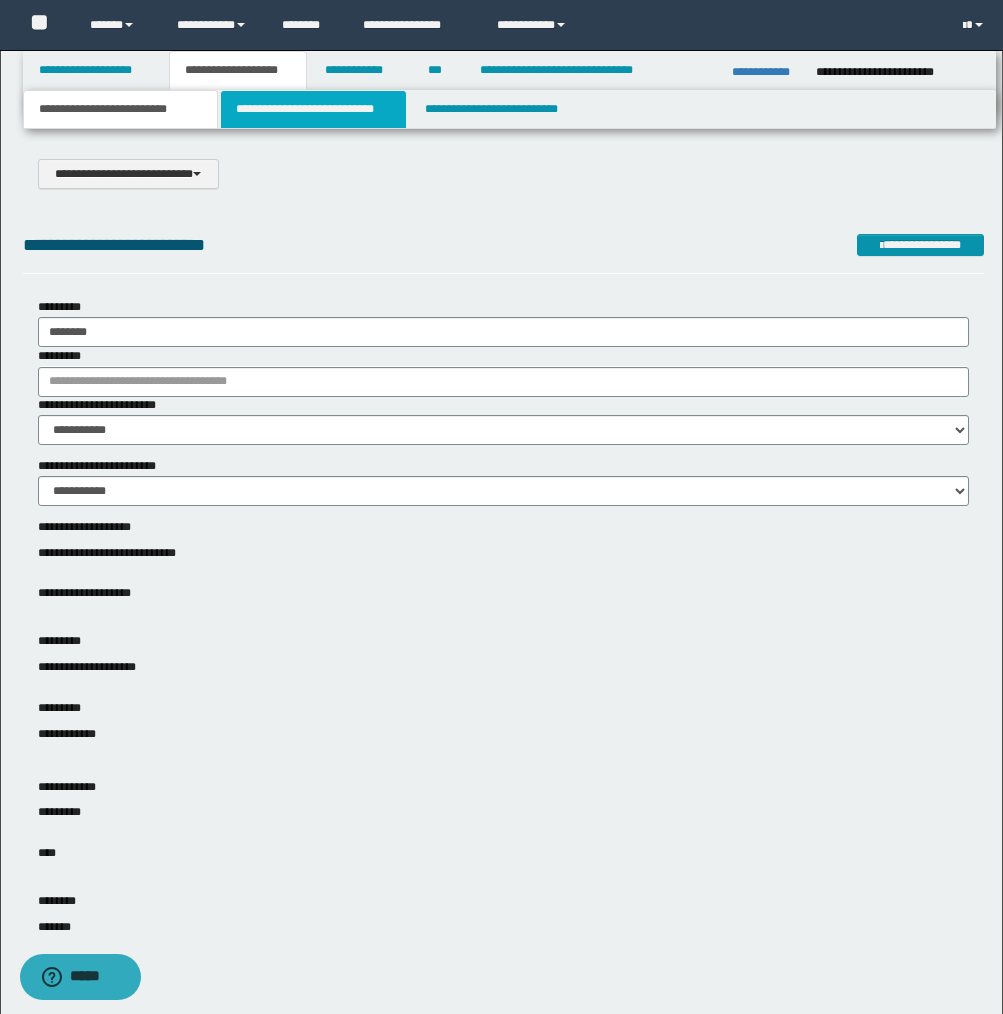 click on "**********" at bounding box center [314, 109] 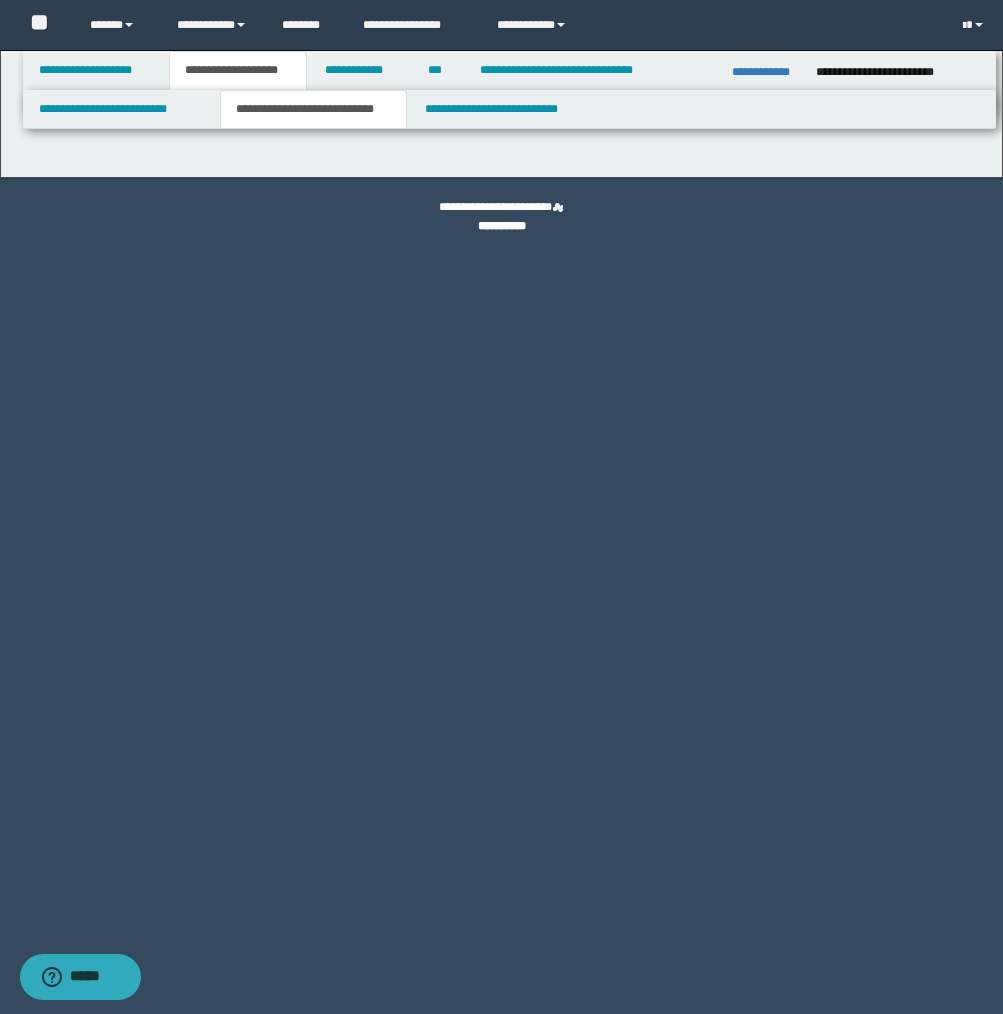select on "*" 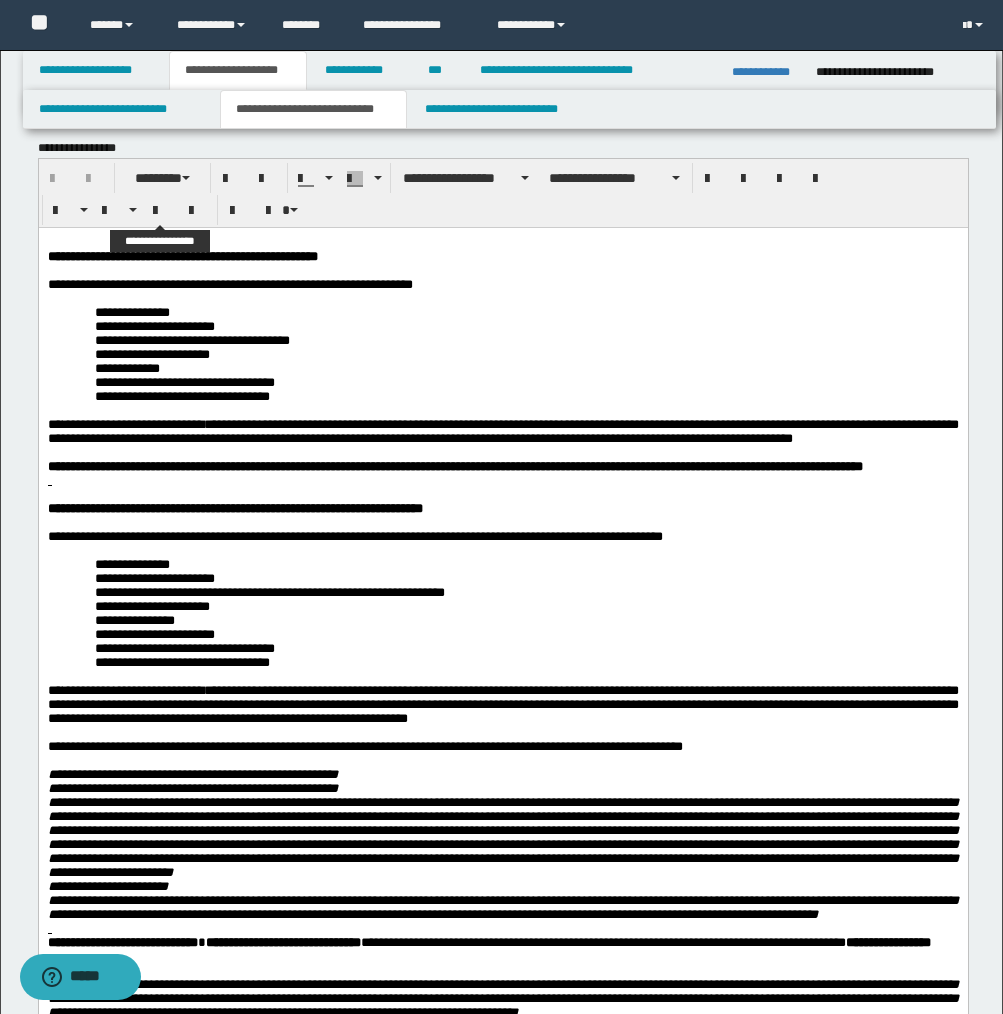 scroll, scrollTop: 22, scrollLeft: 0, axis: vertical 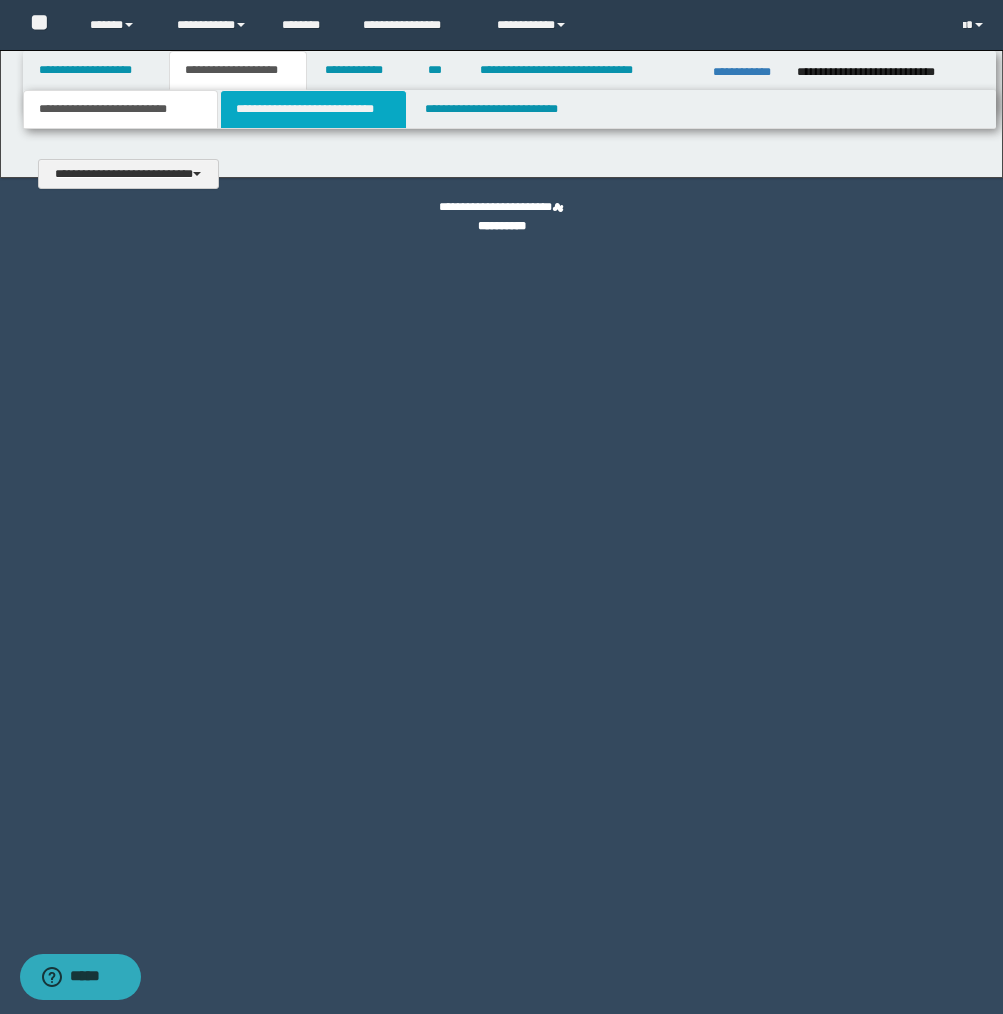 type 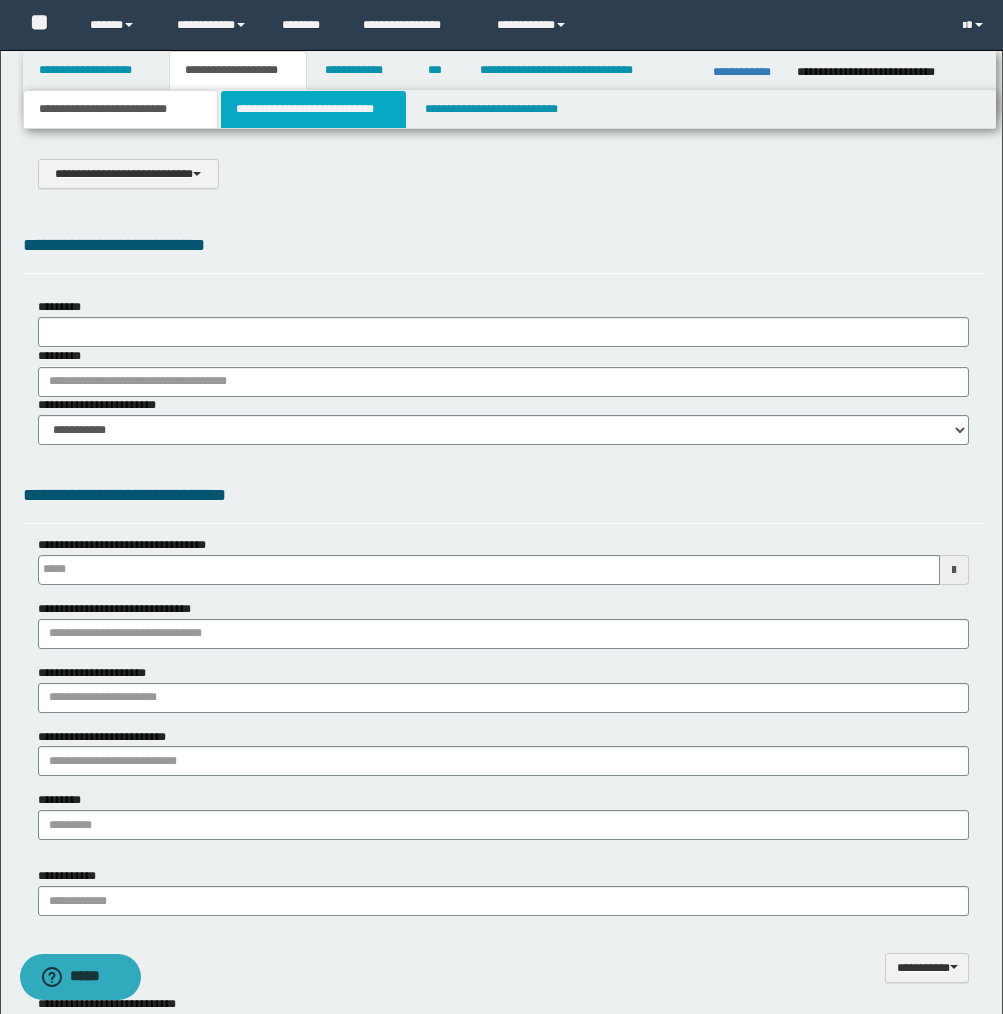 type on "**********" 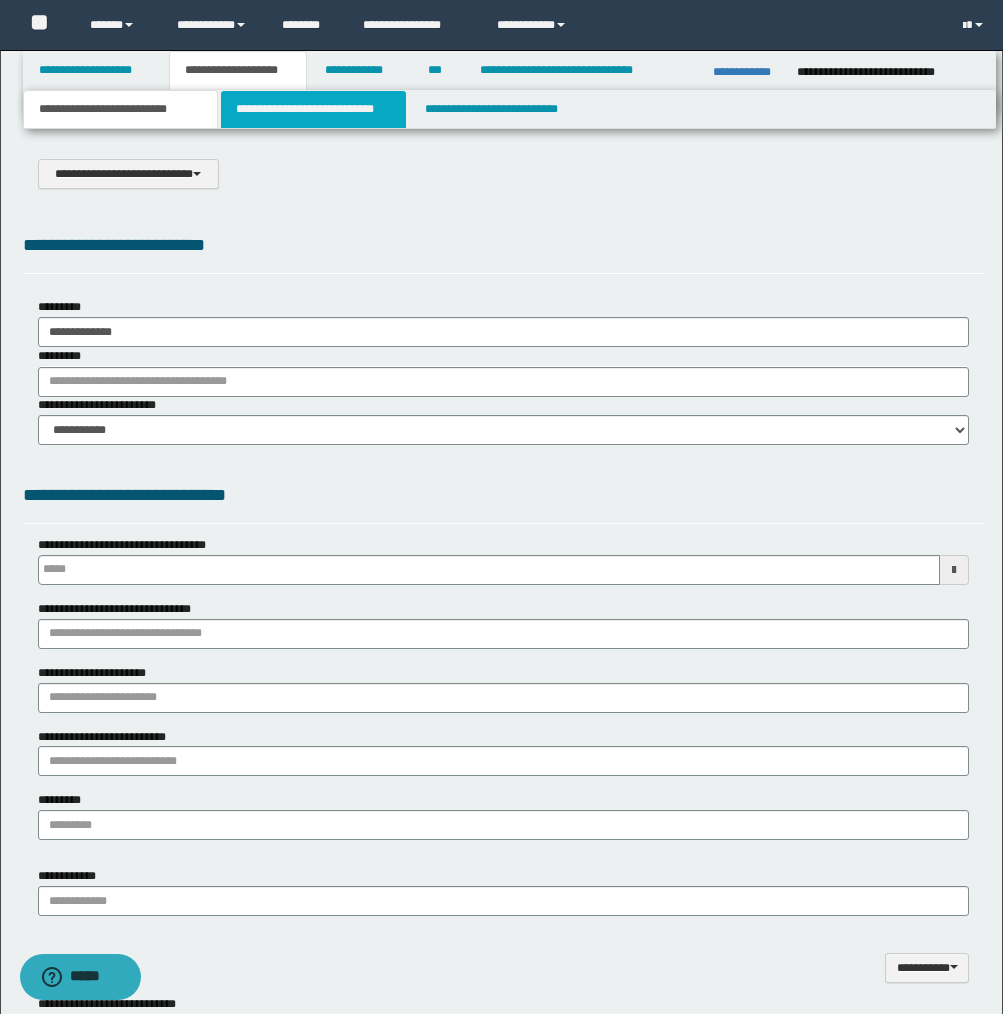 scroll, scrollTop: 0, scrollLeft: 0, axis: both 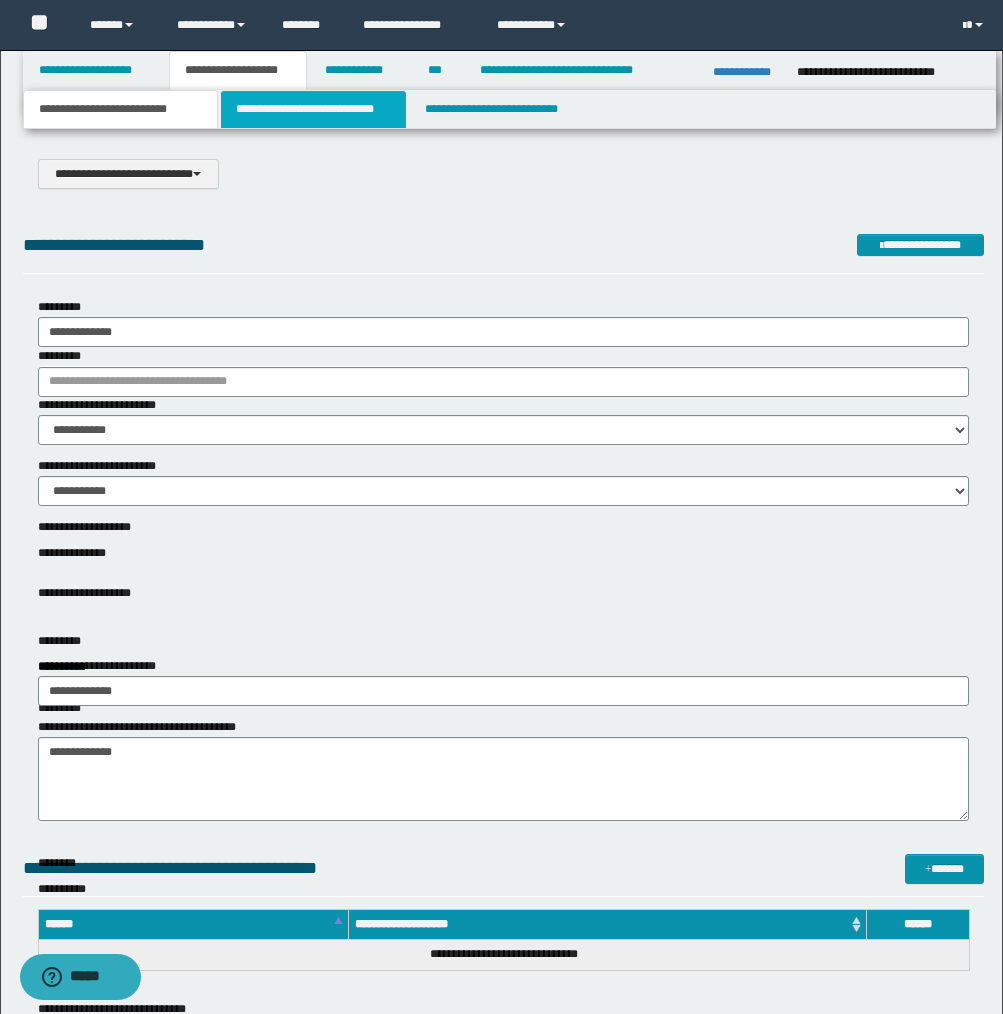 click on "**********" at bounding box center [314, 109] 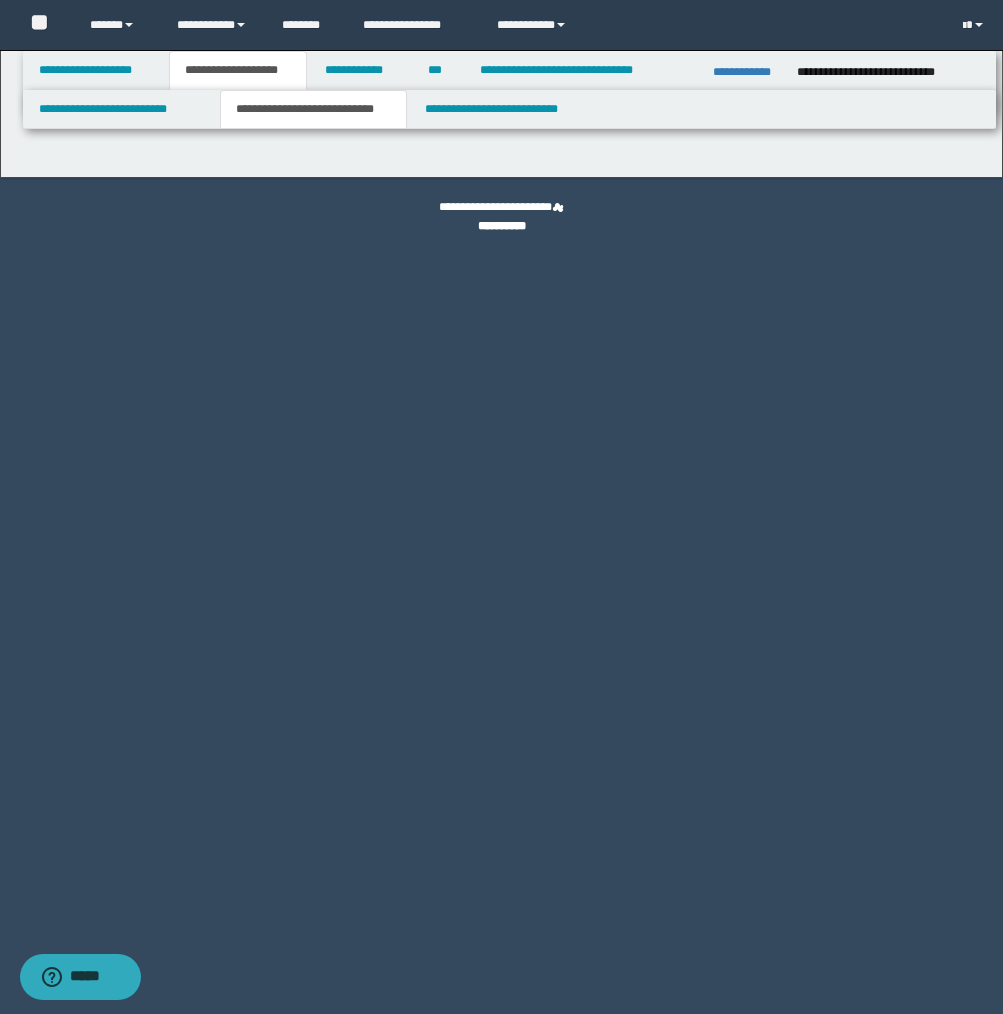 select on "*" 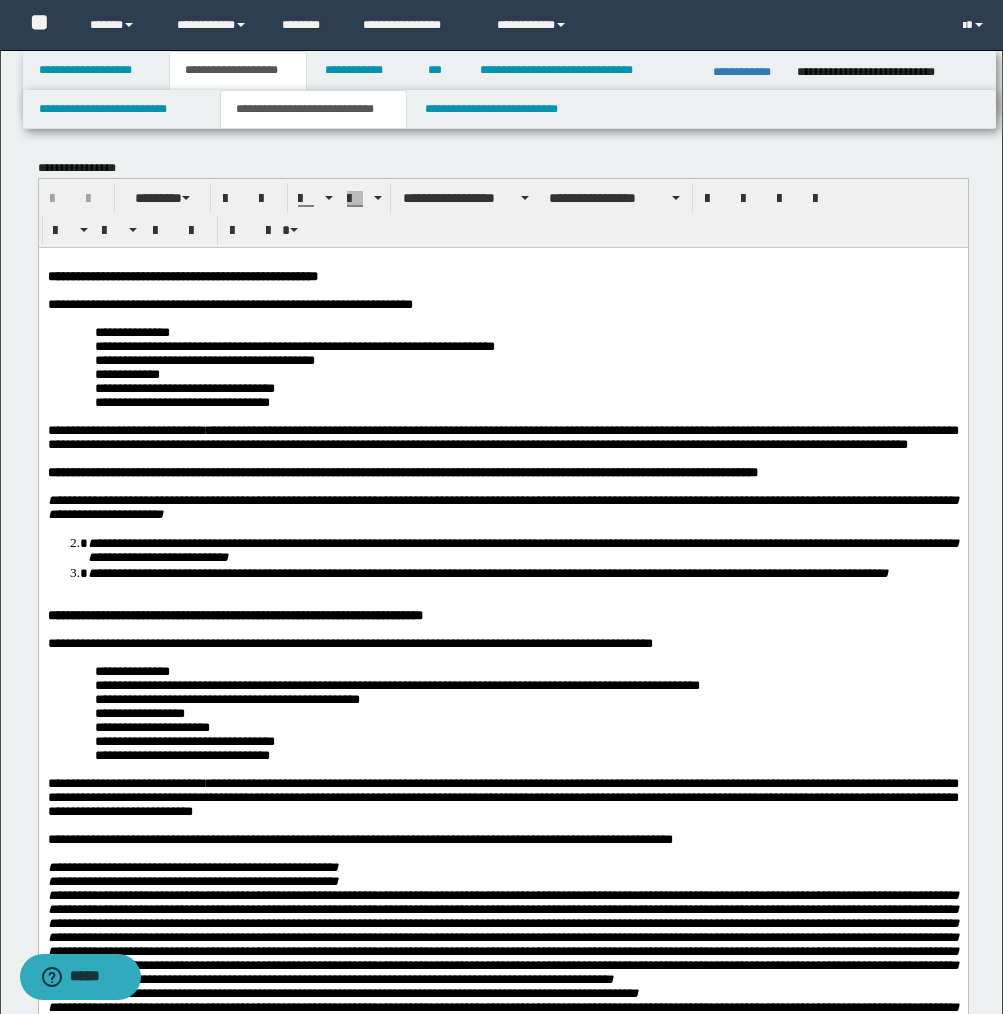 scroll, scrollTop: 0, scrollLeft: 0, axis: both 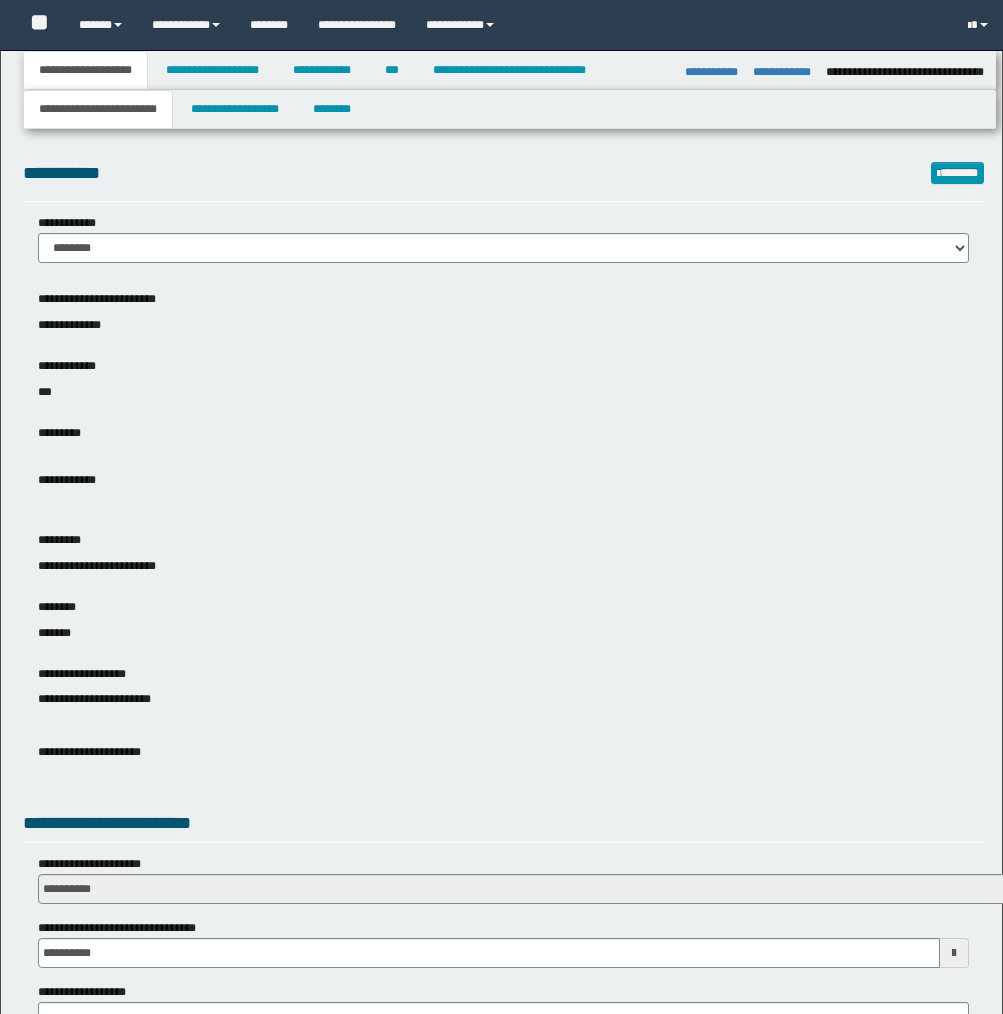 select on "*" 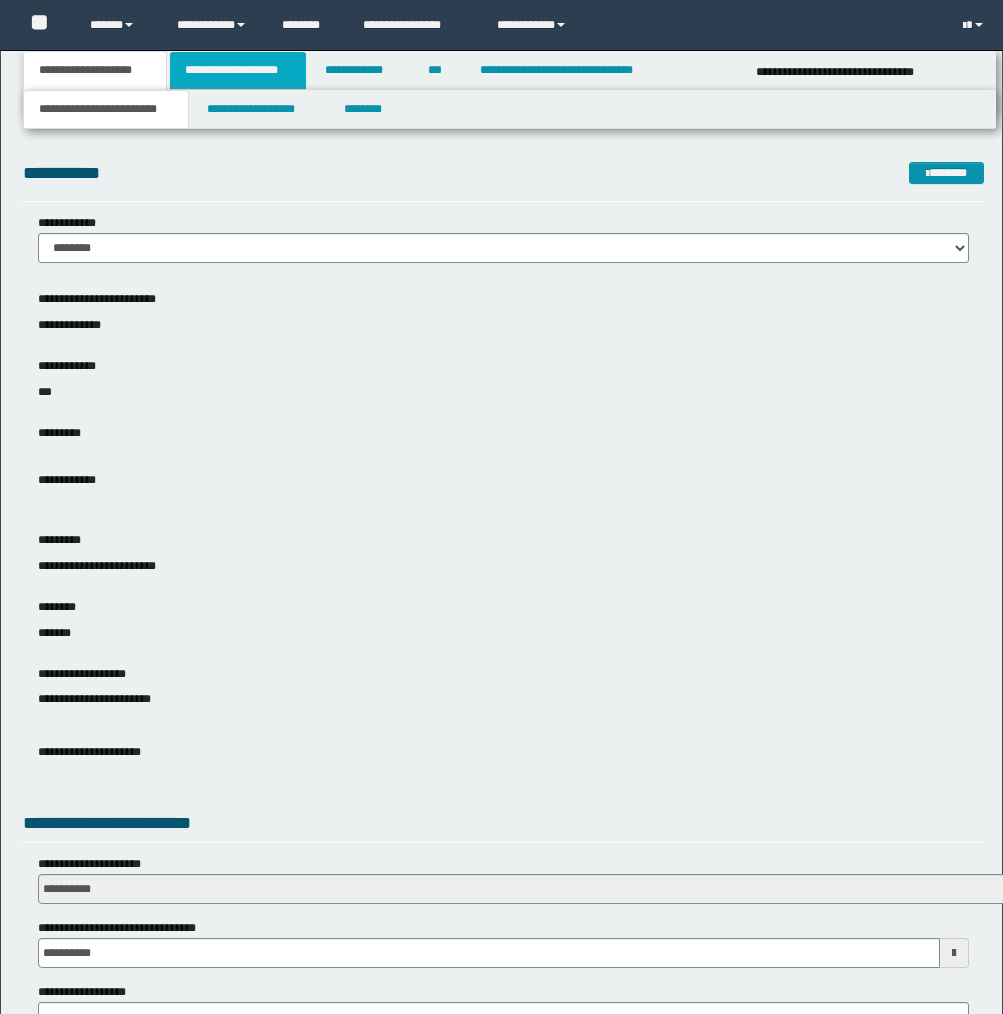 scroll, scrollTop: 0, scrollLeft: 0, axis: both 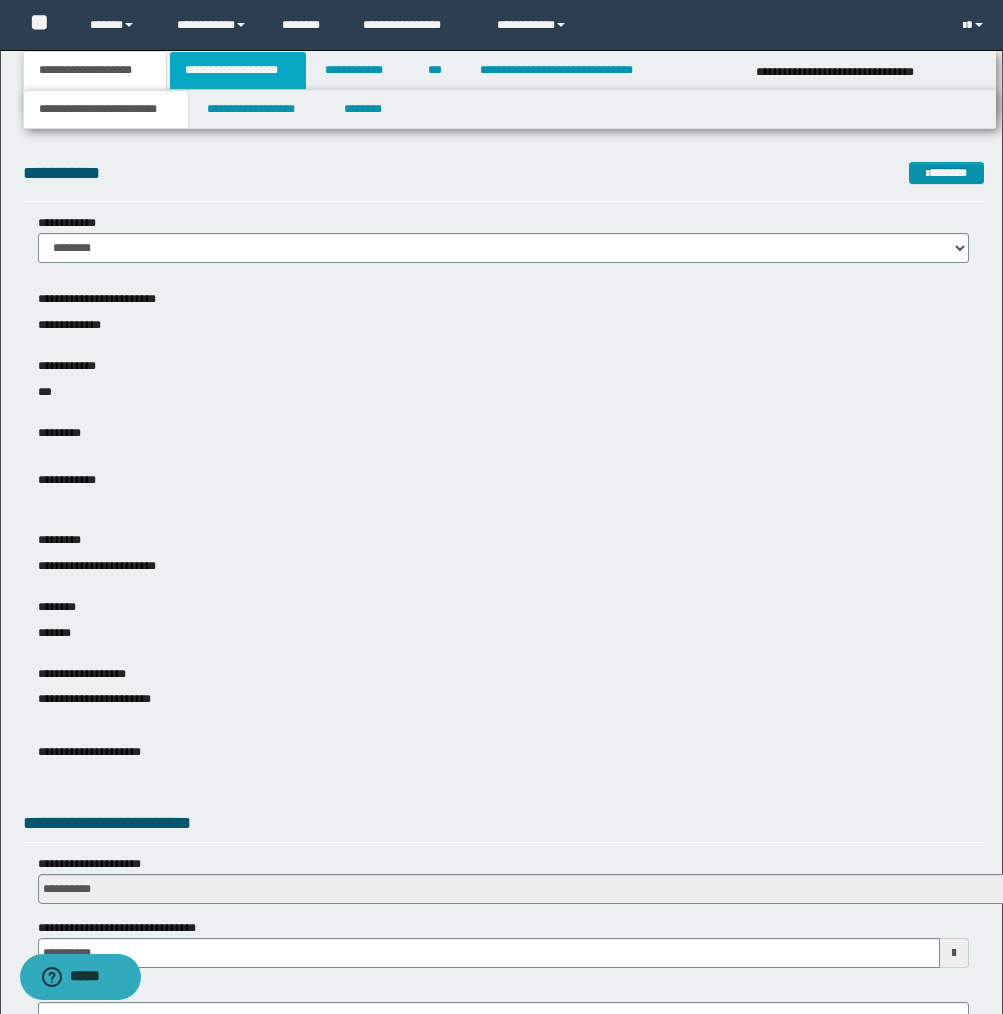 click on "**********" at bounding box center [238, 70] 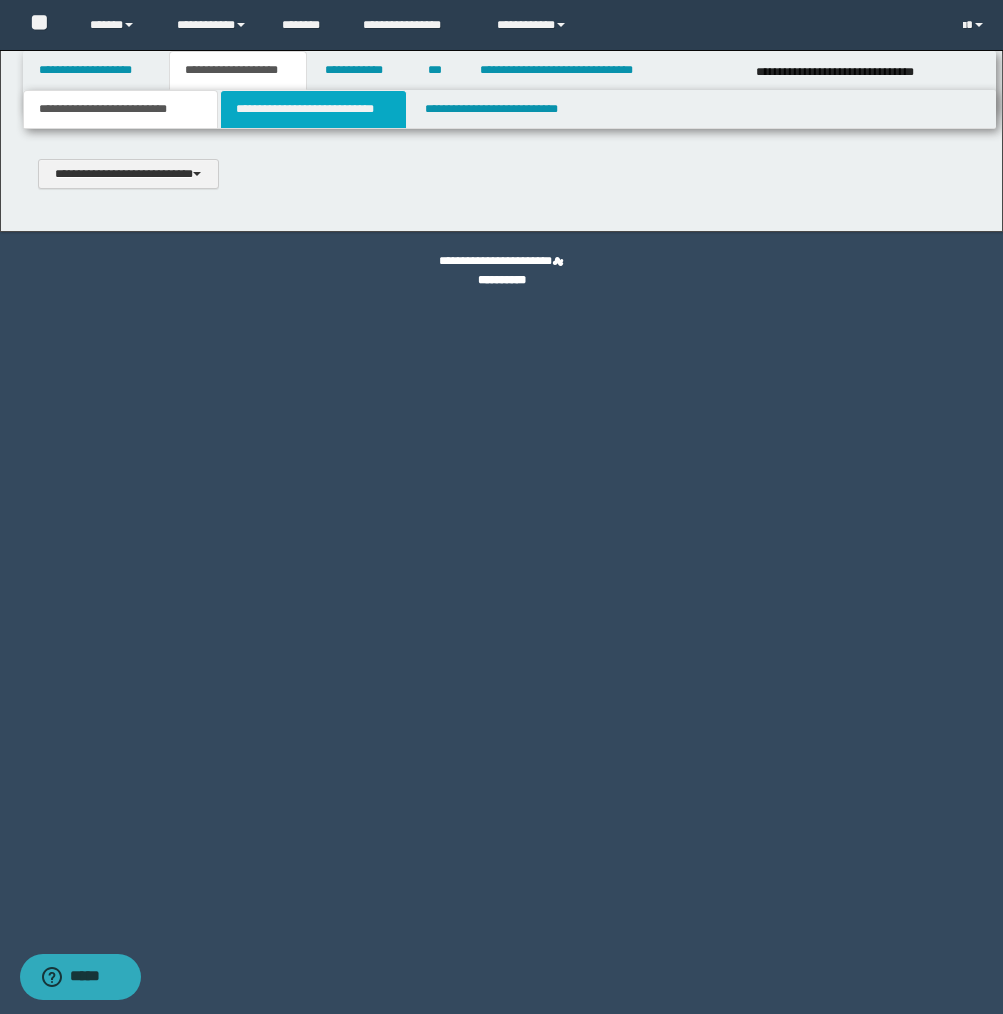 scroll, scrollTop: 0, scrollLeft: 0, axis: both 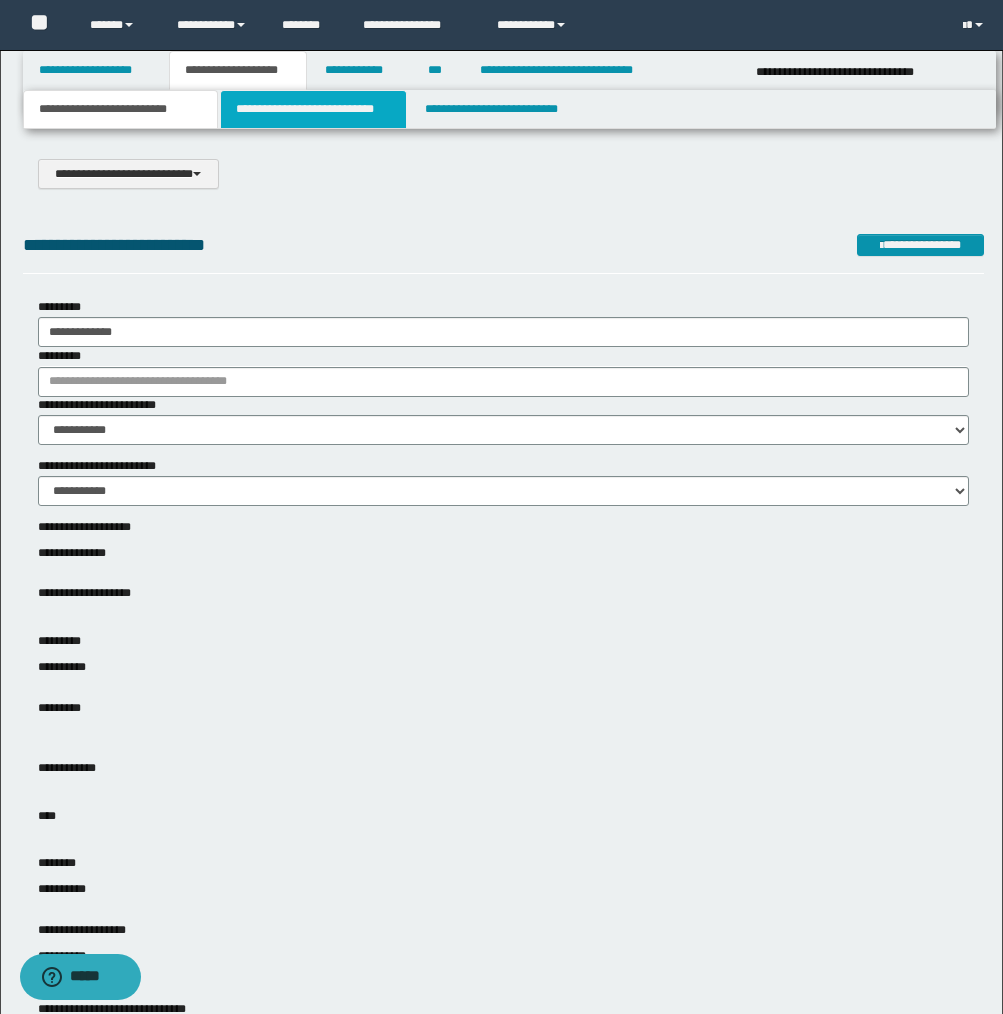 click on "**********" at bounding box center [314, 109] 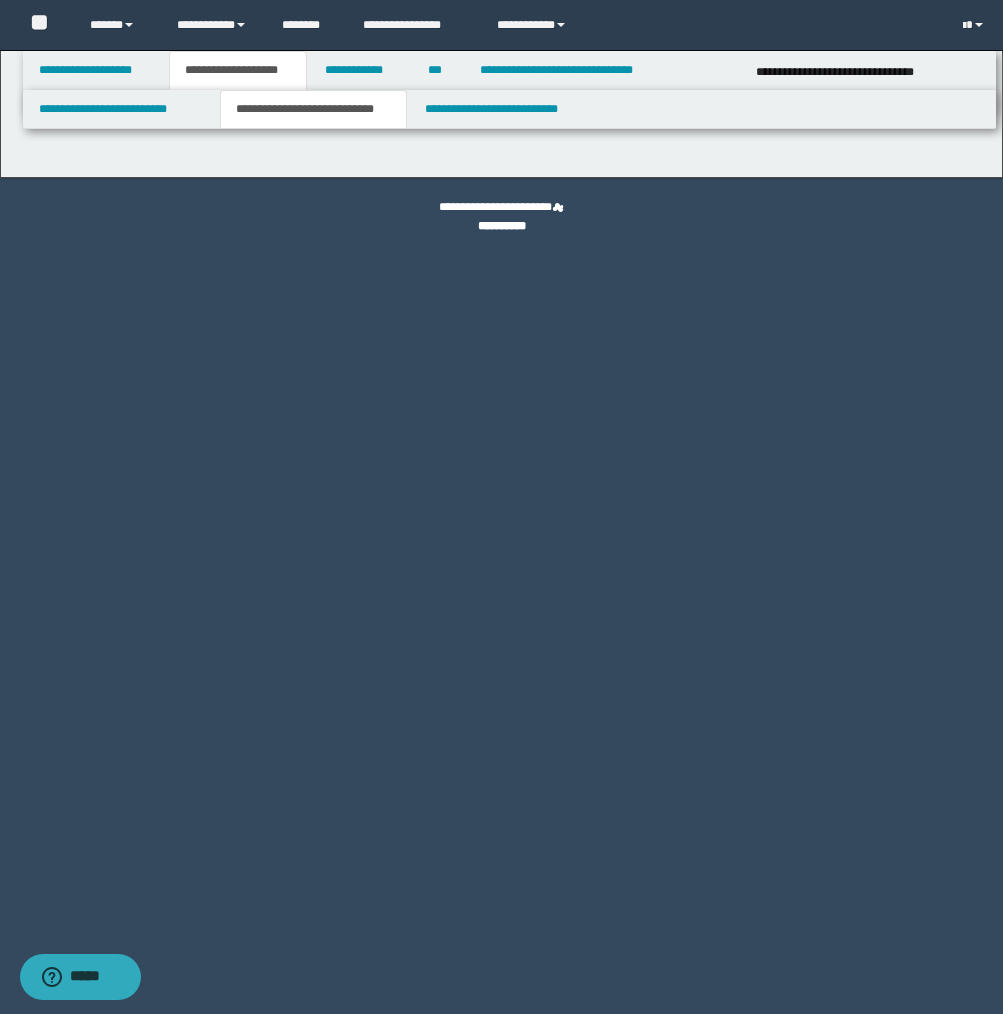 select on "*" 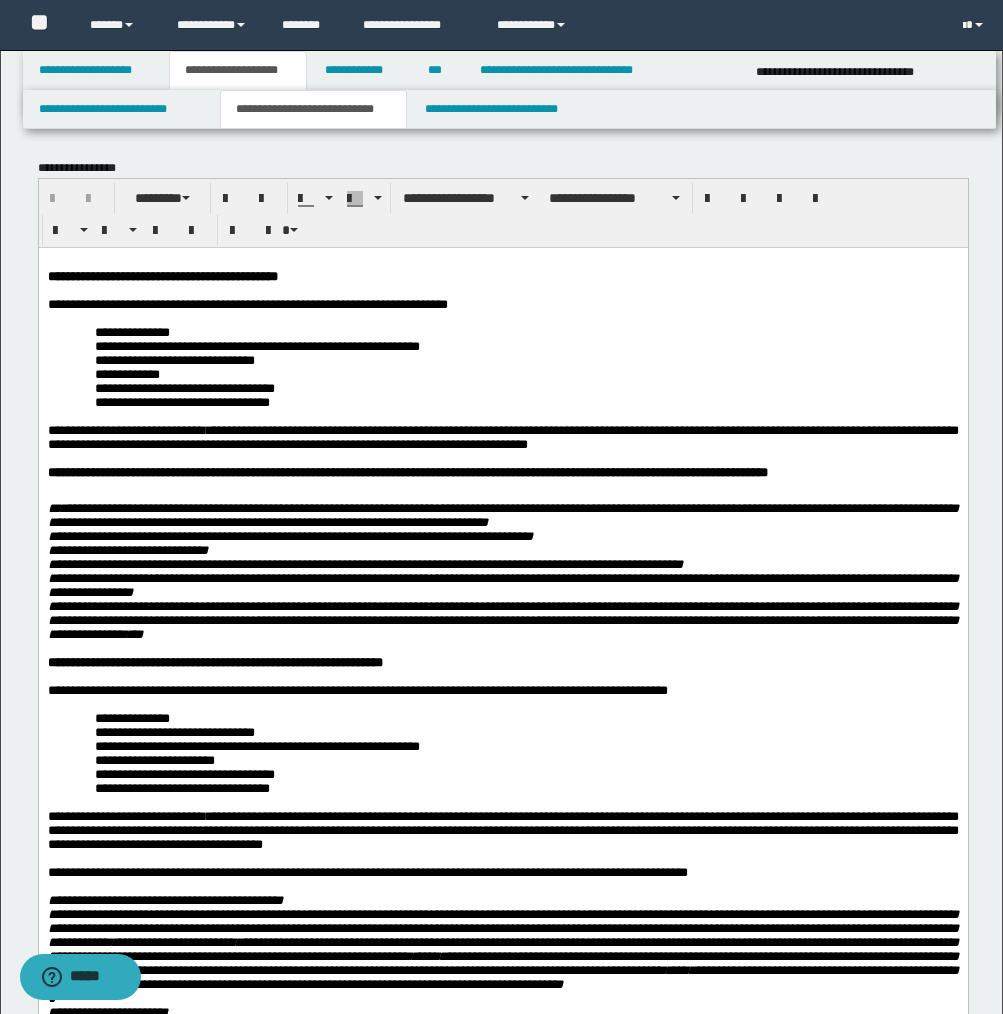 scroll, scrollTop: 0, scrollLeft: 0, axis: both 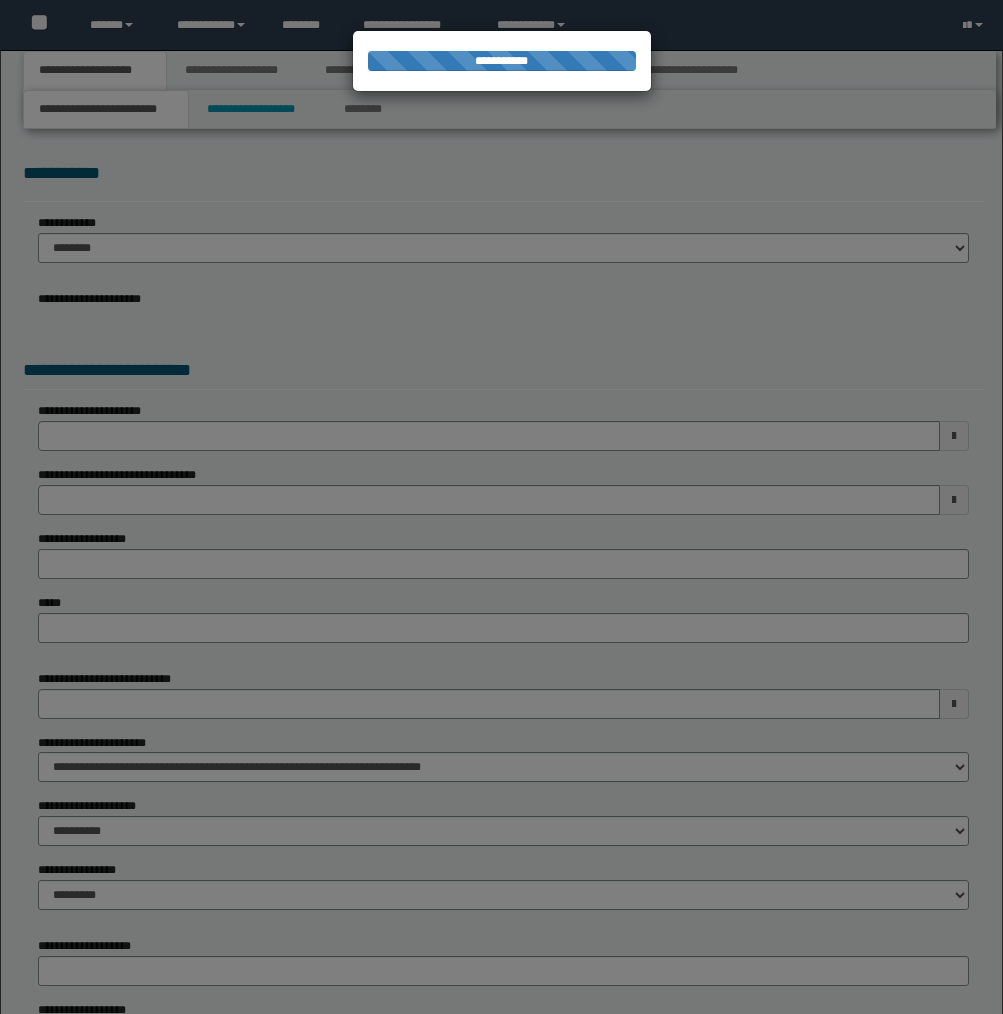 select on "*" 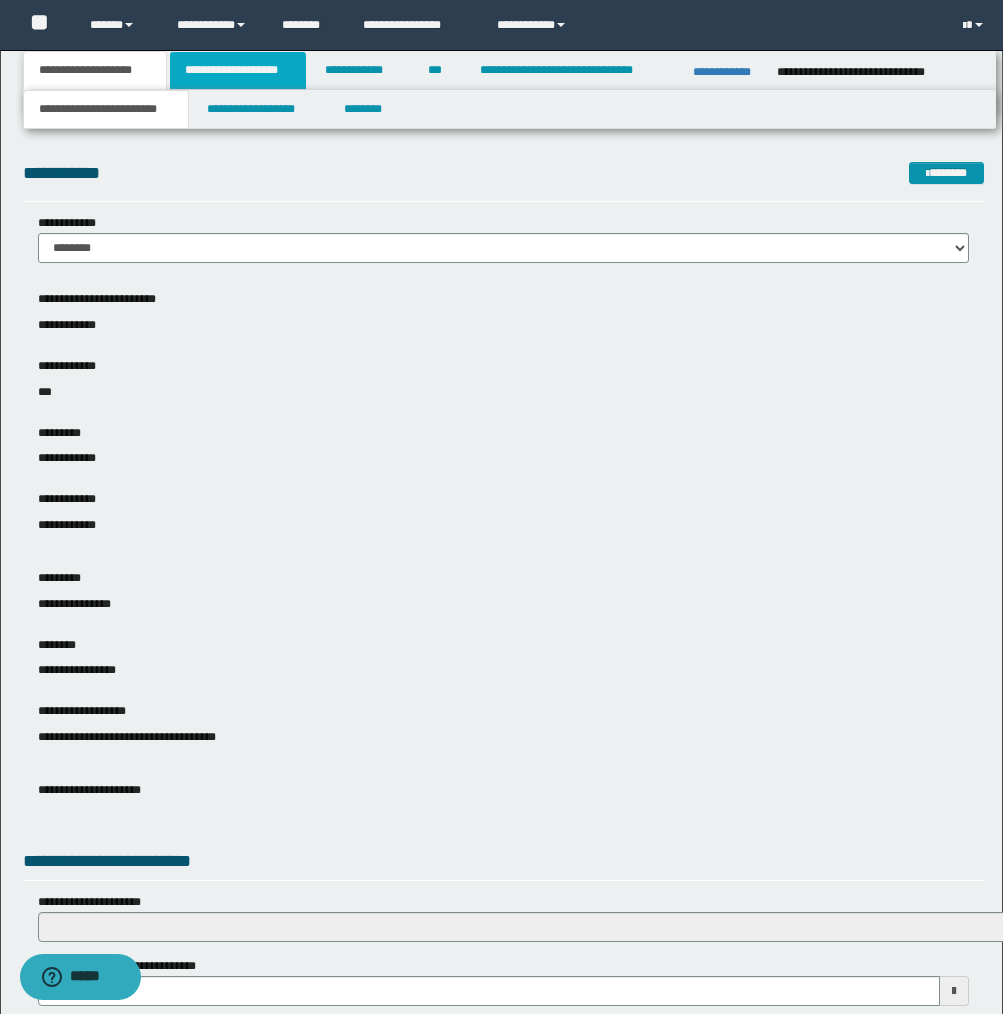 click on "**********" at bounding box center (238, 70) 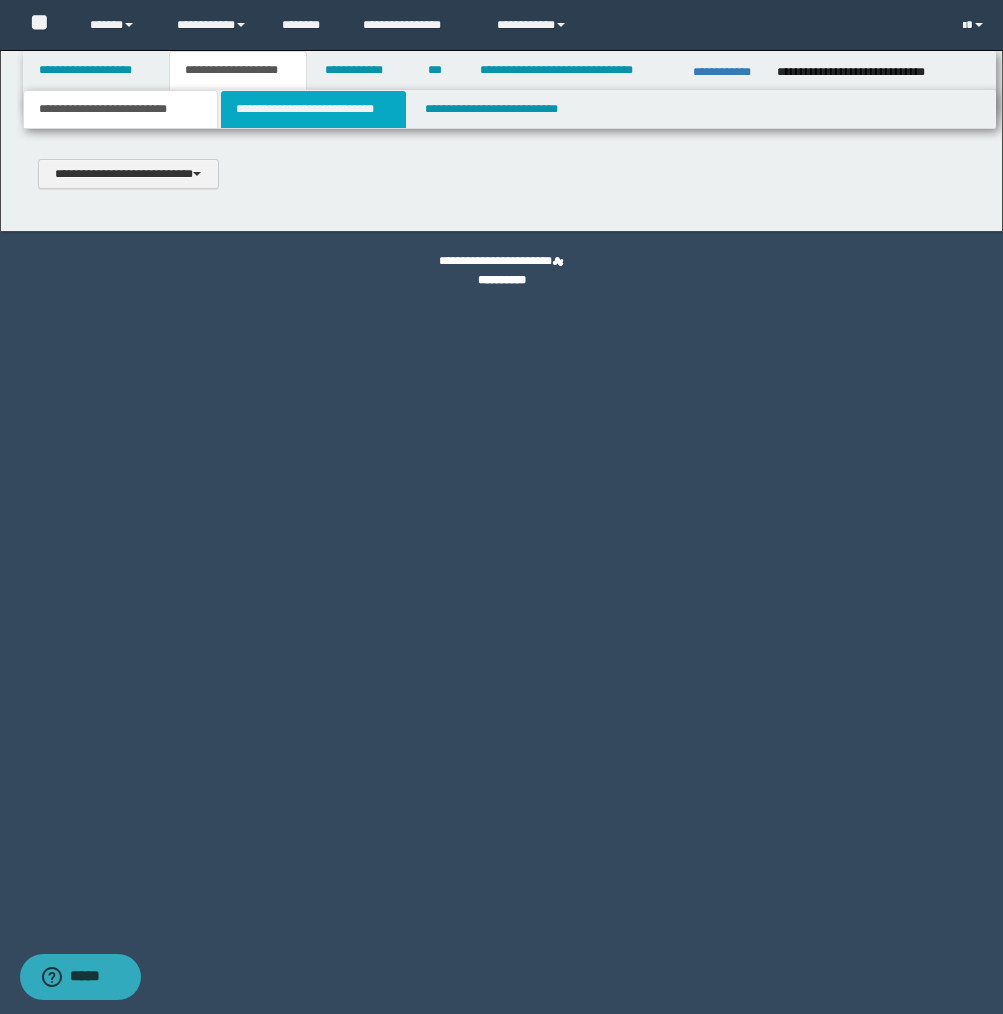 scroll, scrollTop: 0, scrollLeft: 0, axis: both 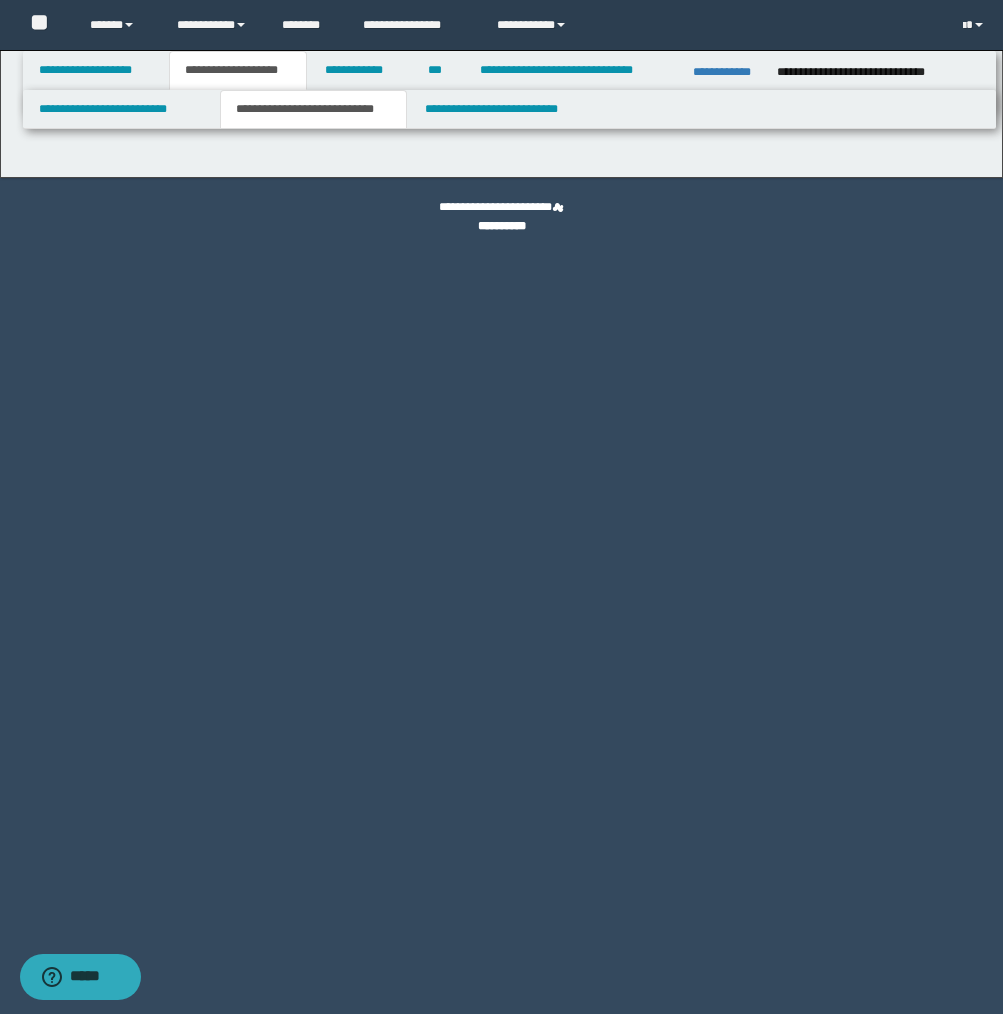 select on "*" 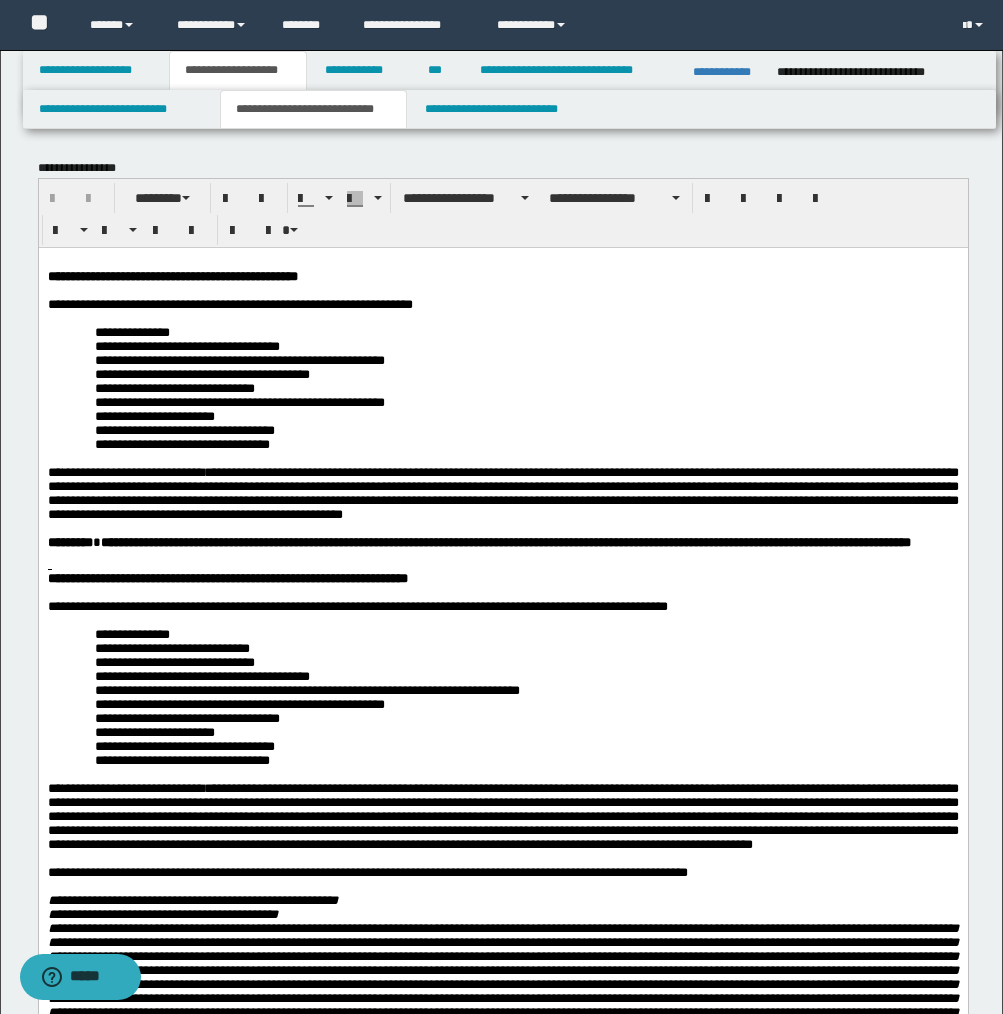 scroll, scrollTop: 0, scrollLeft: 0, axis: both 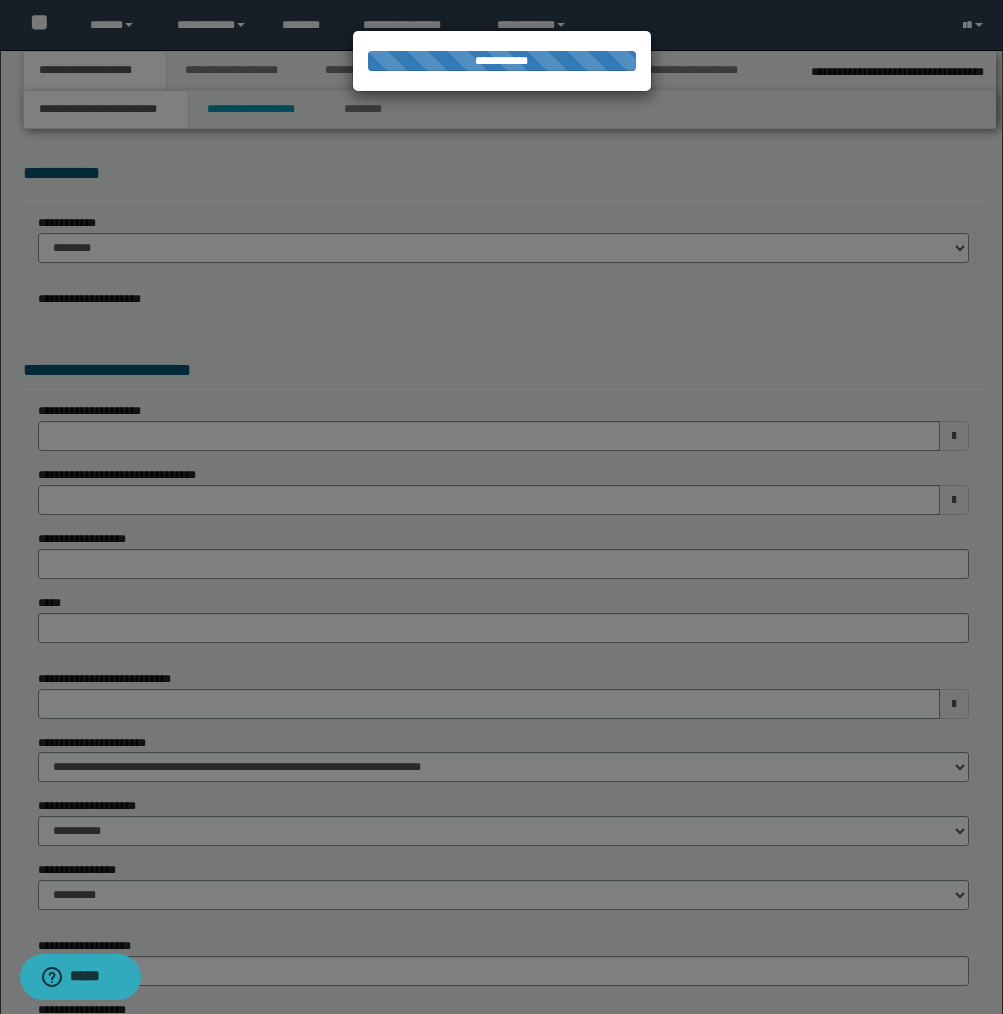 select on "*" 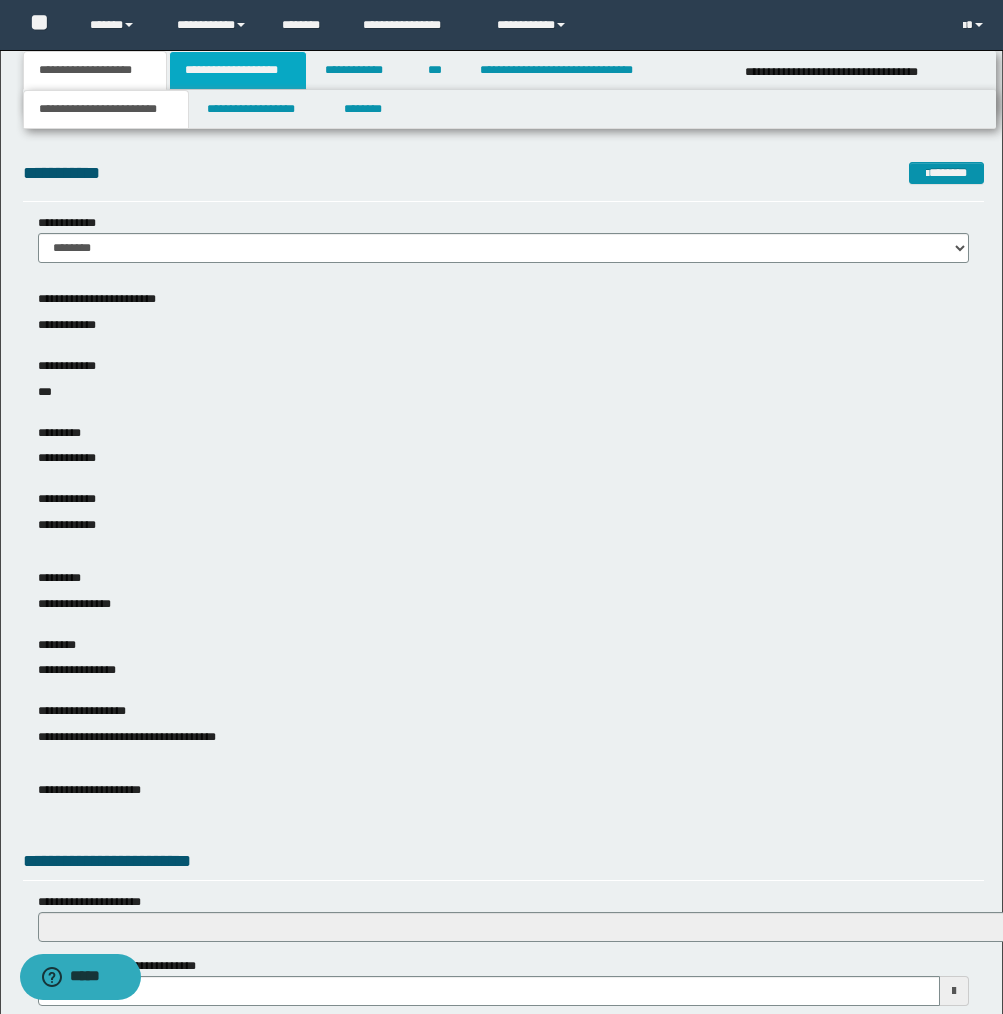 click on "**********" at bounding box center [238, 70] 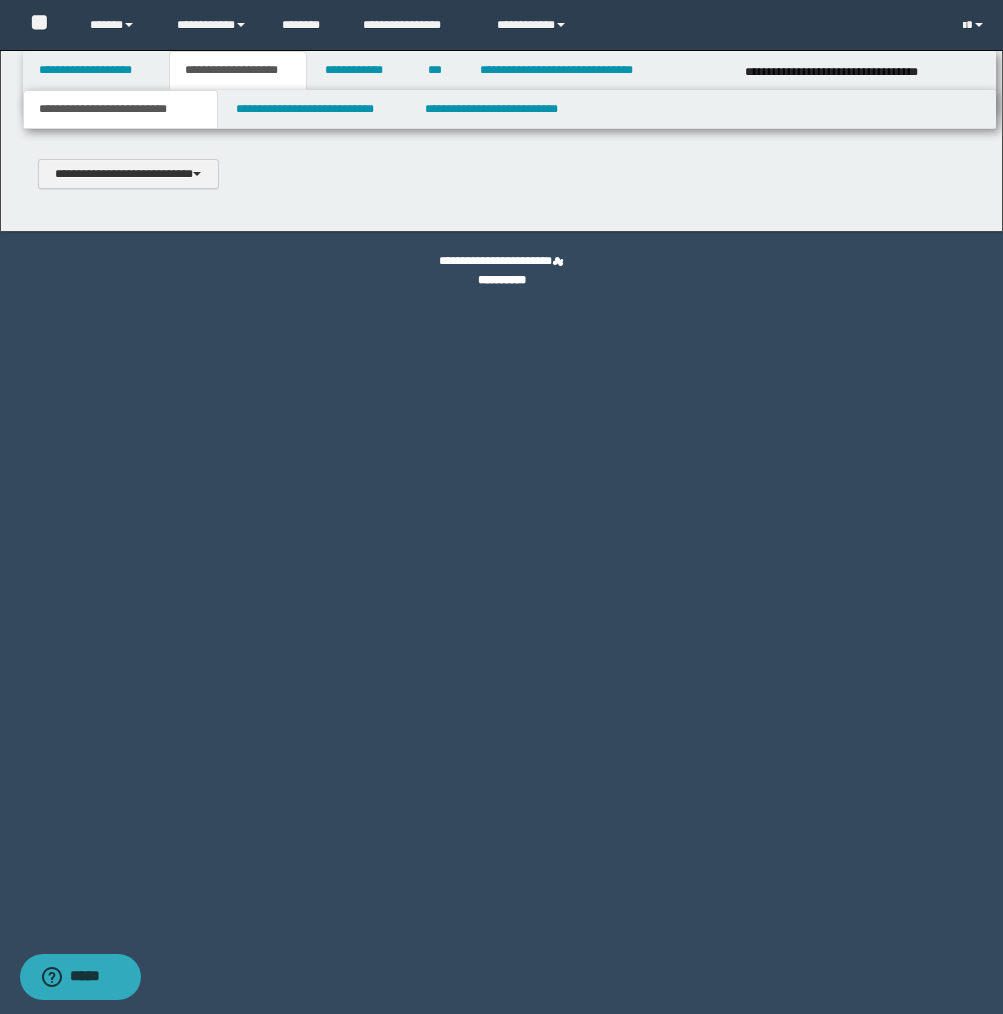 type 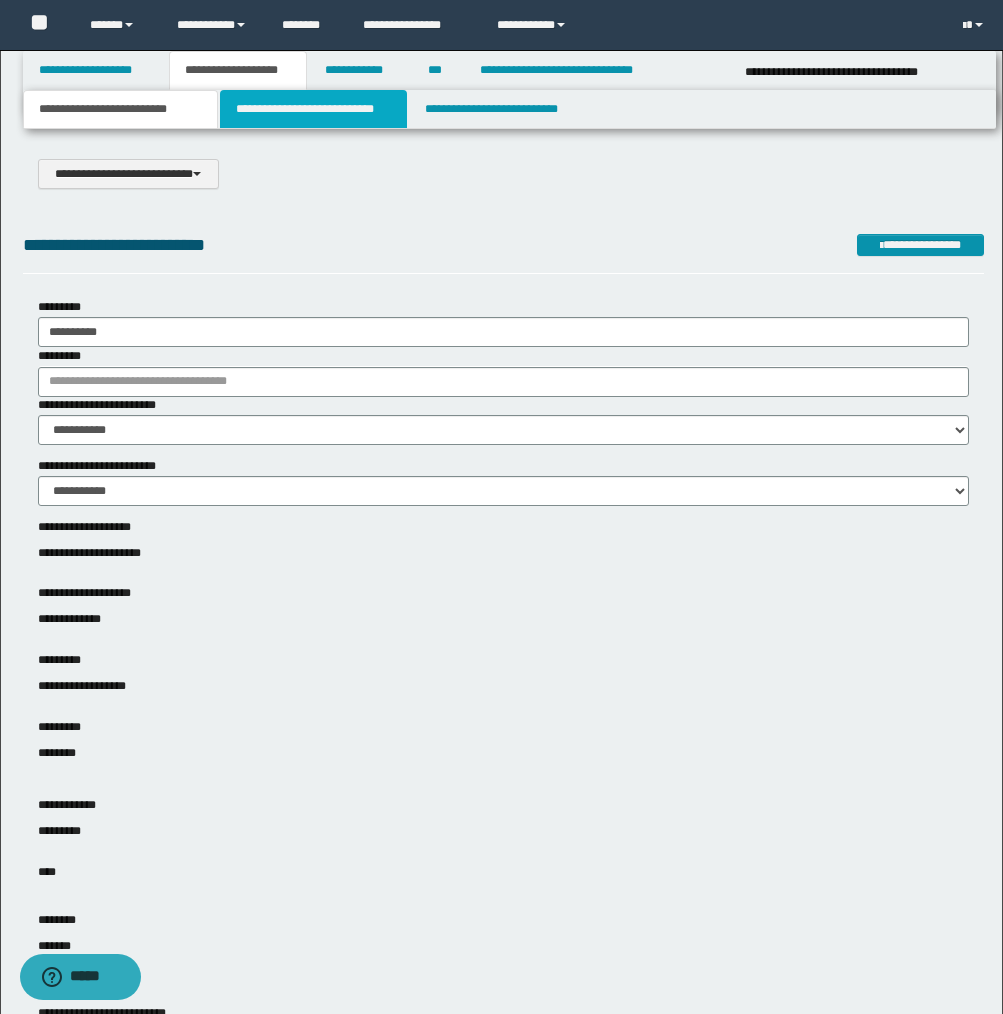 click on "**********" at bounding box center (314, 109) 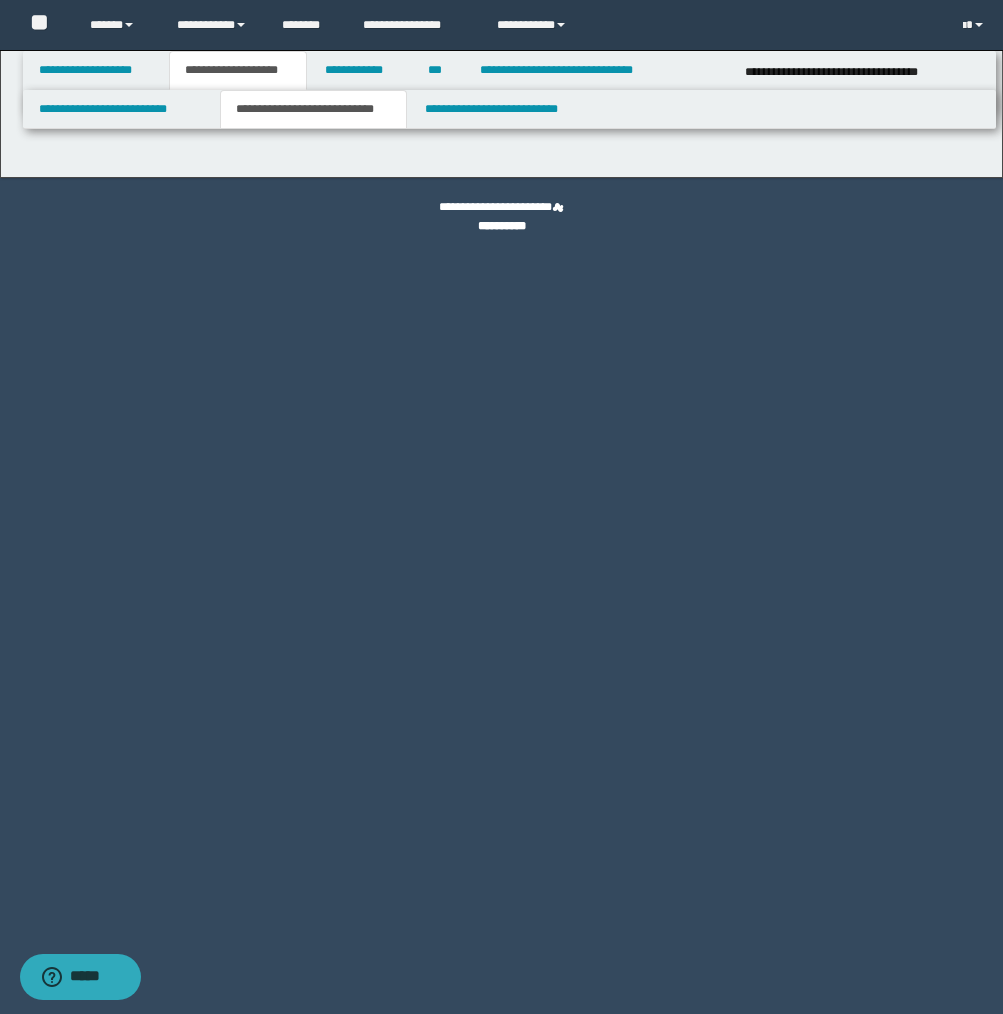 select on "*" 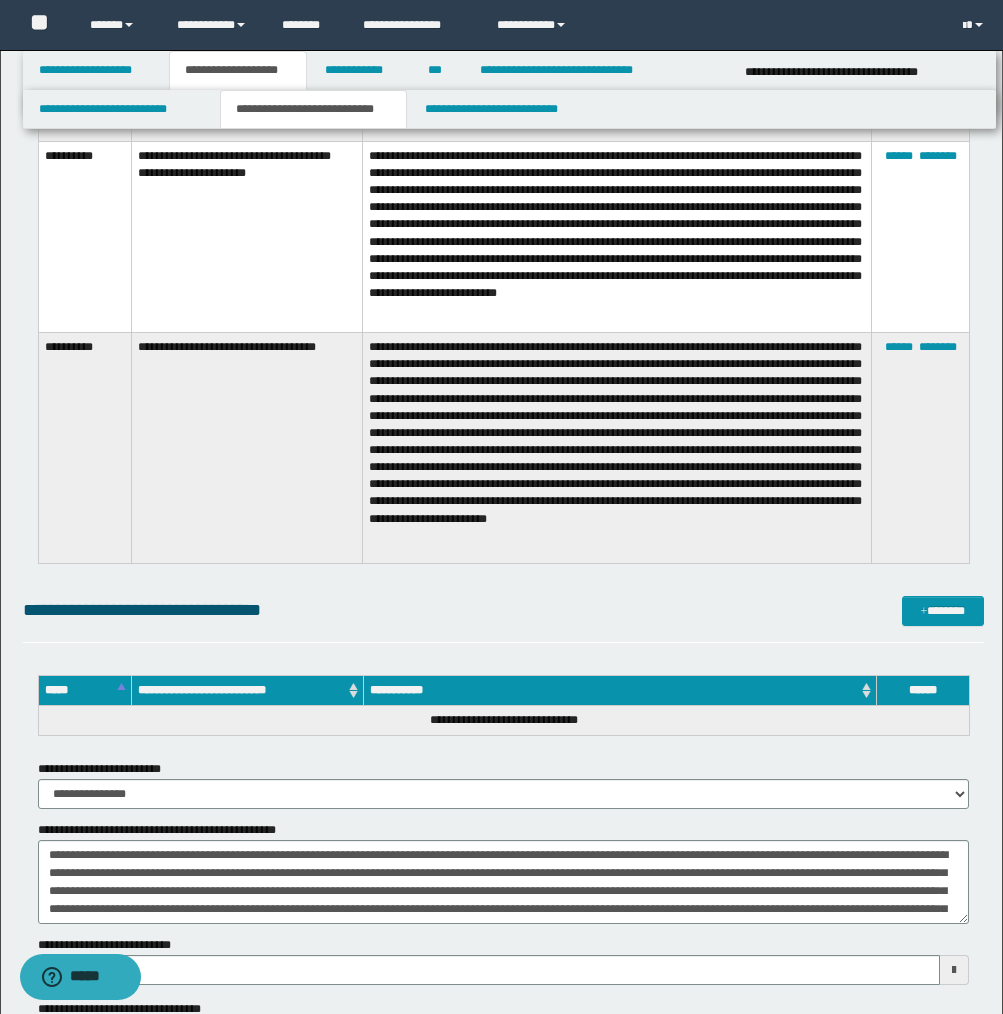 scroll, scrollTop: 10085, scrollLeft: 0, axis: vertical 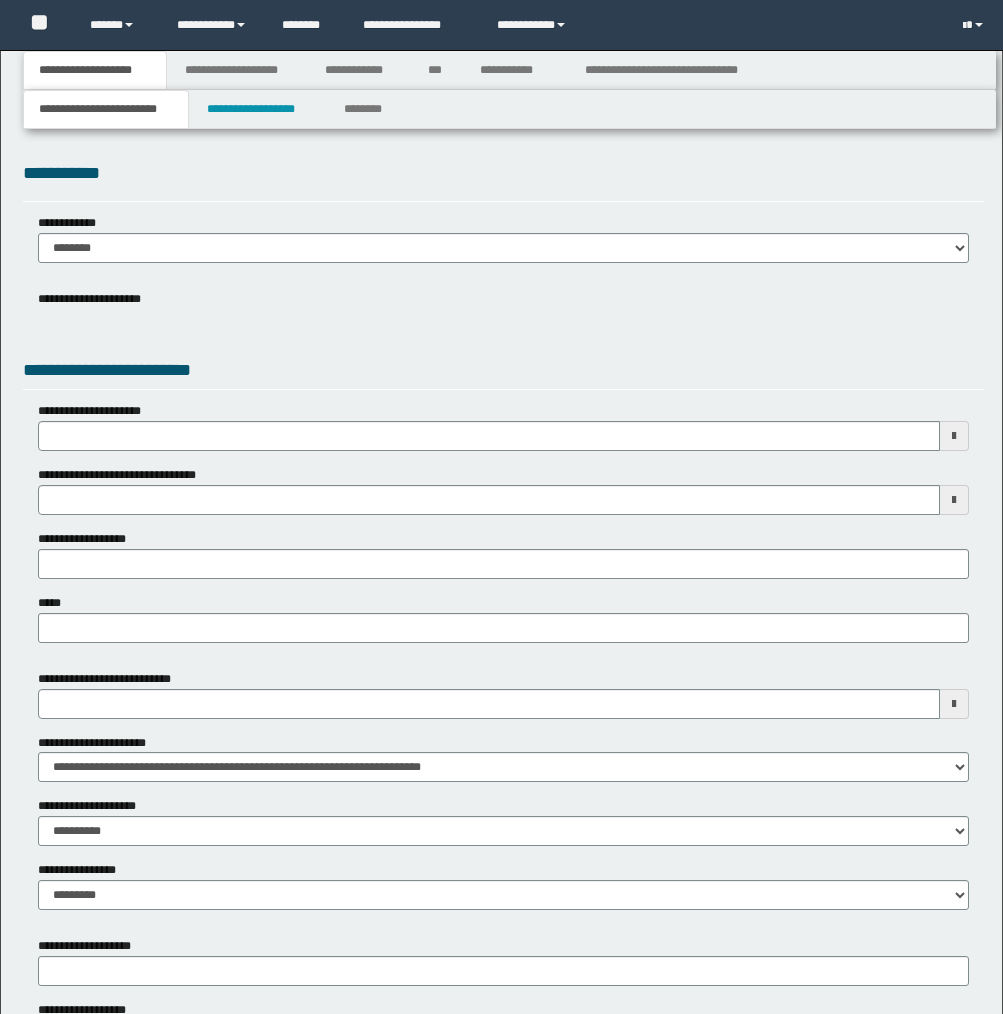 select on "*" 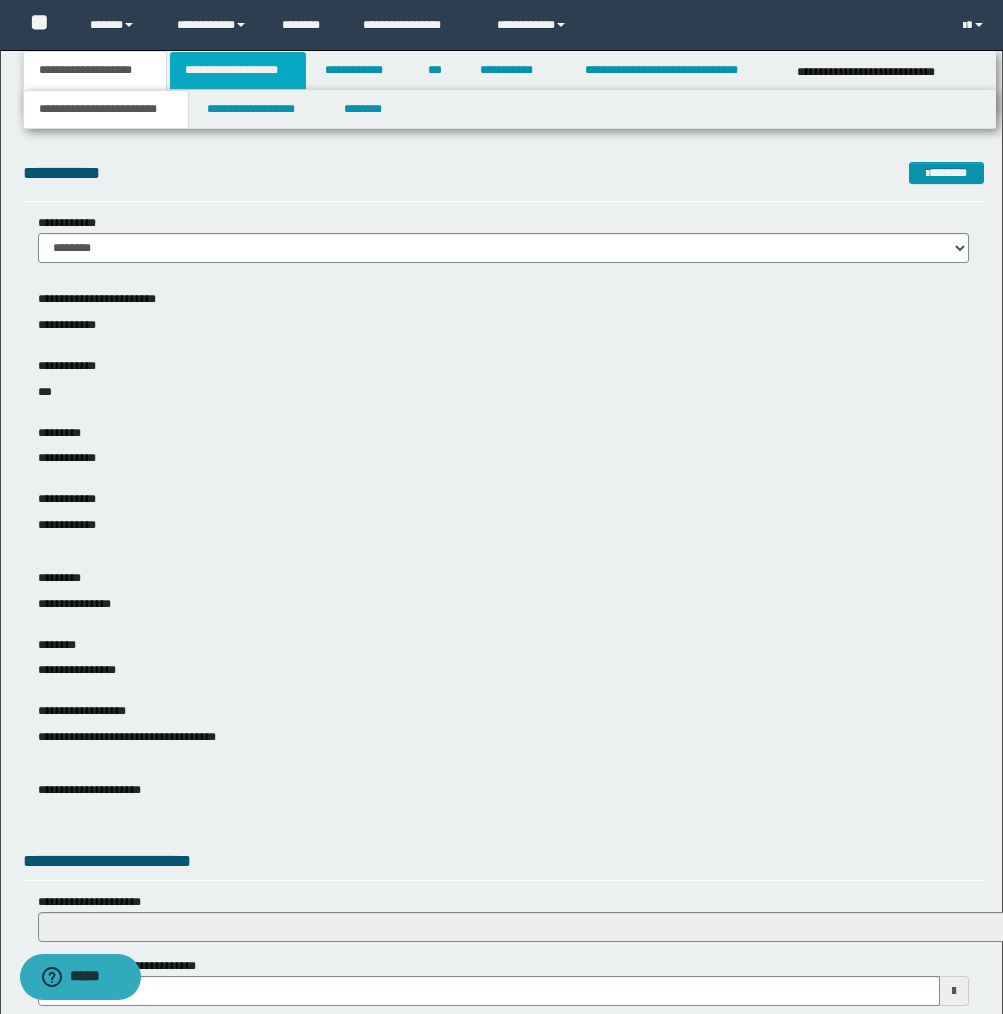 click on "**********" at bounding box center (238, 70) 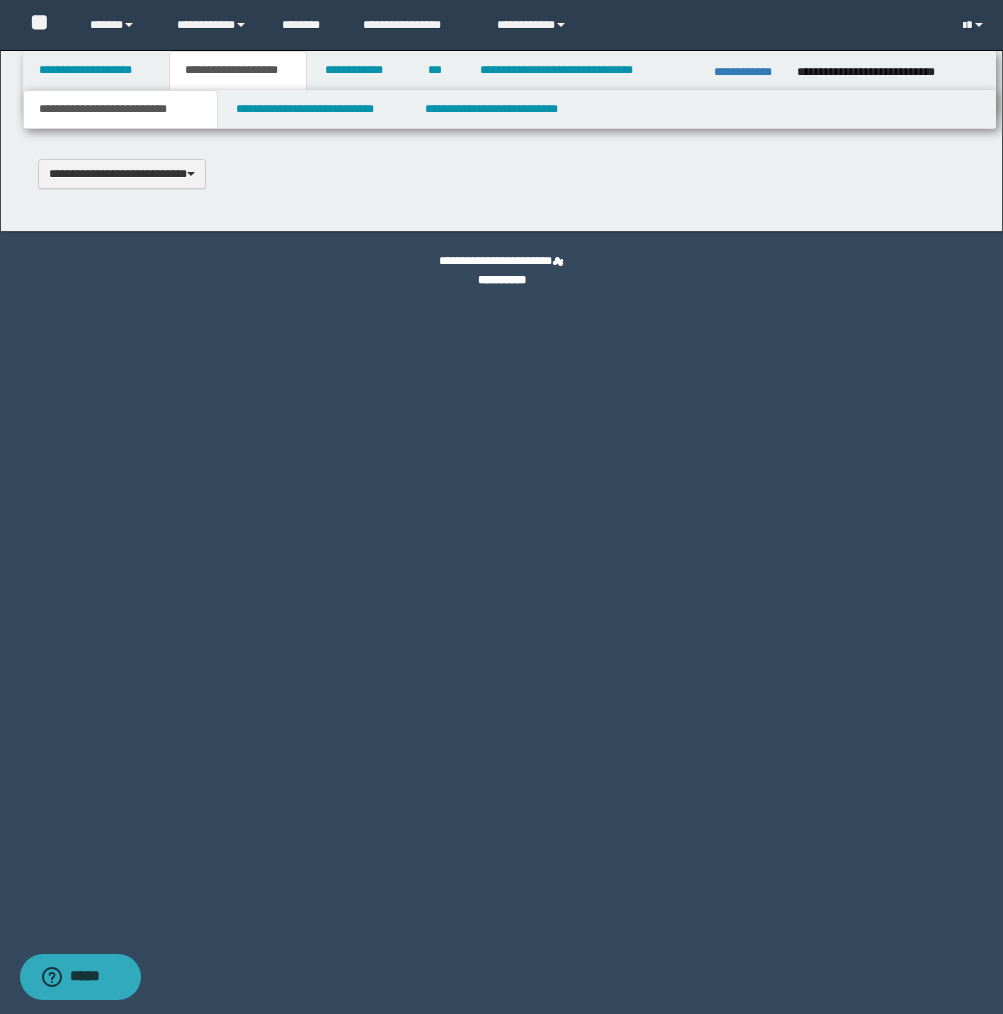 type 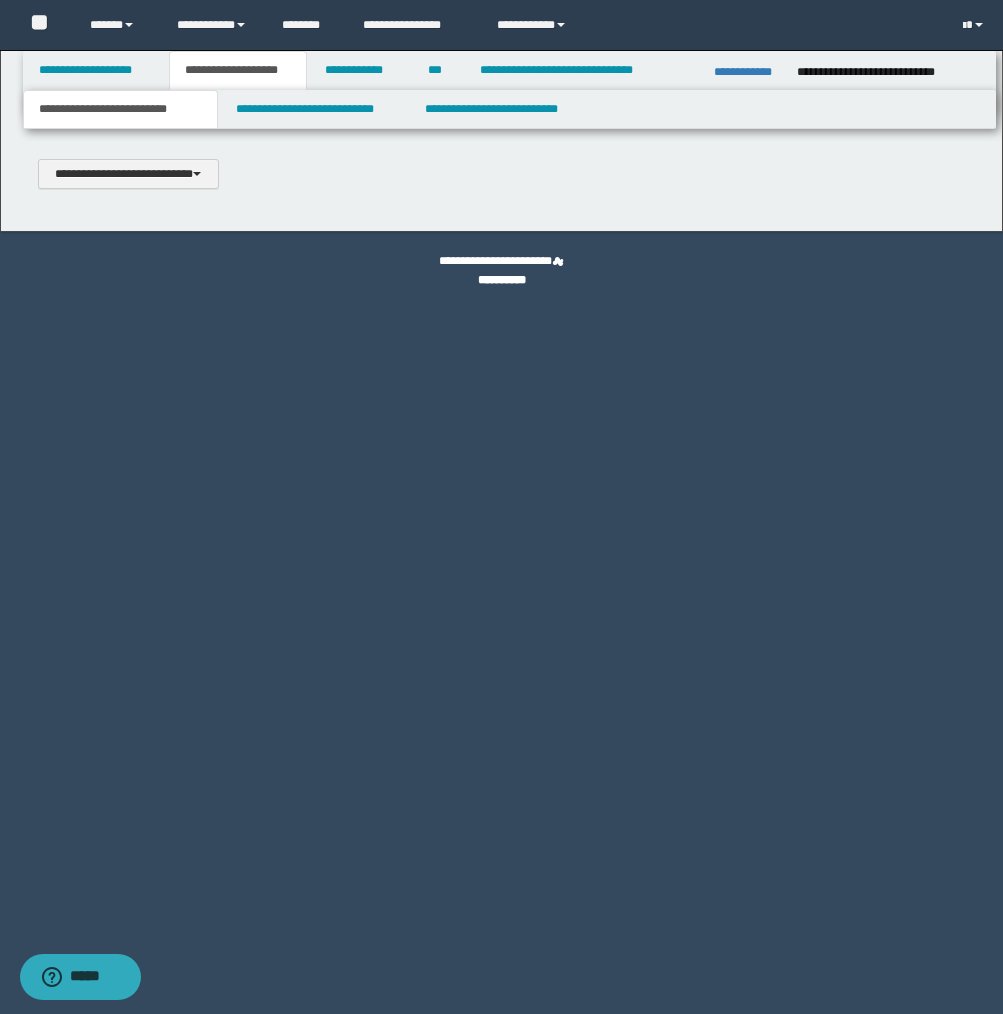 scroll, scrollTop: 0, scrollLeft: 0, axis: both 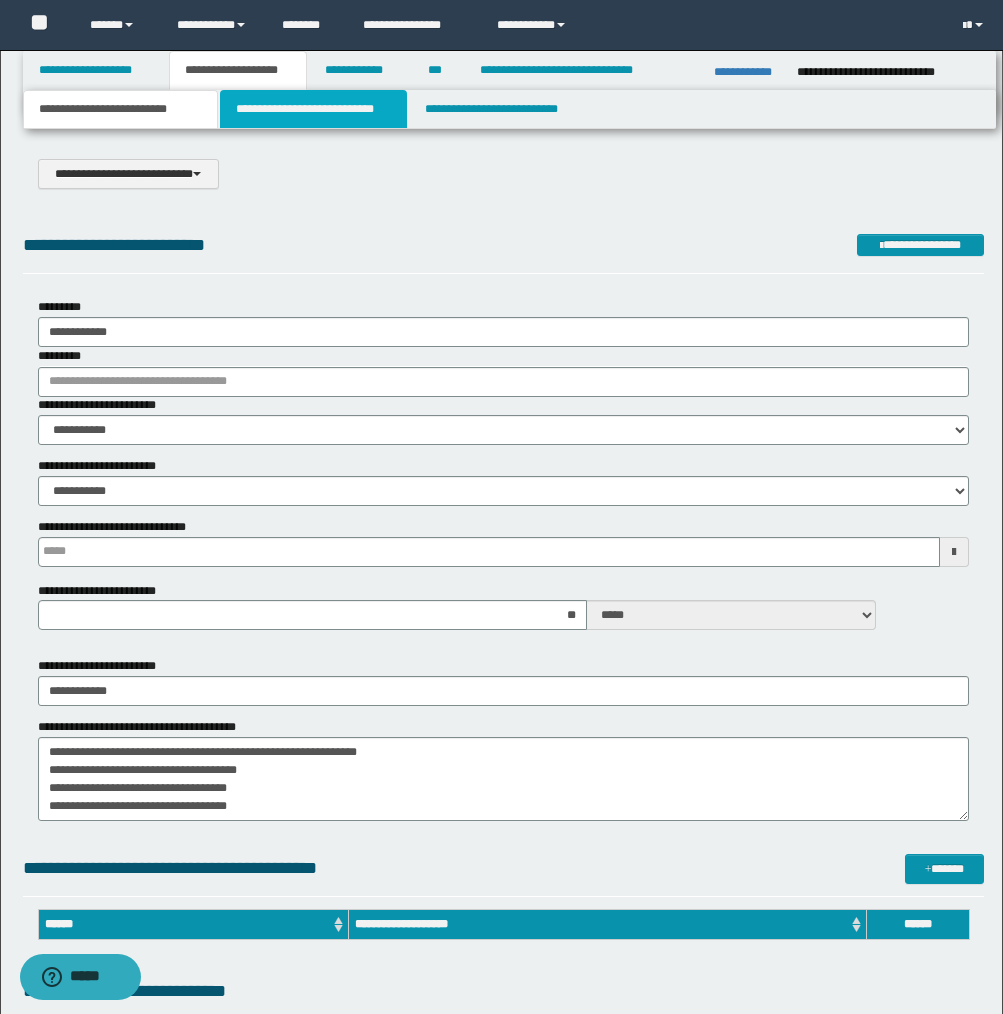 click on "**********" at bounding box center [314, 109] 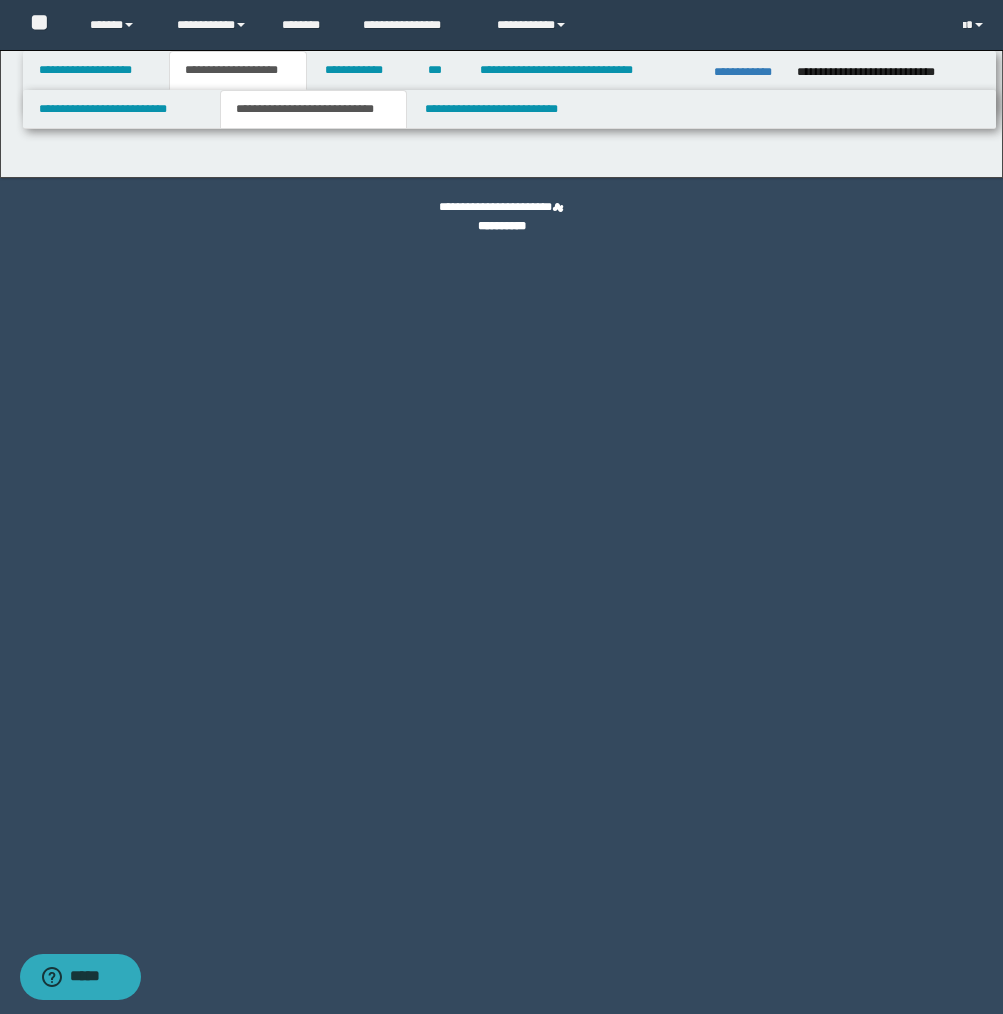 select on "*" 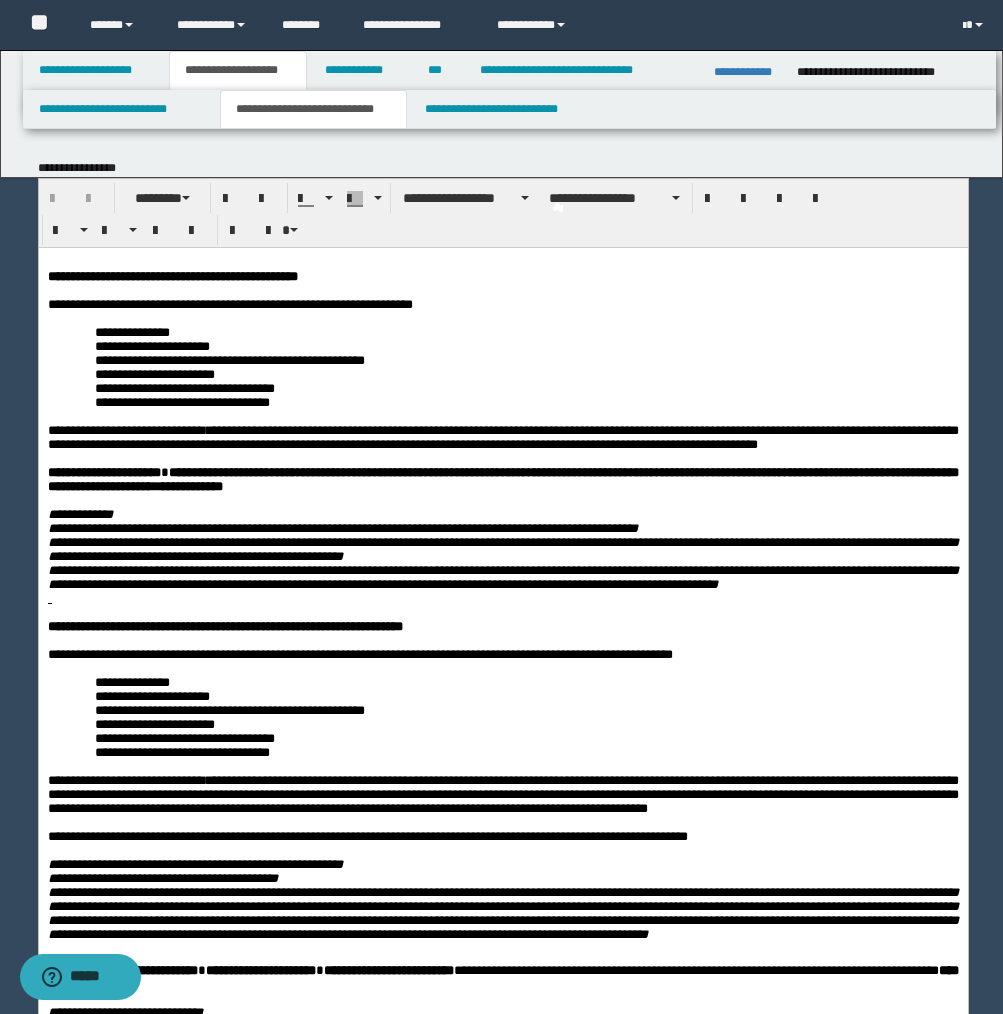 scroll, scrollTop: 0, scrollLeft: 0, axis: both 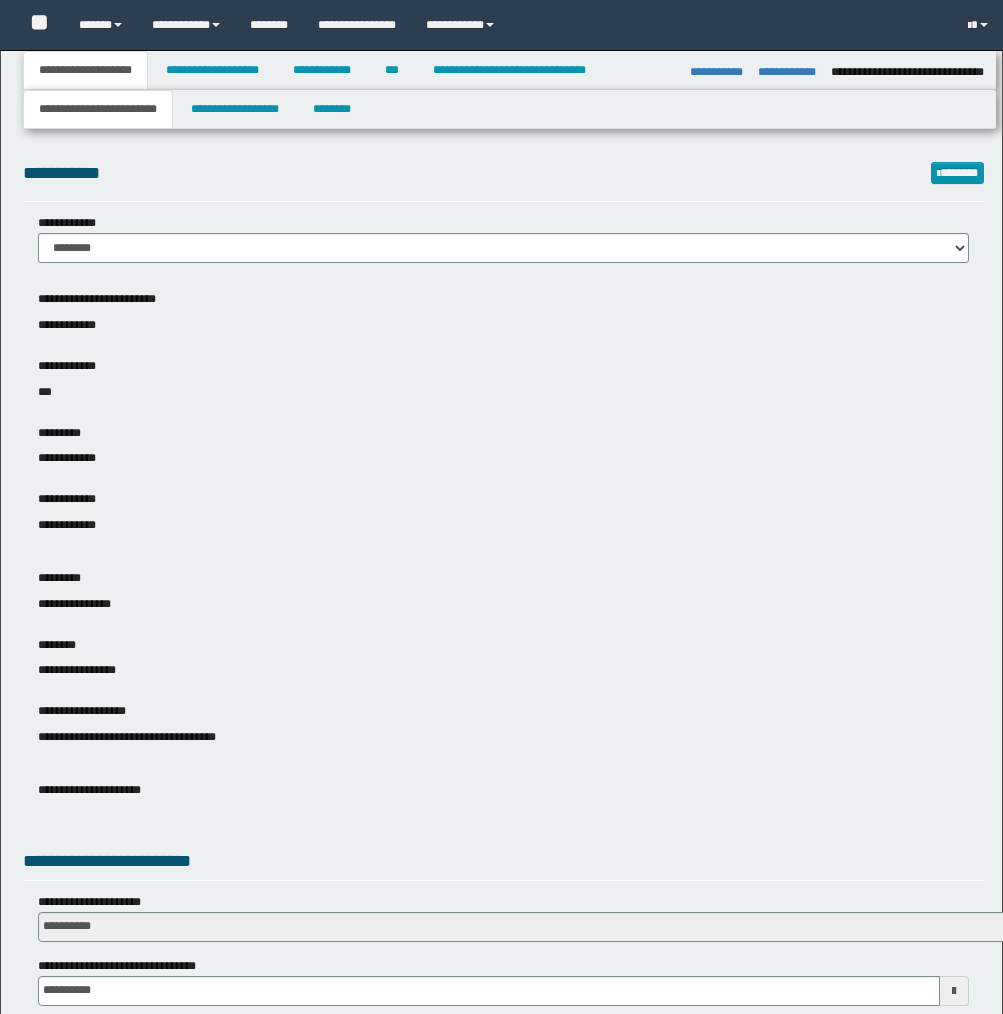 select on "*" 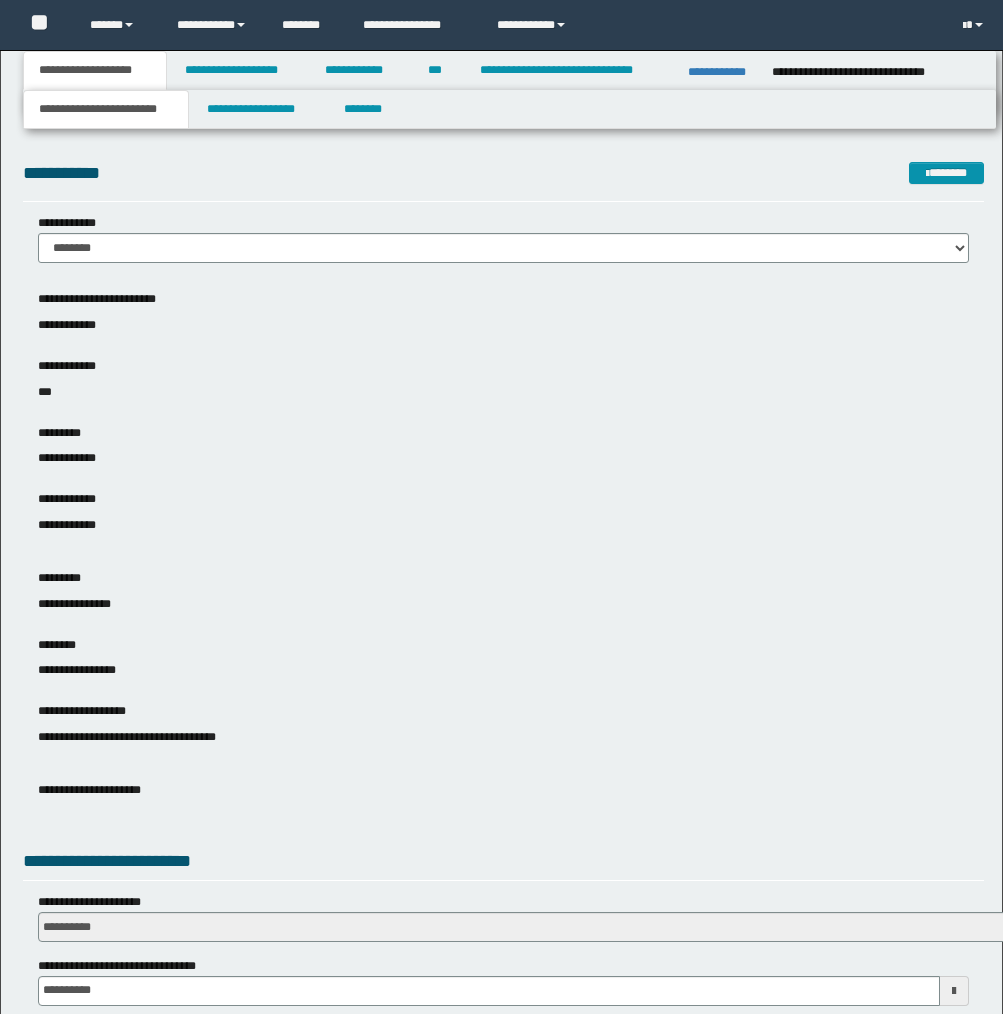 scroll, scrollTop: 0, scrollLeft: 0, axis: both 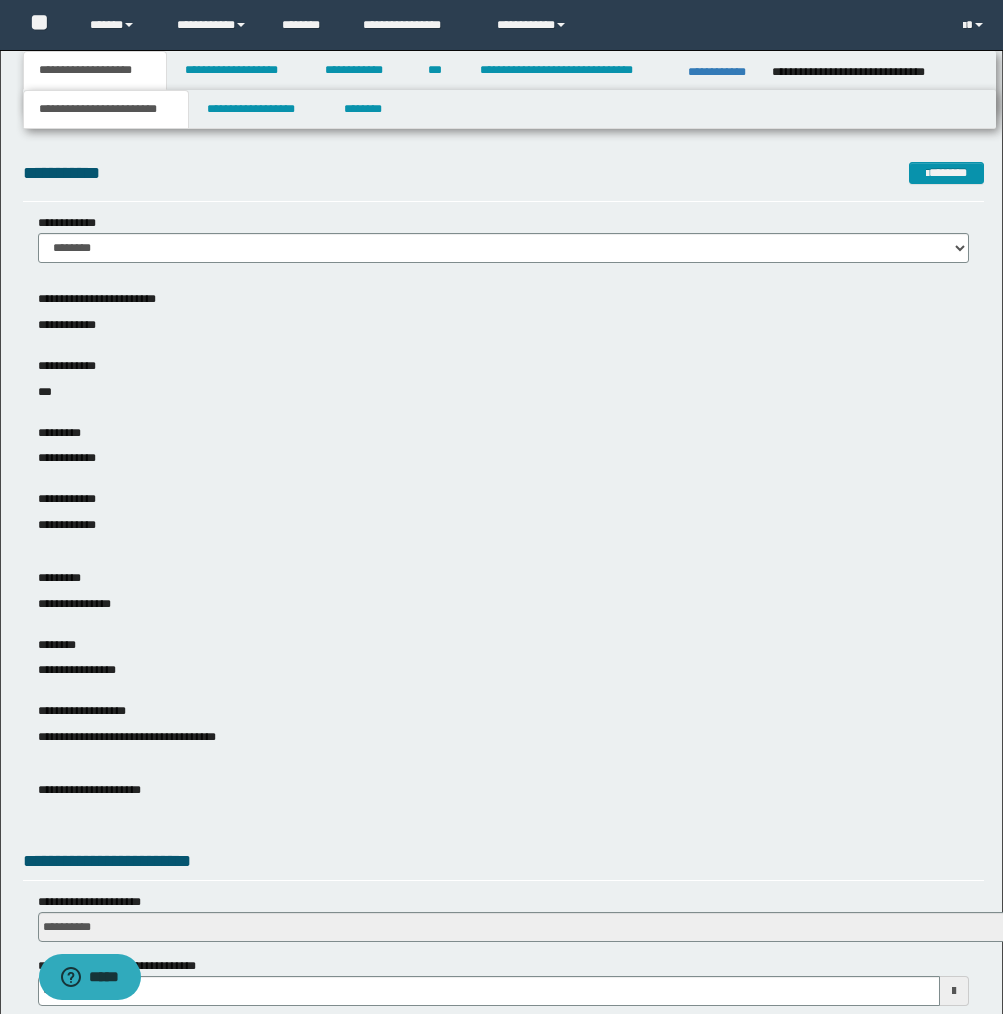 click on "**********" at bounding box center [238, 70] 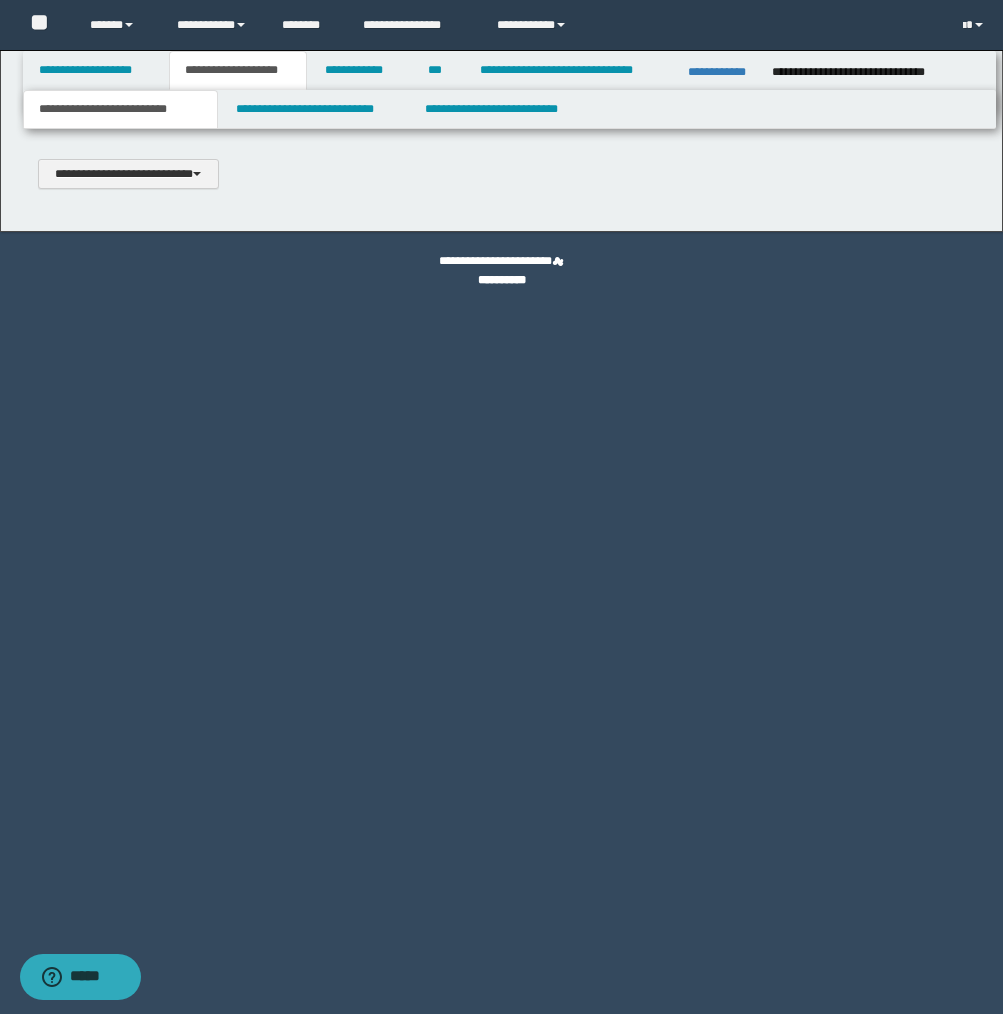 type 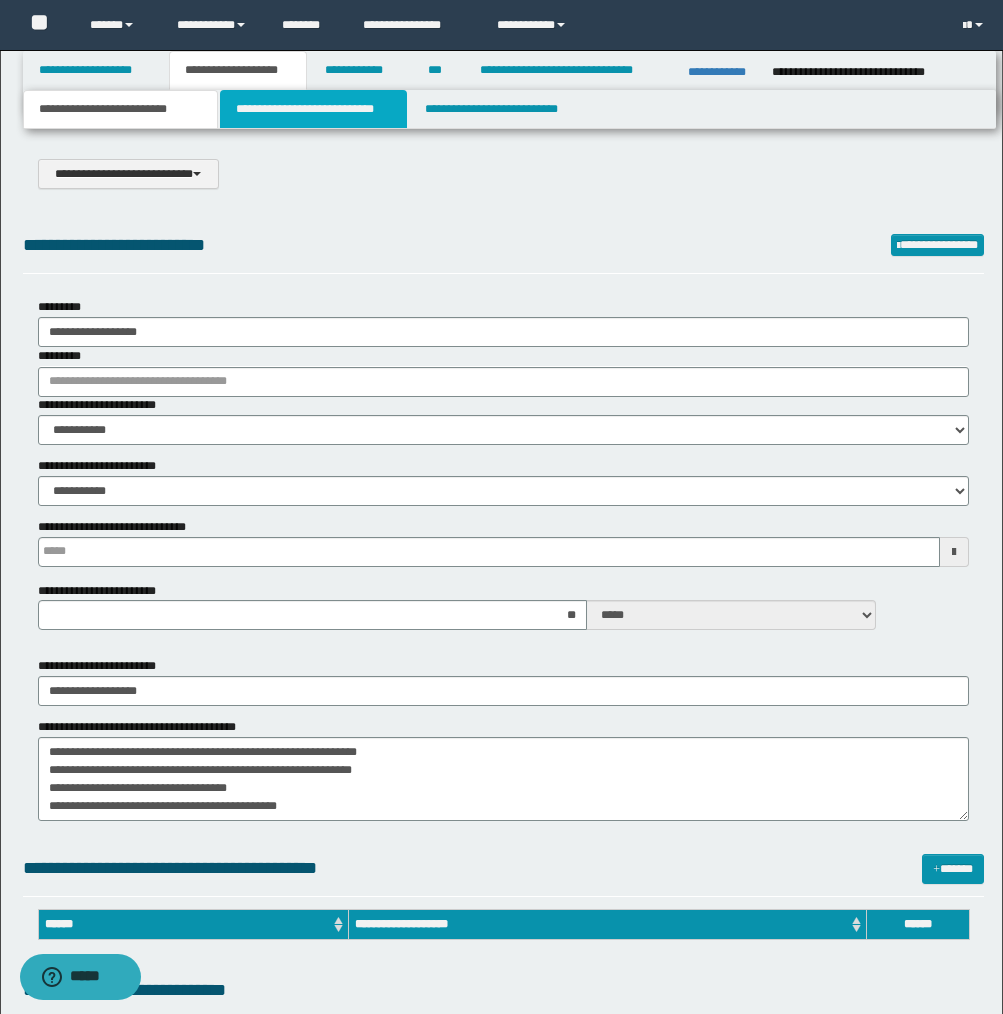 click on "**********" at bounding box center [314, 109] 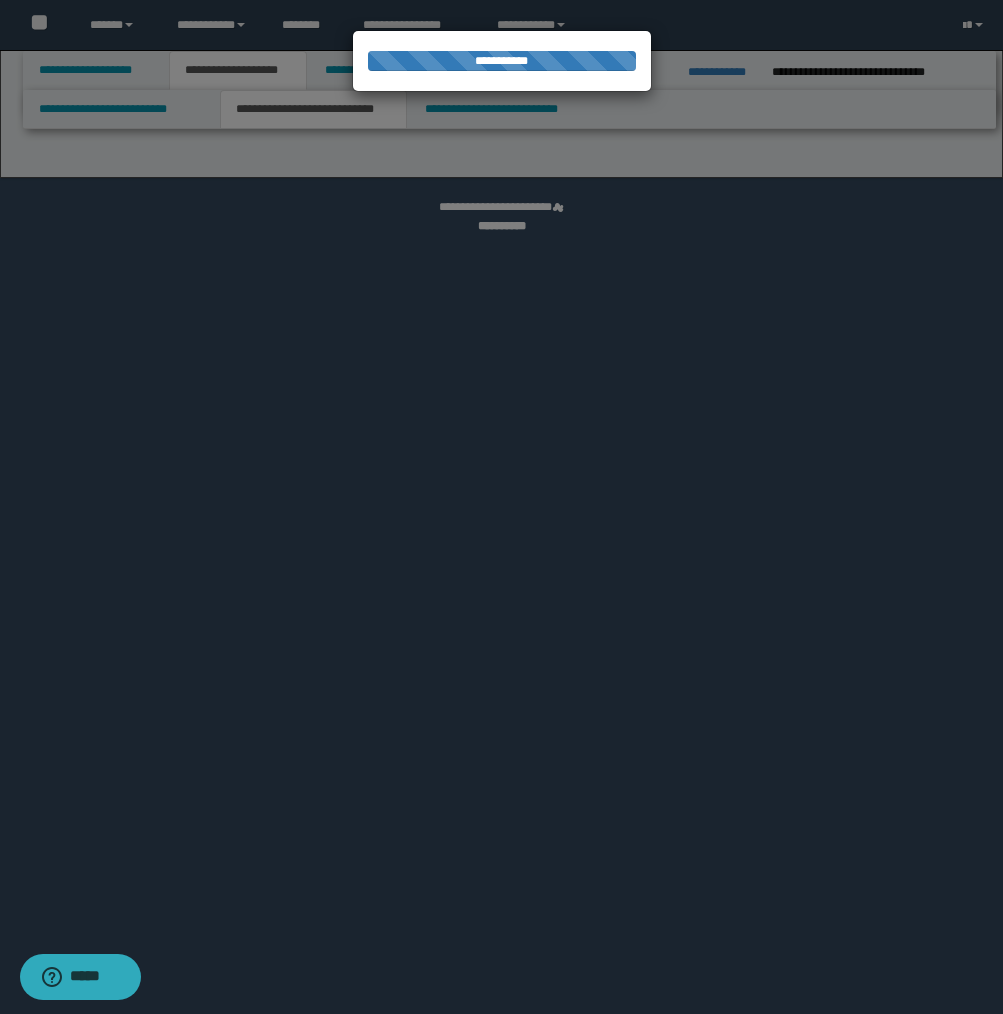 select on "*" 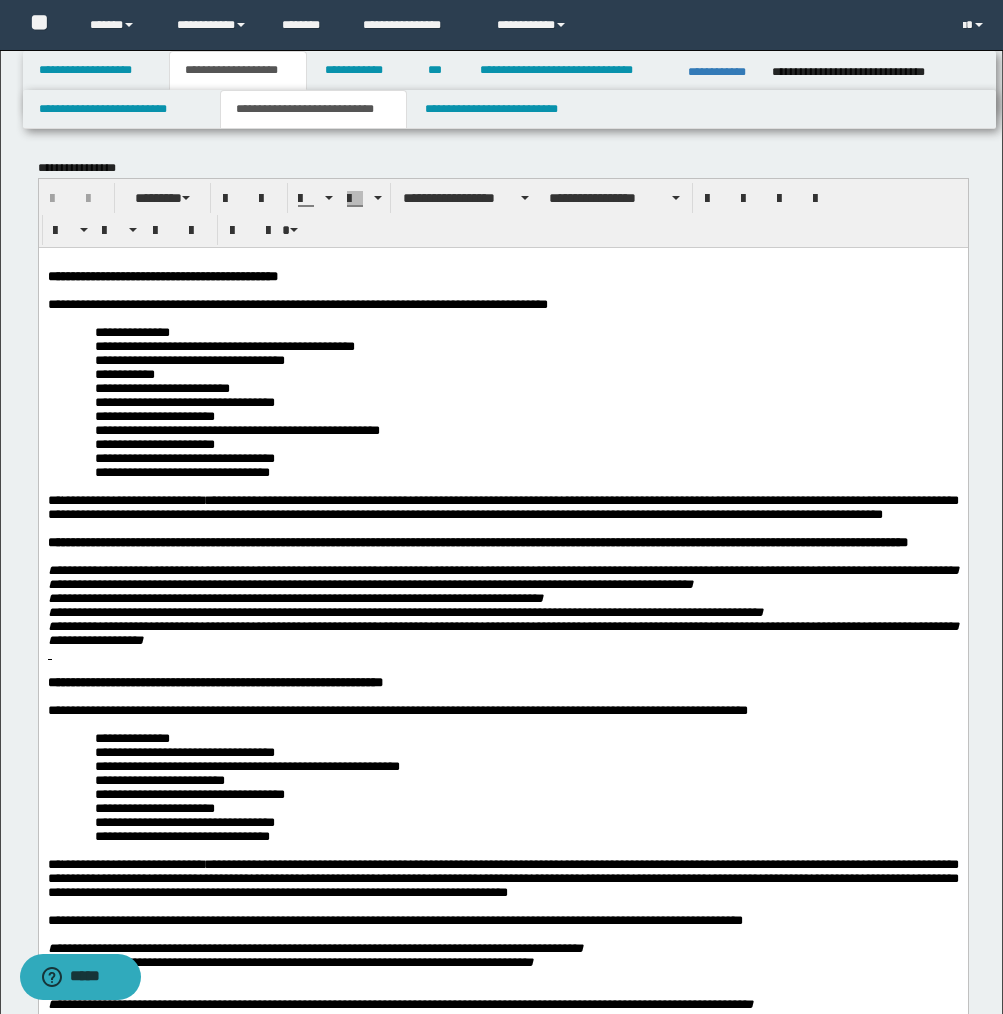 scroll, scrollTop: 0, scrollLeft: 0, axis: both 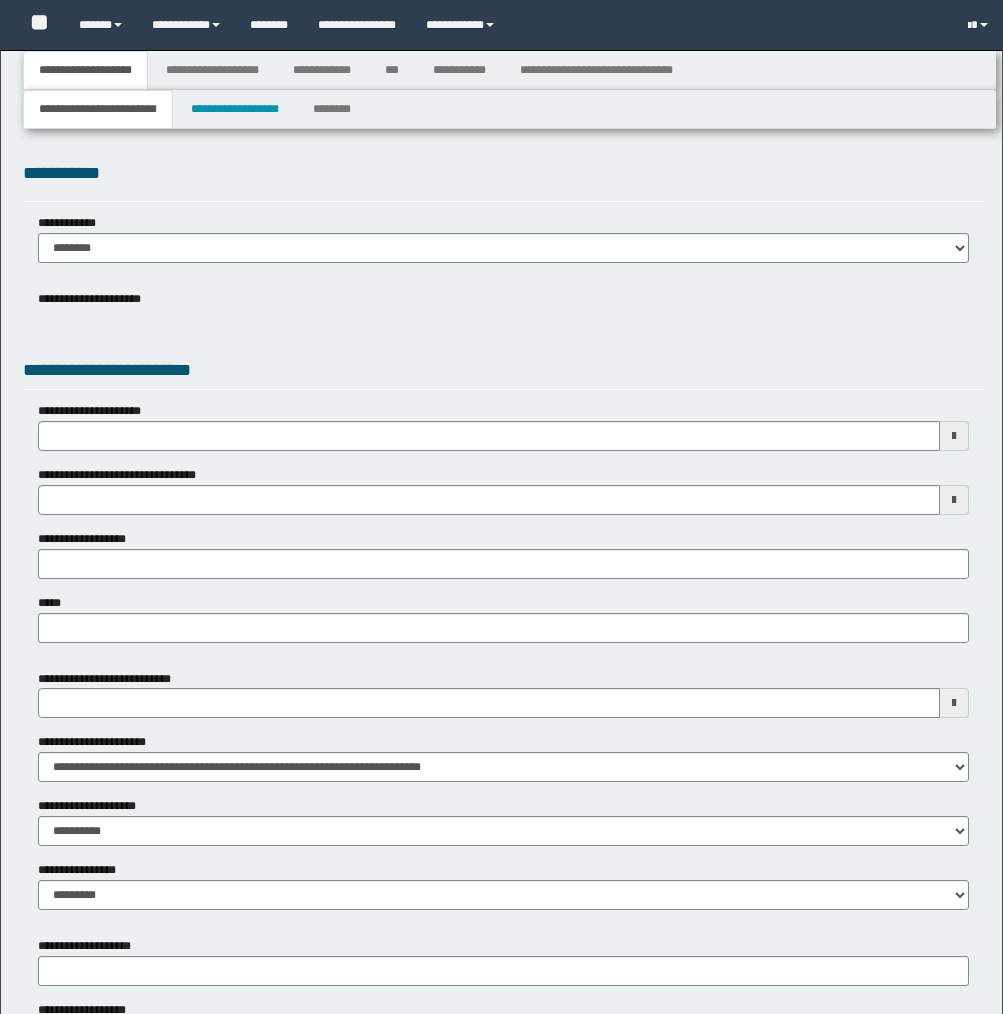 type 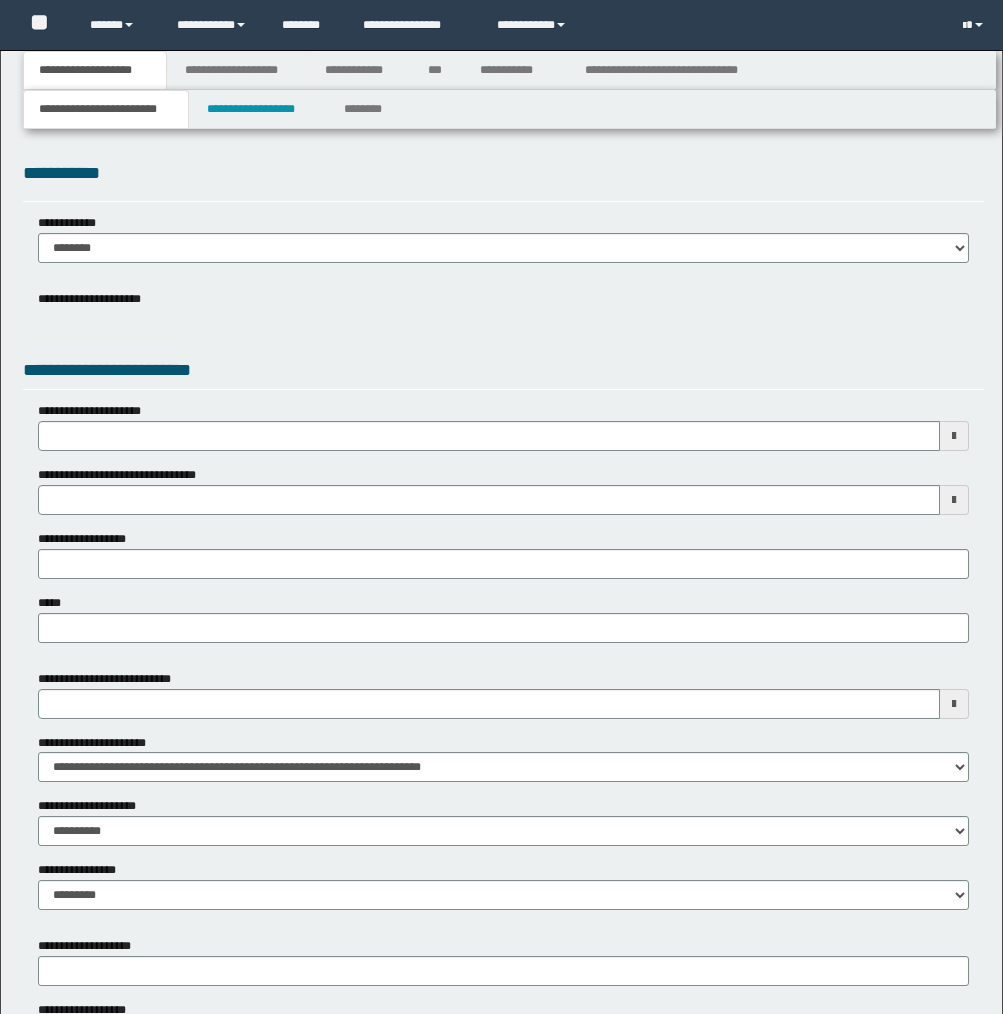 scroll, scrollTop: 0, scrollLeft: 0, axis: both 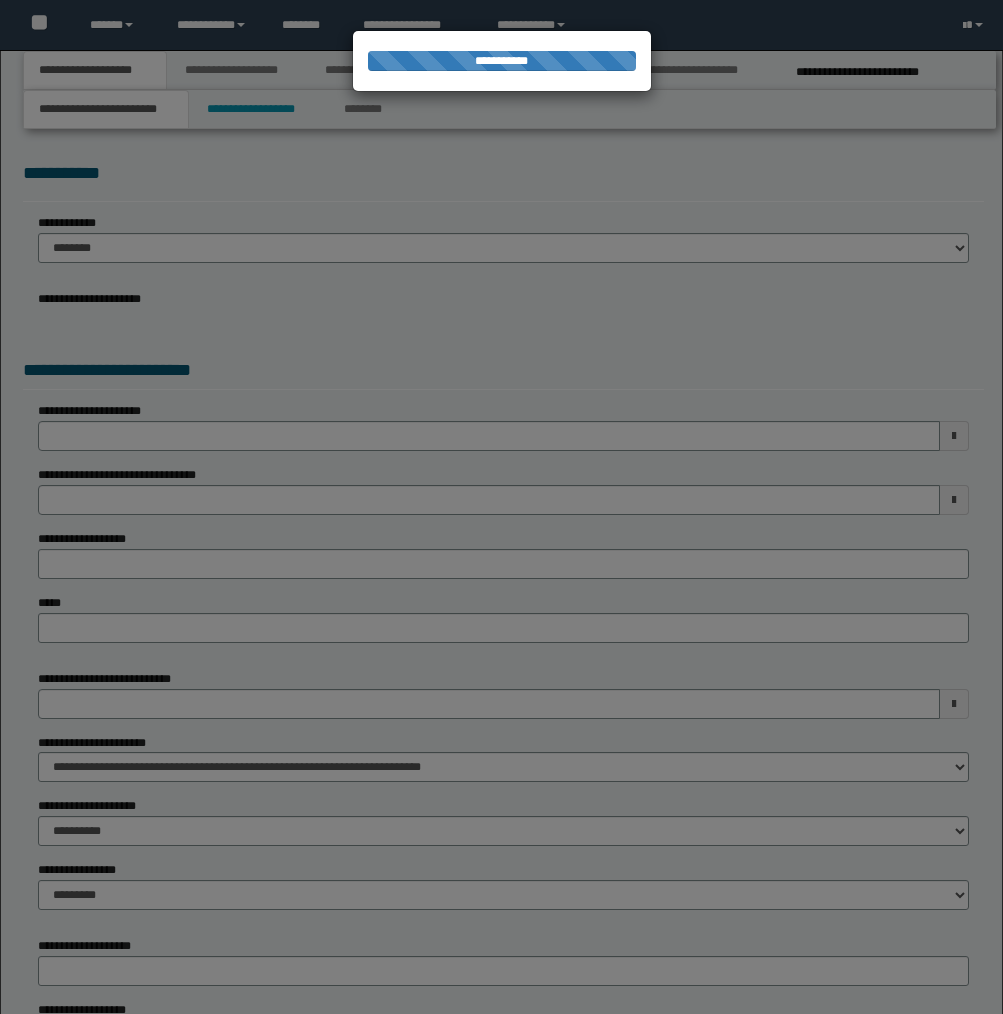 type on "**********" 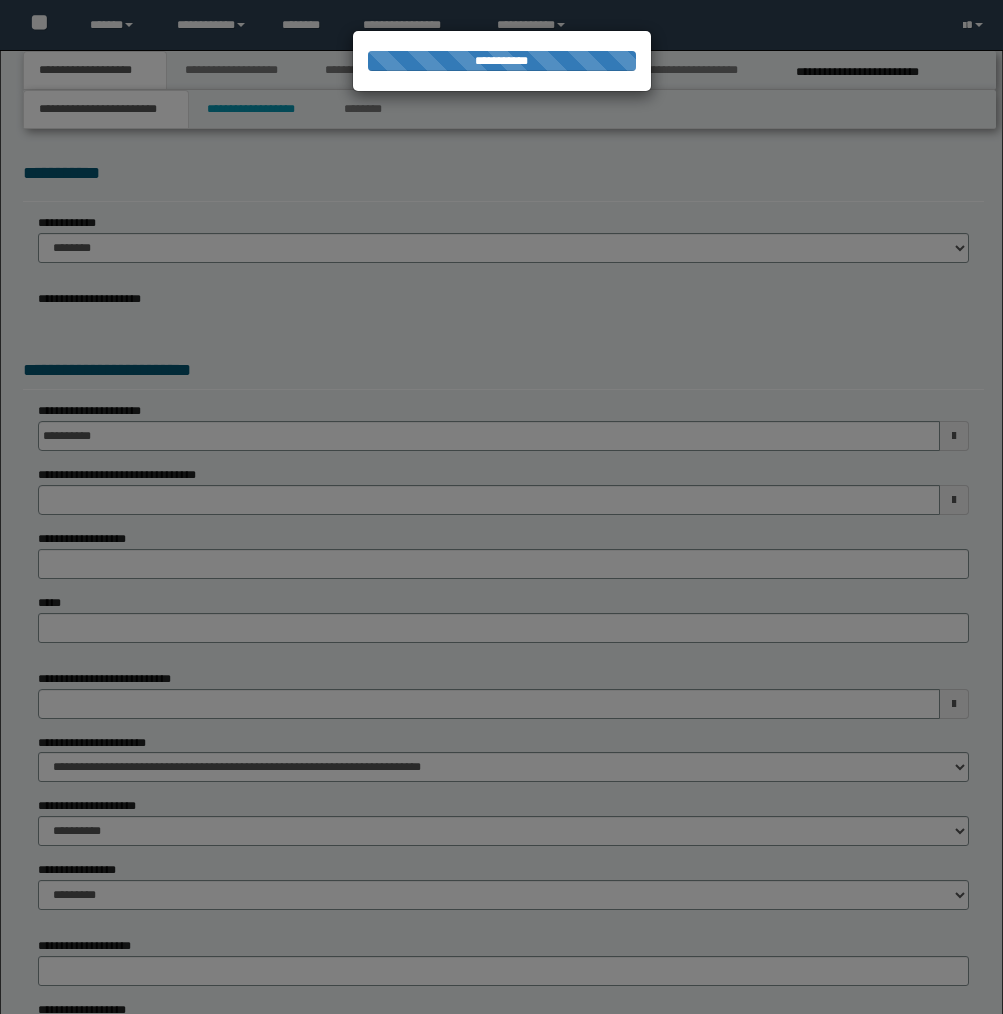 type on "**********" 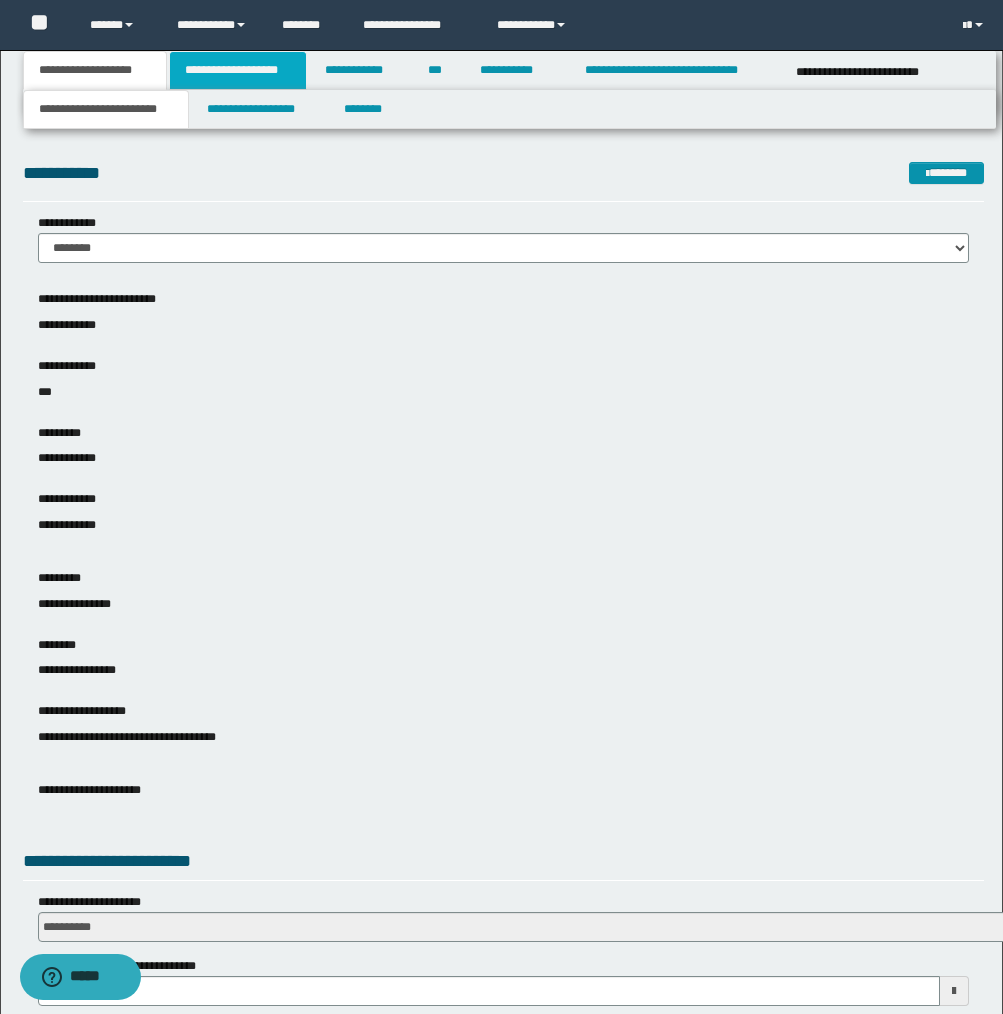 click on "**********" at bounding box center [238, 70] 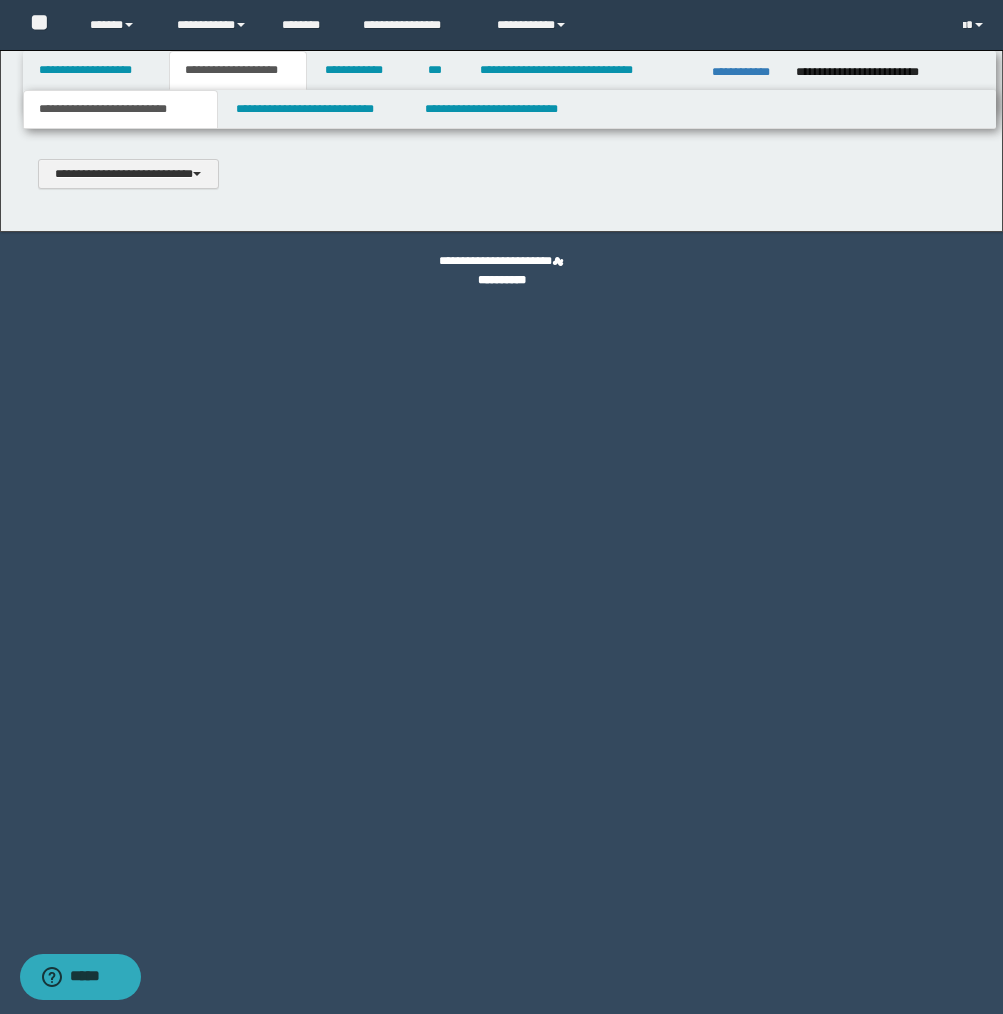 type 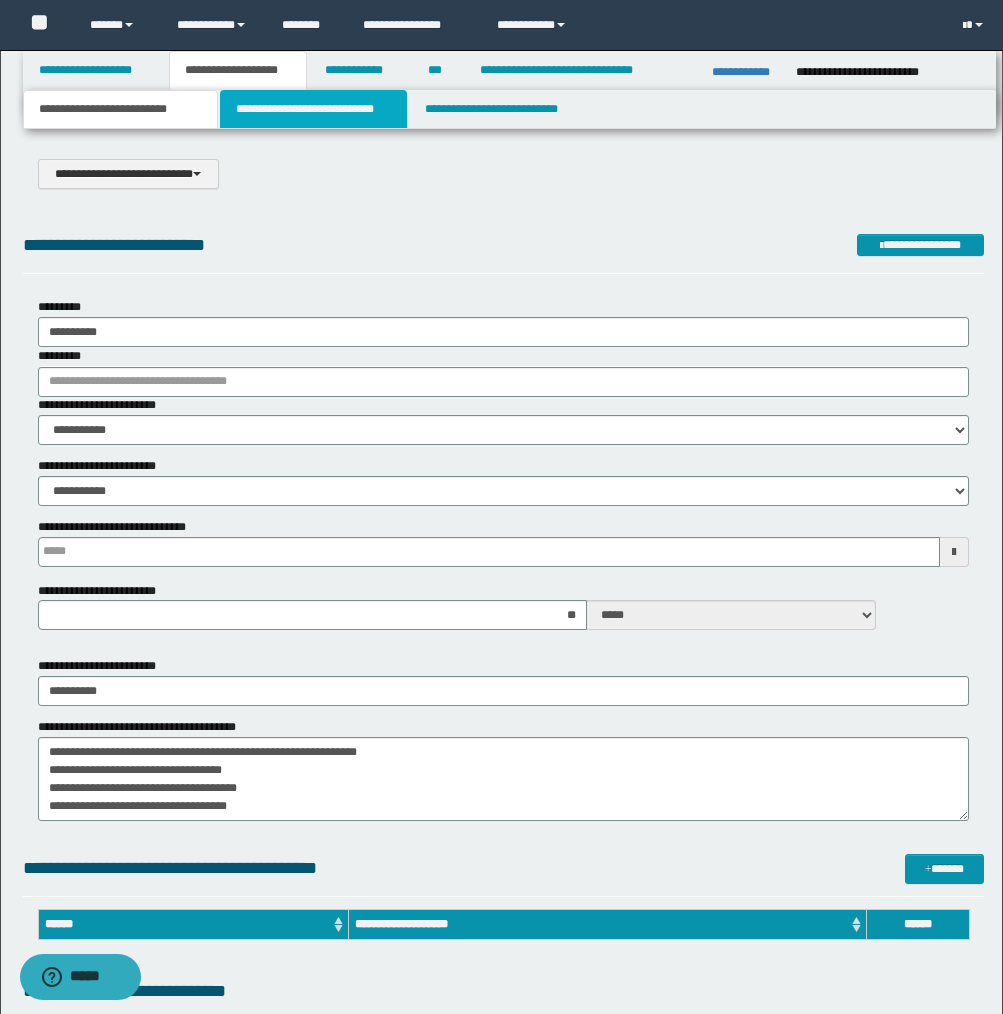 click on "**********" at bounding box center (314, 109) 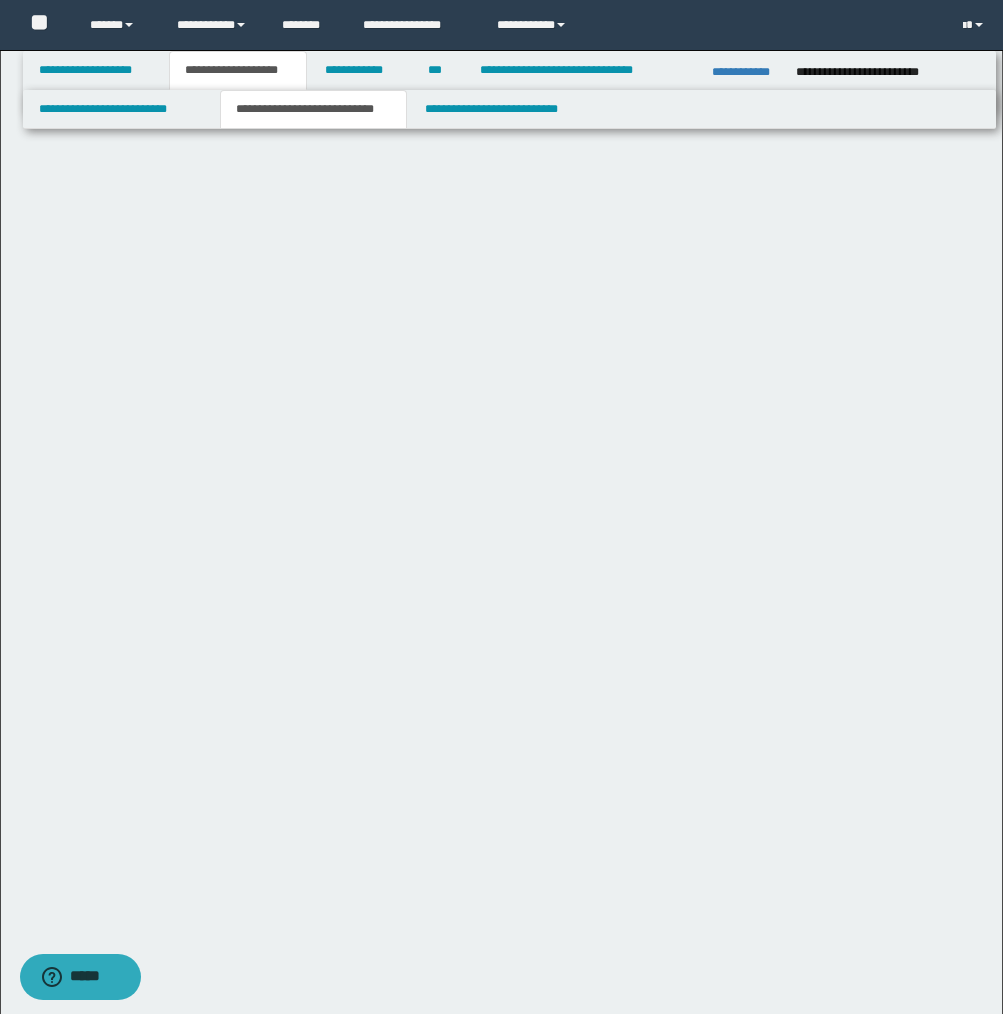 select on "*" 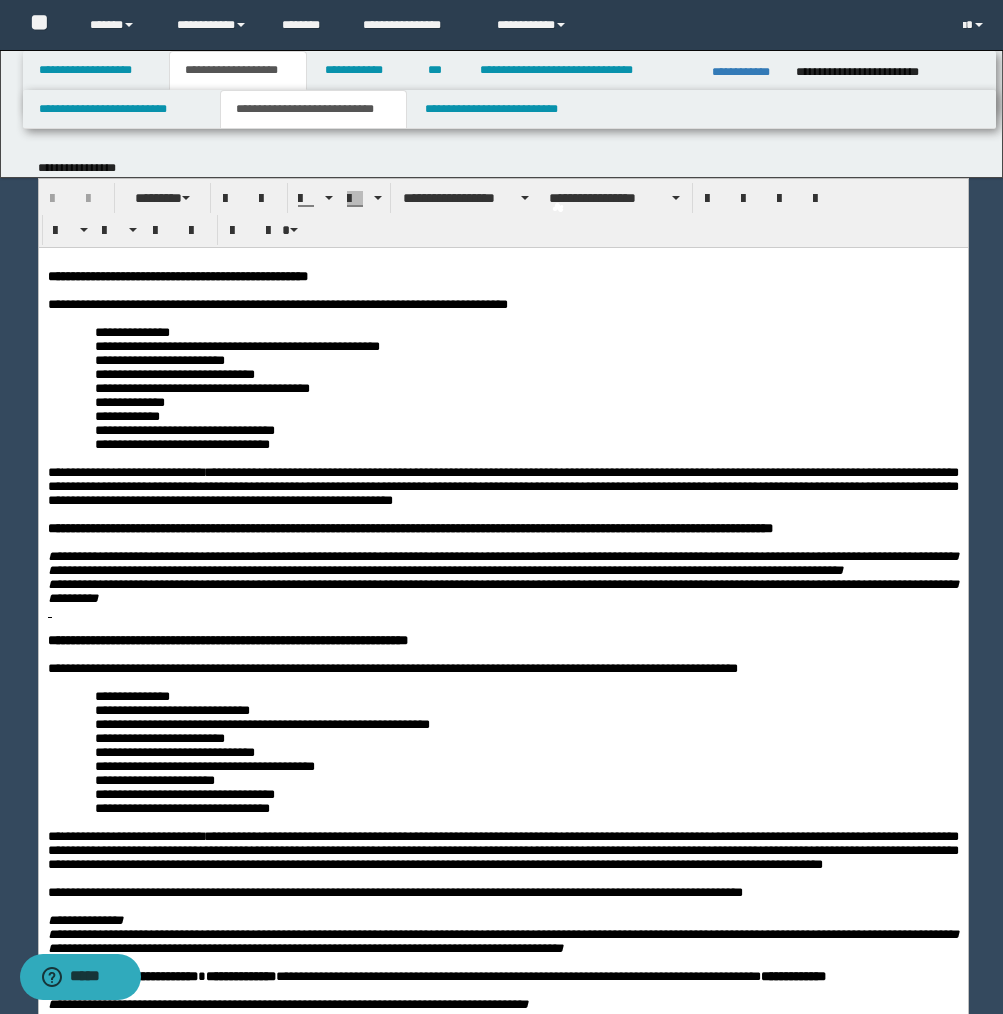 scroll, scrollTop: 0, scrollLeft: 0, axis: both 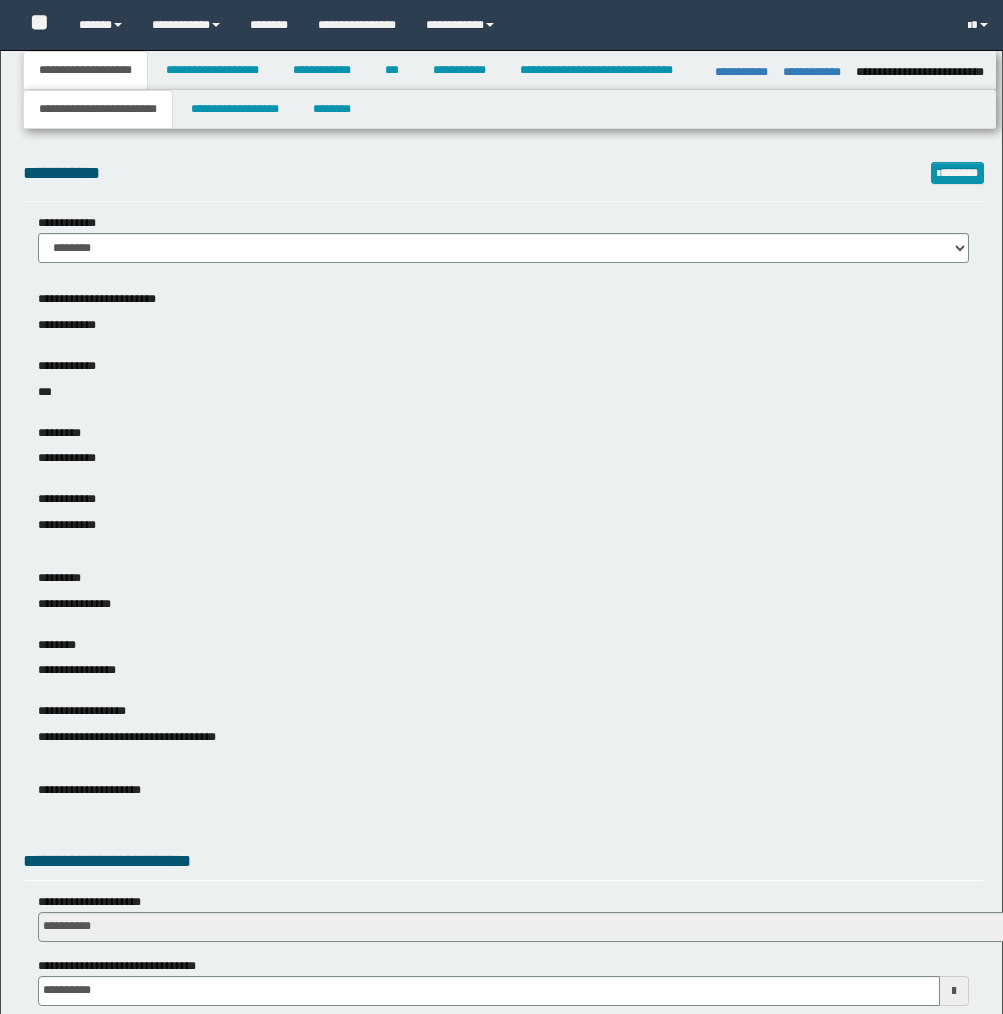 select on "*" 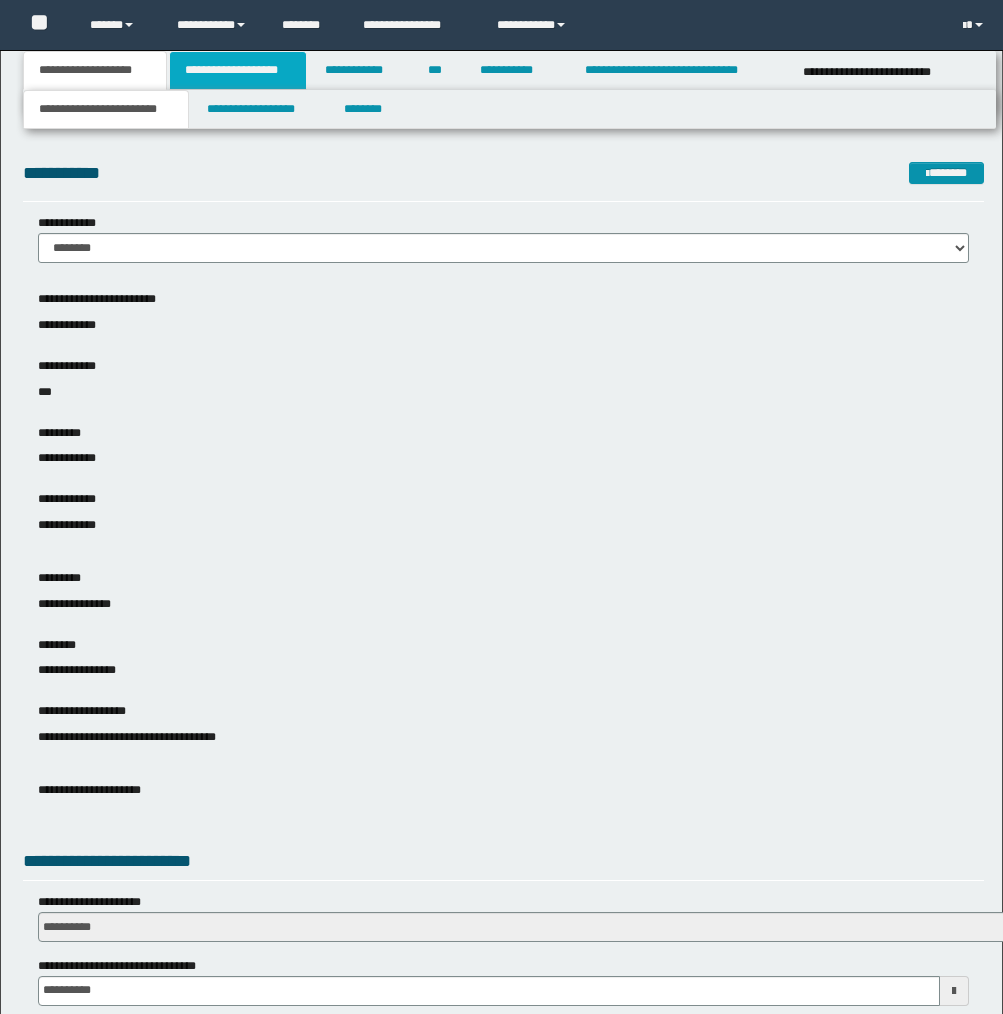 scroll, scrollTop: 0, scrollLeft: 0, axis: both 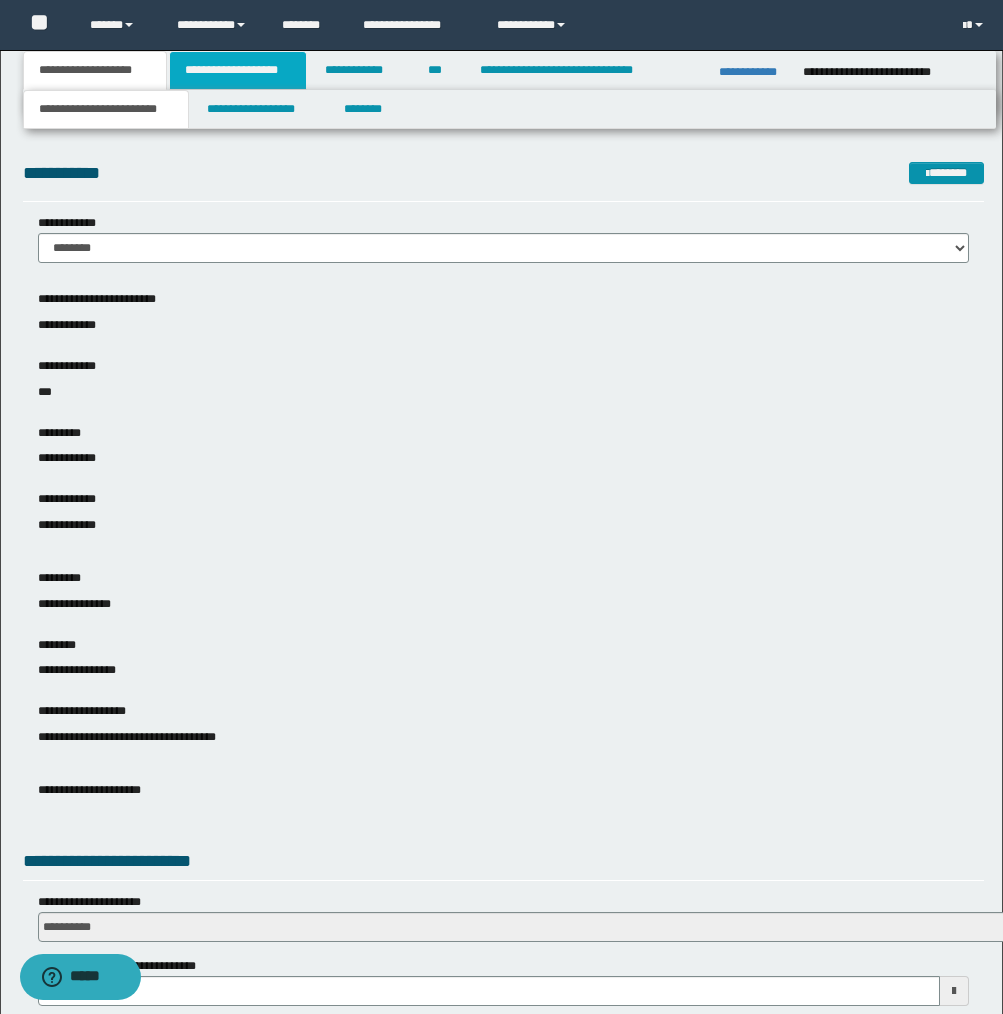 click on "**********" at bounding box center [238, 70] 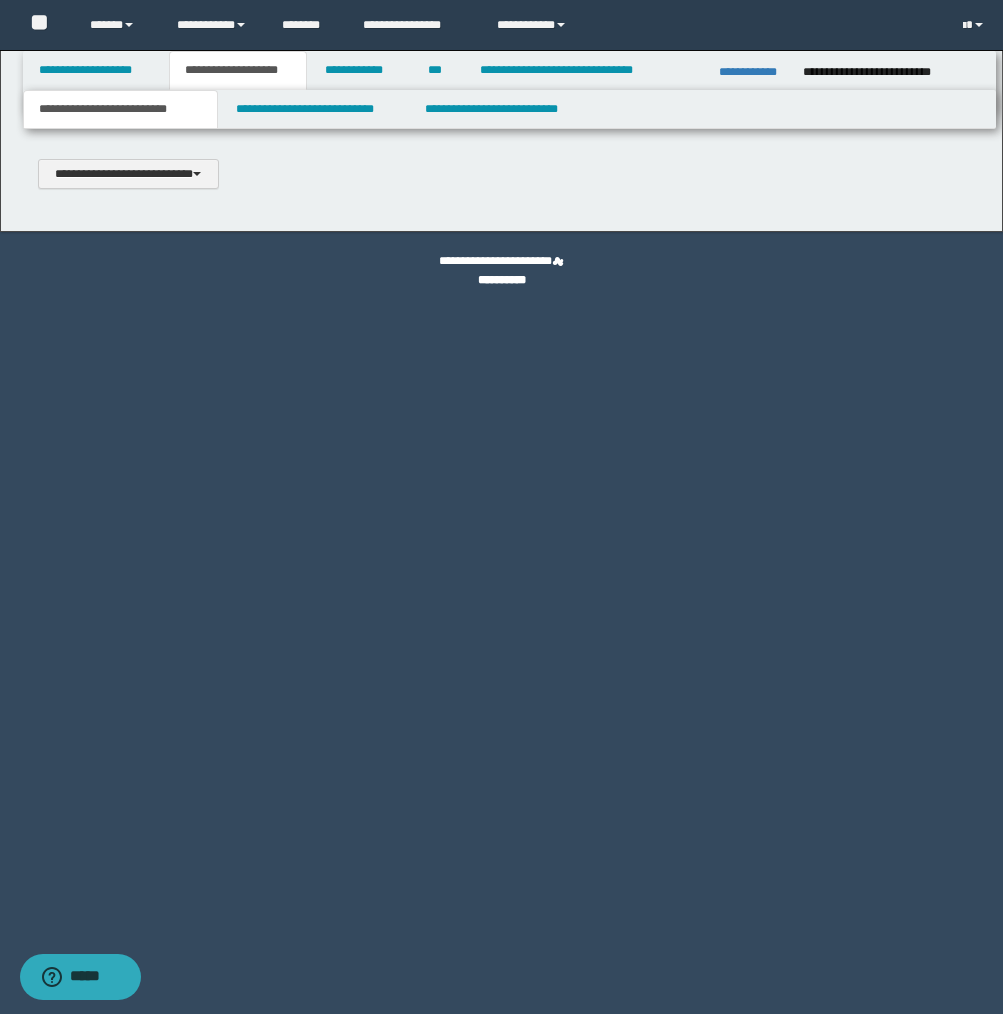 scroll, scrollTop: 0, scrollLeft: 0, axis: both 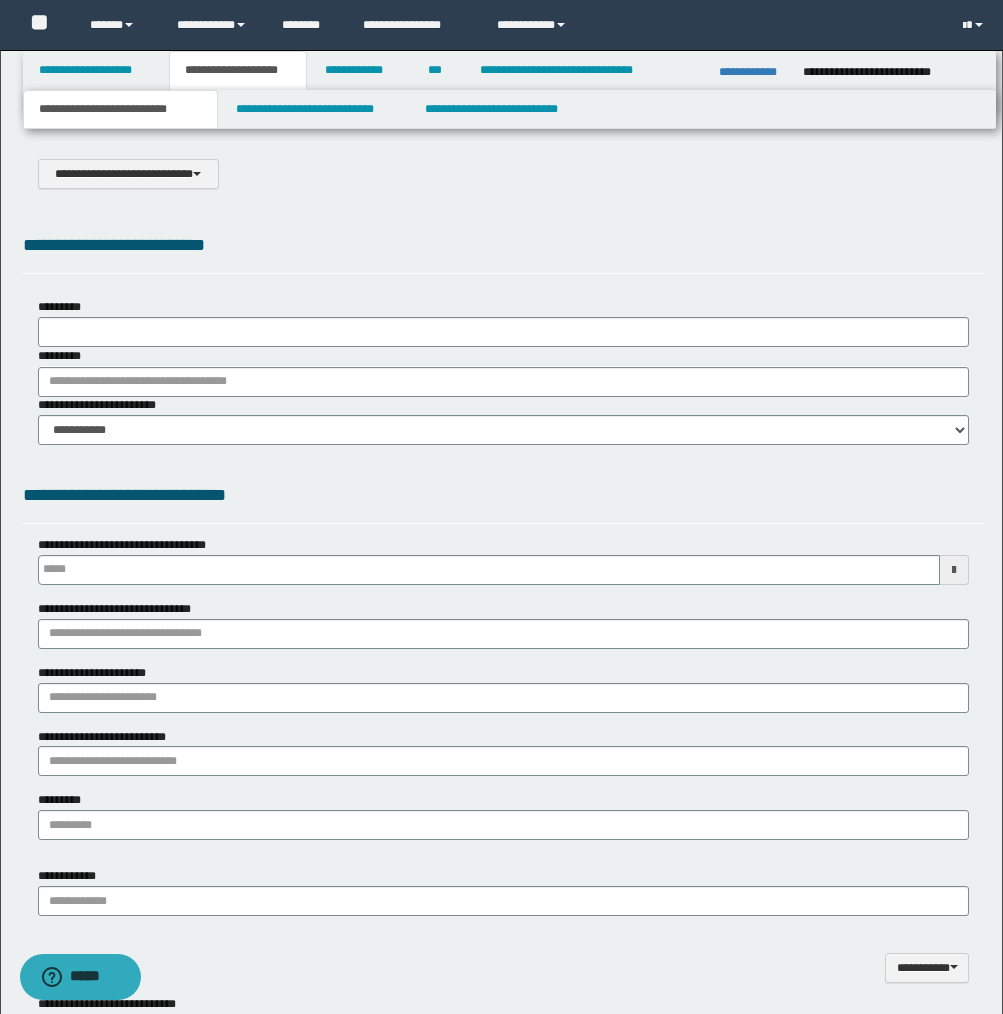 type on "**********" 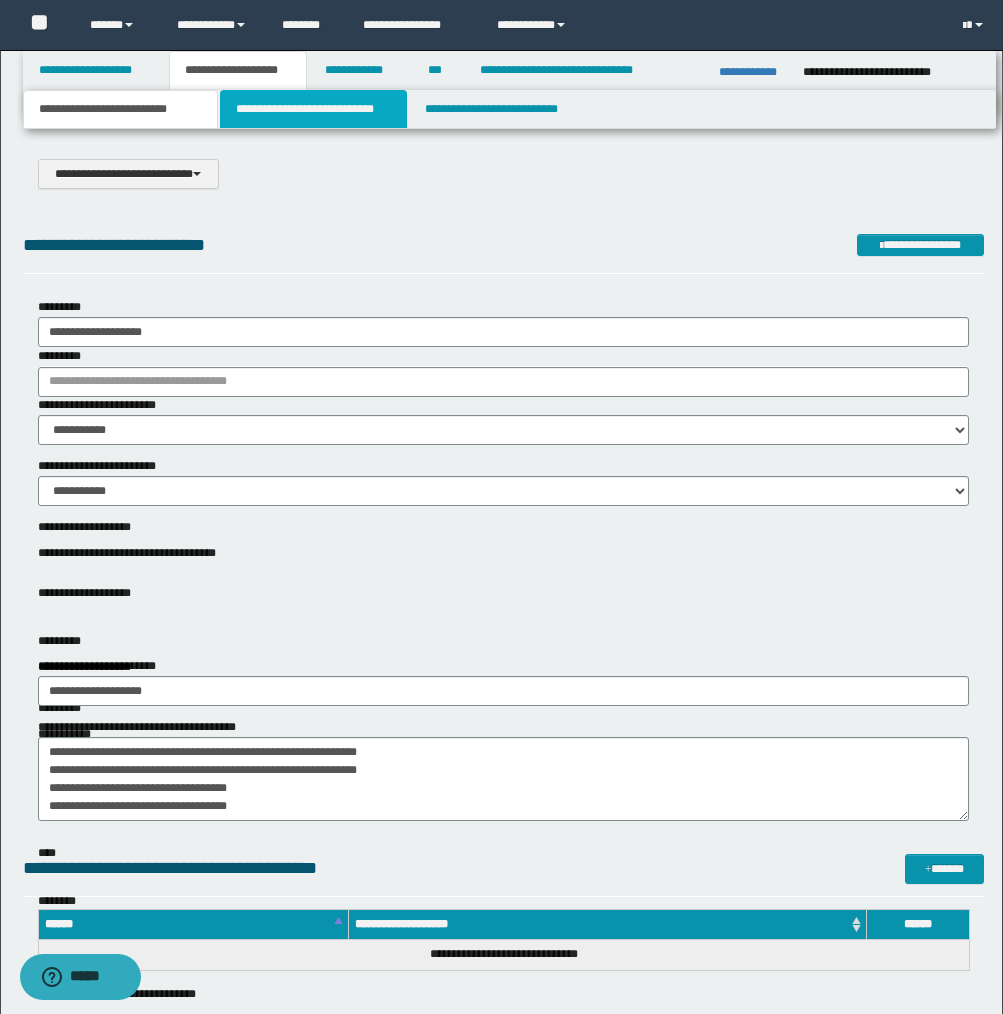 click on "**********" at bounding box center (314, 109) 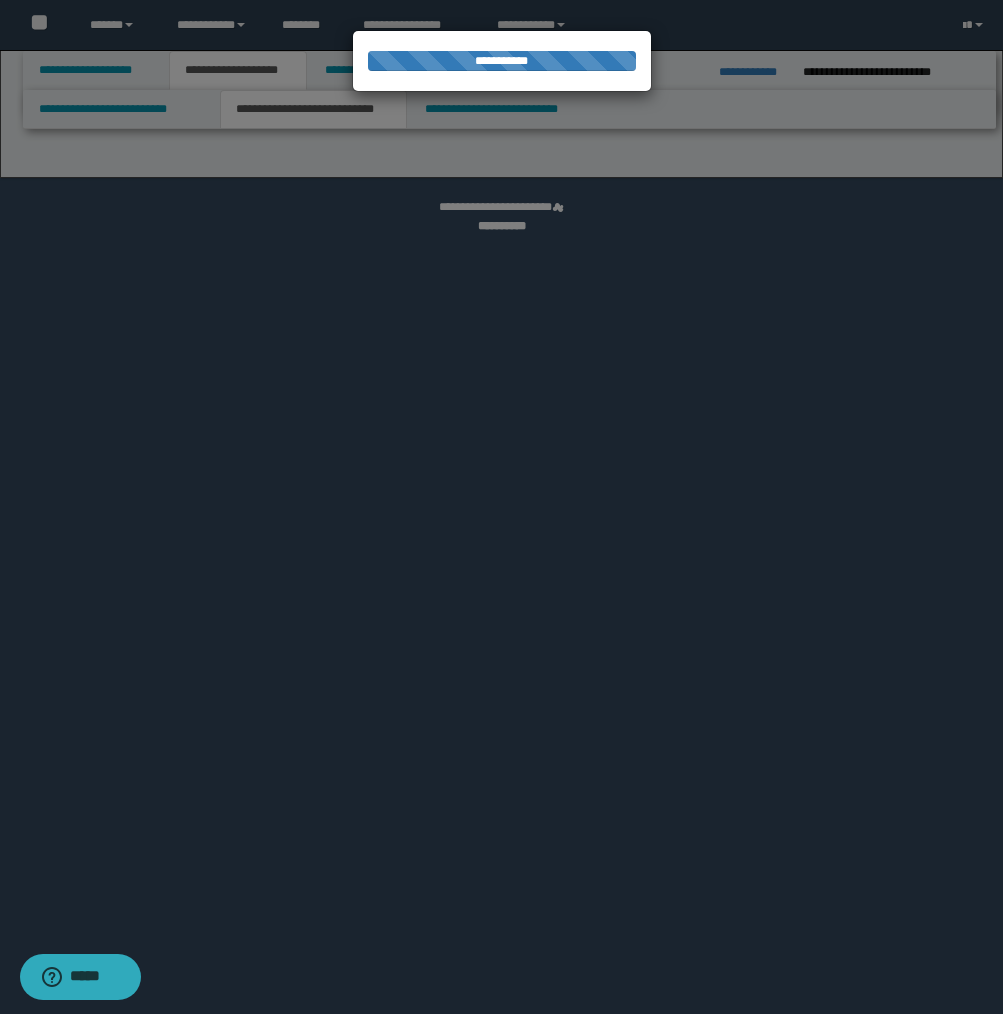 select on "*" 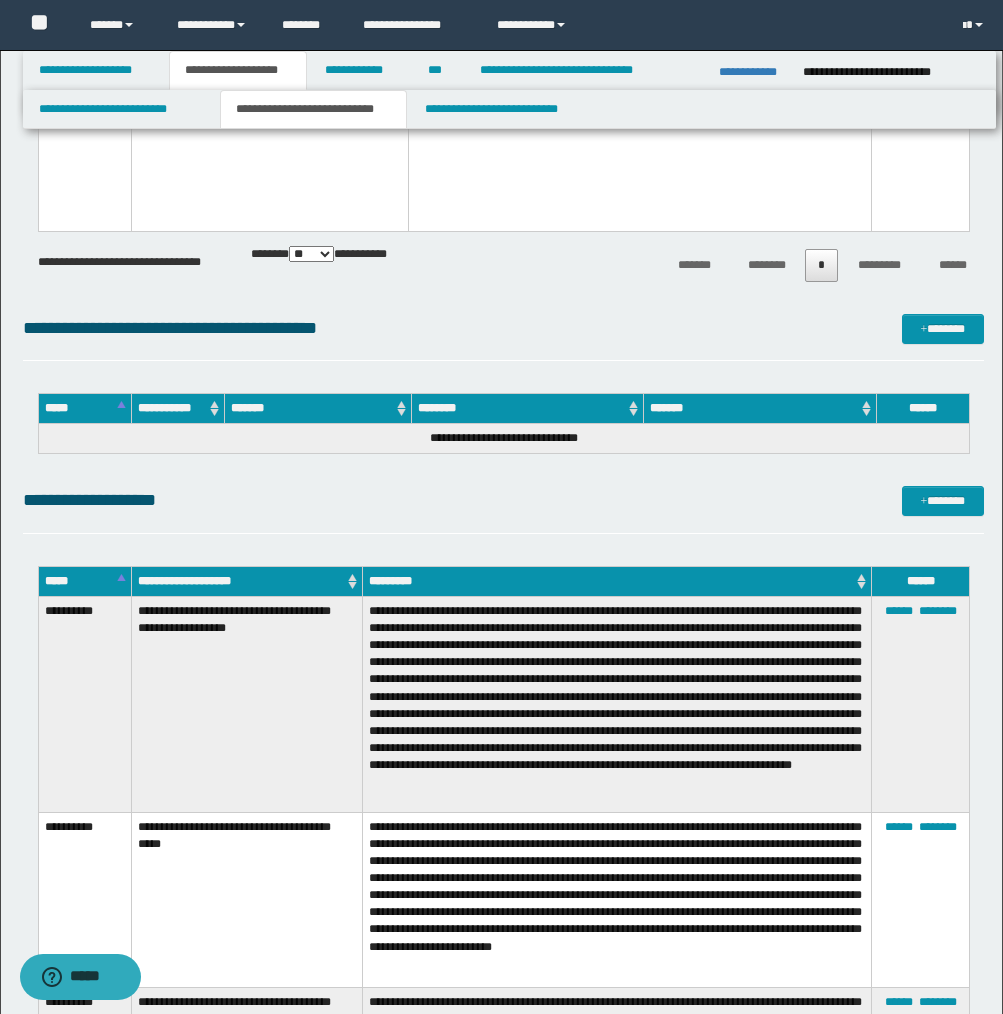 scroll, scrollTop: 12619, scrollLeft: 0, axis: vertical 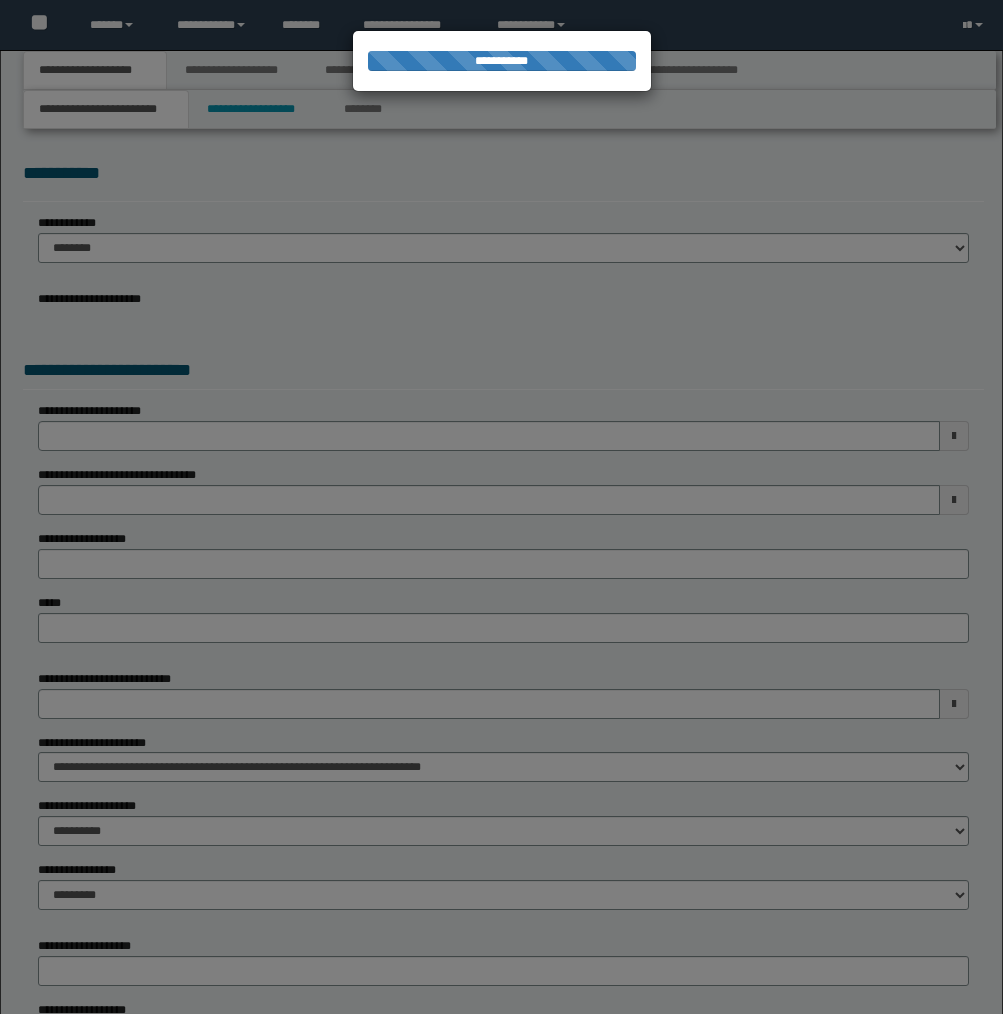 select on "*" 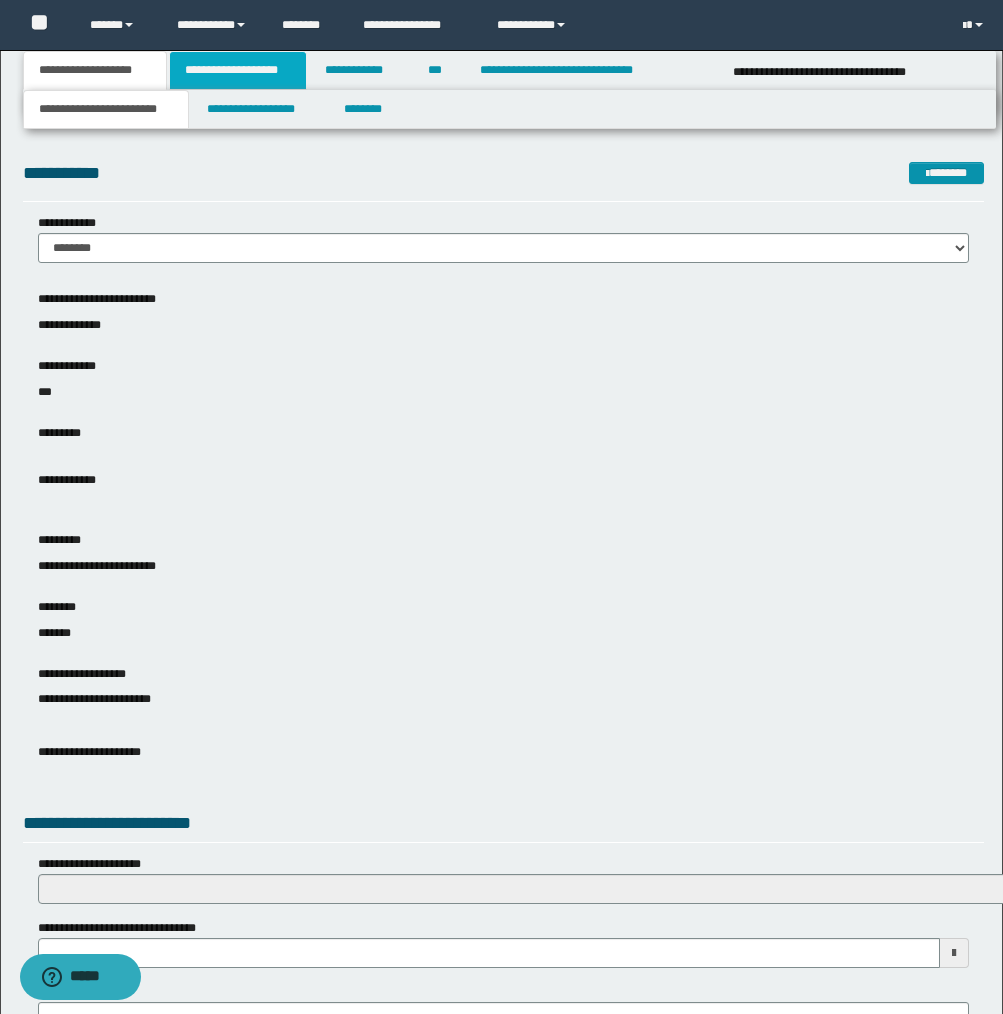 click on "**********" at bounding box center [238, 70] 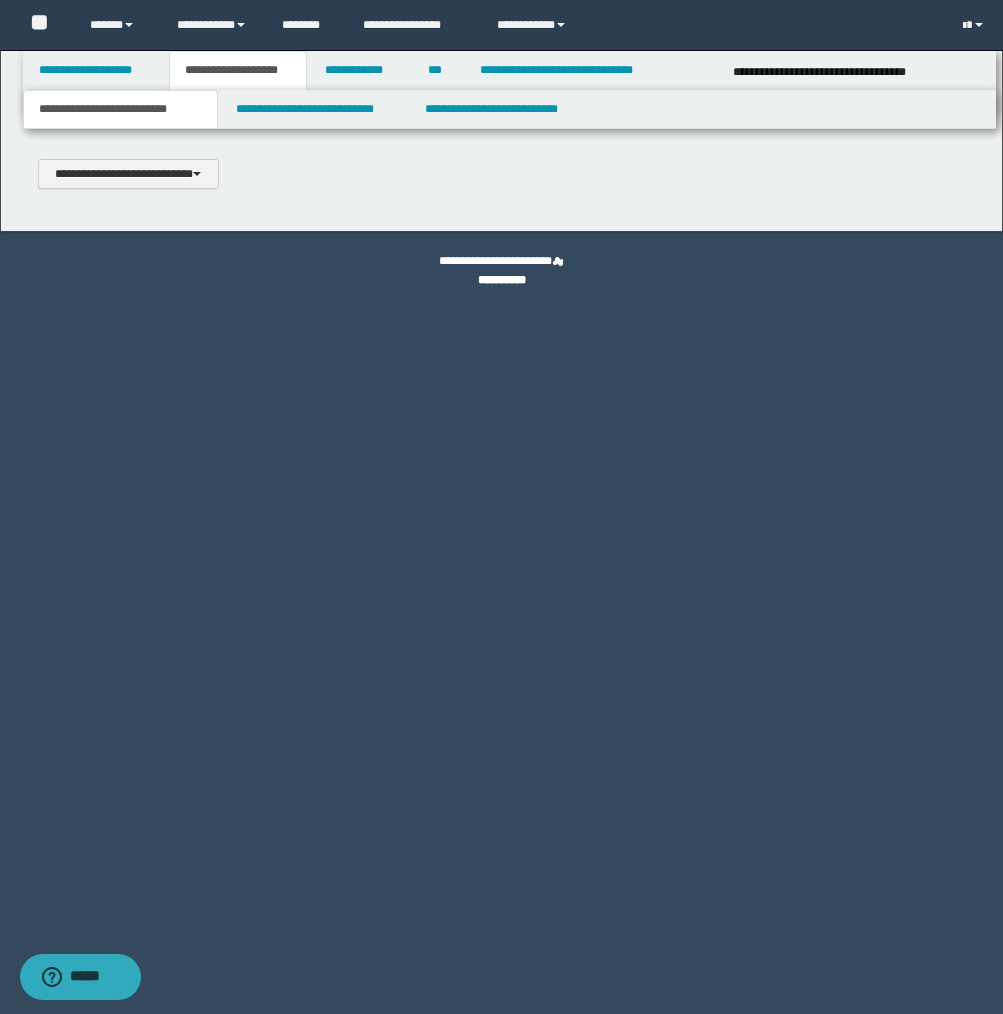 type 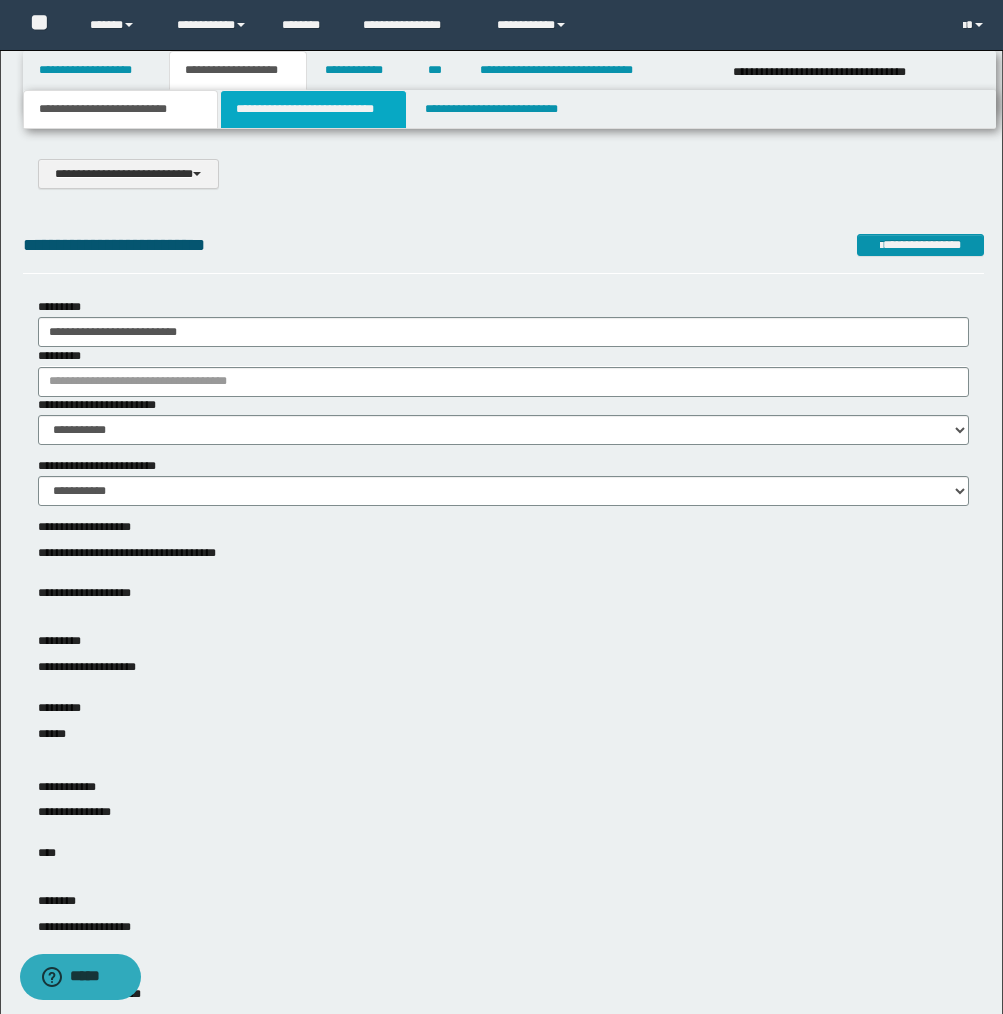 click on "**********" at bounding box center [314, 109] 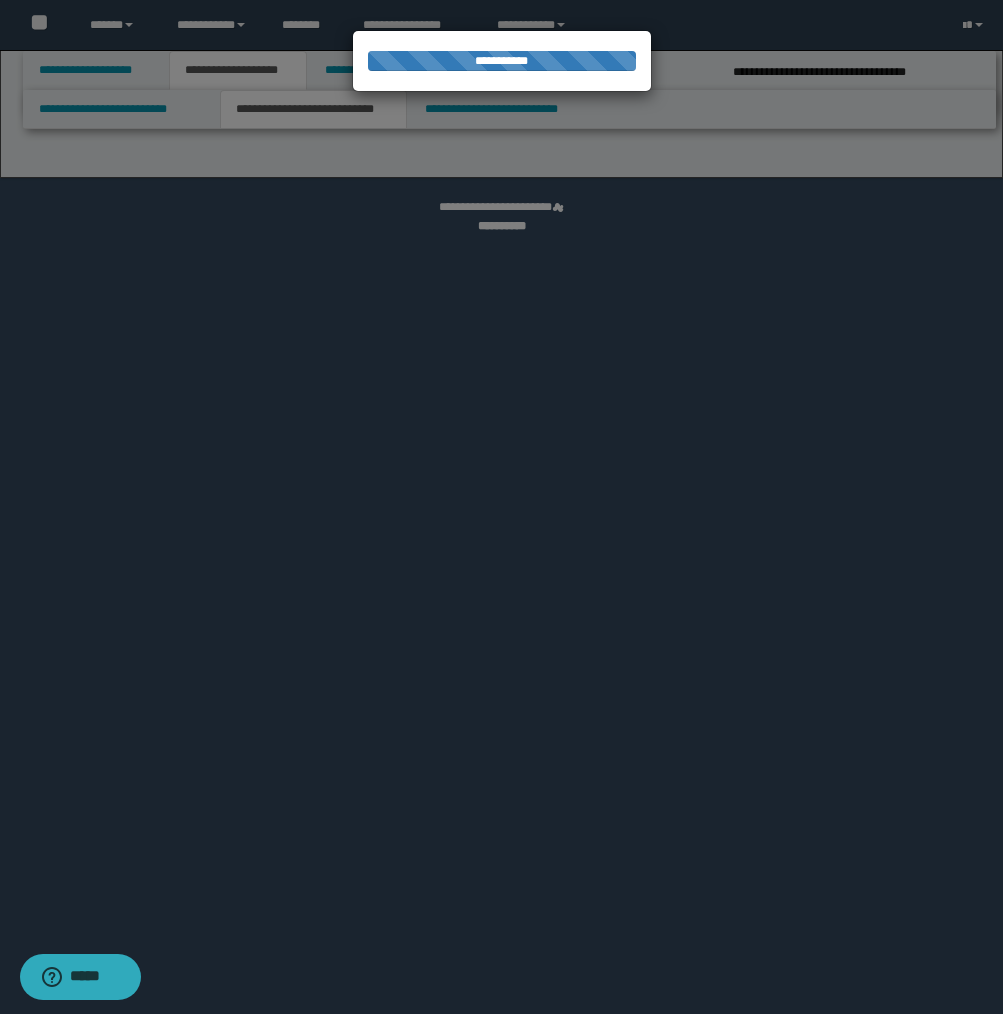 select on "*" 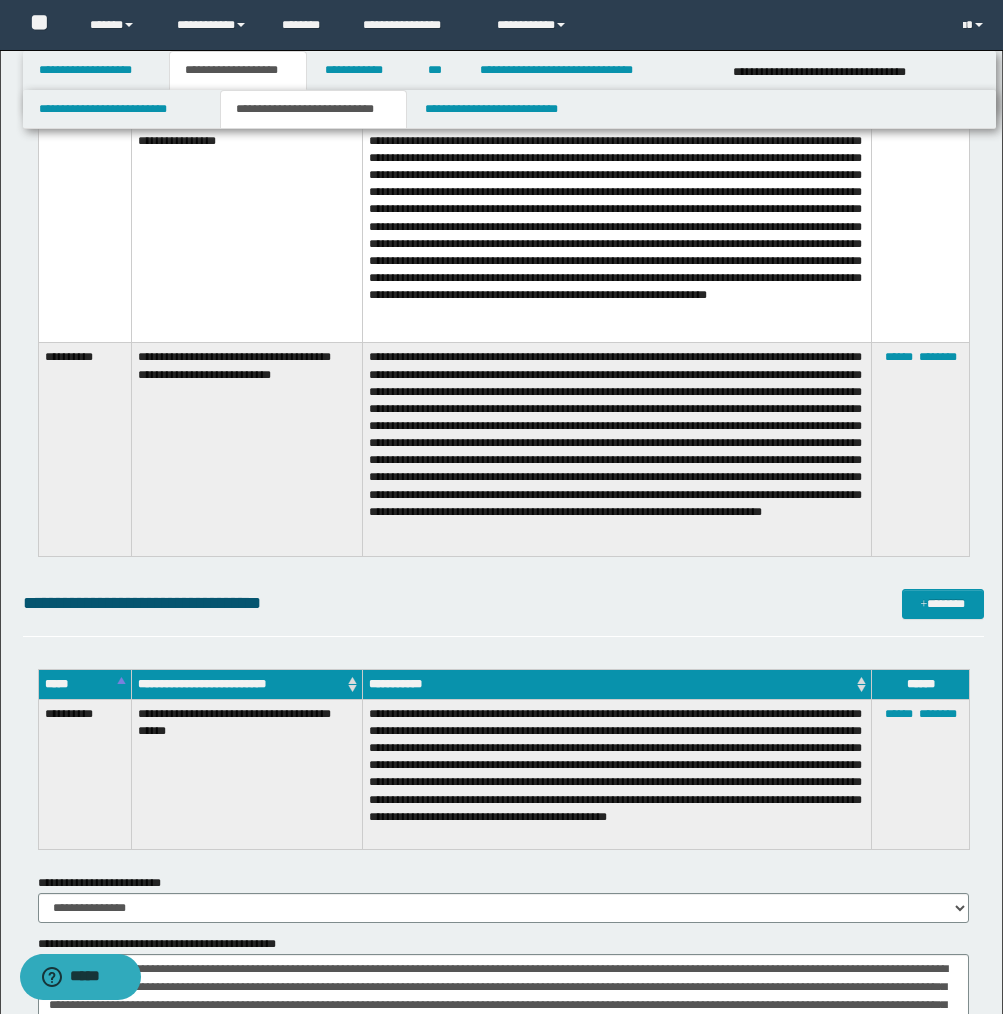 scroll, scrollTop: 17154, scrollLeft: 0, axis: vertical 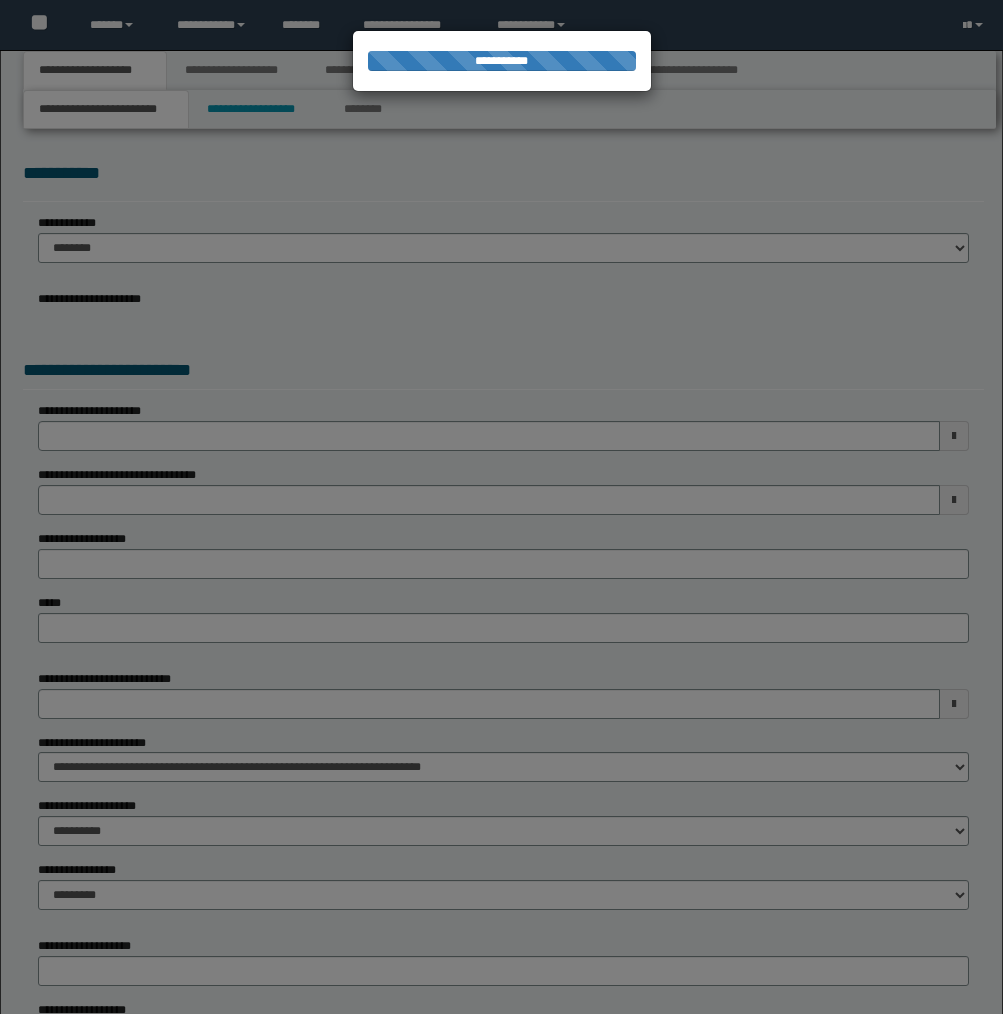 select on "*" 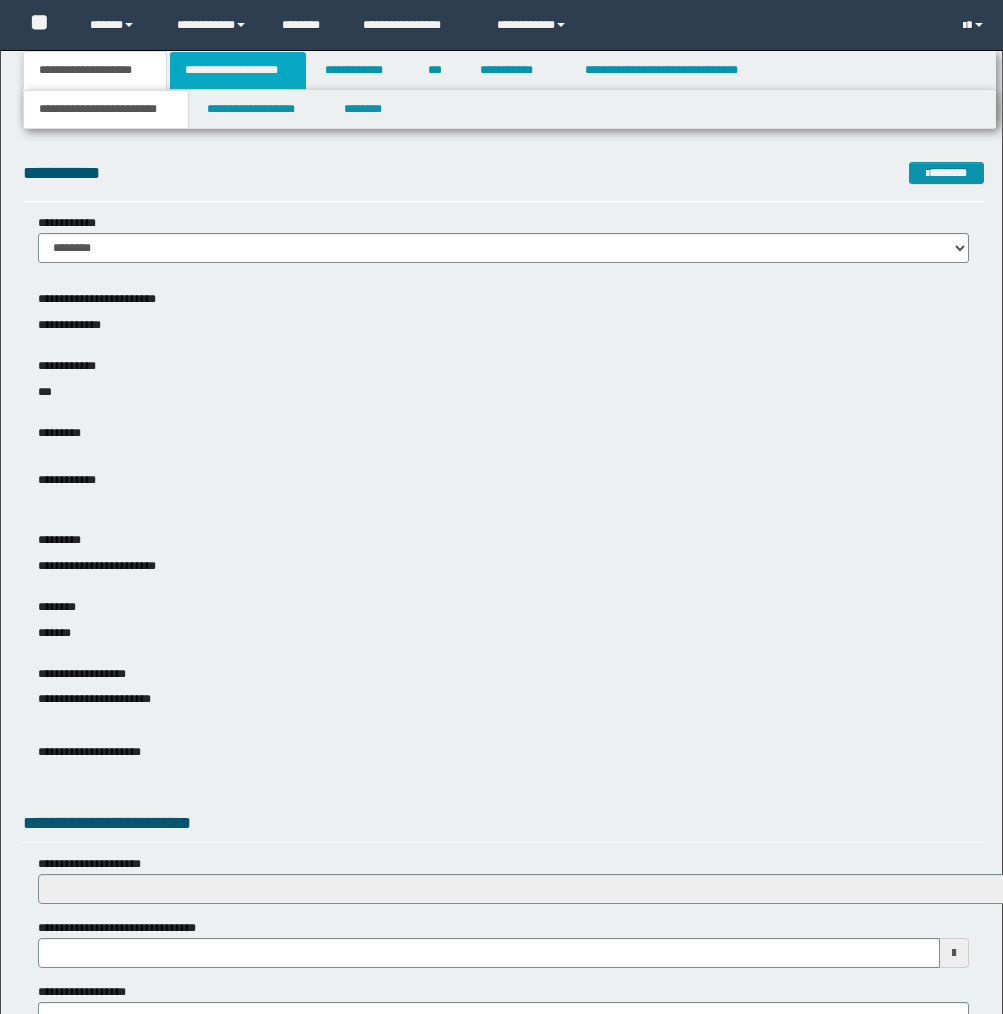 scroll, scrollTop: 0, scrollLeft: 0, axis: both 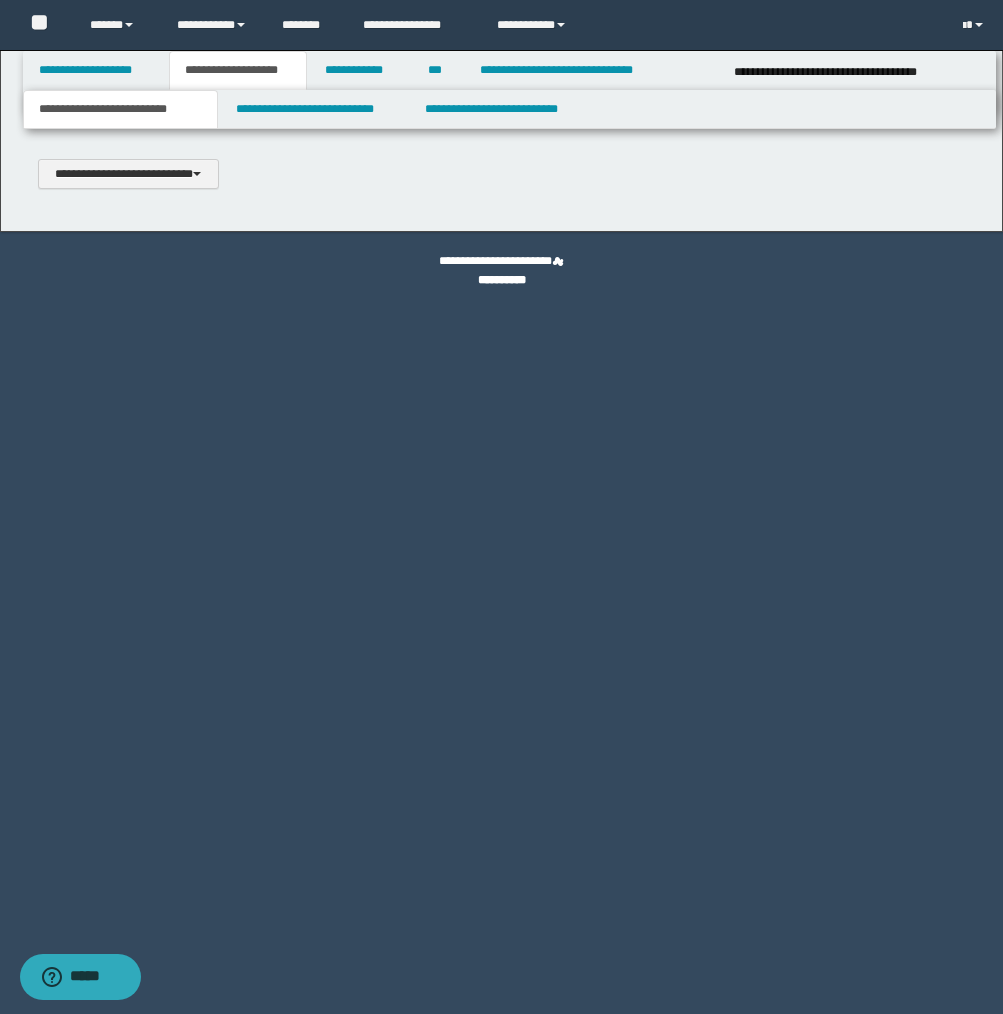 type 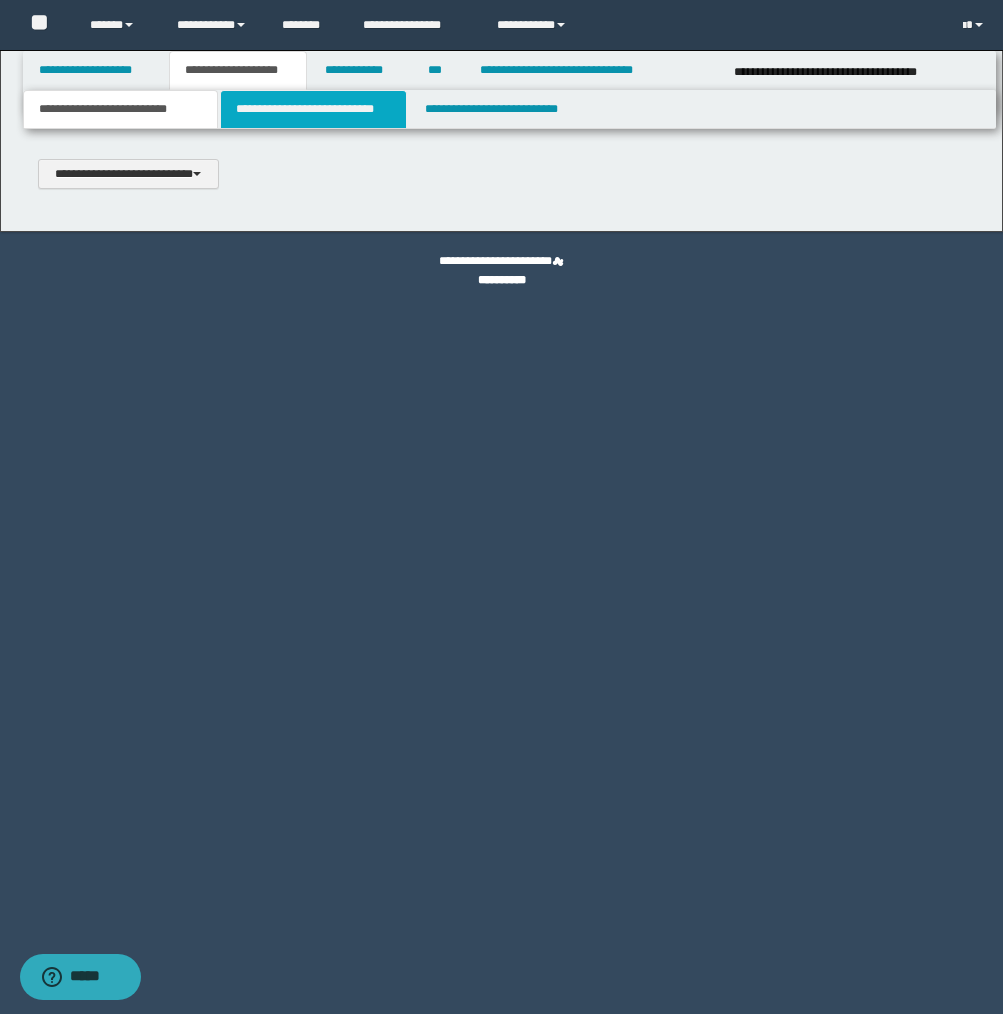 type on "**********" 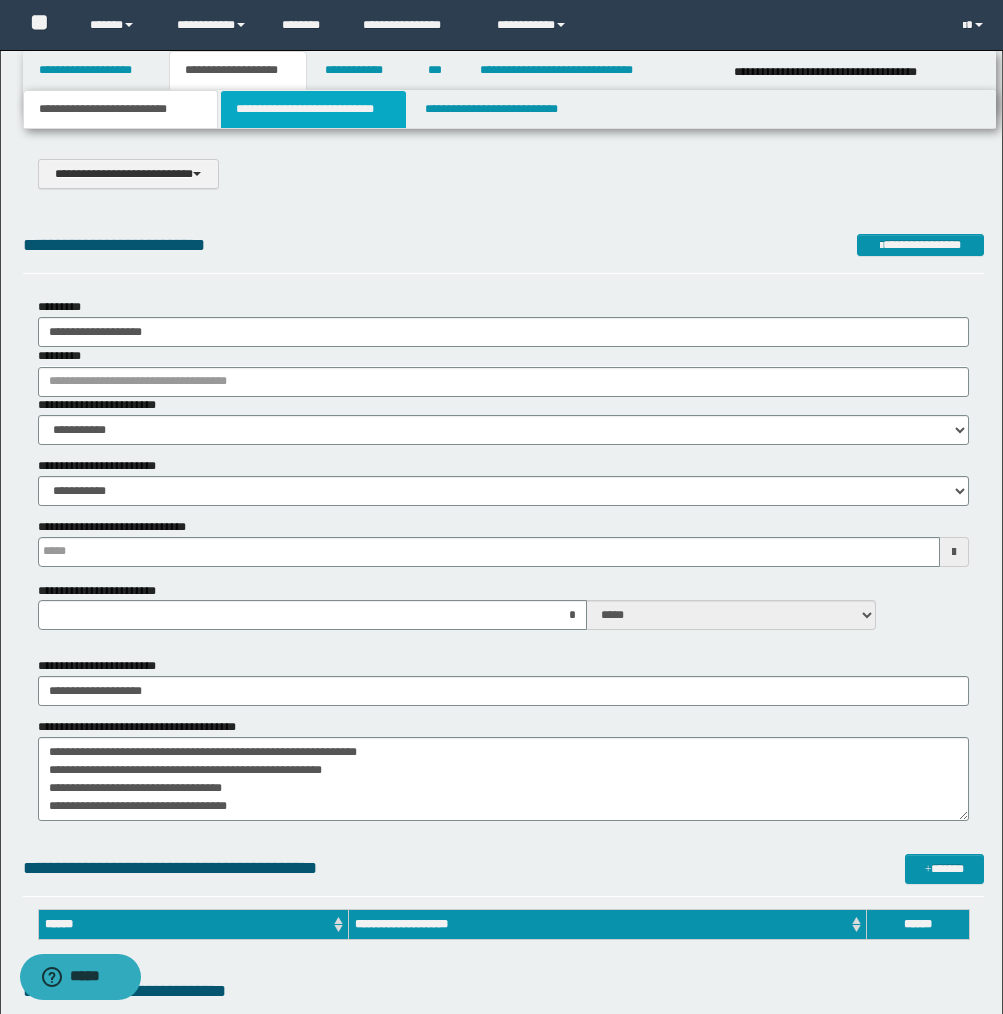 click on "**********" at bounding box center [314, 109] 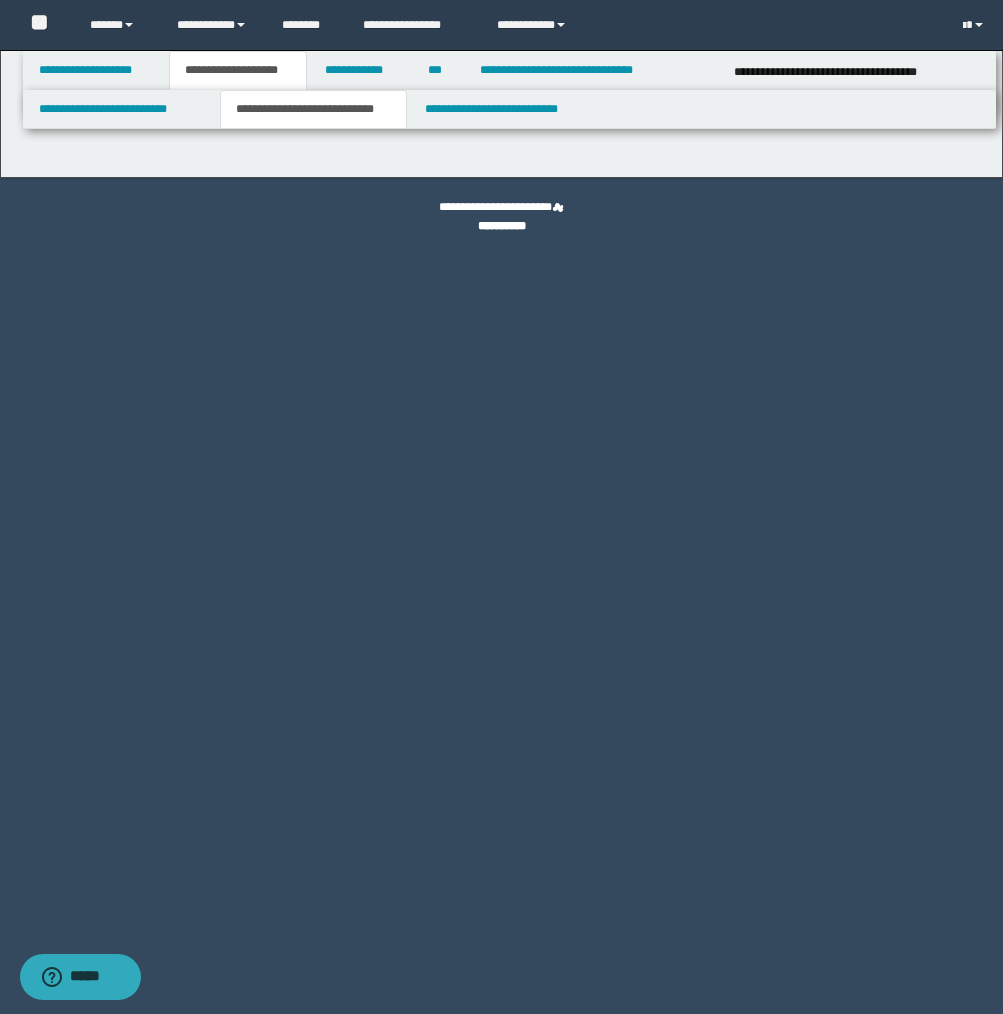 select on "*" 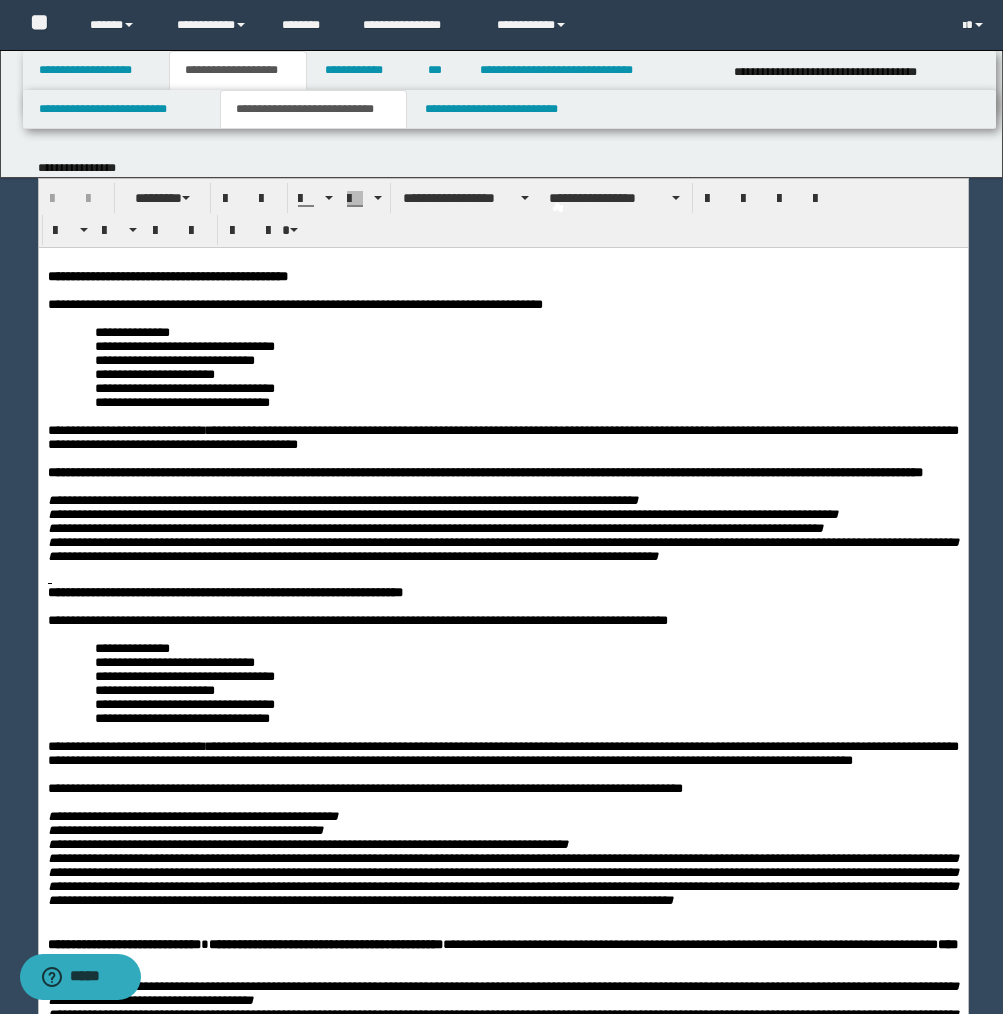 scroll, scrollTop: 0, scrollLeft: 0, axis: both 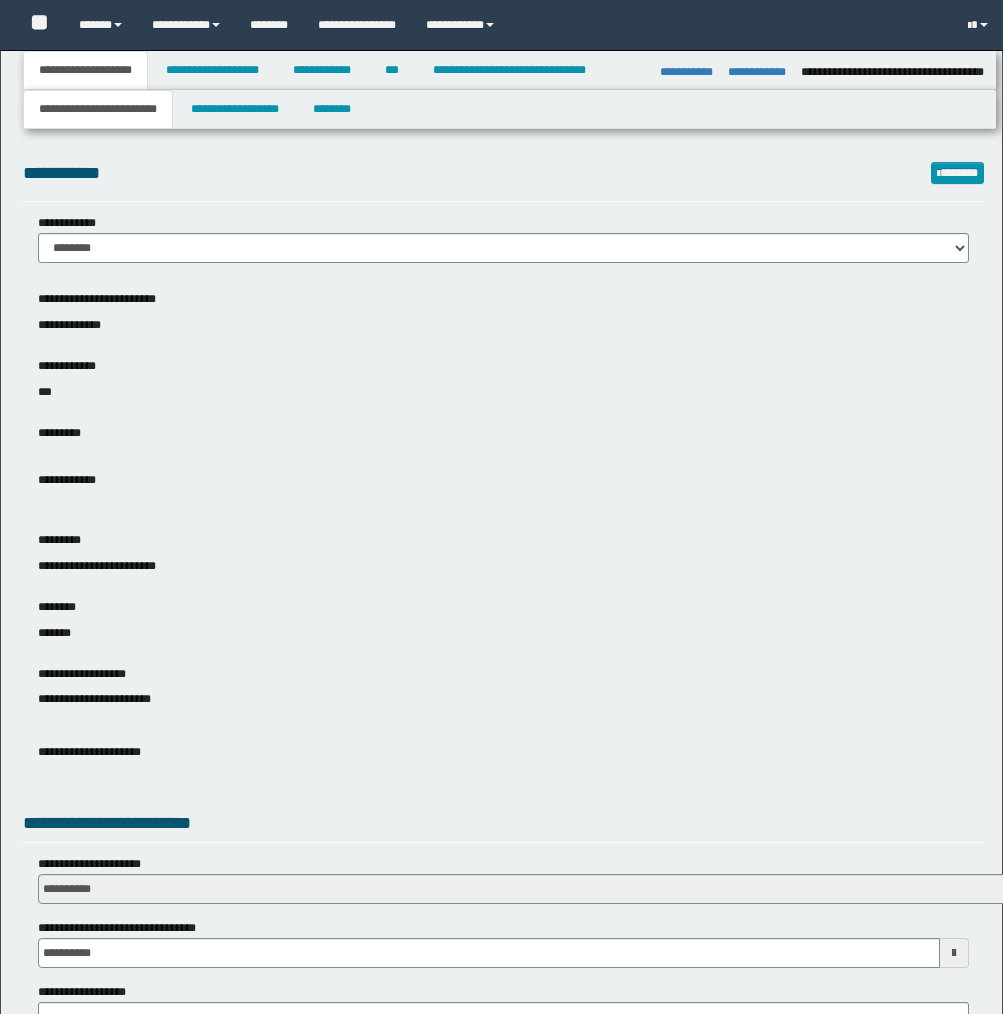 select on "*" 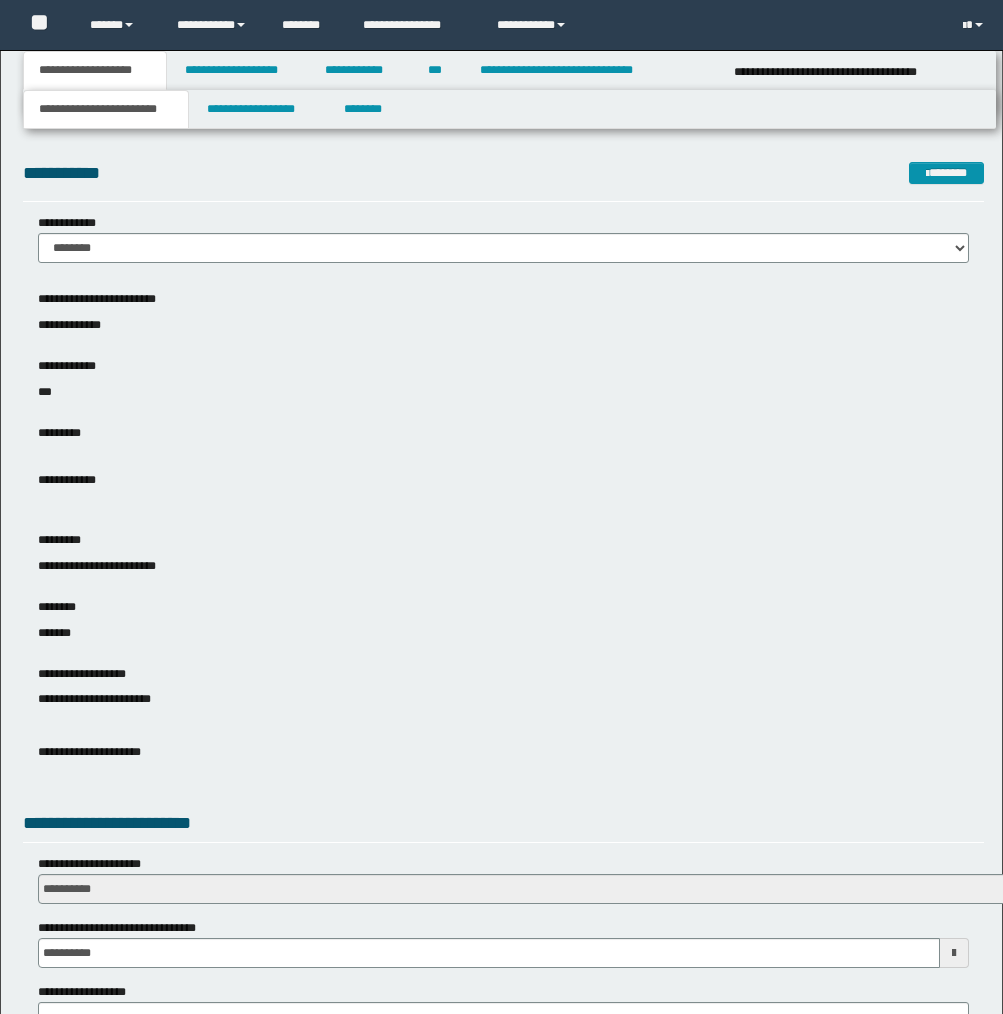 scroll, scrollTop: 0, scrollLeft: 0, axis: both 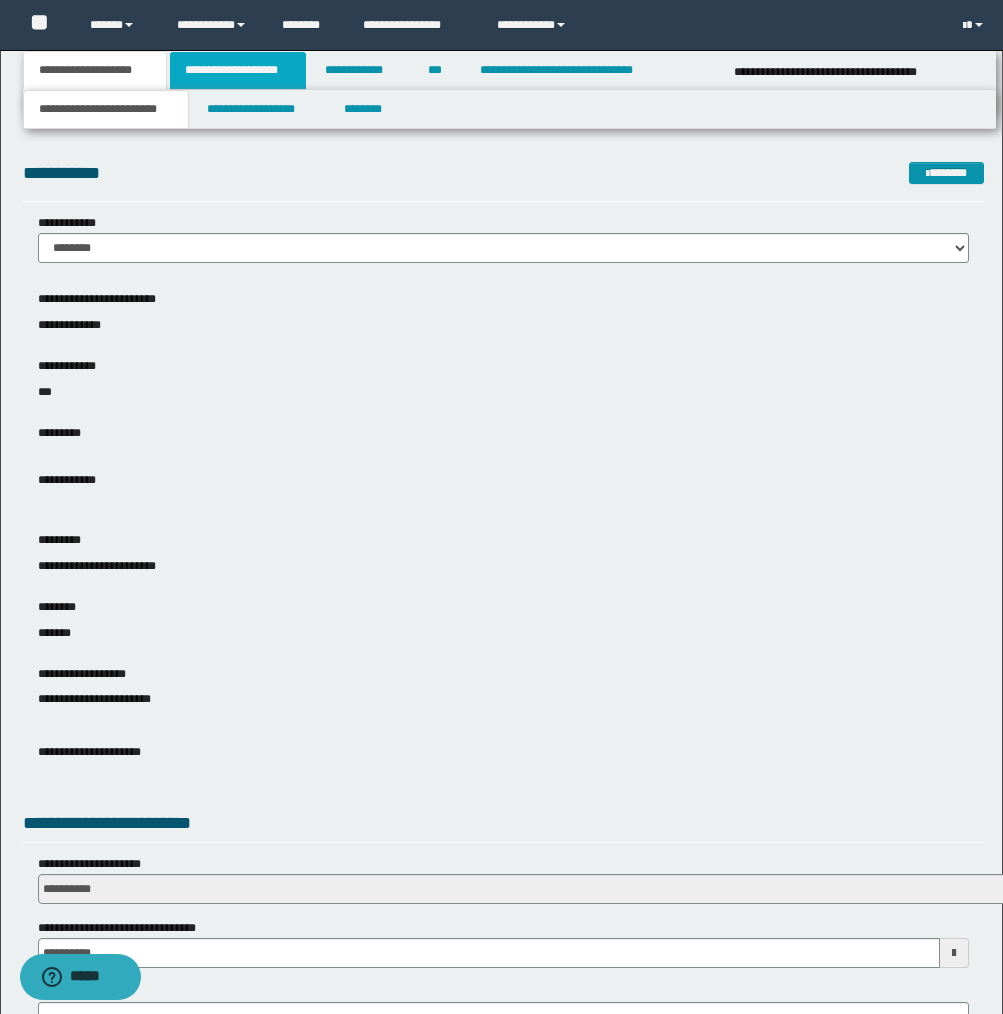 click on "**********" at bounding box center [238, 70] 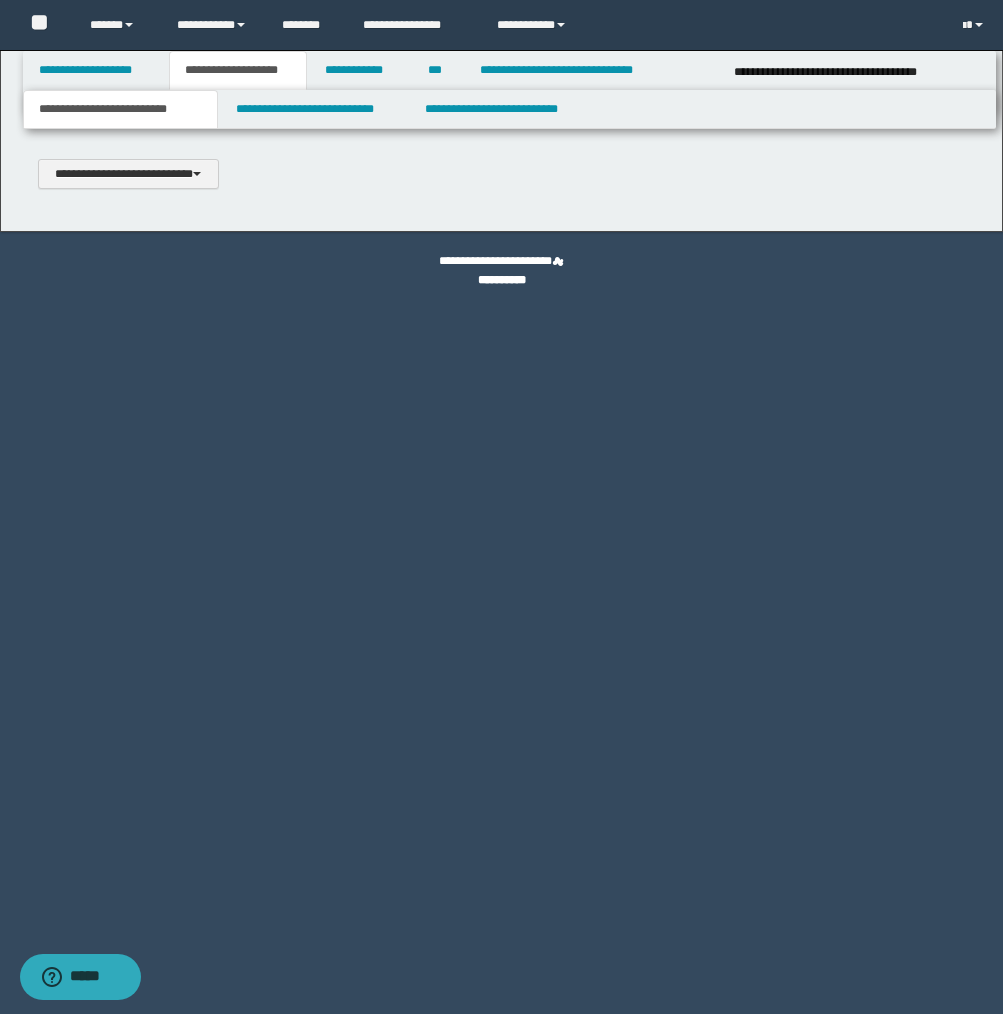 scroll, scrollTop: 0, scrollLeft: 0, axis: both 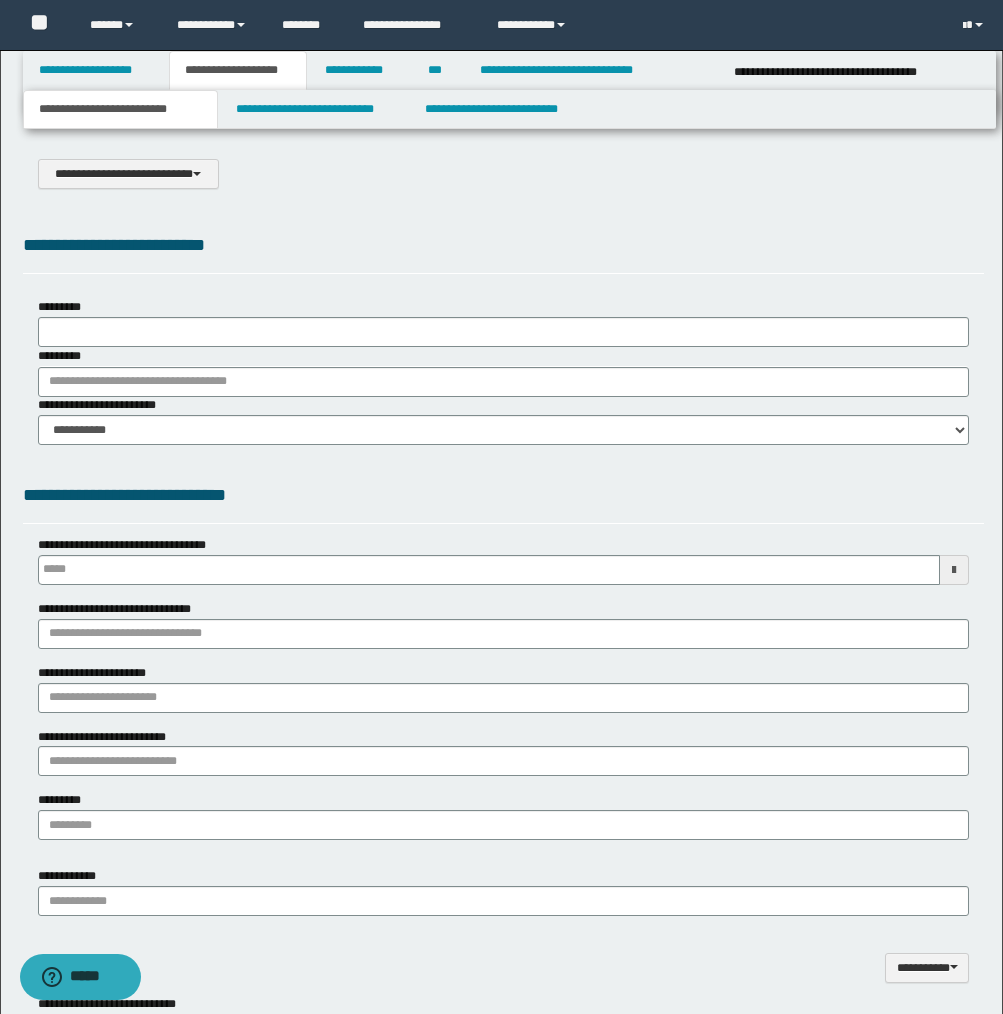type on "**********" 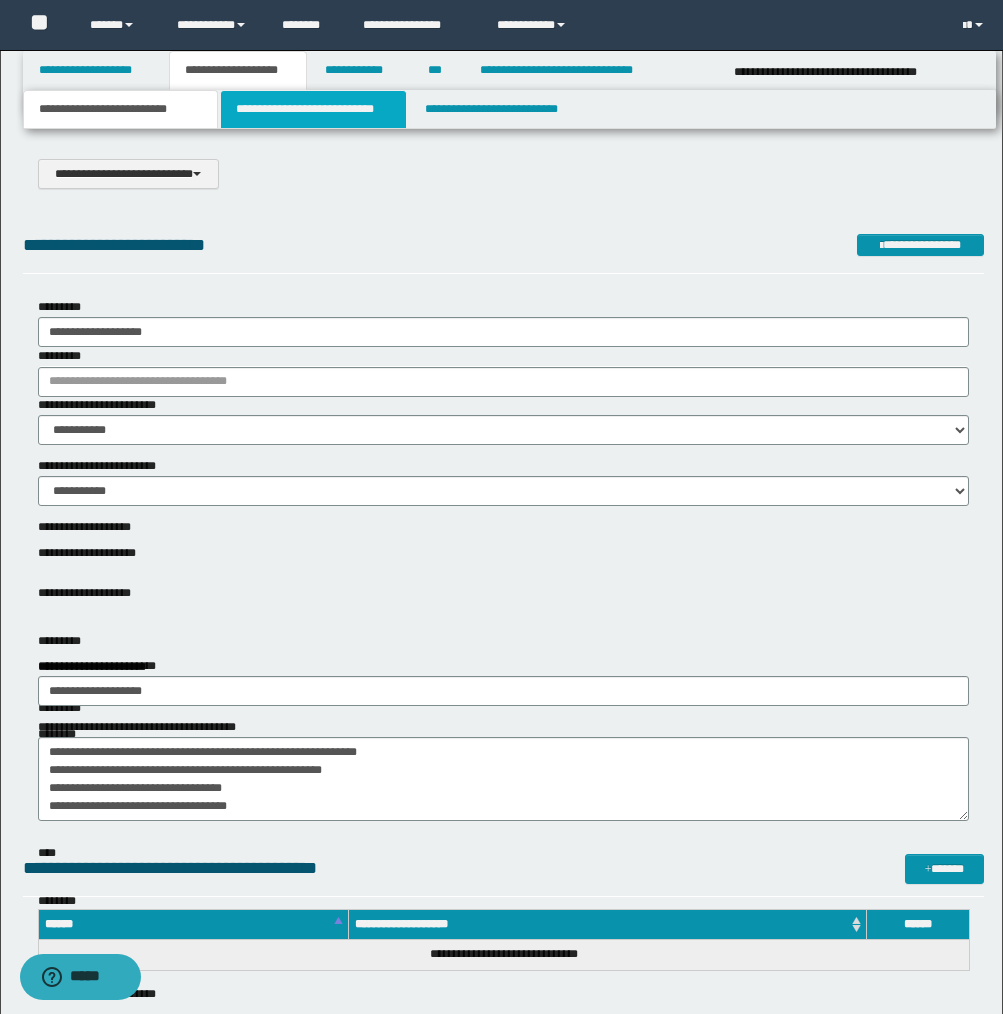 click on "**********" at bounding box center (314, 109) 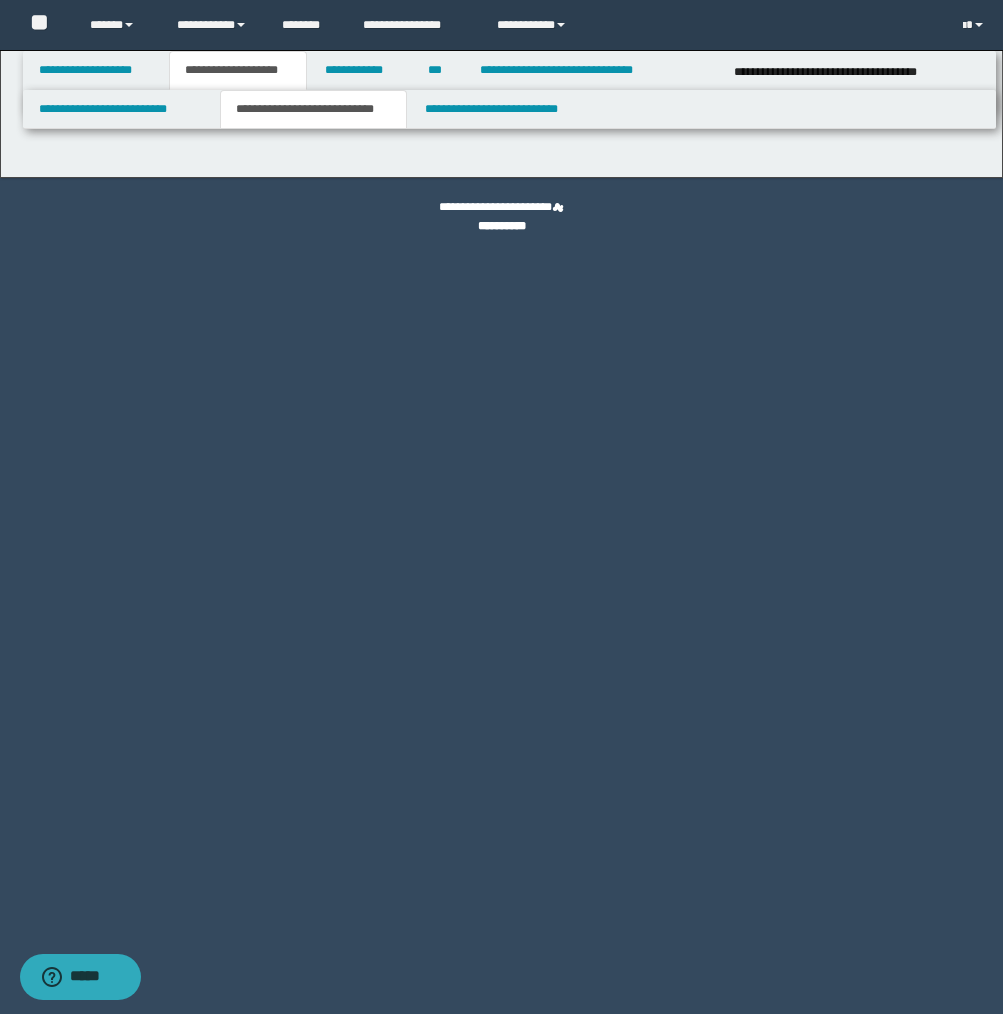 select on "*" 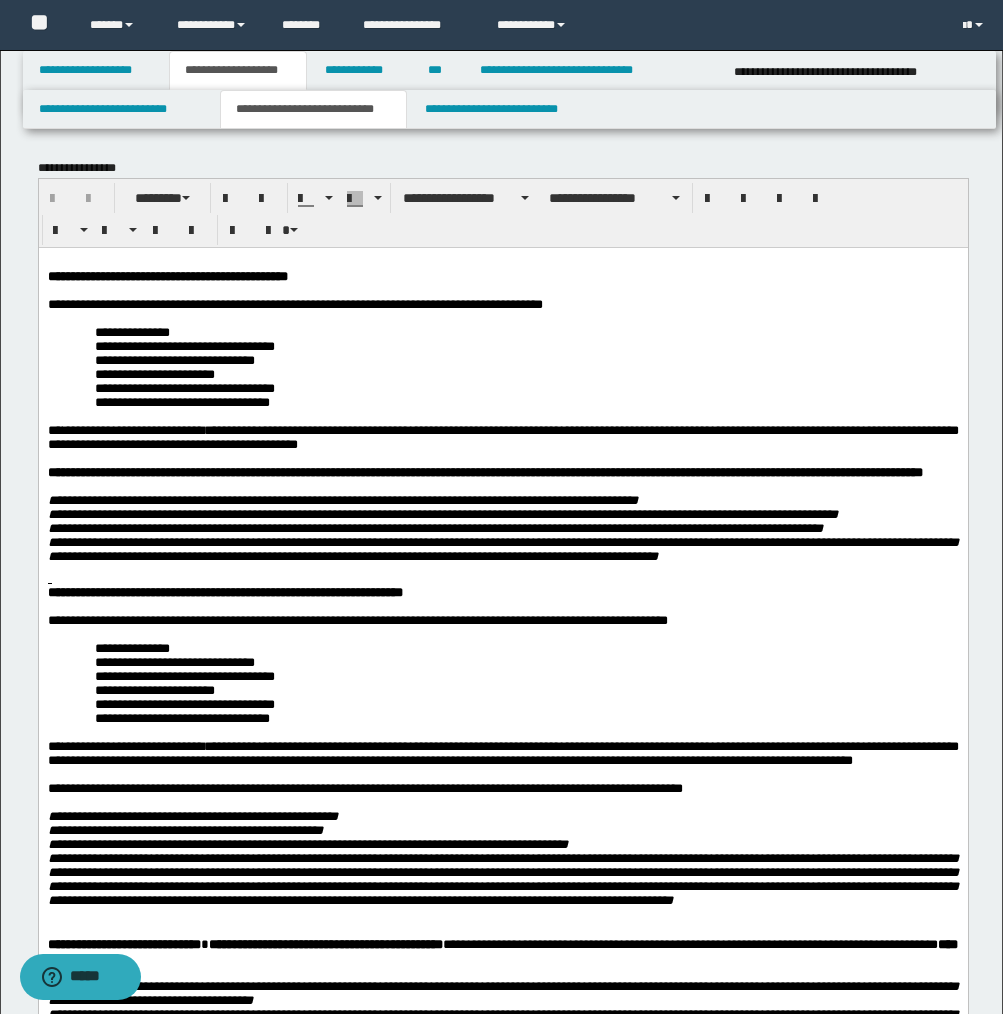 scroll, scrollTop: 2, scrollLeft: 0, axis: vertical 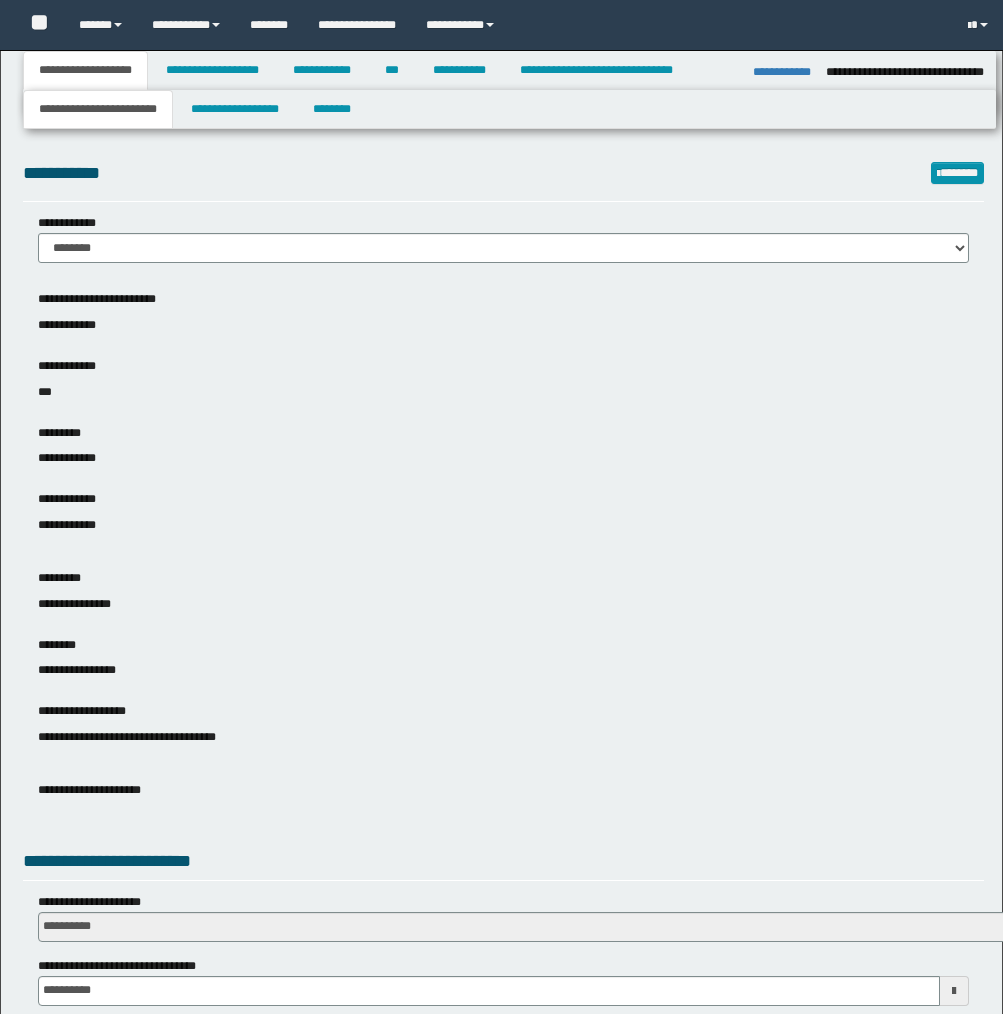 select on "*" 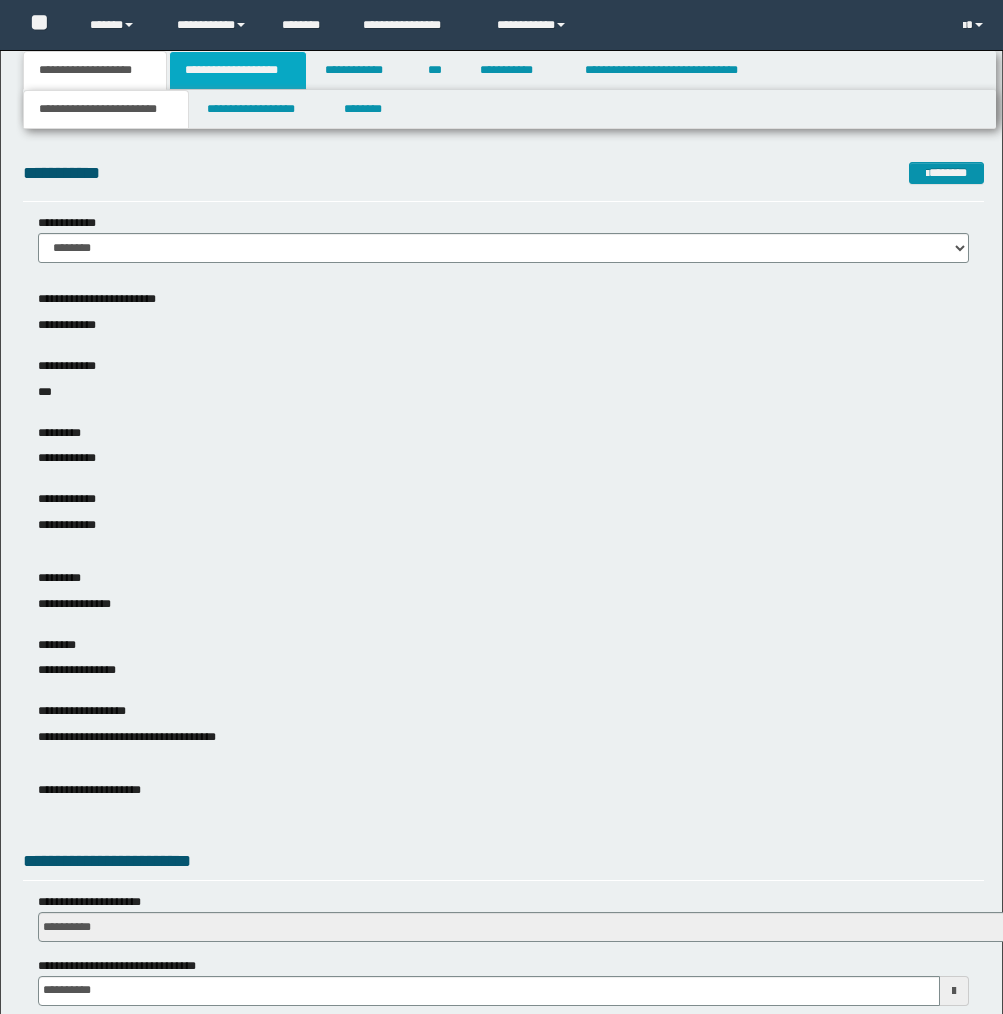 scroll, scrollTop: 0, scrollLeft: 0, axis: both 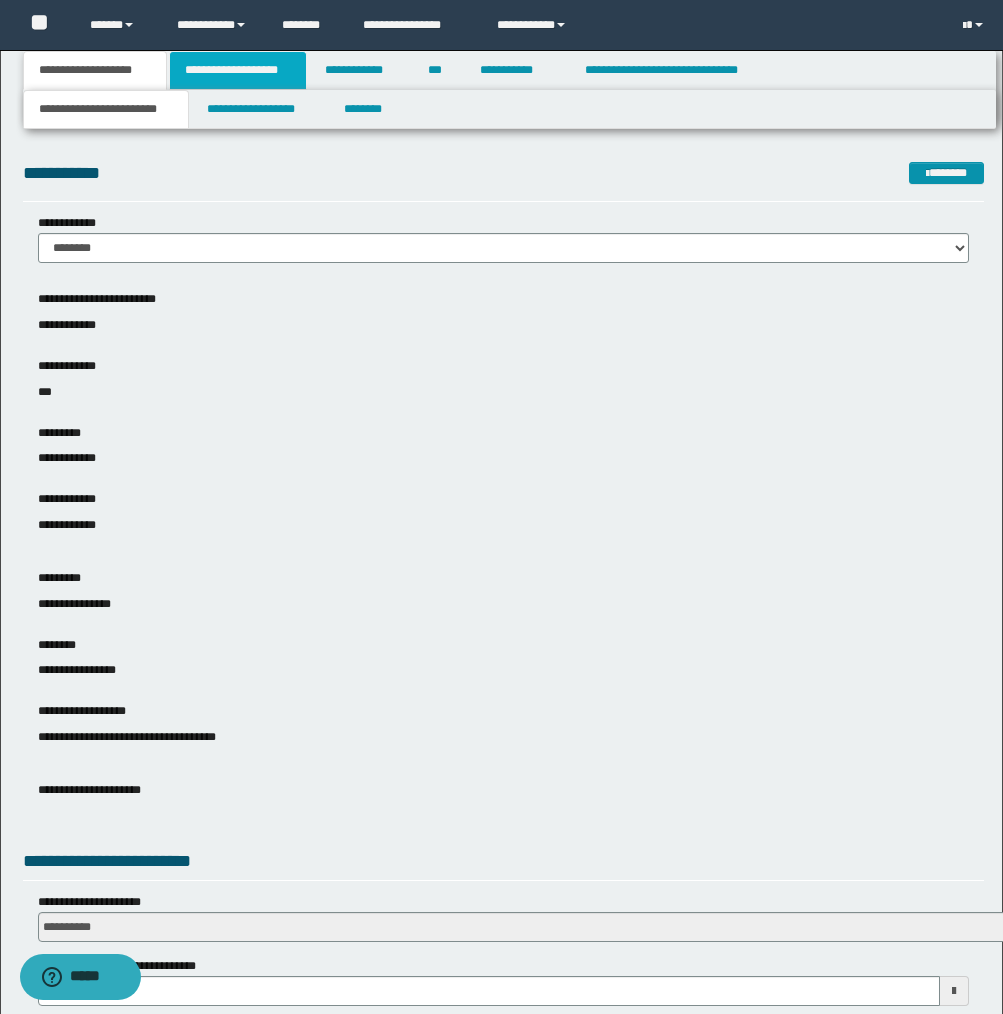 click on "**********" at bounding box center [238, 70] 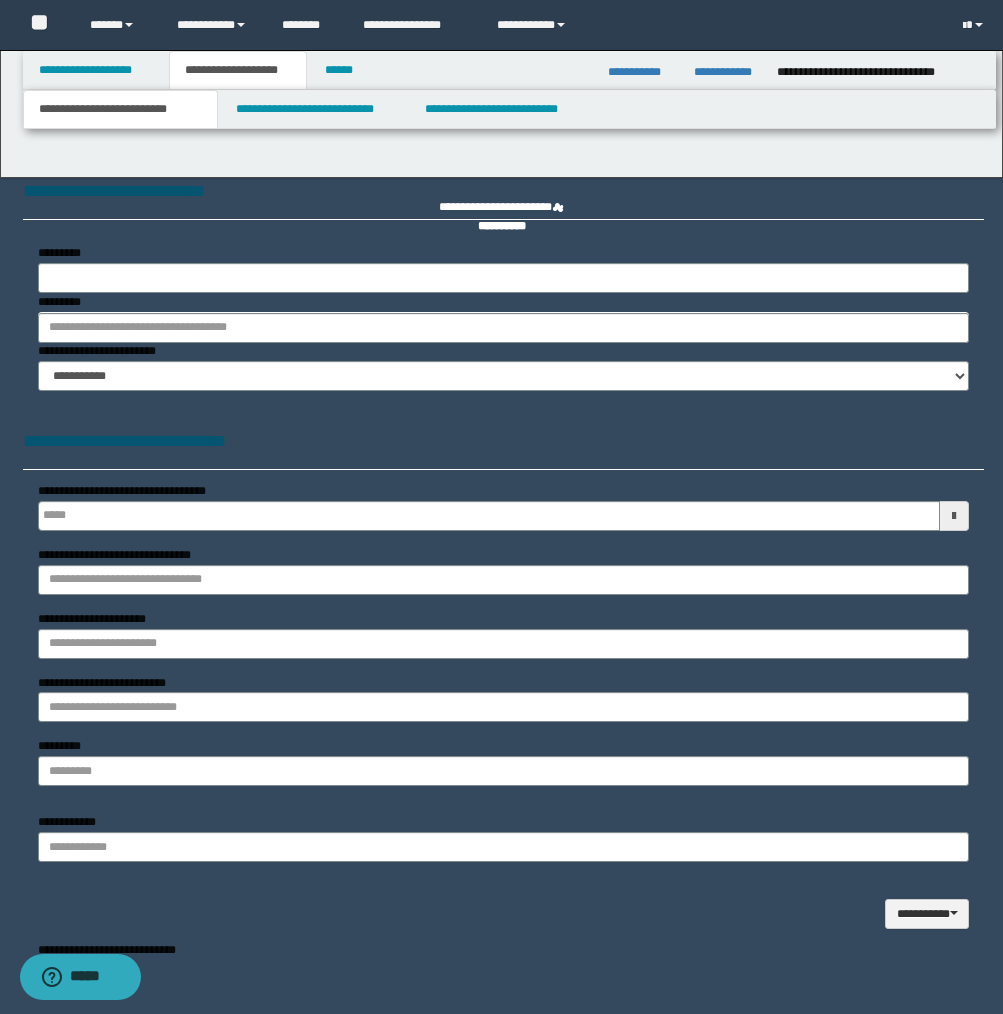 type 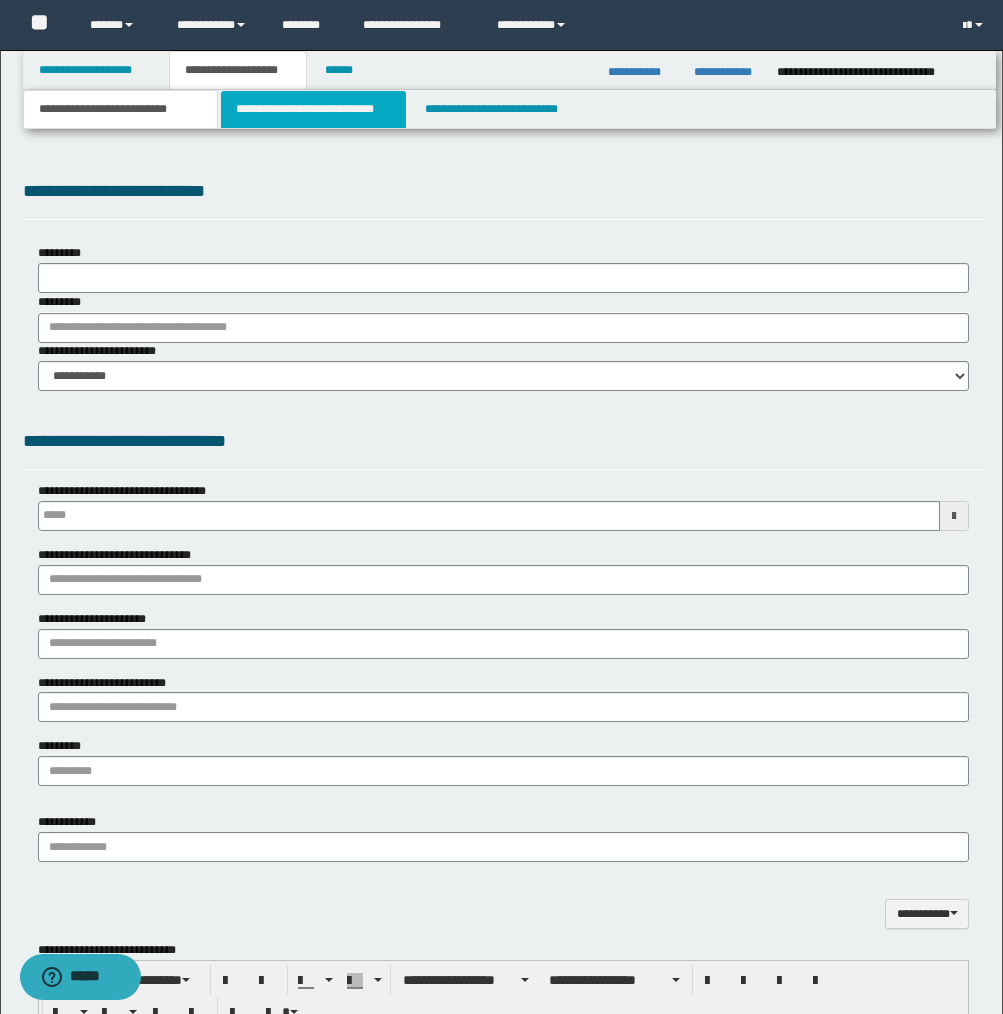 type on "**********" 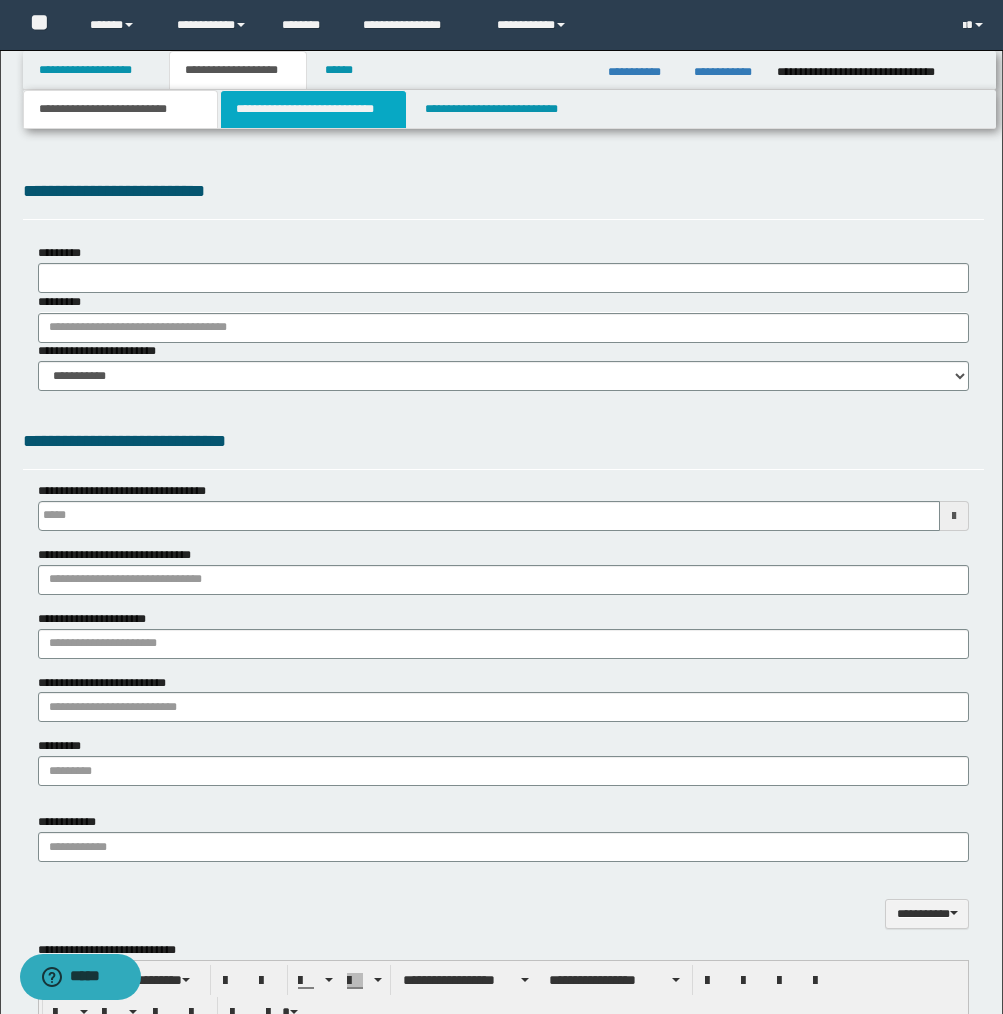 select on "*" 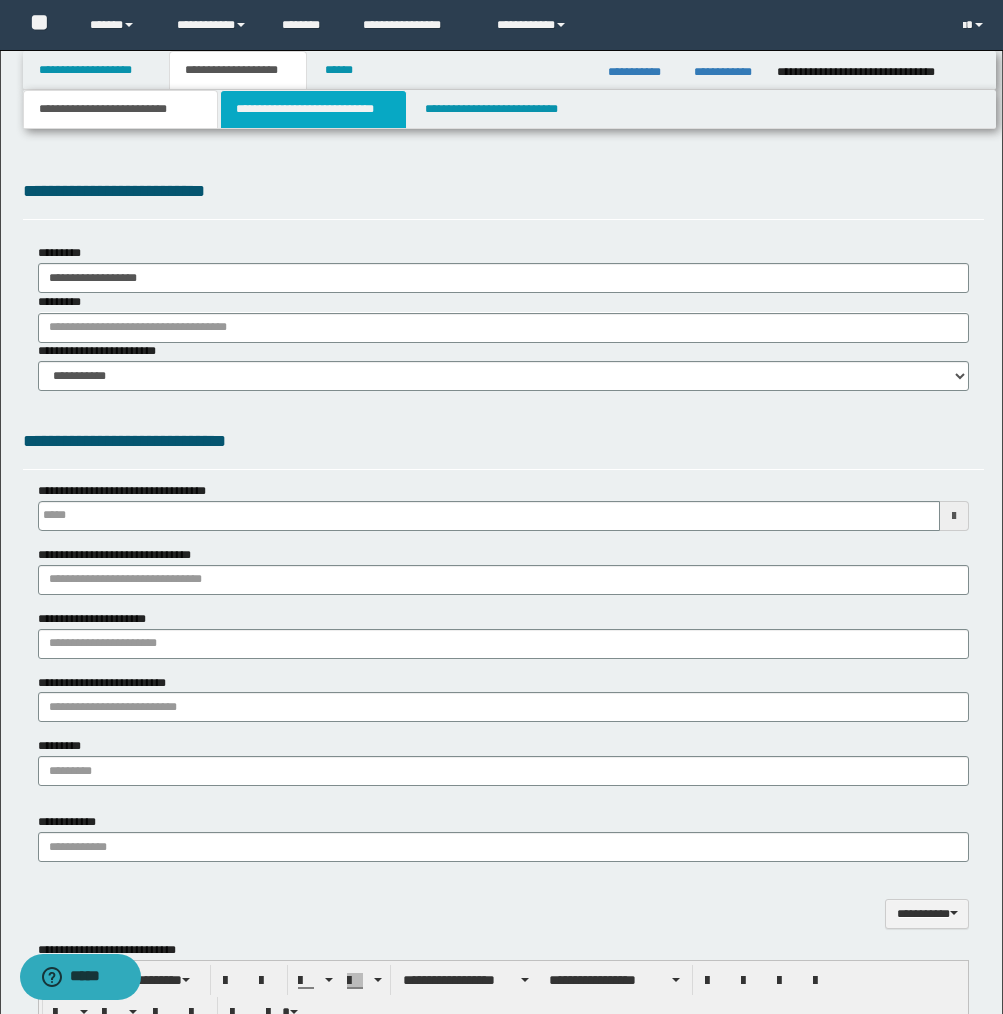 scroll, scrollTop: 0, scrollLeft: 0, axis: both 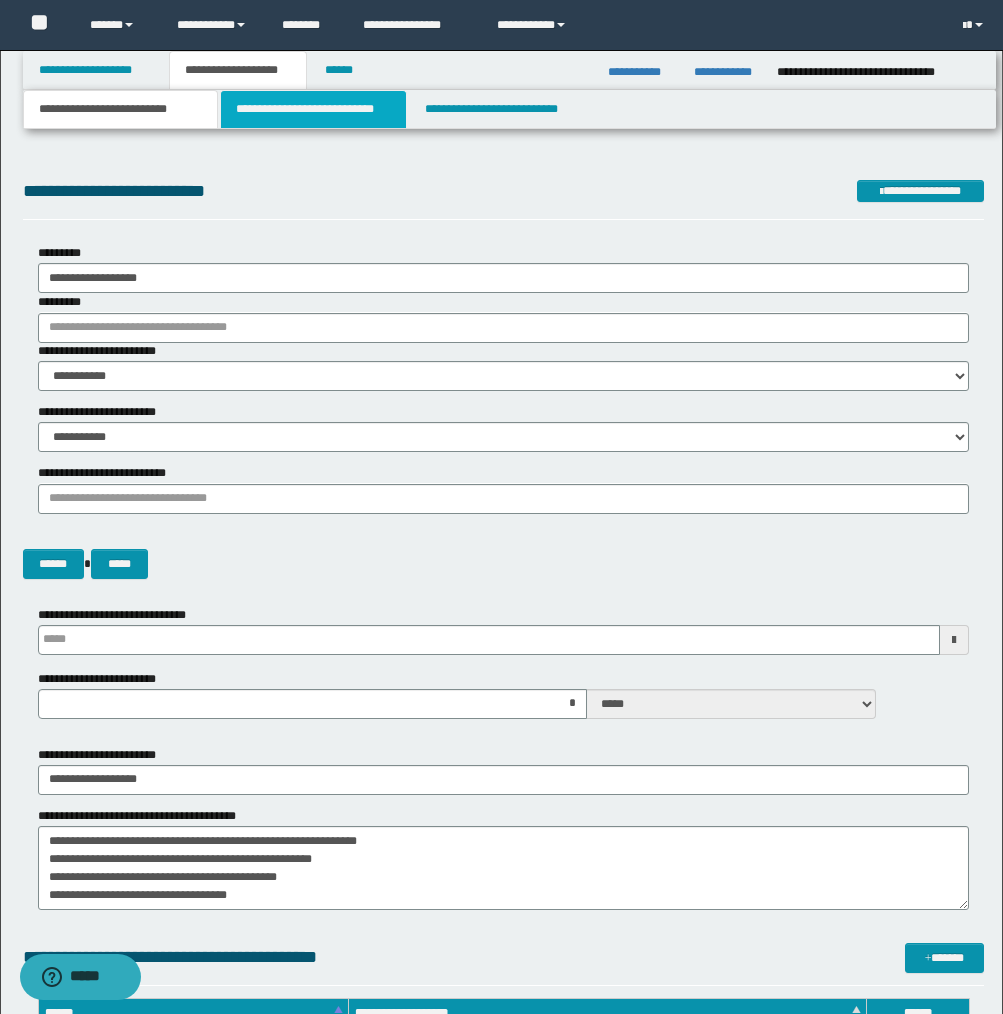 click on "**********" at bounding box center [314, 109] 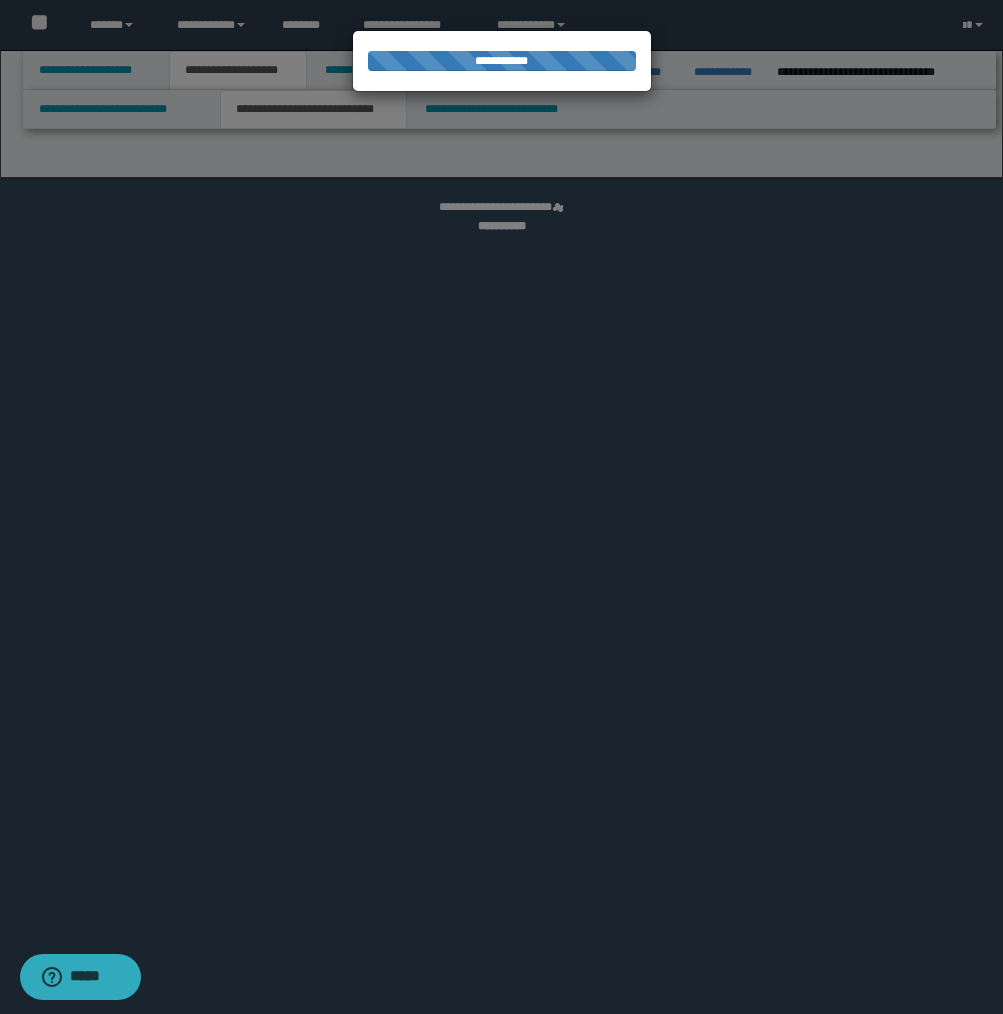 select on "*" 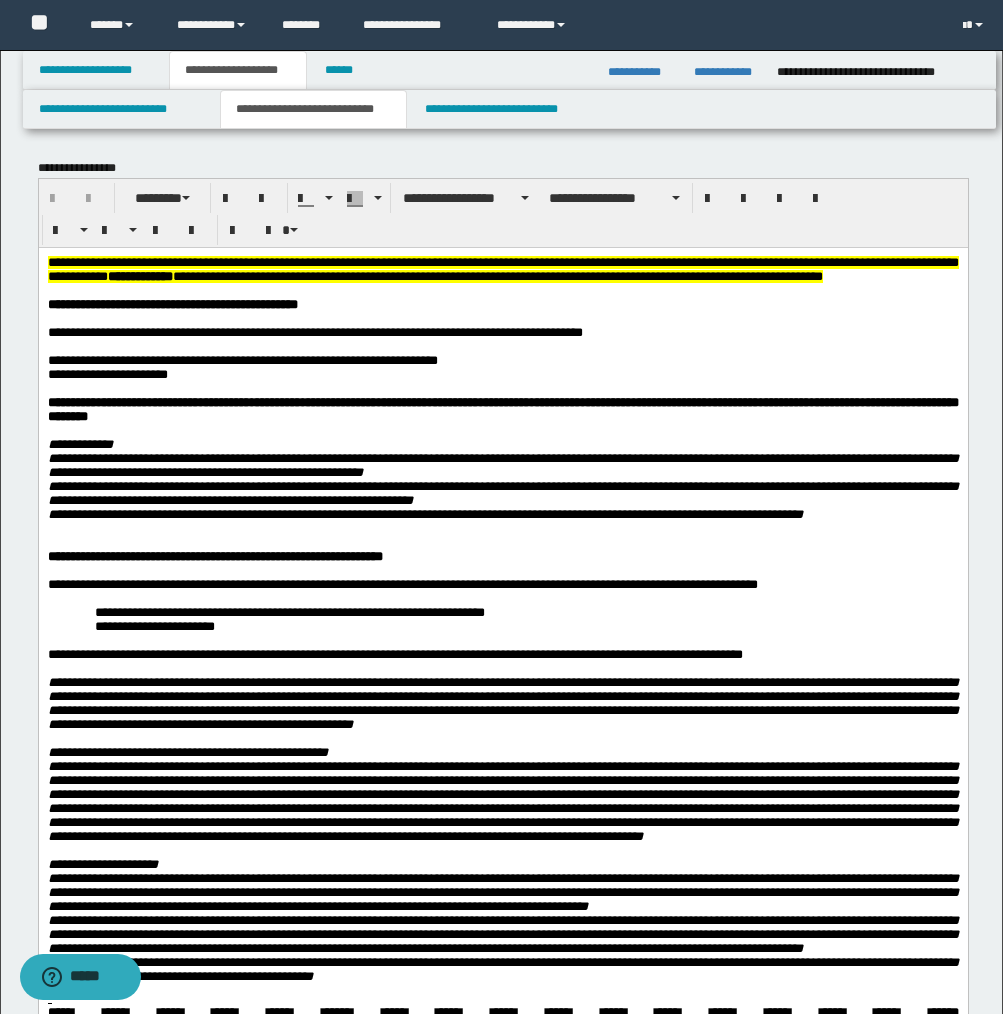 scroll, scrollTop: 0, scrollLeft: 0, axis: both 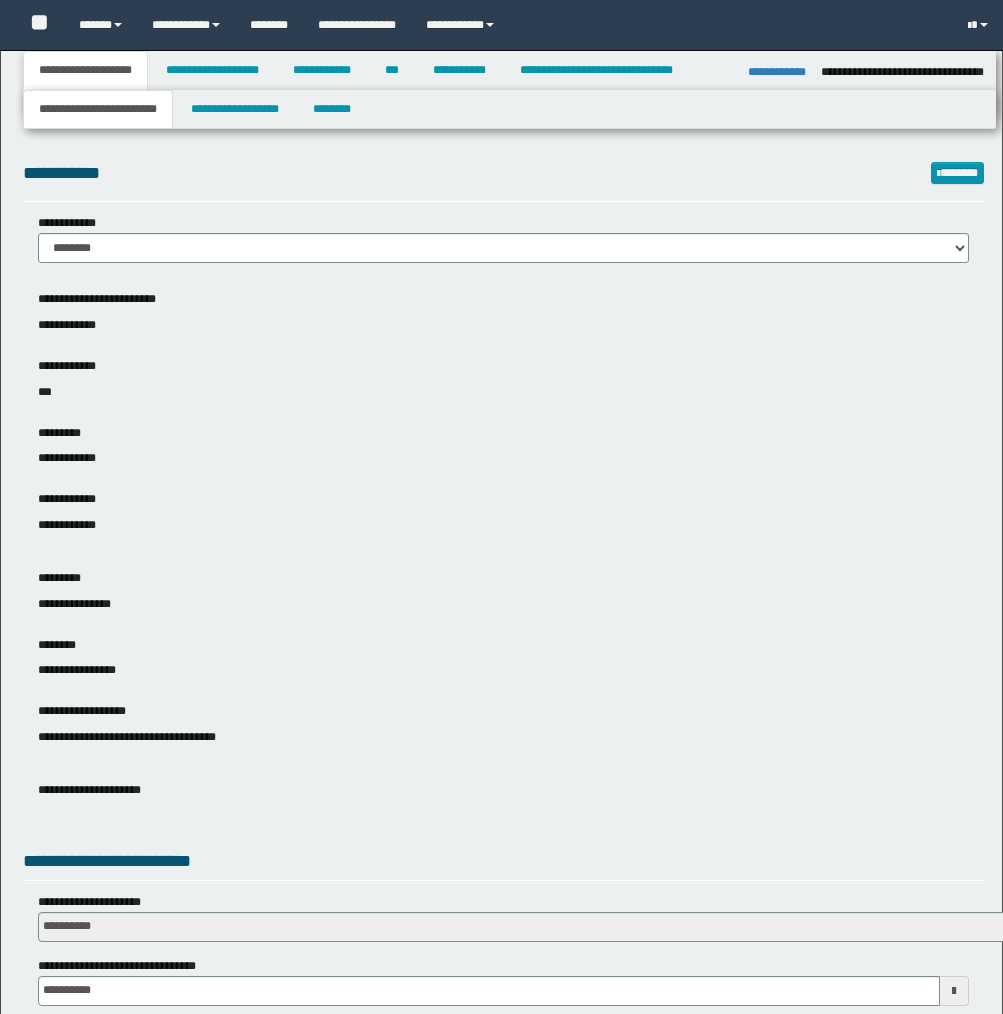 select on "*" 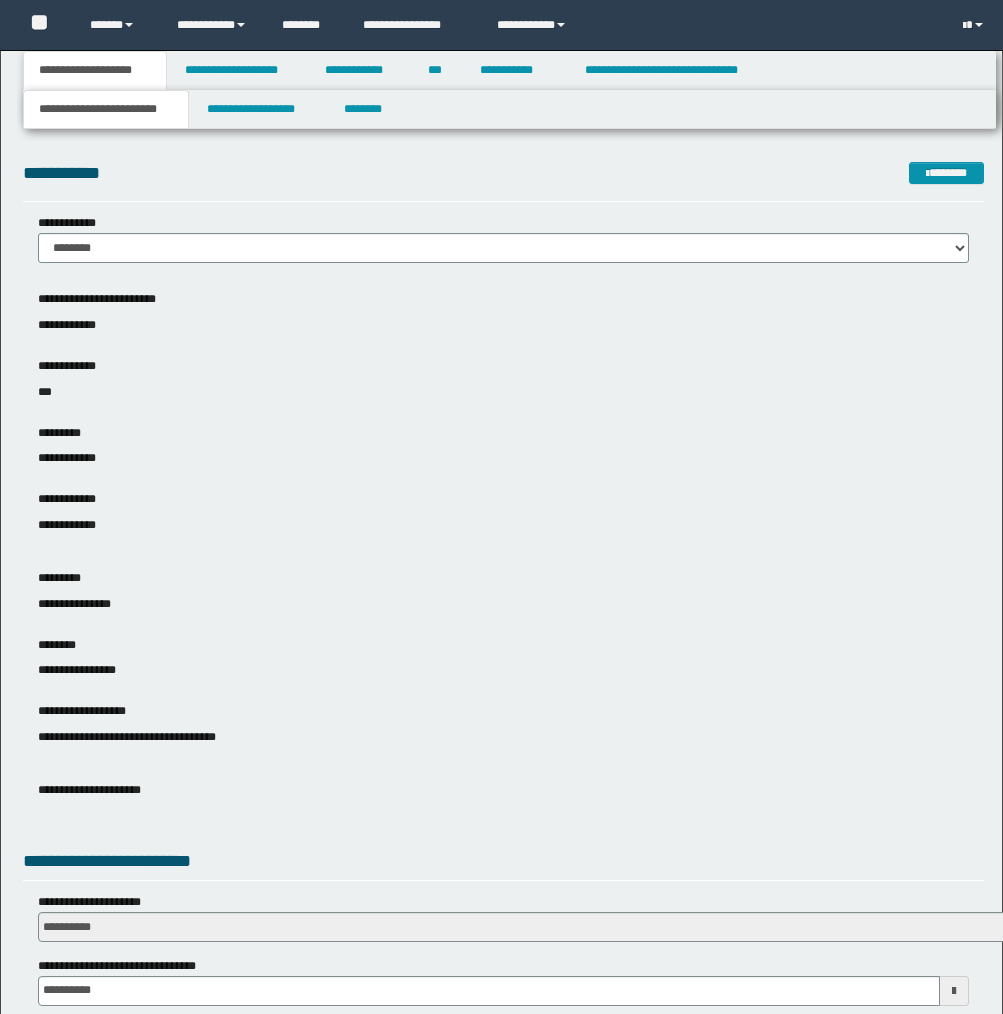 scroll, scrollTop: 0, scrollLeft: 0, axis: both 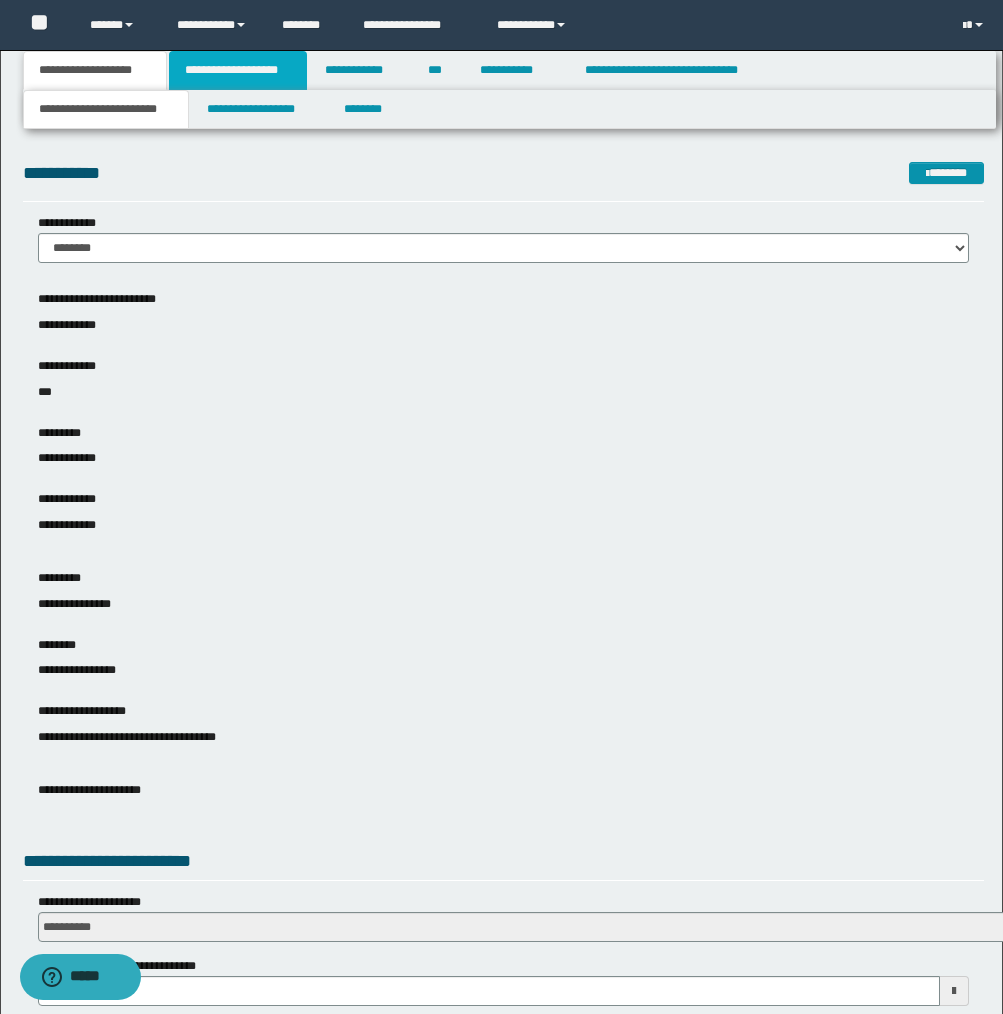 click on "**********" at bounding box center [238, 70] 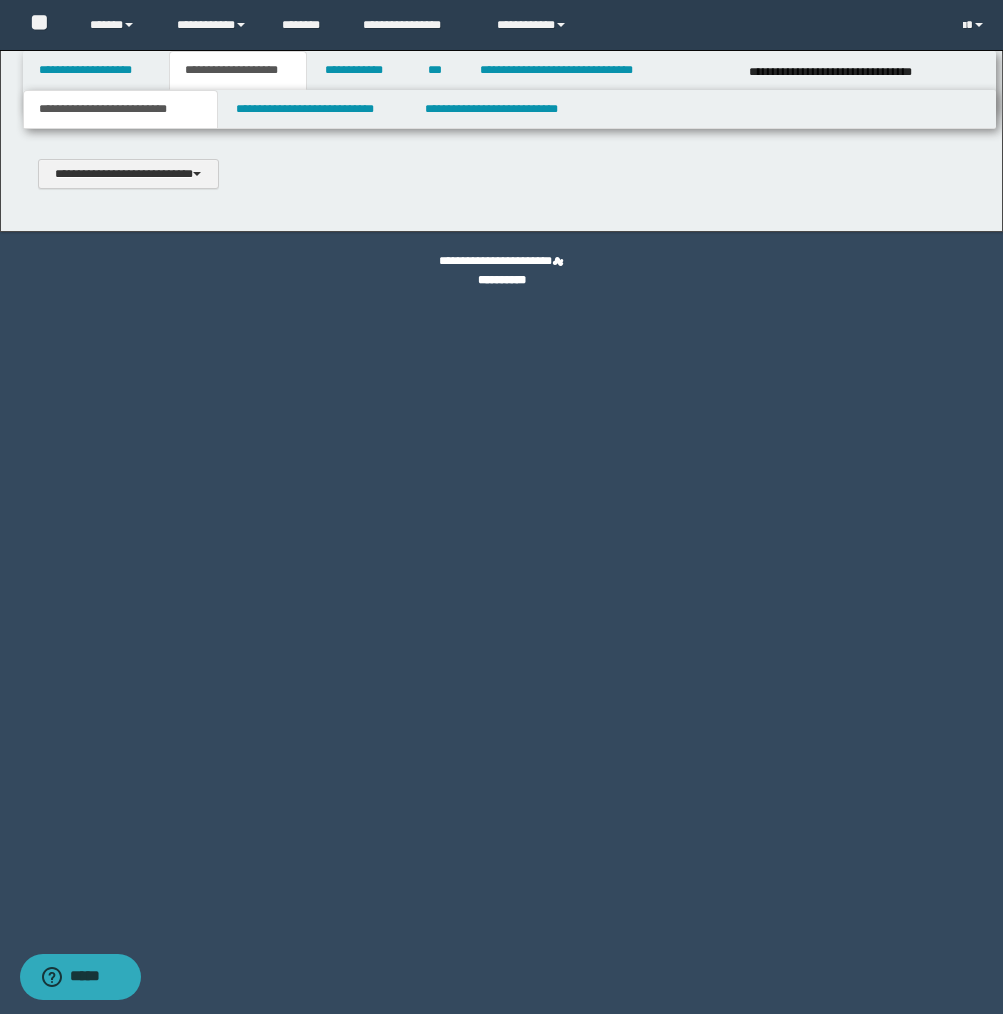 scroll, scrollTop: 0, scrollLeft: 0, axis: both 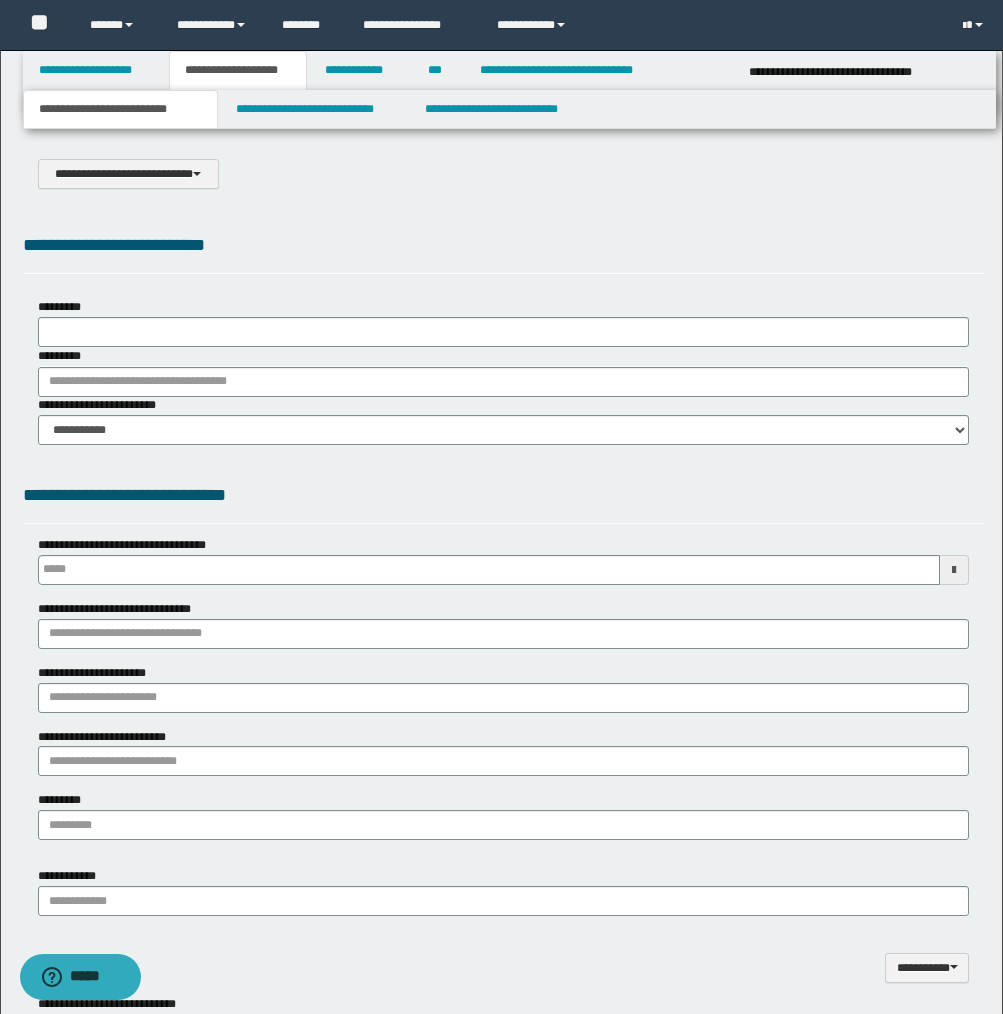 type on "**********" 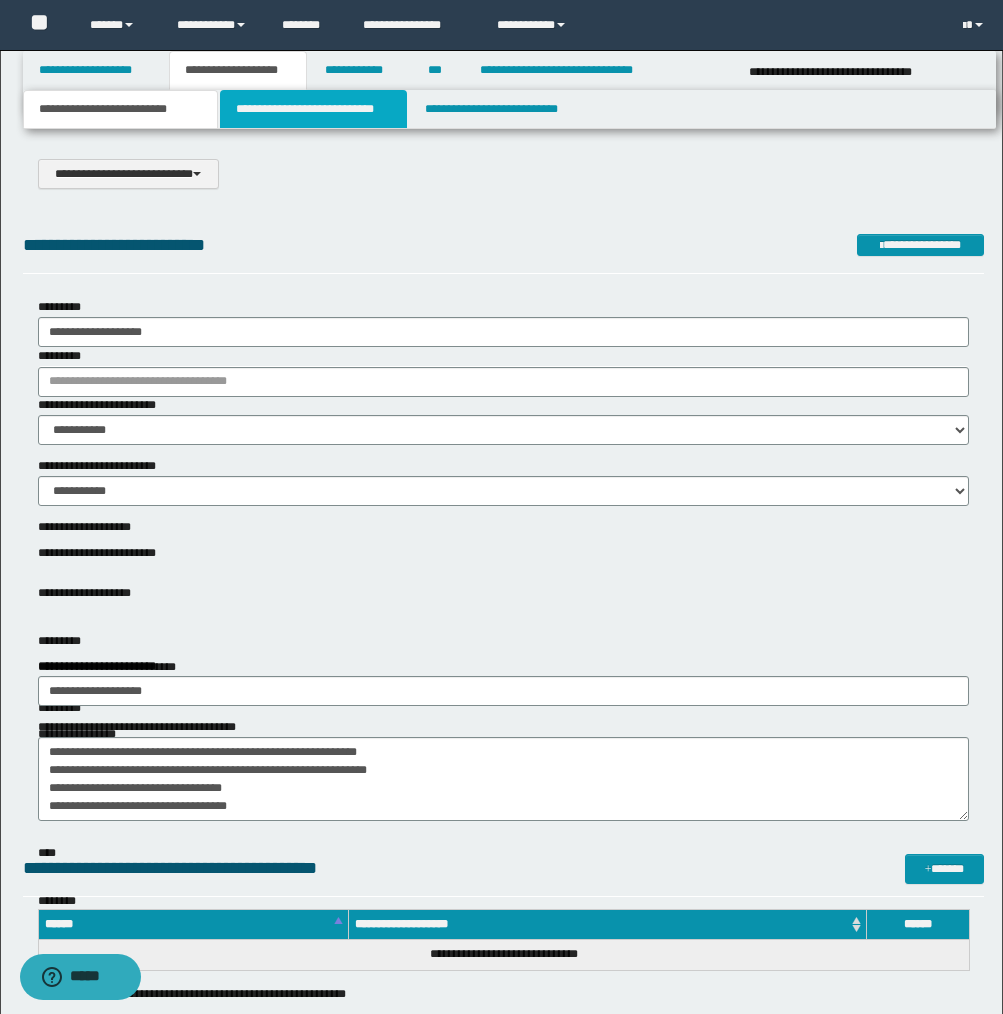 click on "**********" at bounding box center [314, 109] 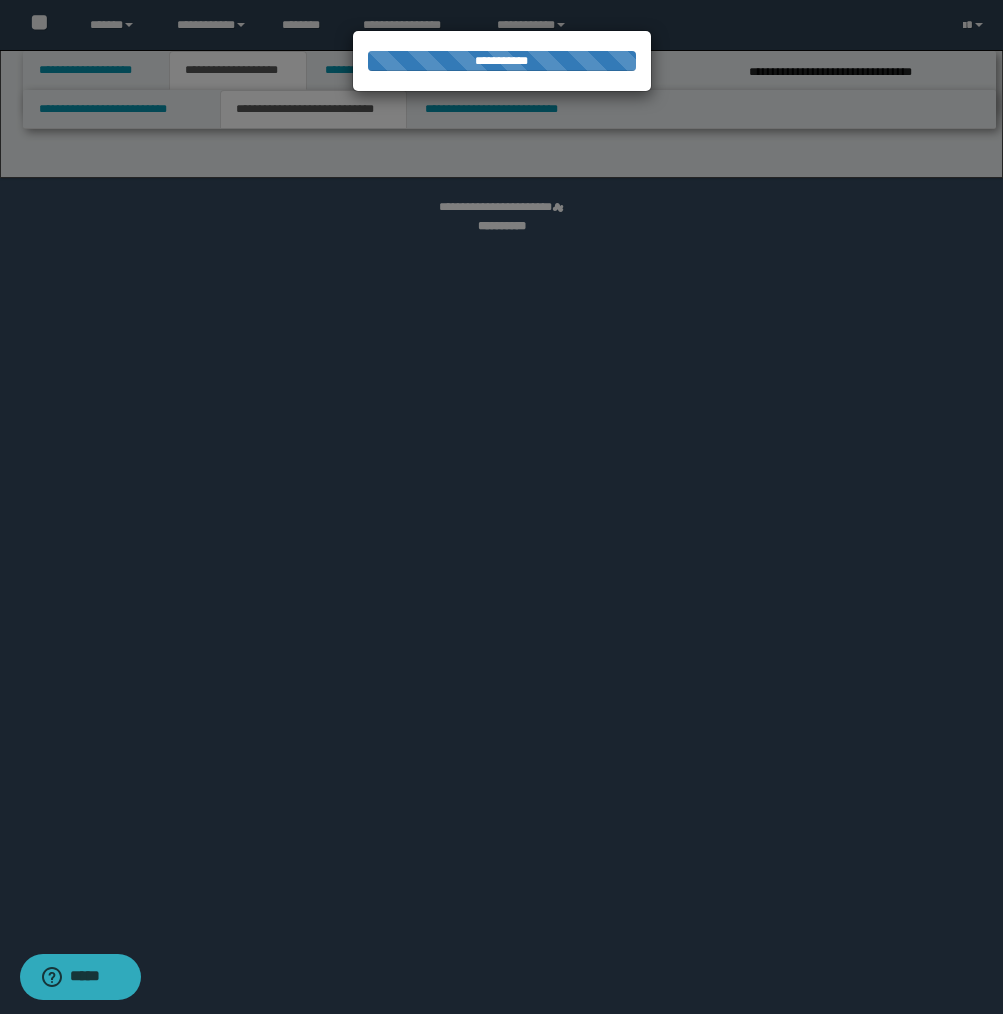 select on "*" 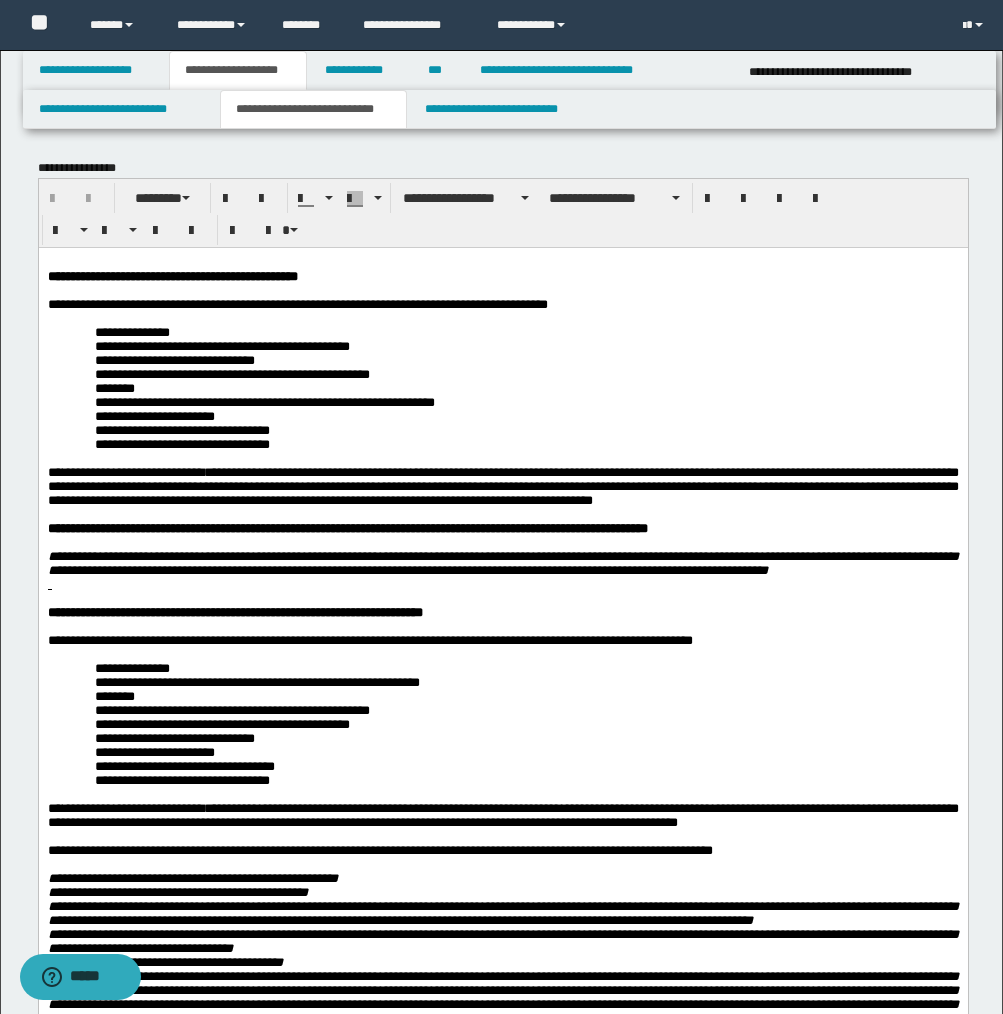 scroll, scrollTop: 0, scrollLeft: 0, axis: both 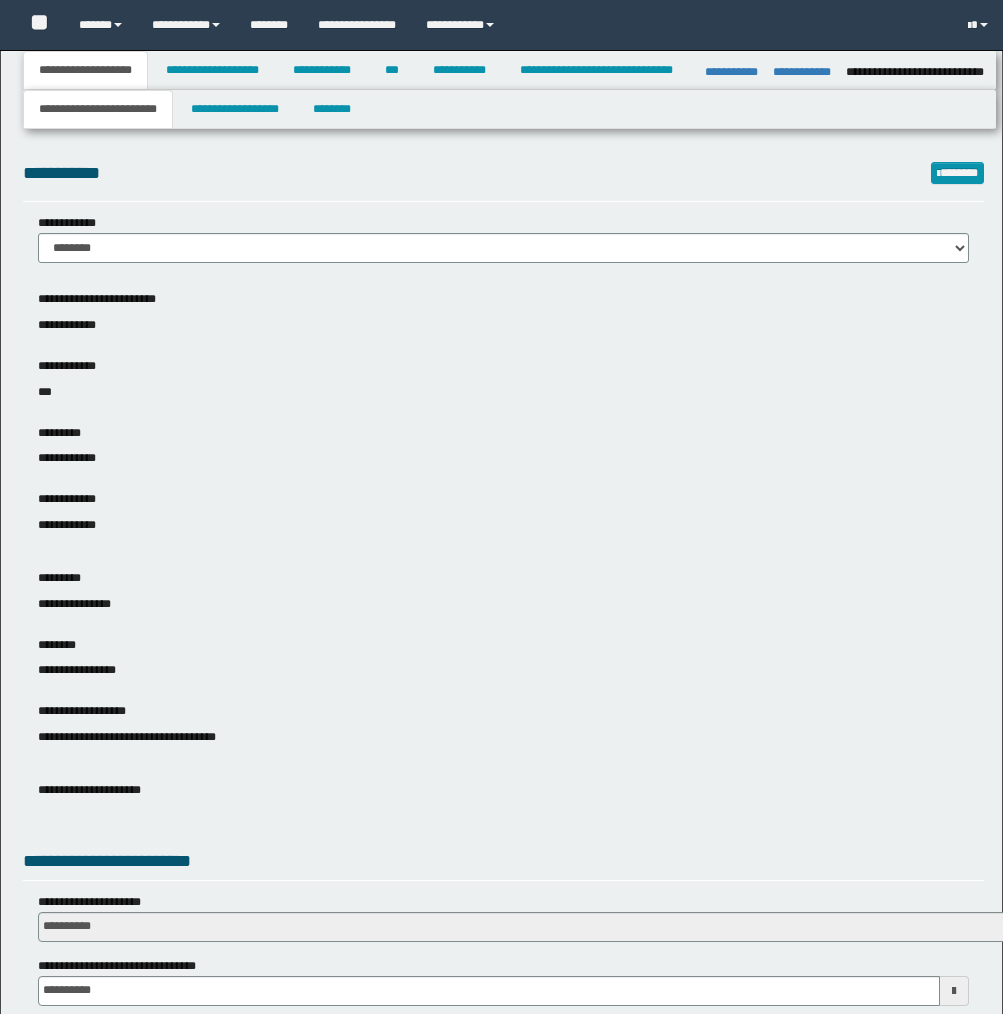select on "*" 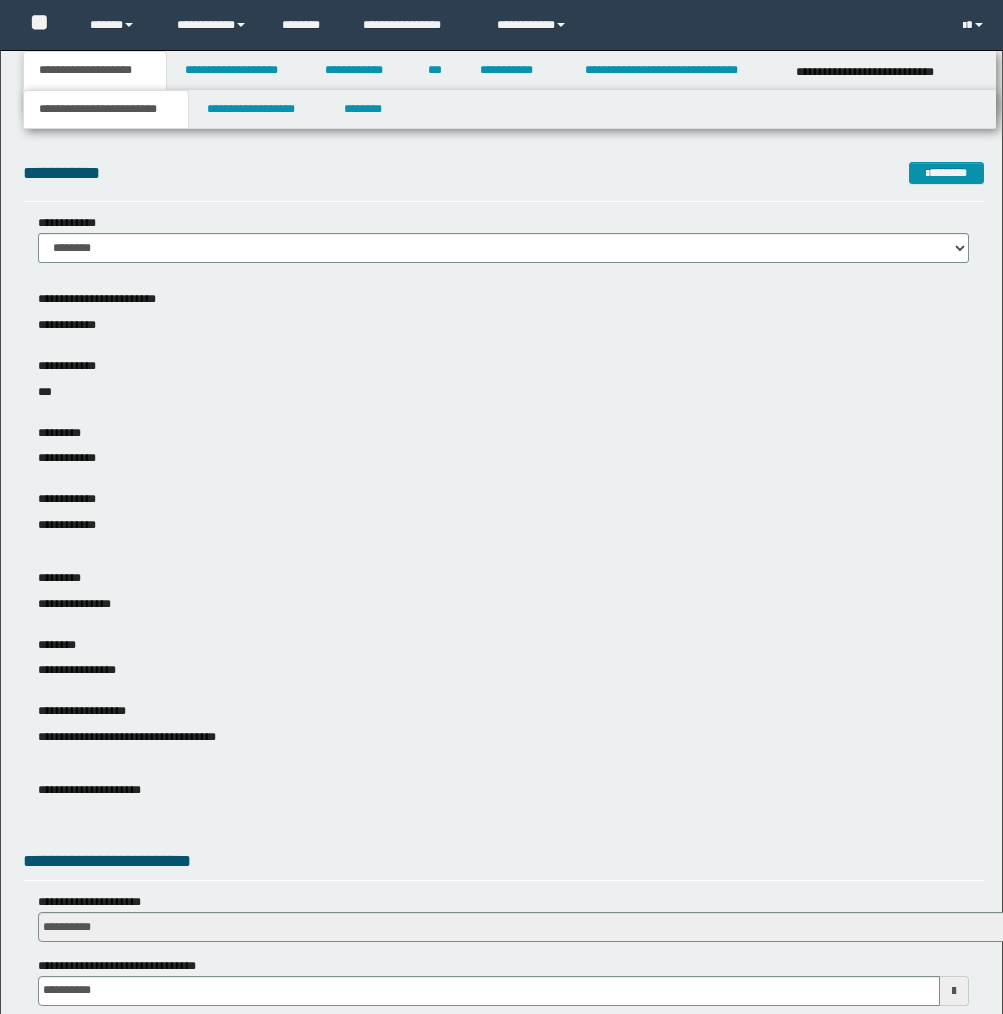 scroll, scrollTop: 0, scrollLeft: 0, axis: both 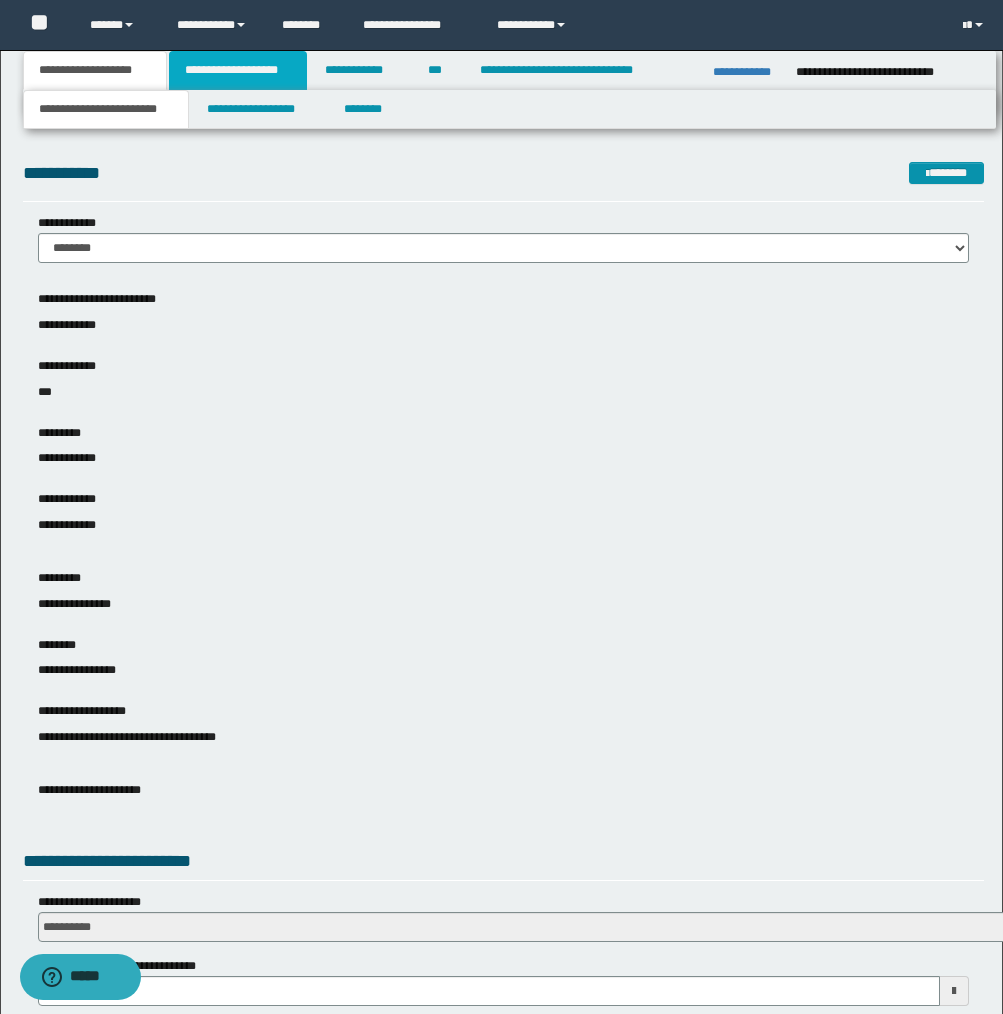 click on "**********" at bounding box center (238, 70) 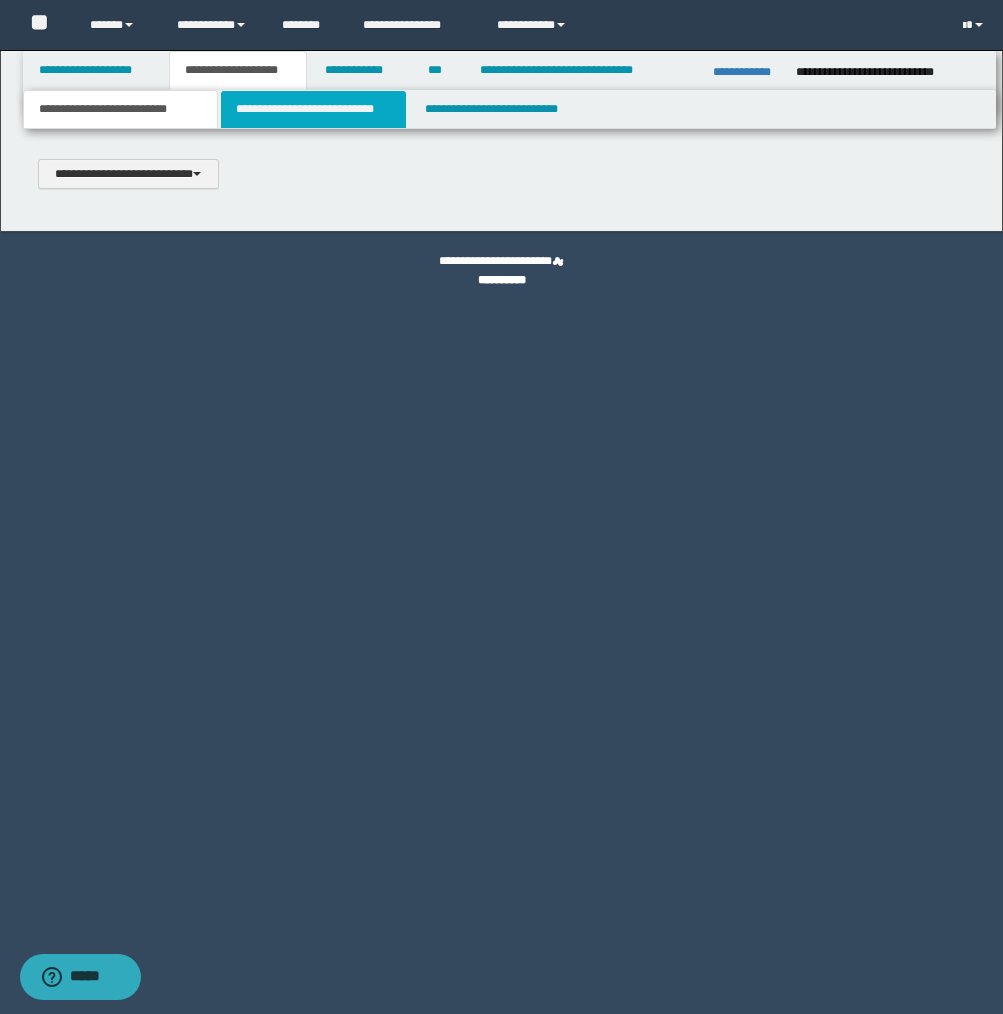 type 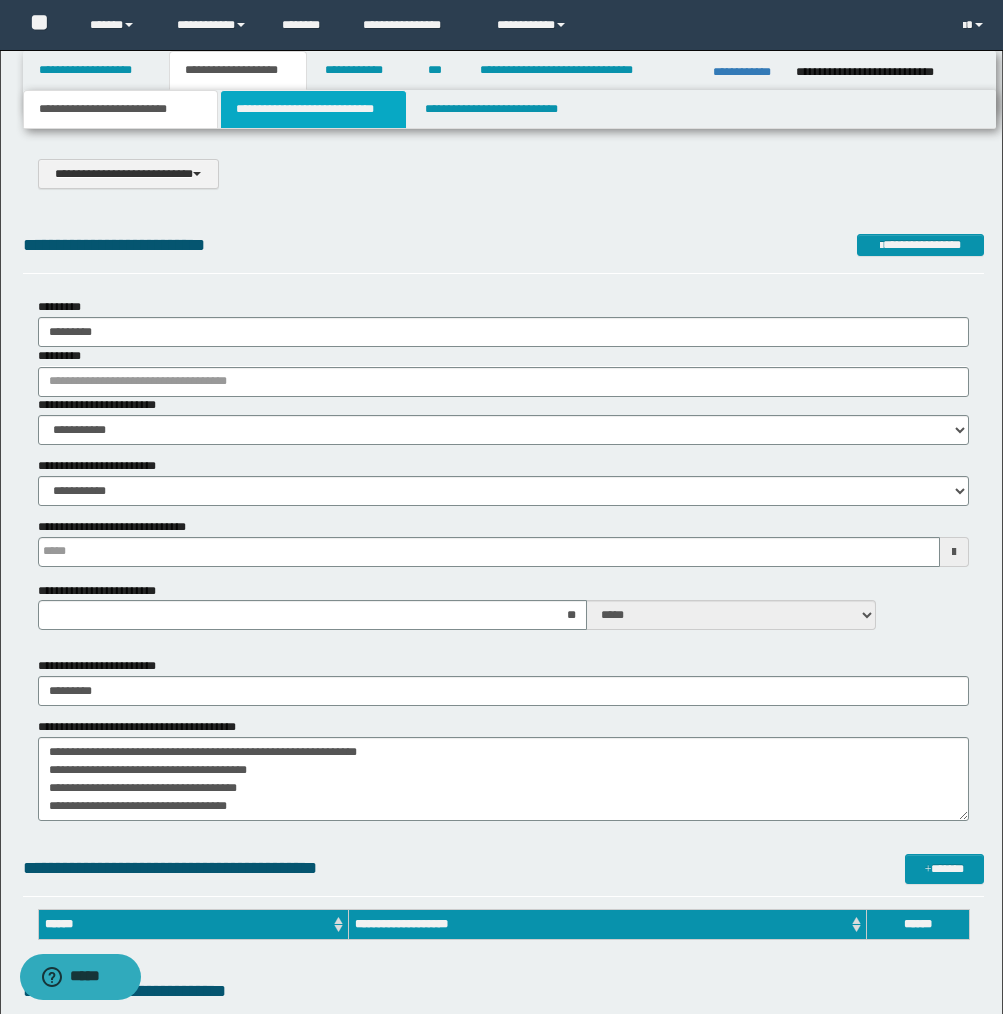 click on "**********" at bounding box center (314, 109) 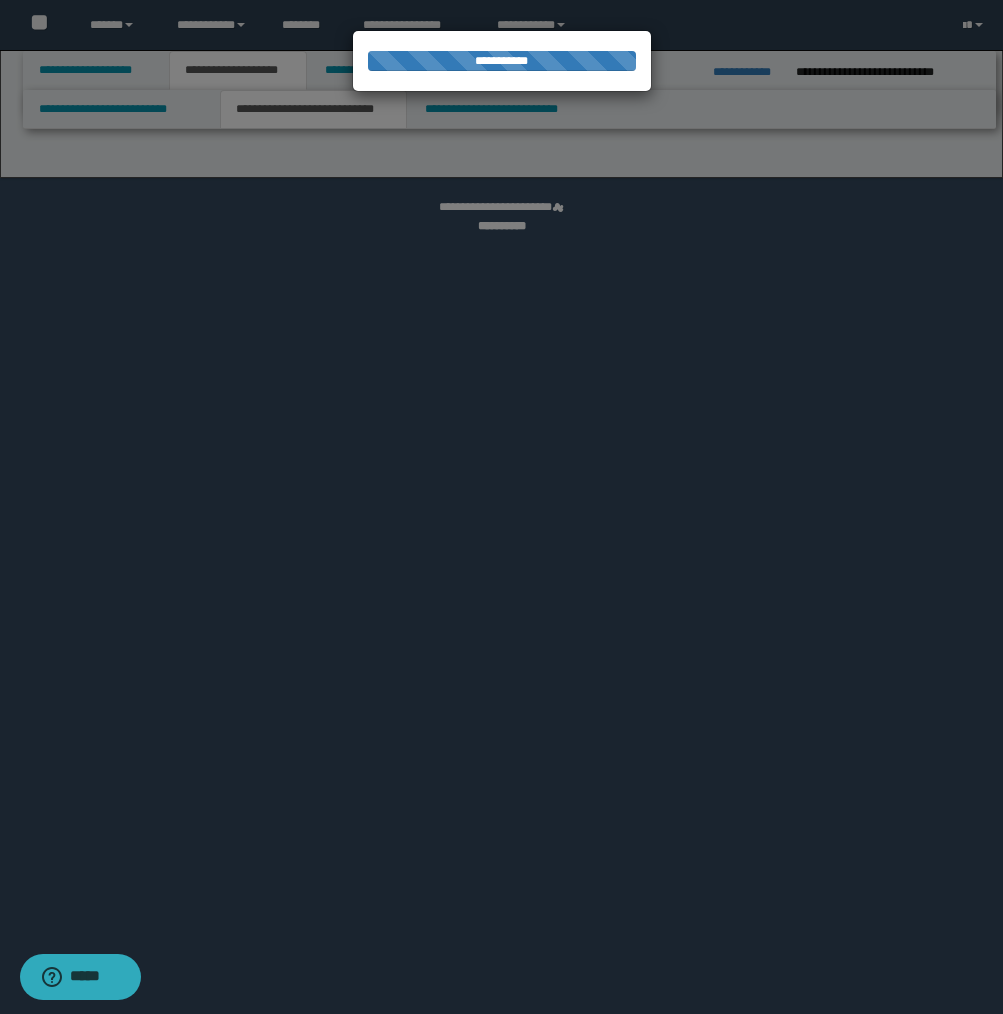 select on "*" 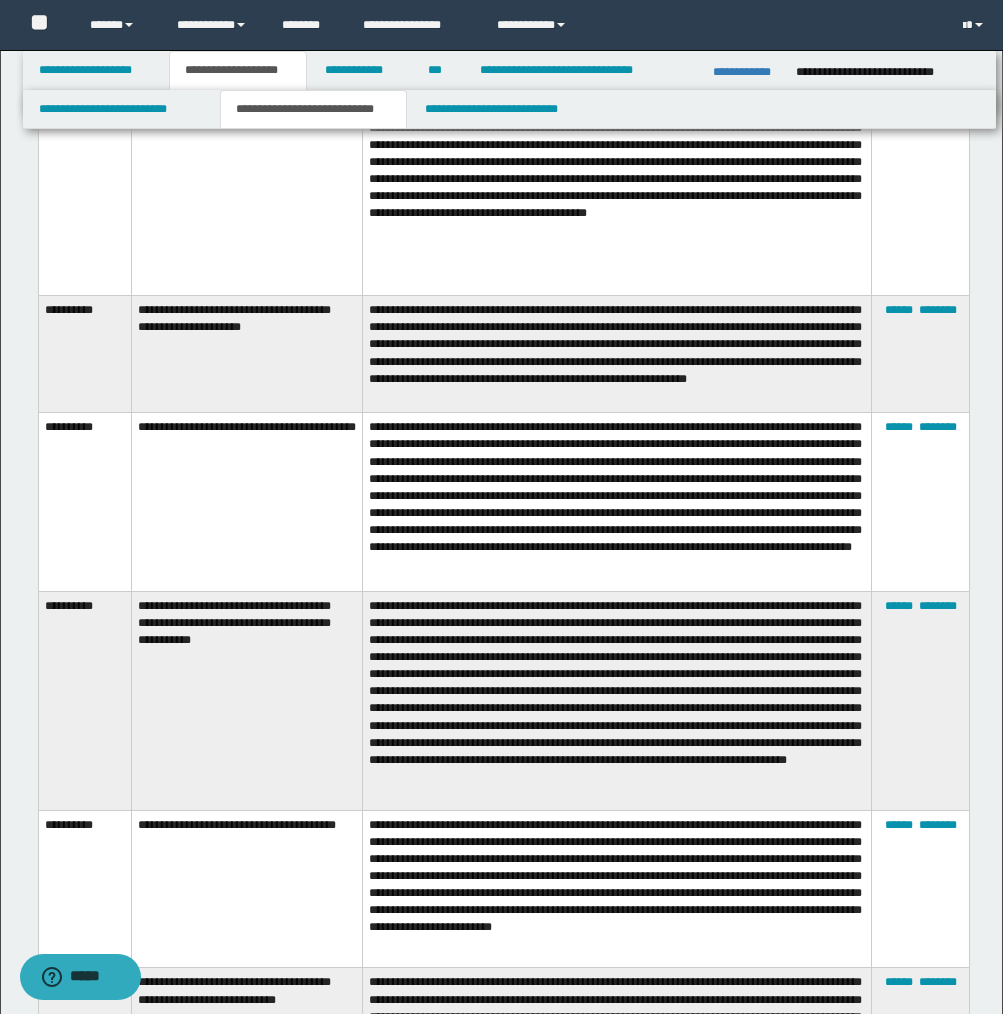 scroll, scrollTop: 13909, scrollLeft: 0, axis: vertical 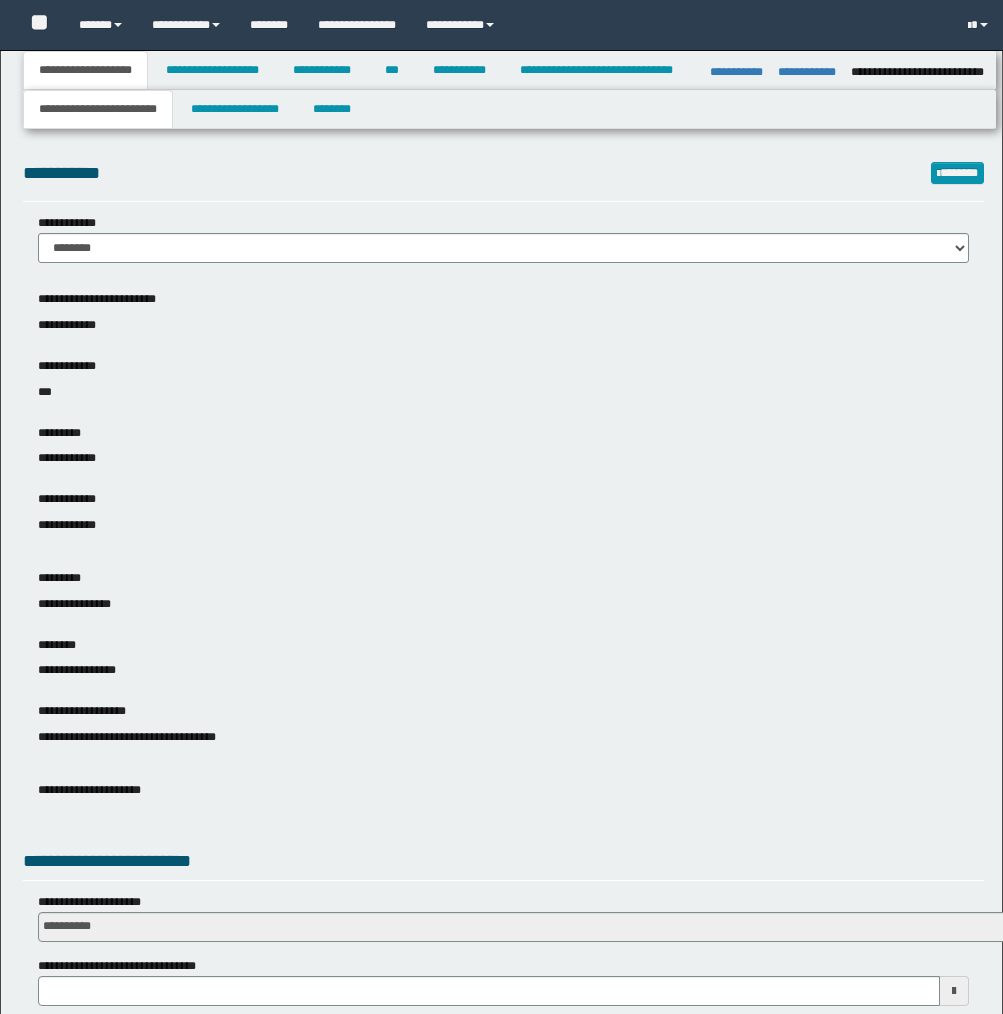 select on "*" 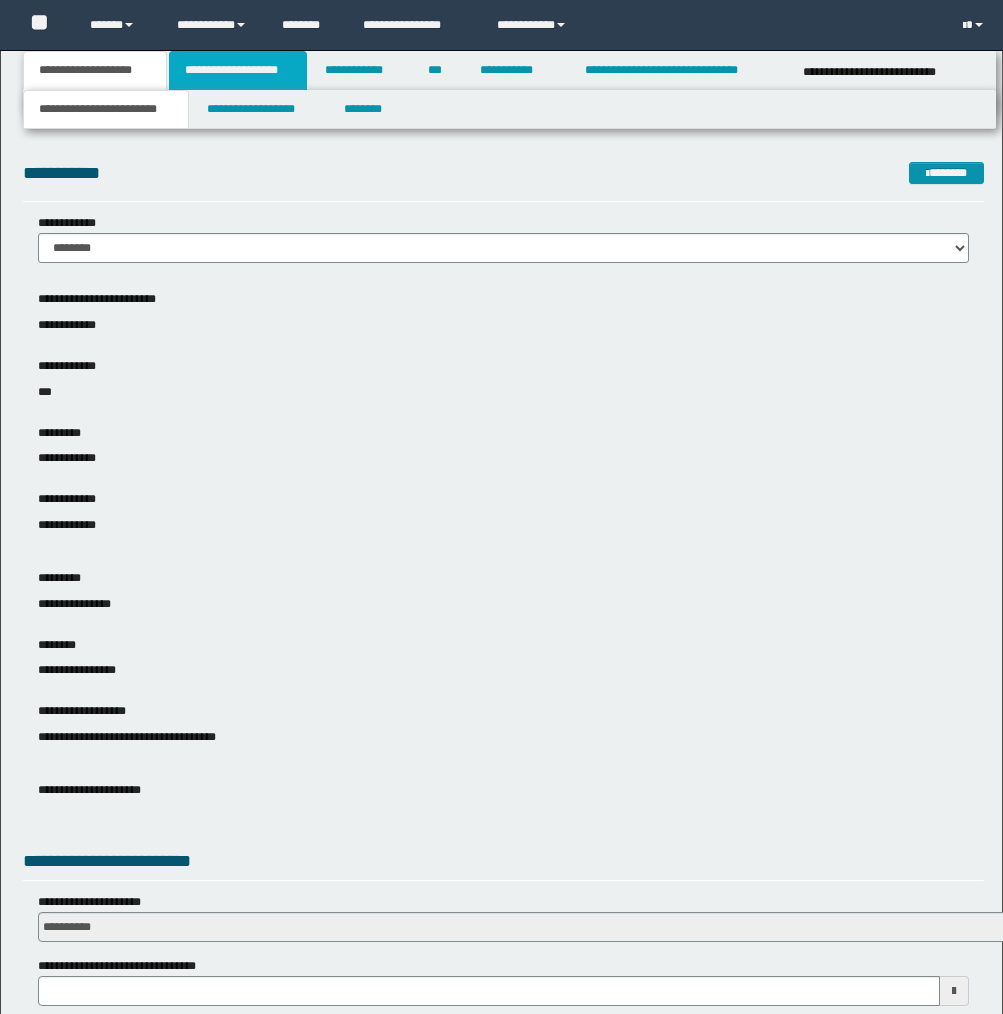 scroll, scrollTop: 0, scrollLeft: 0, axis: both 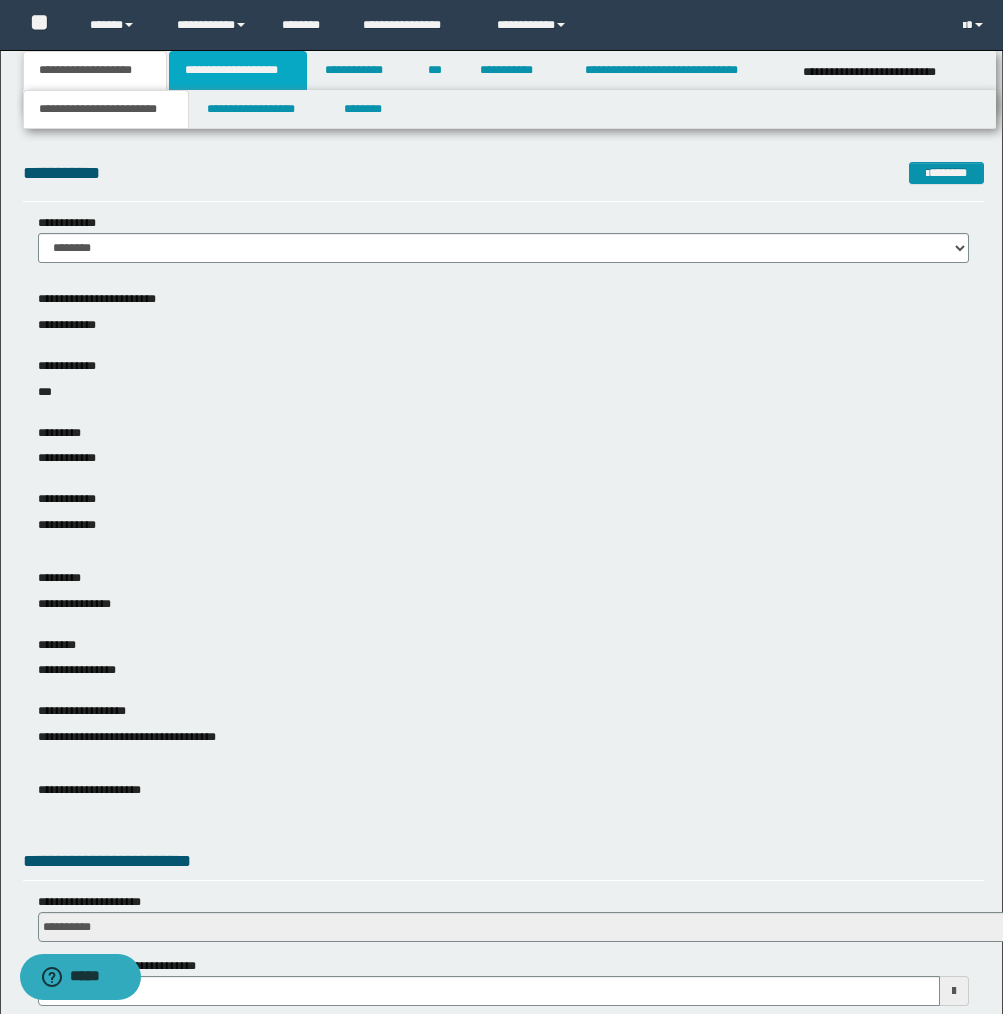 click on "**********" at bounding box center [238, 70] 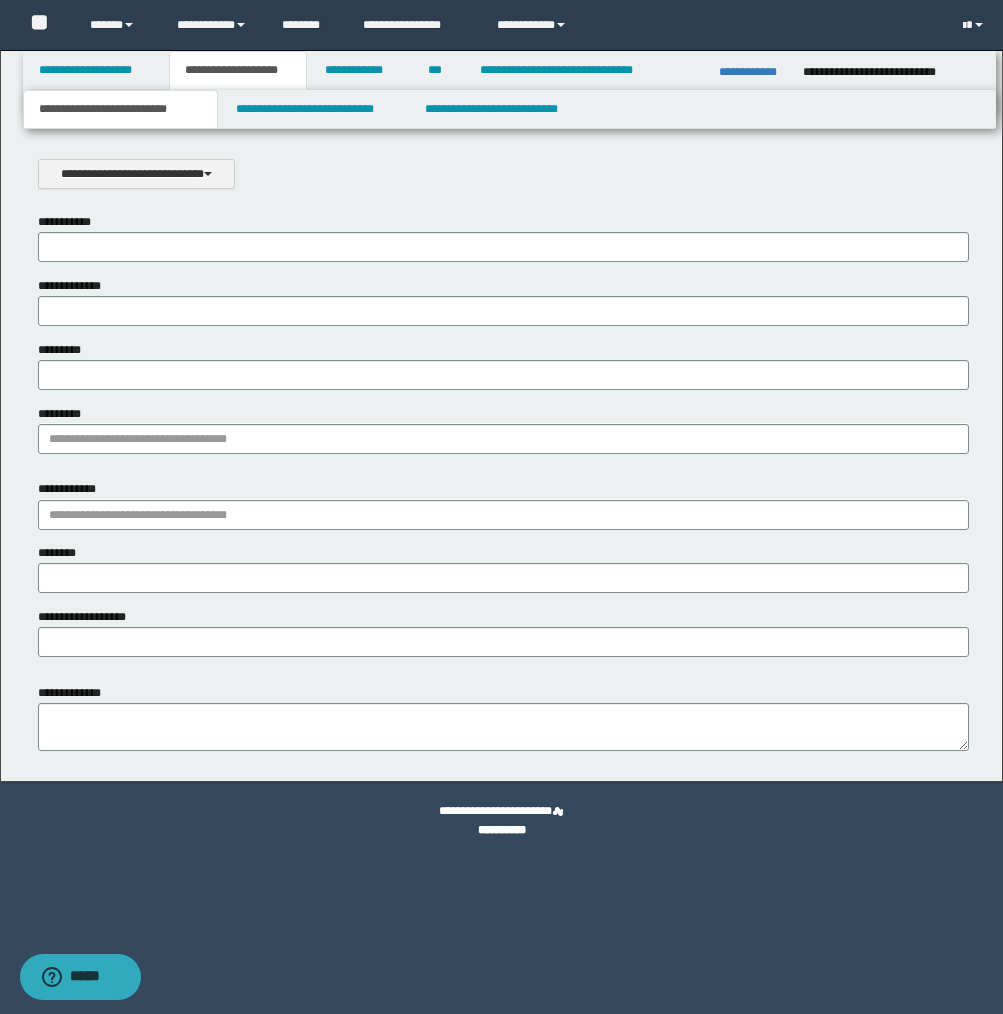 scroll, scrollTop: 0, scrollLeft: 0, axis: both 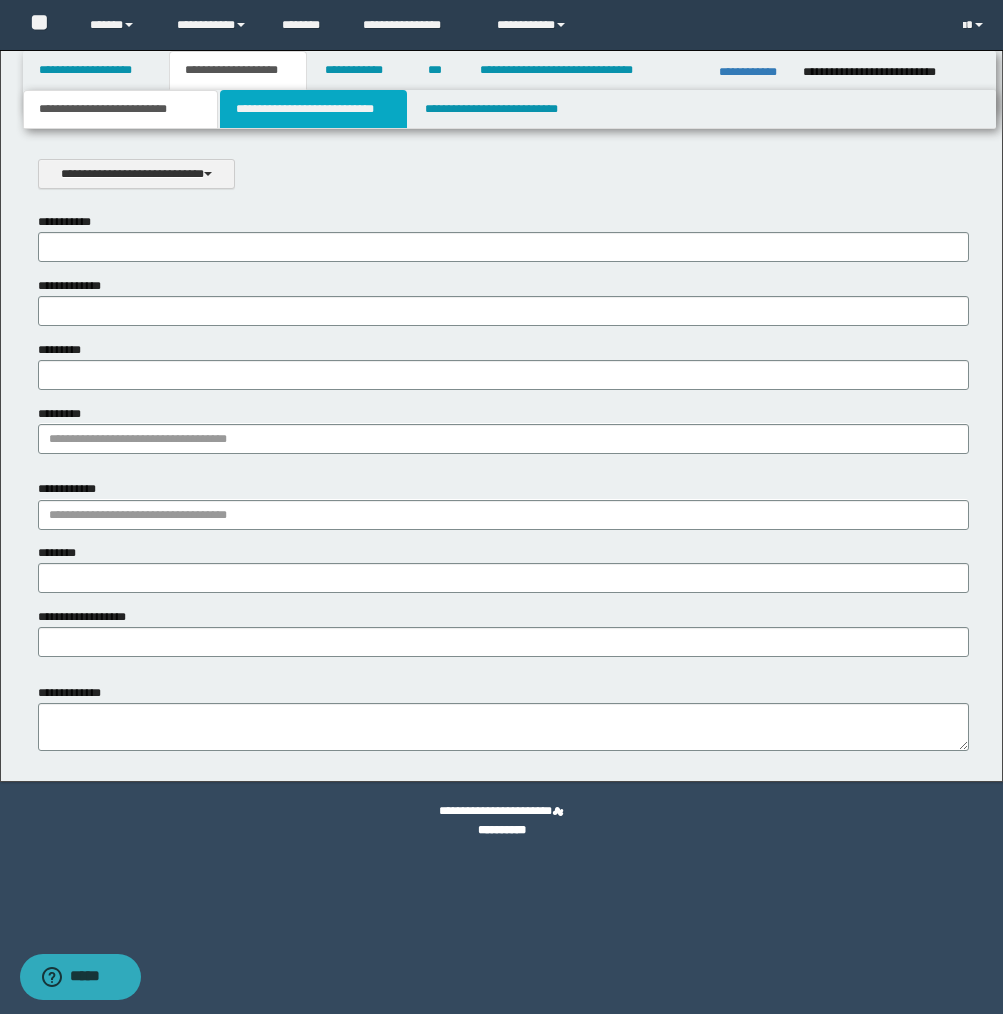 click on "**********" at bounding box center [314, 109] 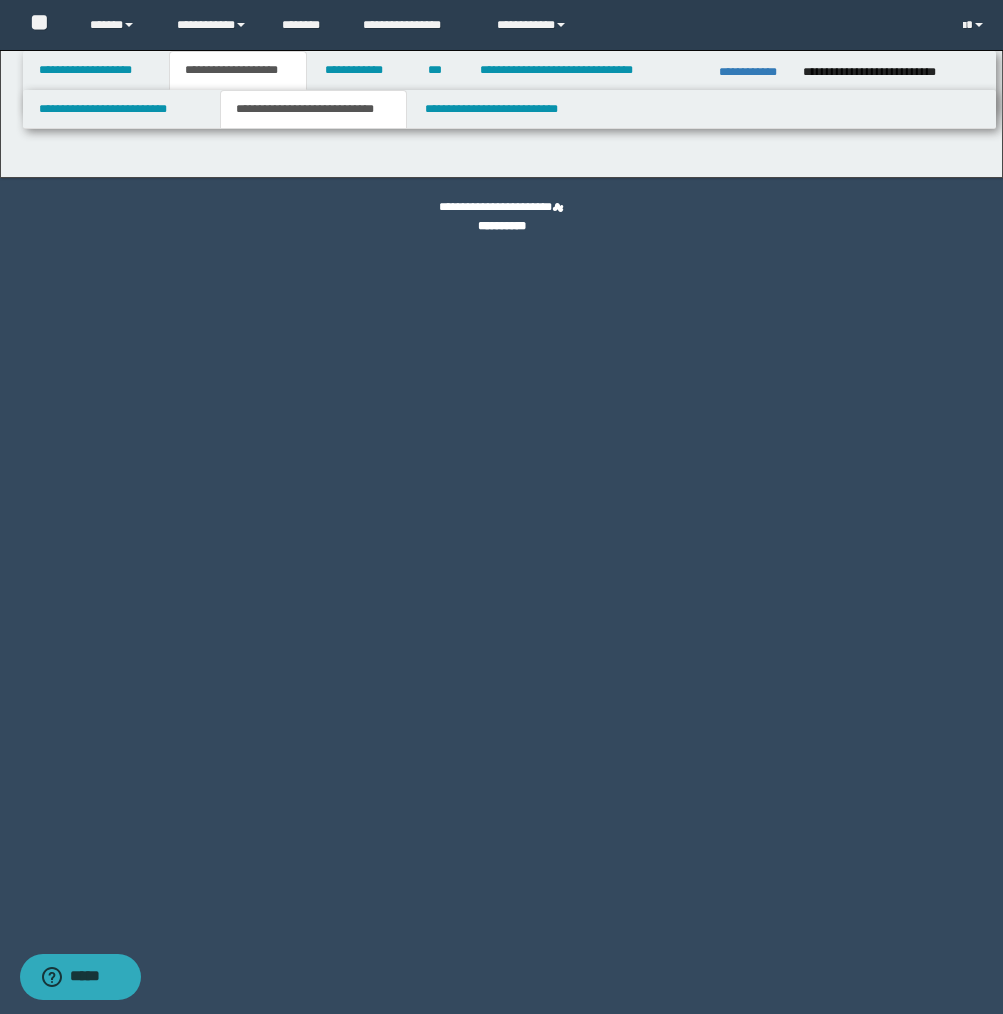 select on "*" 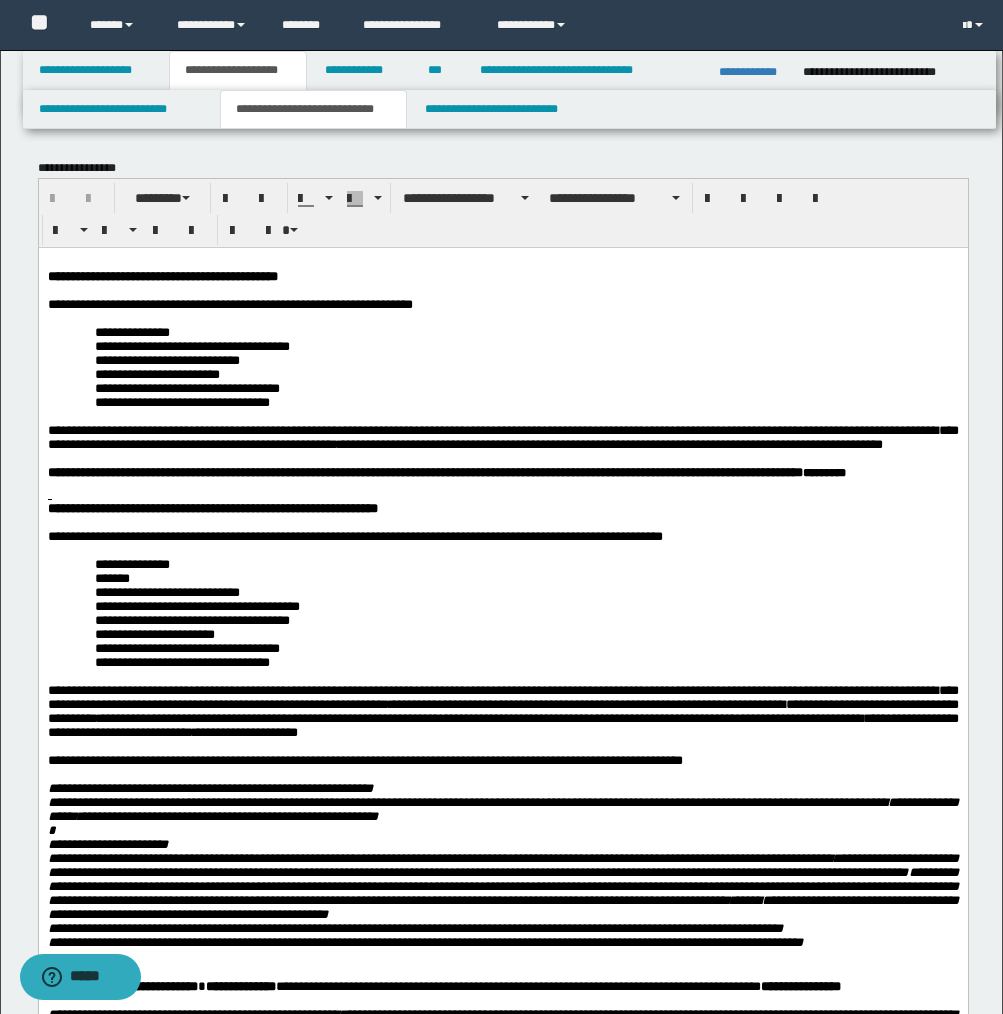 scroll, scrollTop: 0, scrollLeft: 0, axis: both 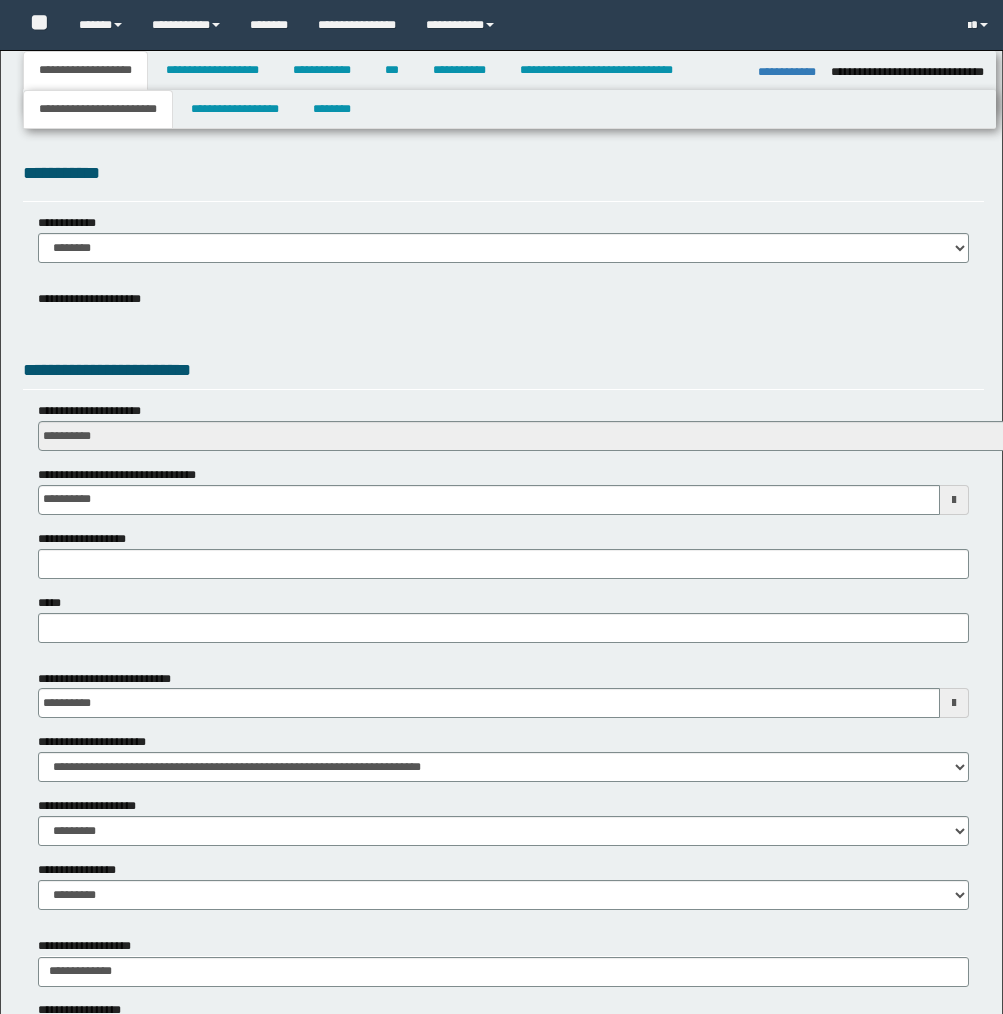 select on "*" 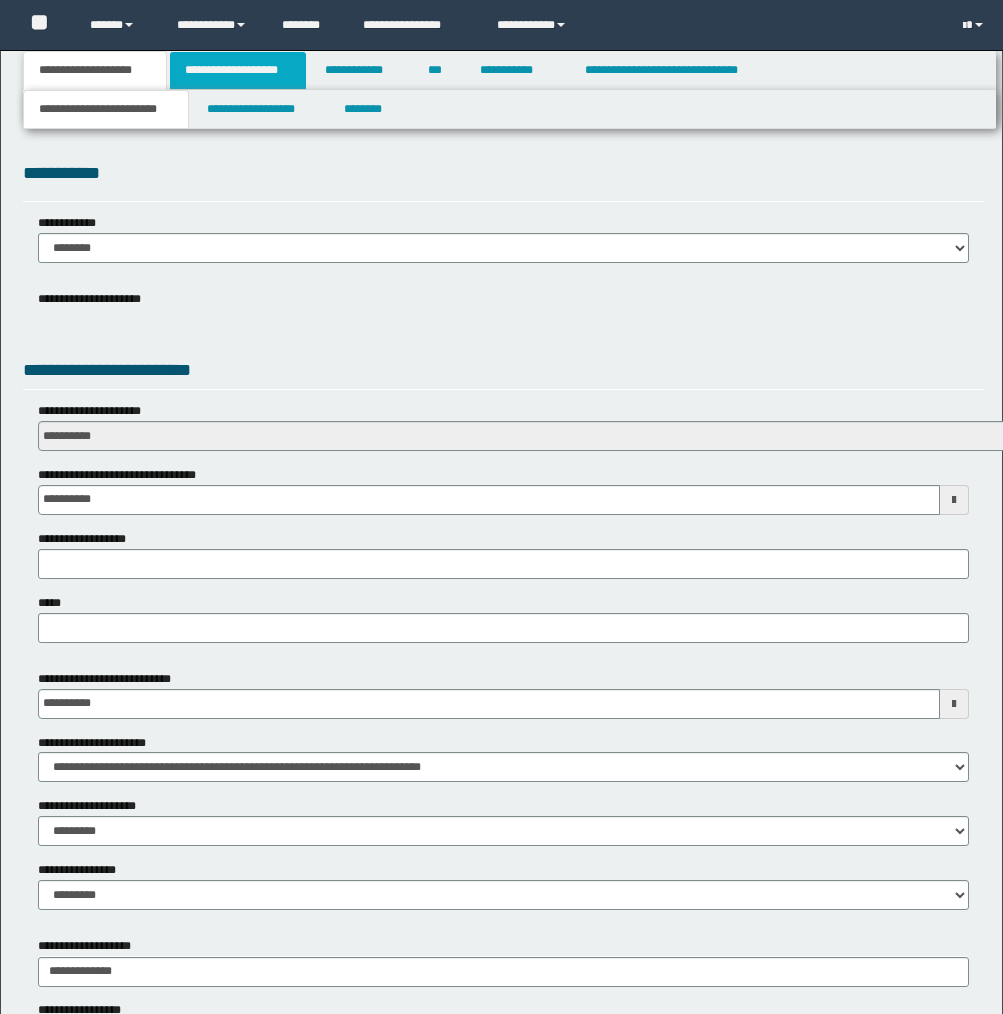 scroll, scrollTop: 0, scrollLeft: 0, axis: both 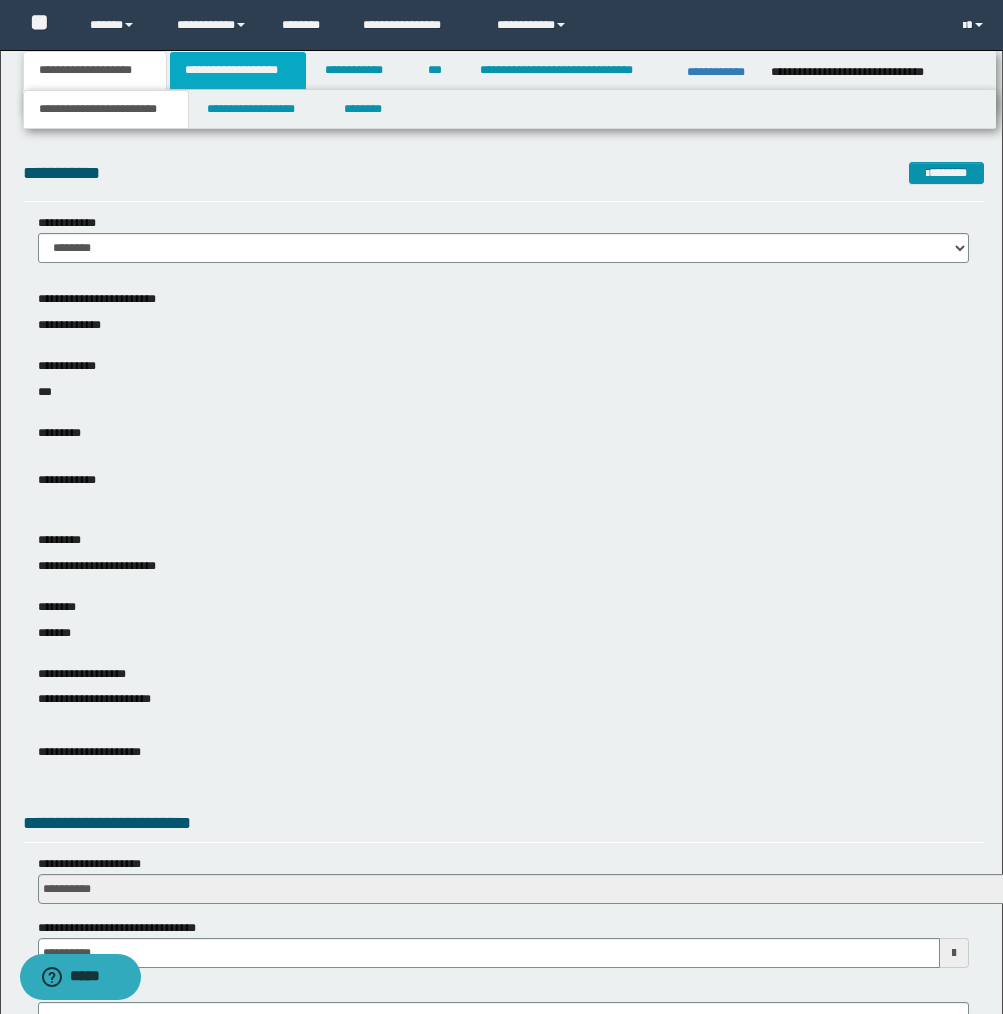 click on "**********" at bounding box center [238, 70] 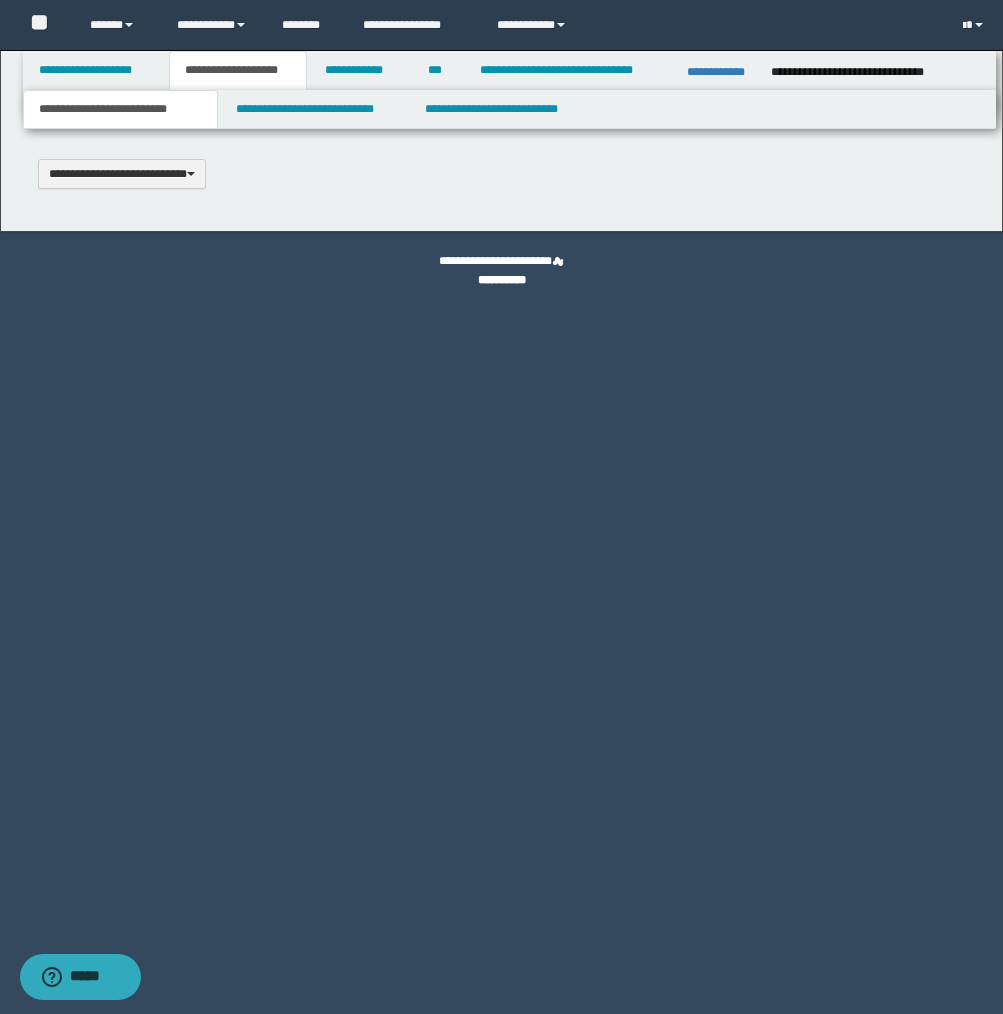 type 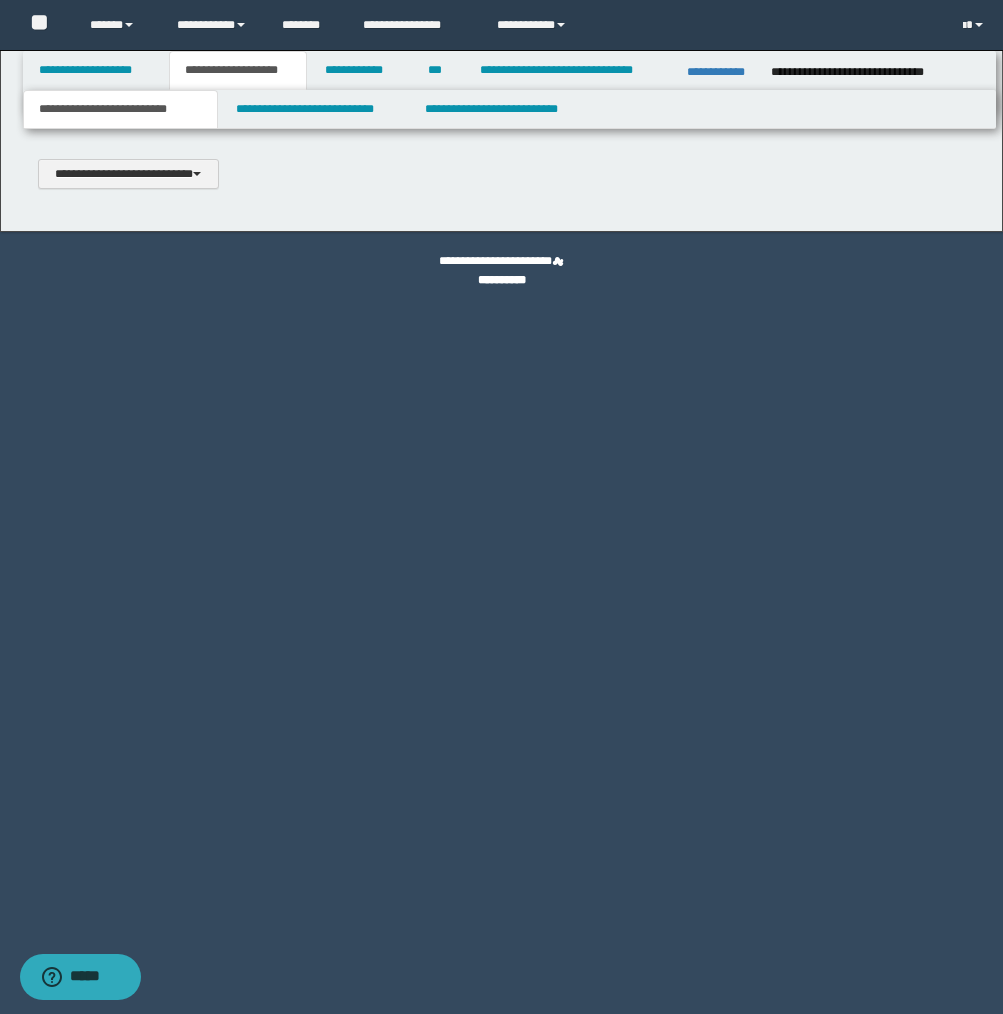 scroll, scrollTop: 0, scrollLeft: 0, axis: both 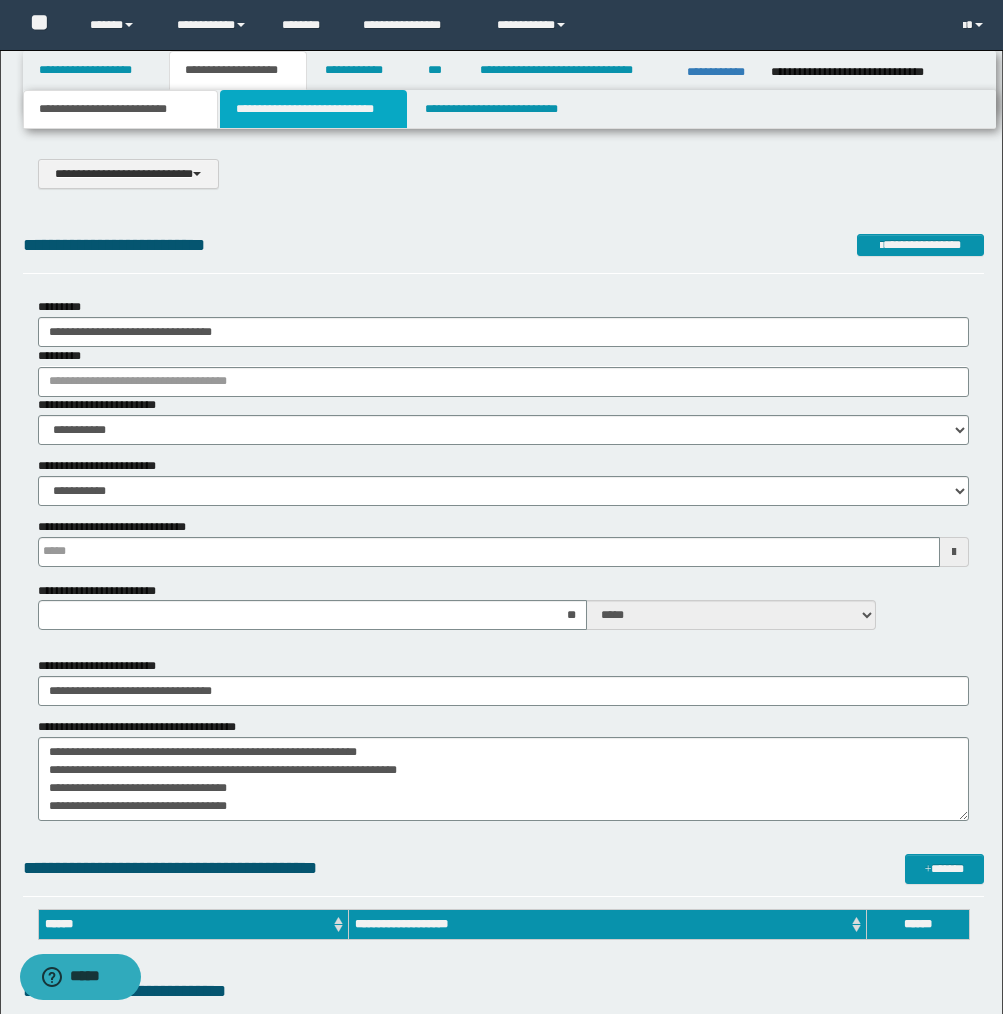 click on "**********" at bounding box center [314, 109] 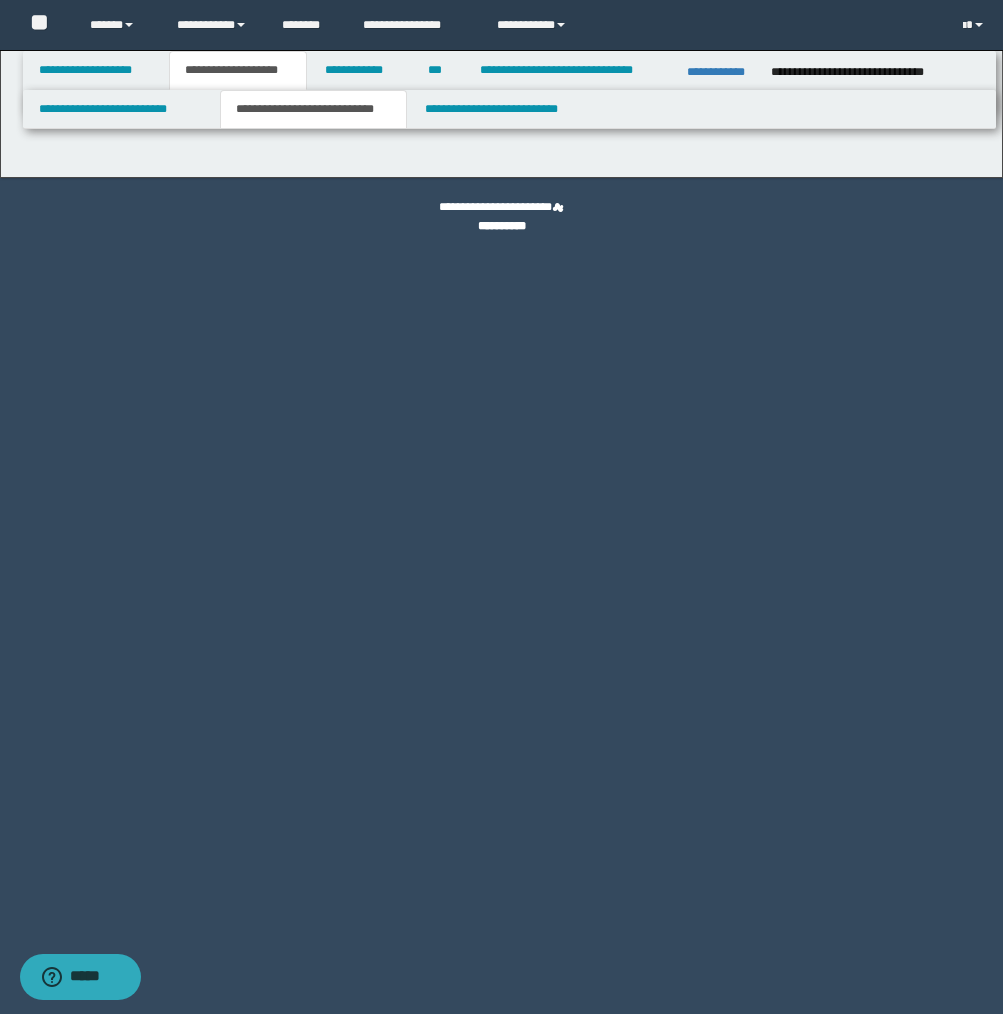select on "*" 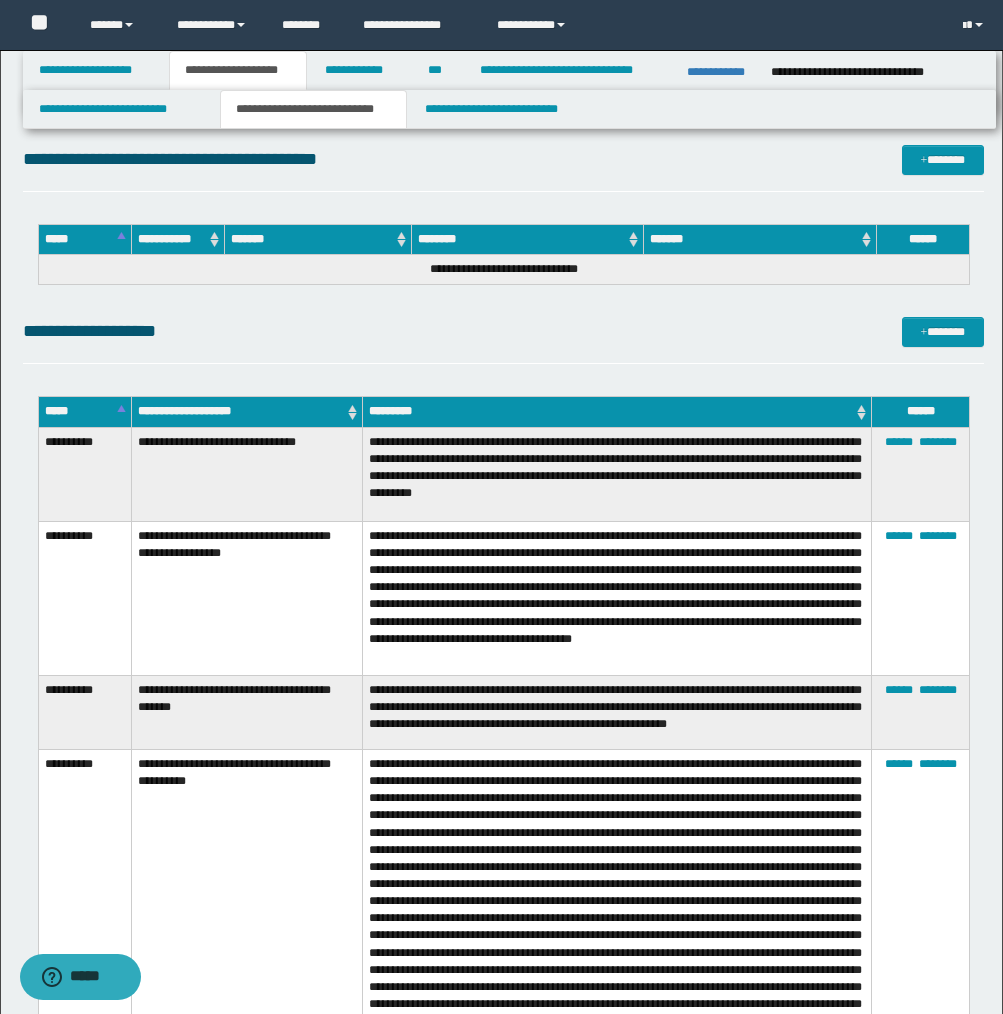 scroll, scrollTop: 7707, scrollLeft: 0, axis: vertical 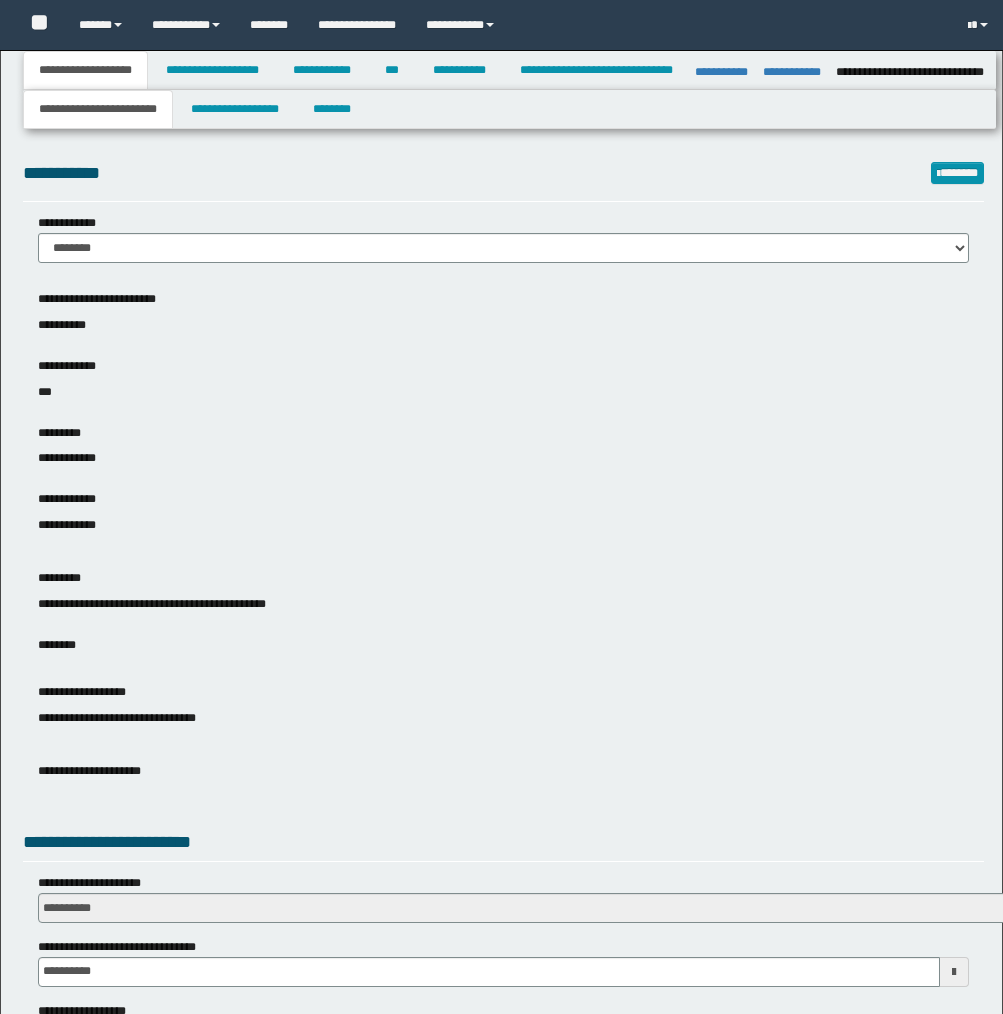 select on "*" 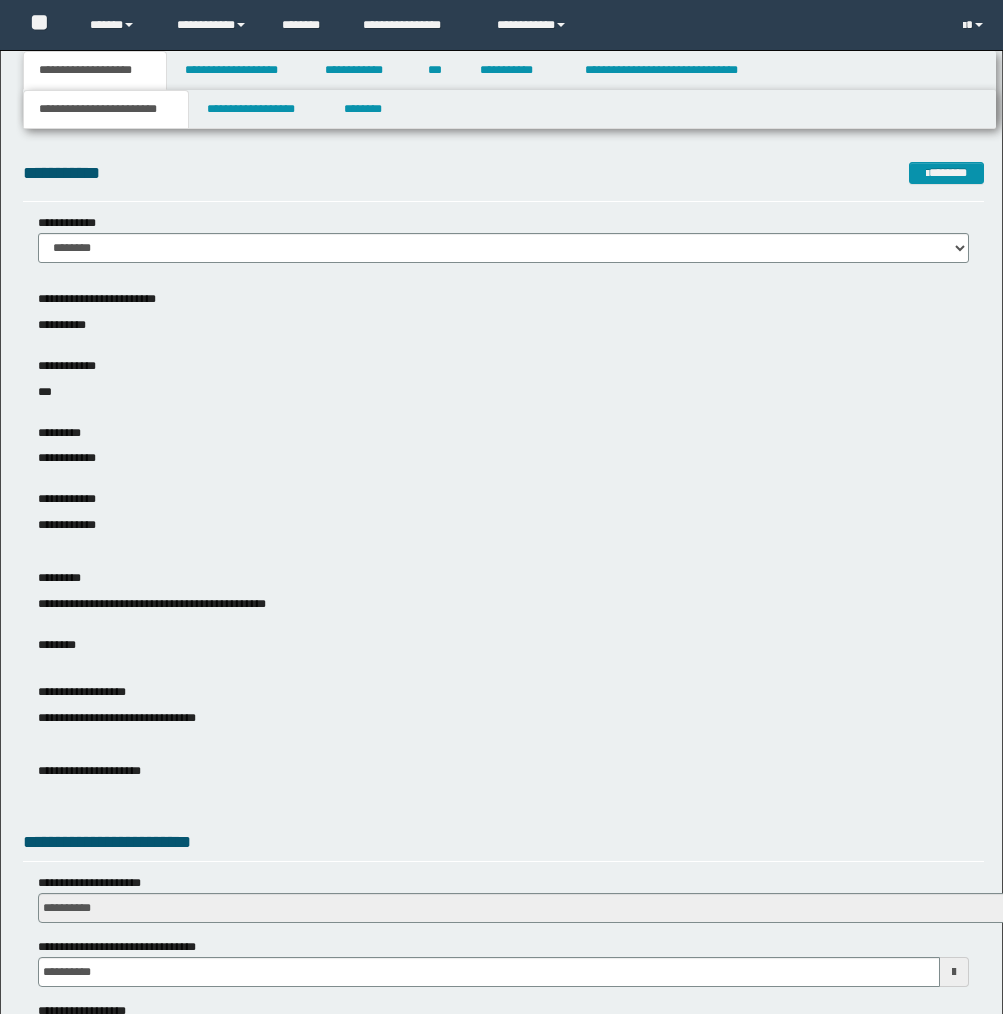 scroll, scrollTop: 0, scrollLeft: 0, axis: both 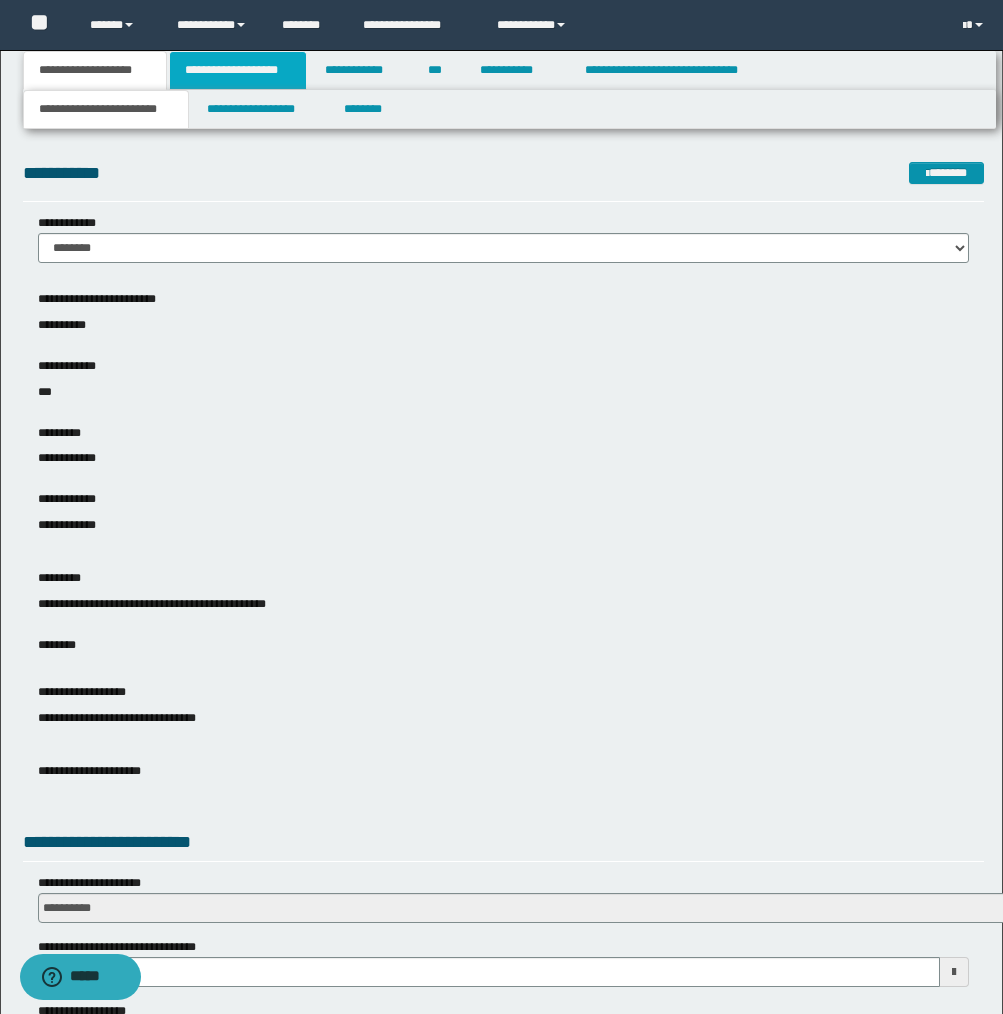 drag, startPoint x: 0, startPoint y: 0, endPoint x: 255, endPoint y: 74, distance: 265.52023 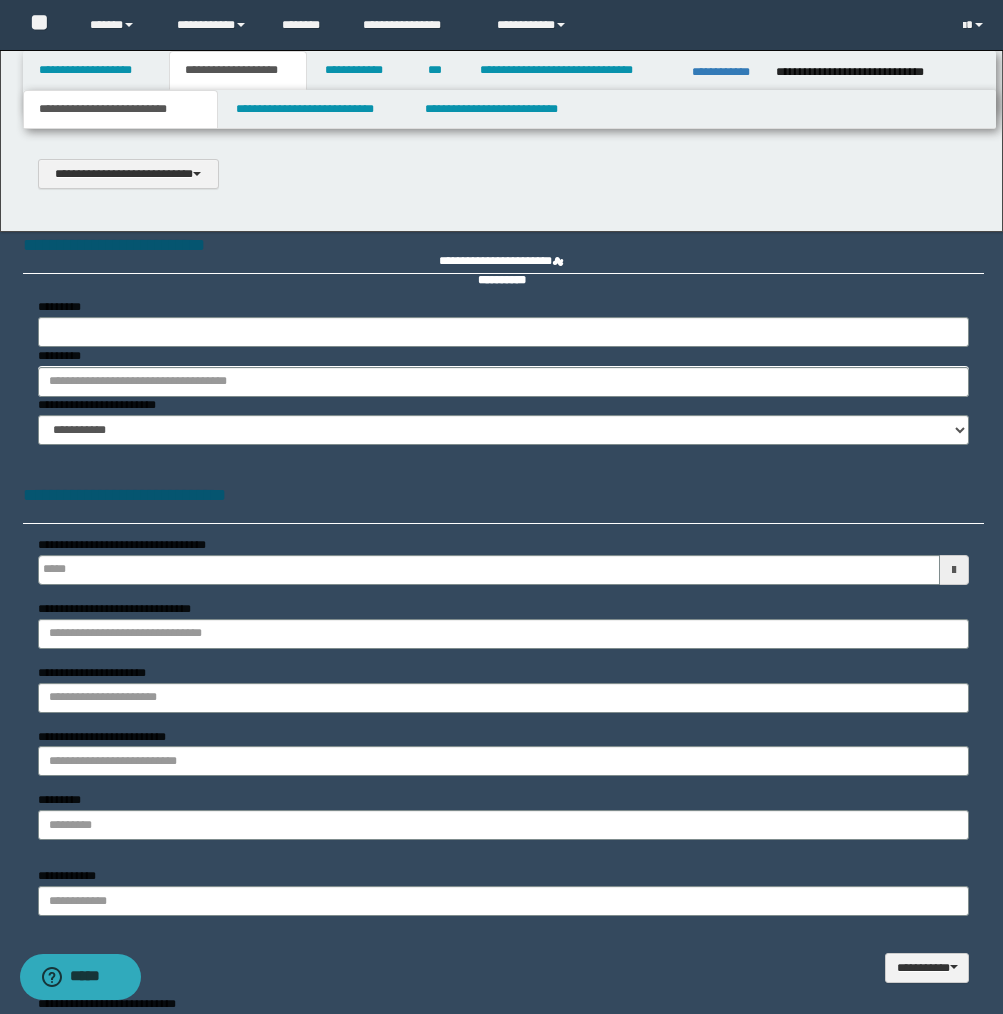 scroll, scrollTop: 0, scrollLeft: 0, axis: both 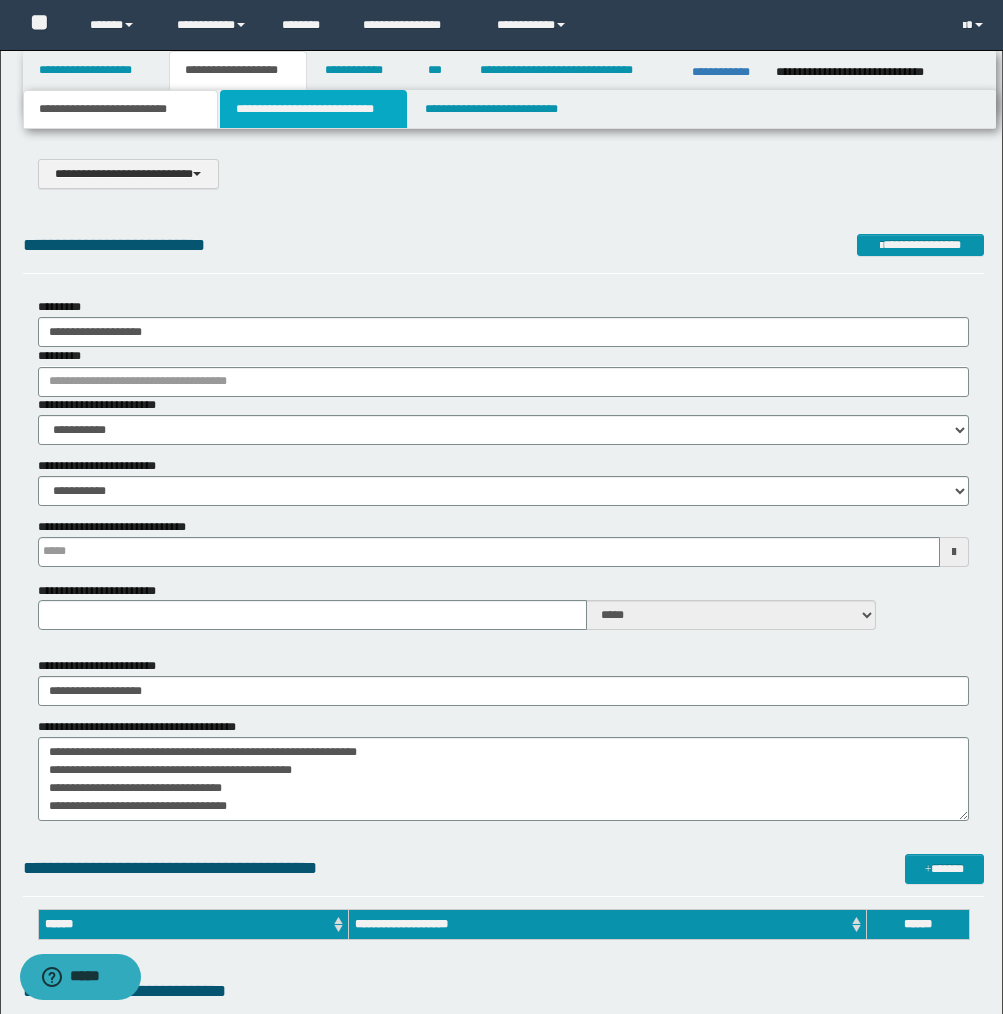 click on "**********" at bounding box center [314, 109] 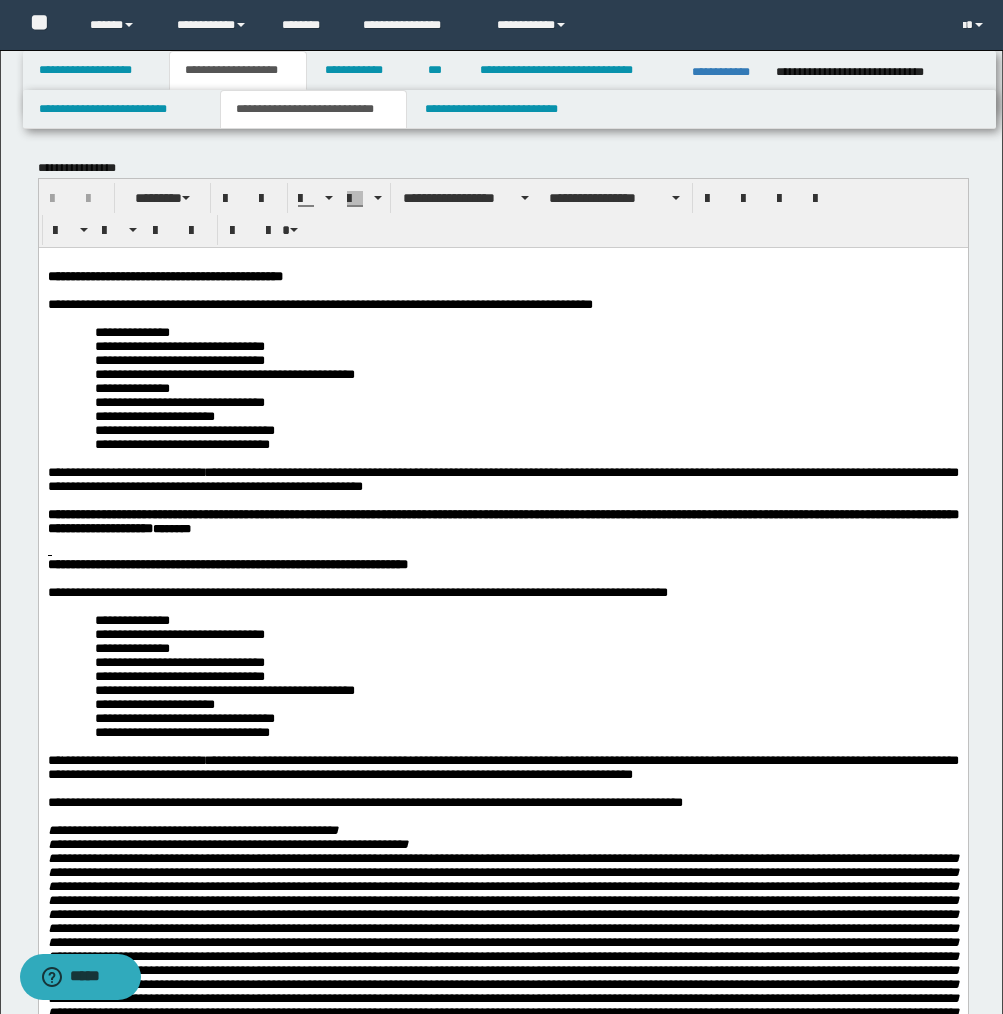 scroll, scrollTop: 0, scrollLeft: 0, axis: both 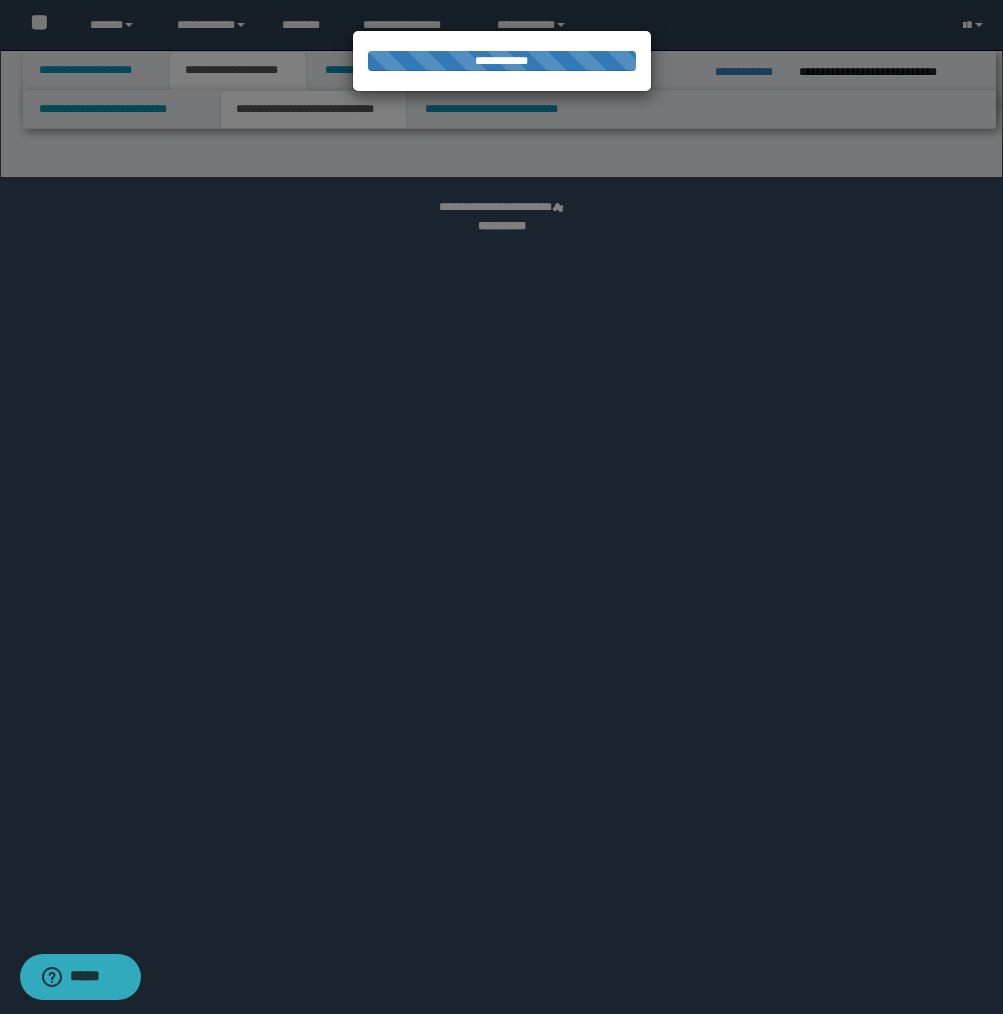 select on "*" 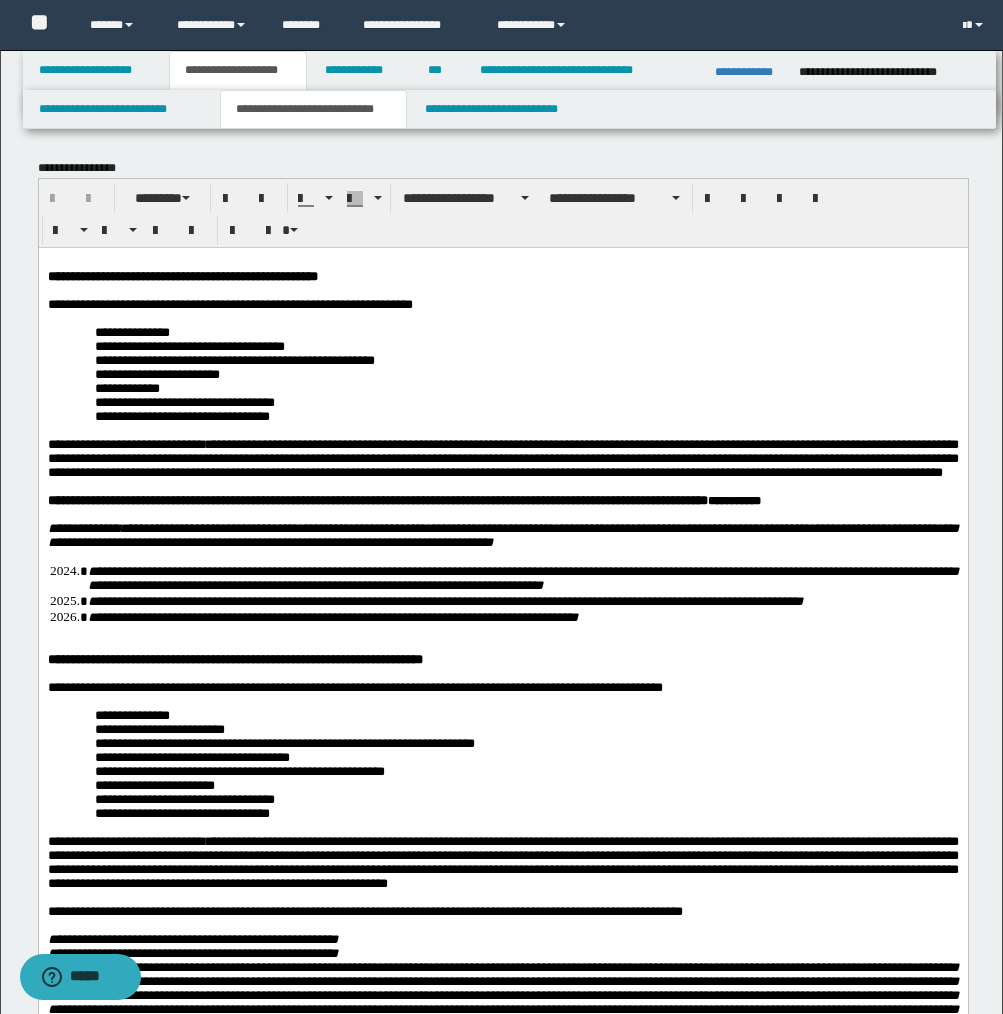 scroll, scrollTop: 0, scrollLeft: 0, axis: both 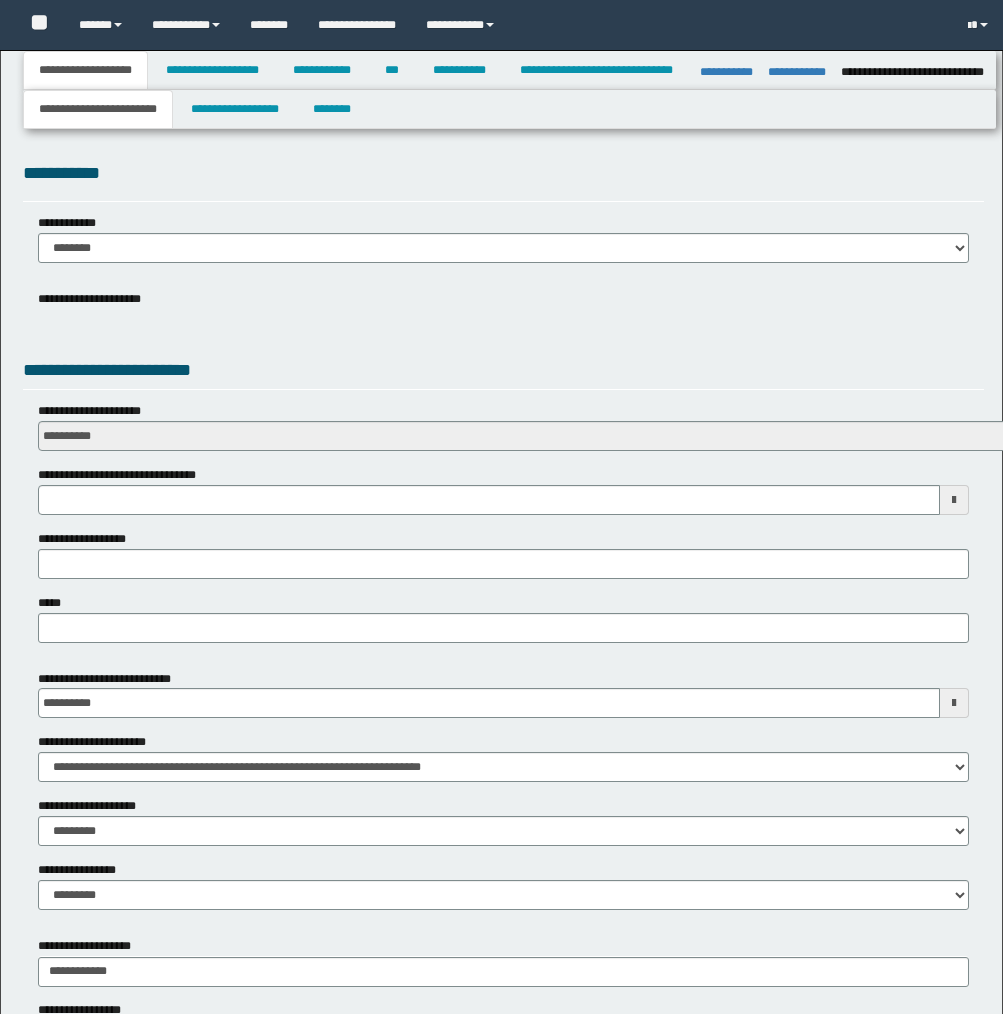 select on "*" 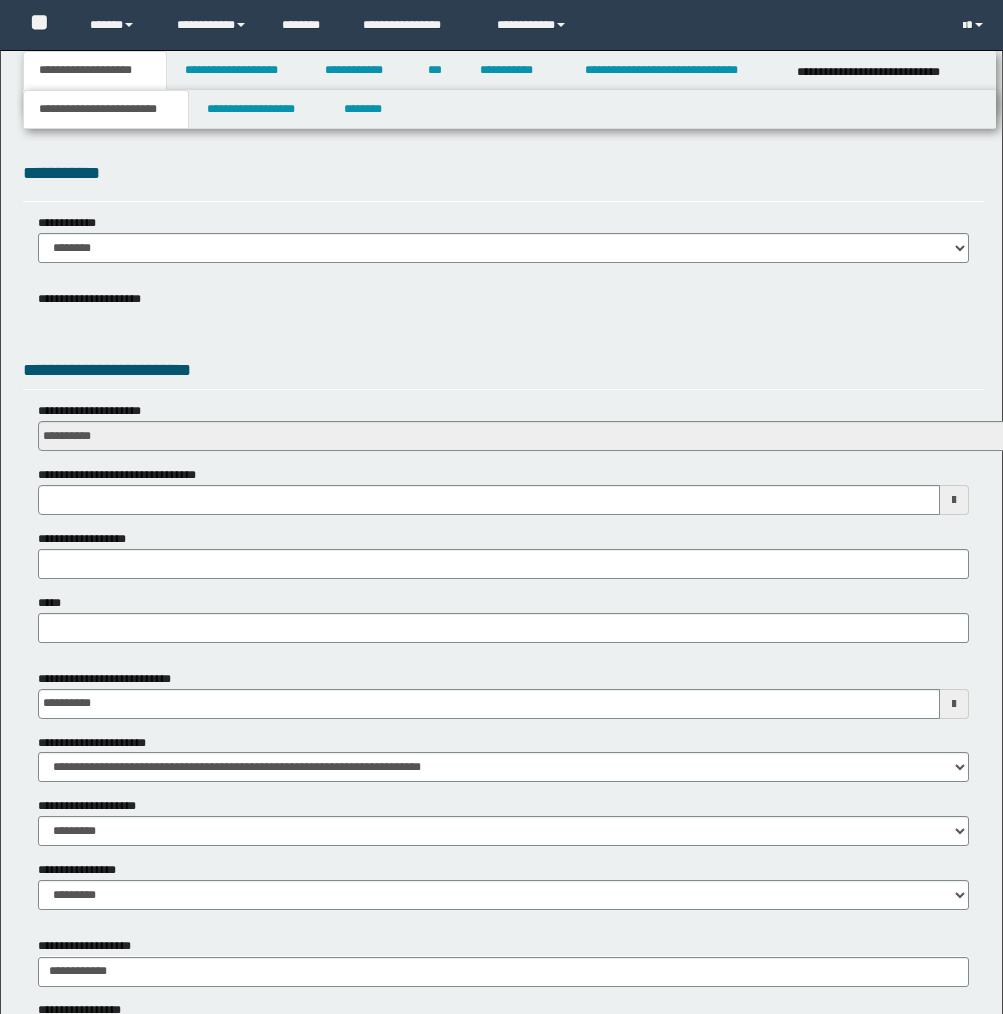 scroll, scrollTop: 0, scrollLeft: 0, axis: both 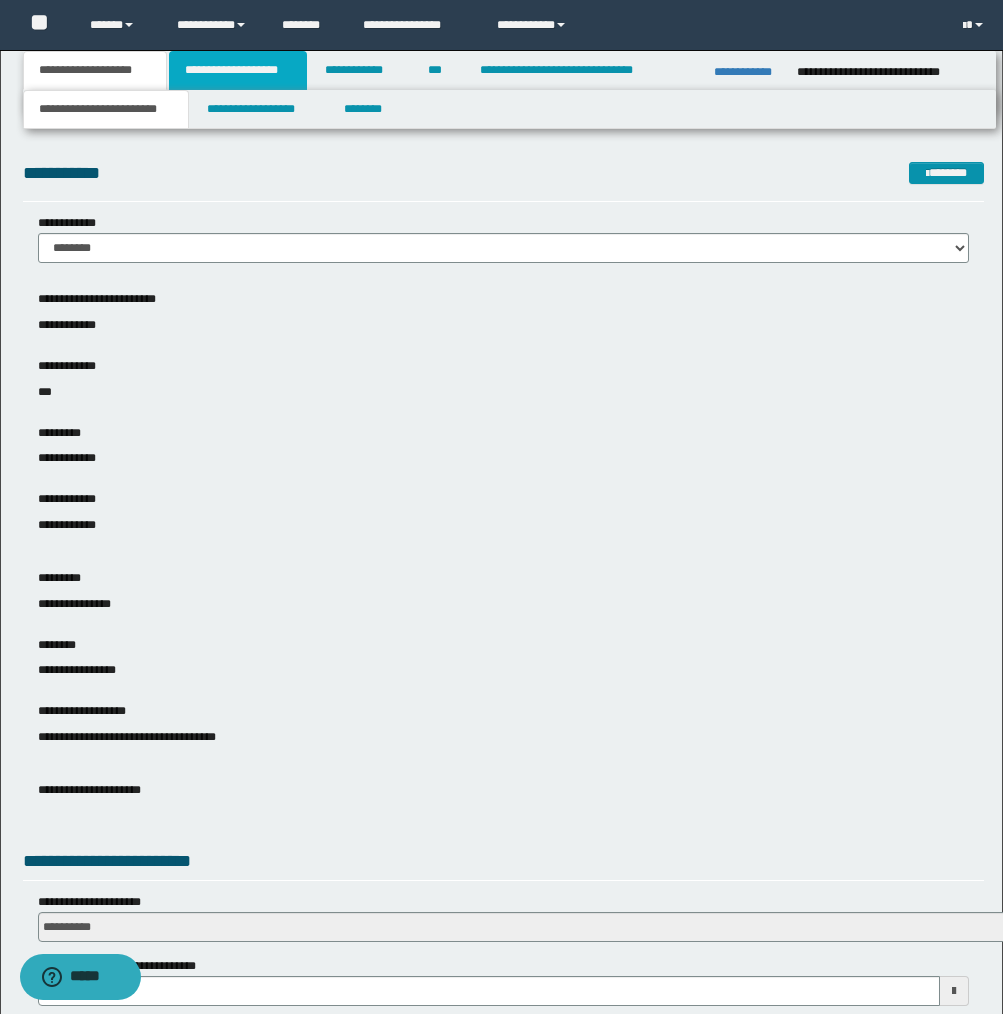 click on "**********" at bounding box center (238, 70) 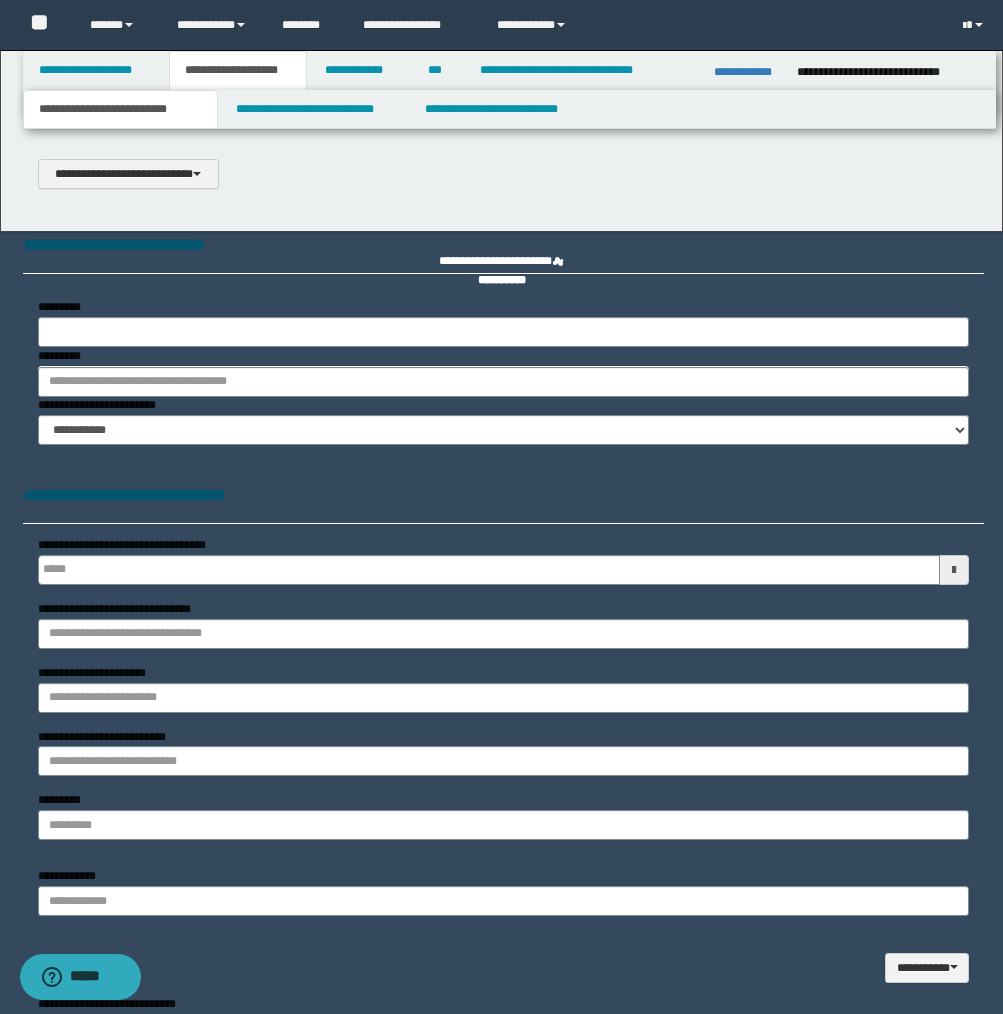 scroll, scrollTop: 0, scrollLeft: 0, axis: both 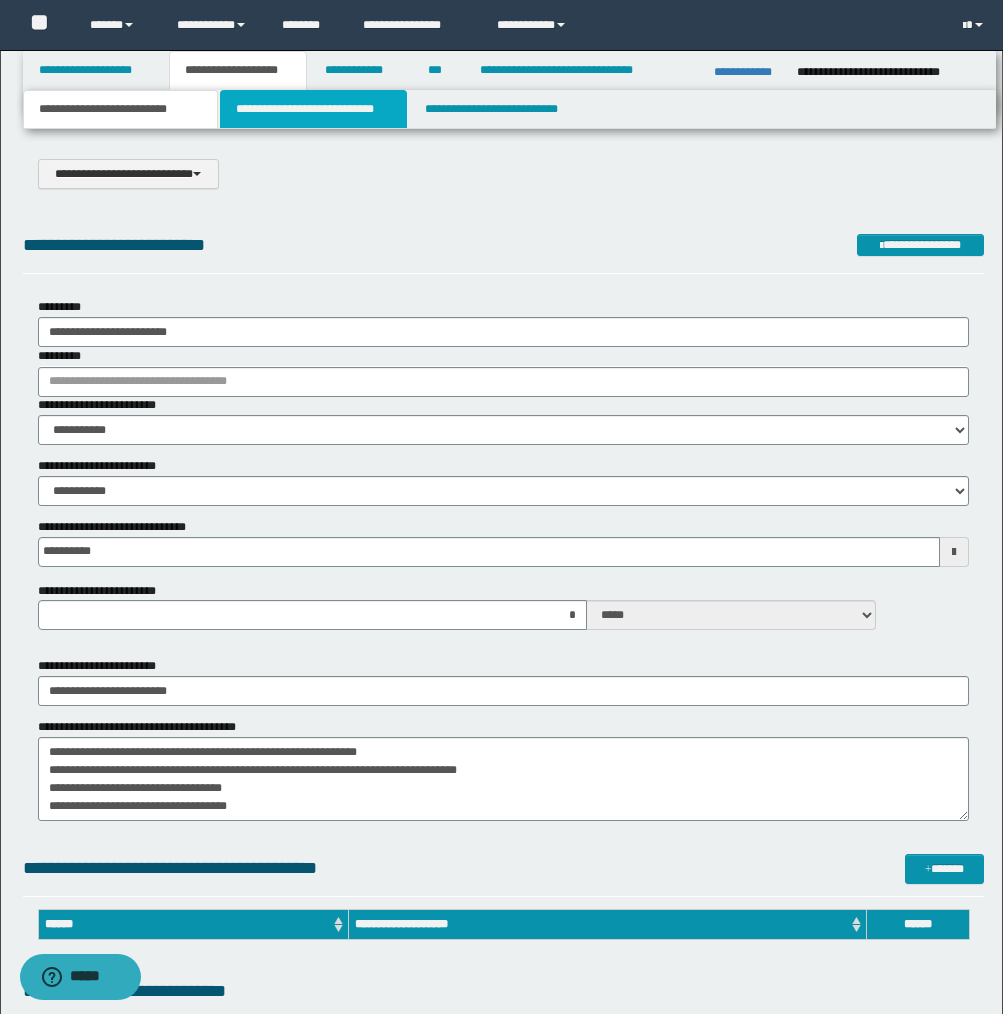 click on "**********" at bounding box center (314, 109) 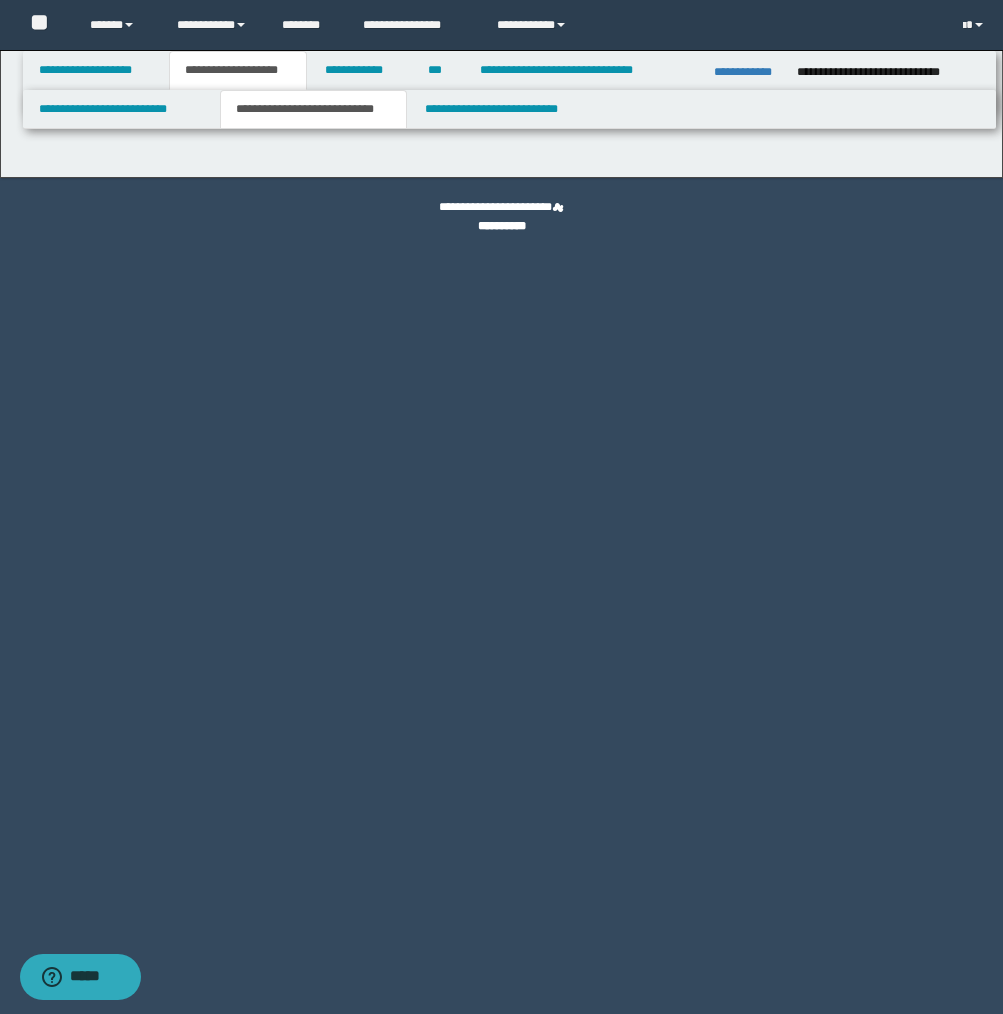 select on "*" 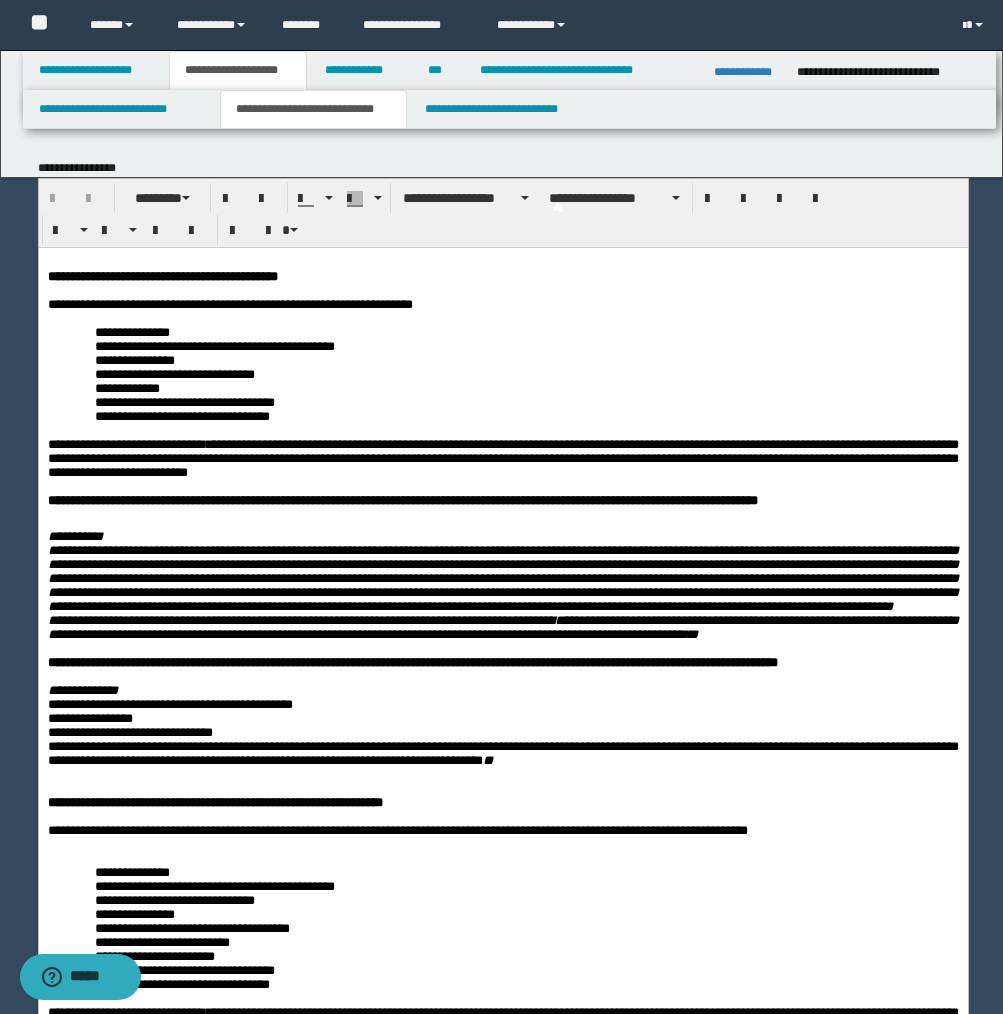scroll, scrollTop: 0, scrollLeft: 0, axis: both 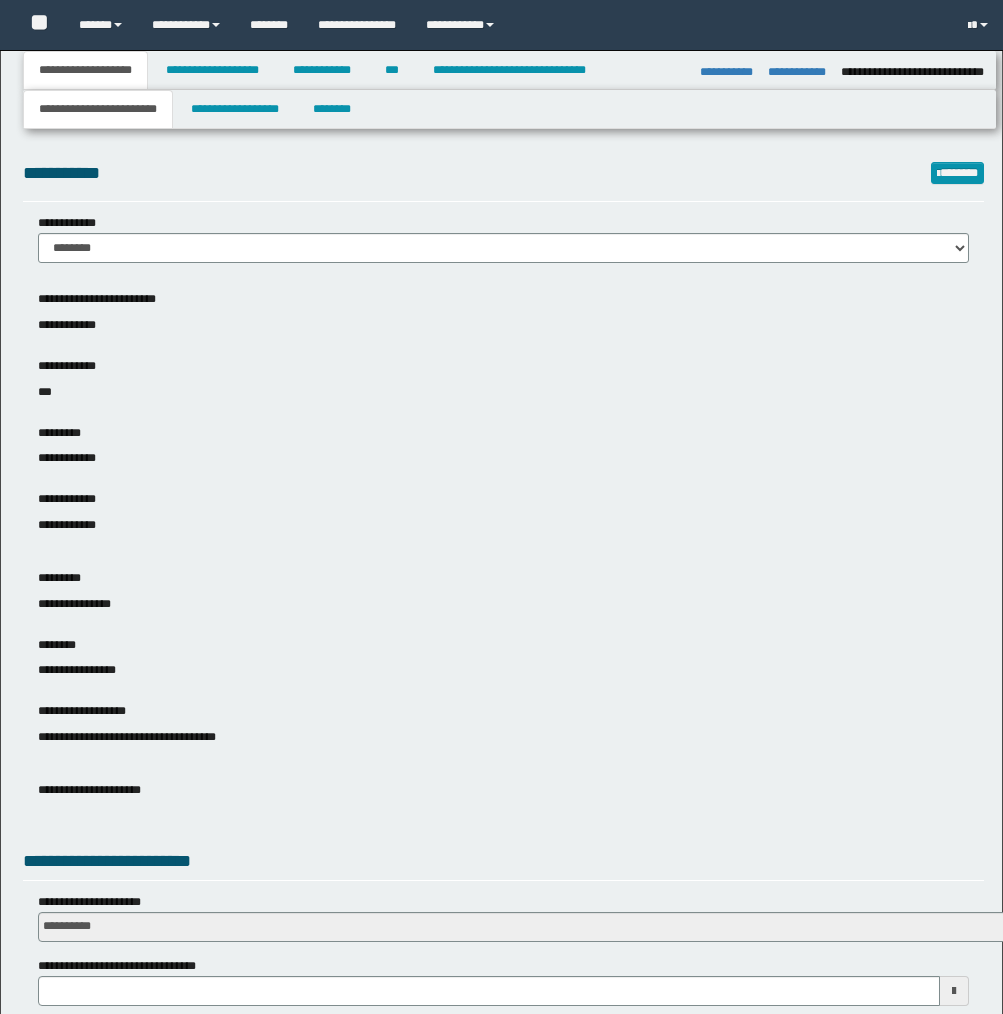 select on "*" 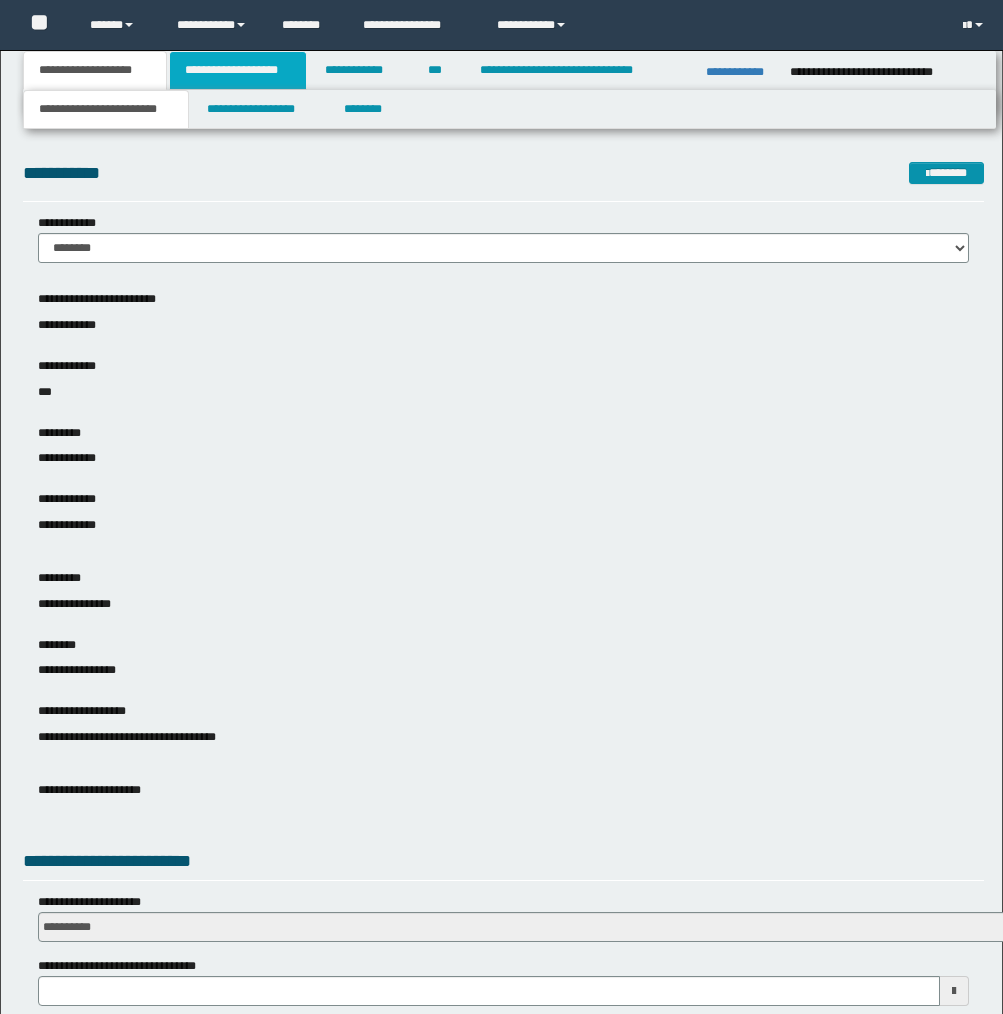 scroll, scrollTop: 0, scrollLeft: 0, axis: both 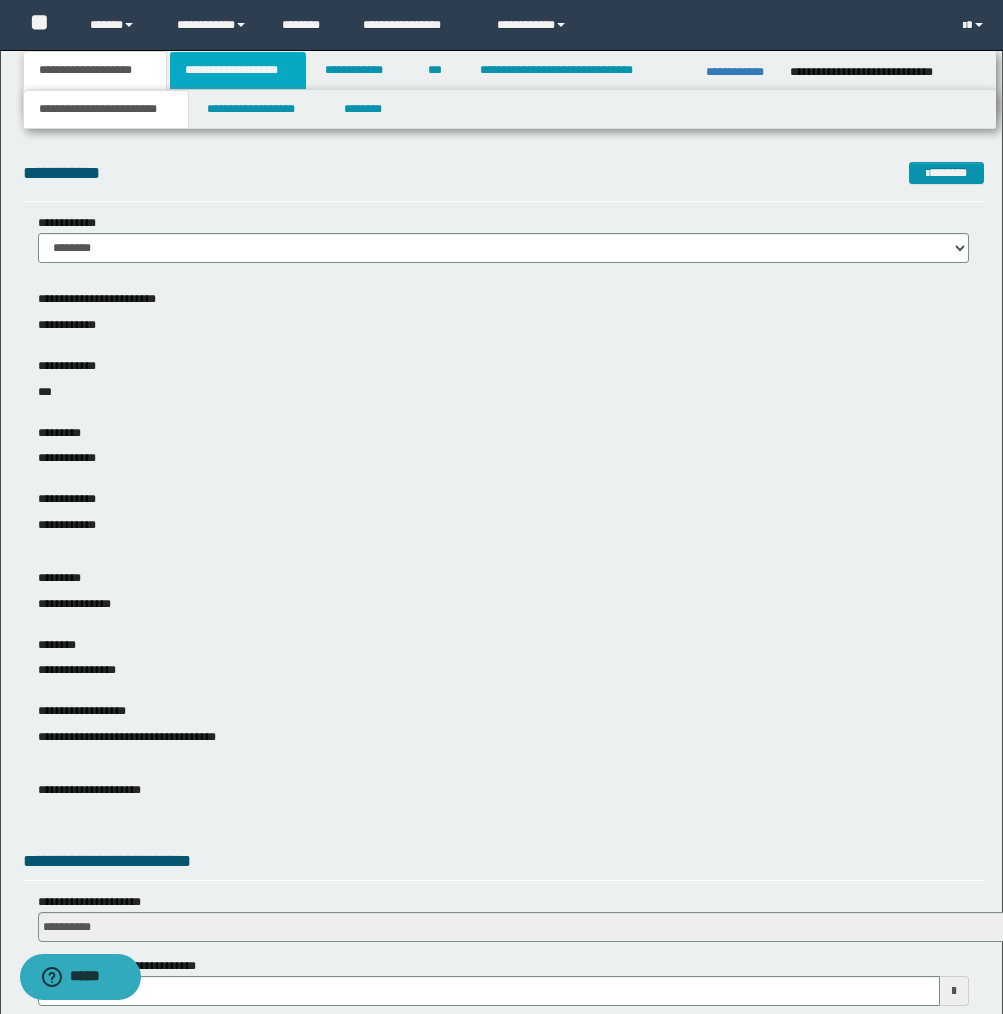 click on "**********" at bounding box center (238, 70) 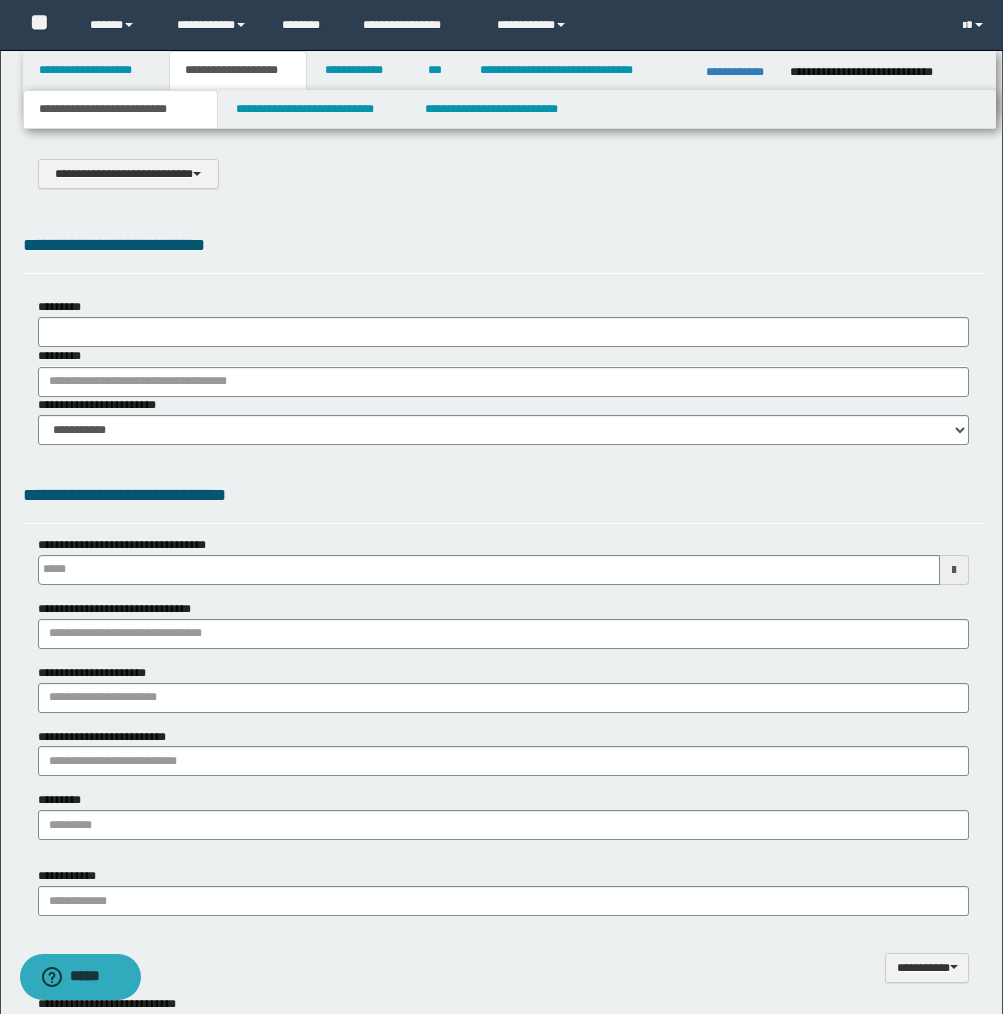 scroll, scrollTop: 0, scrollLeft: 0, axis: both 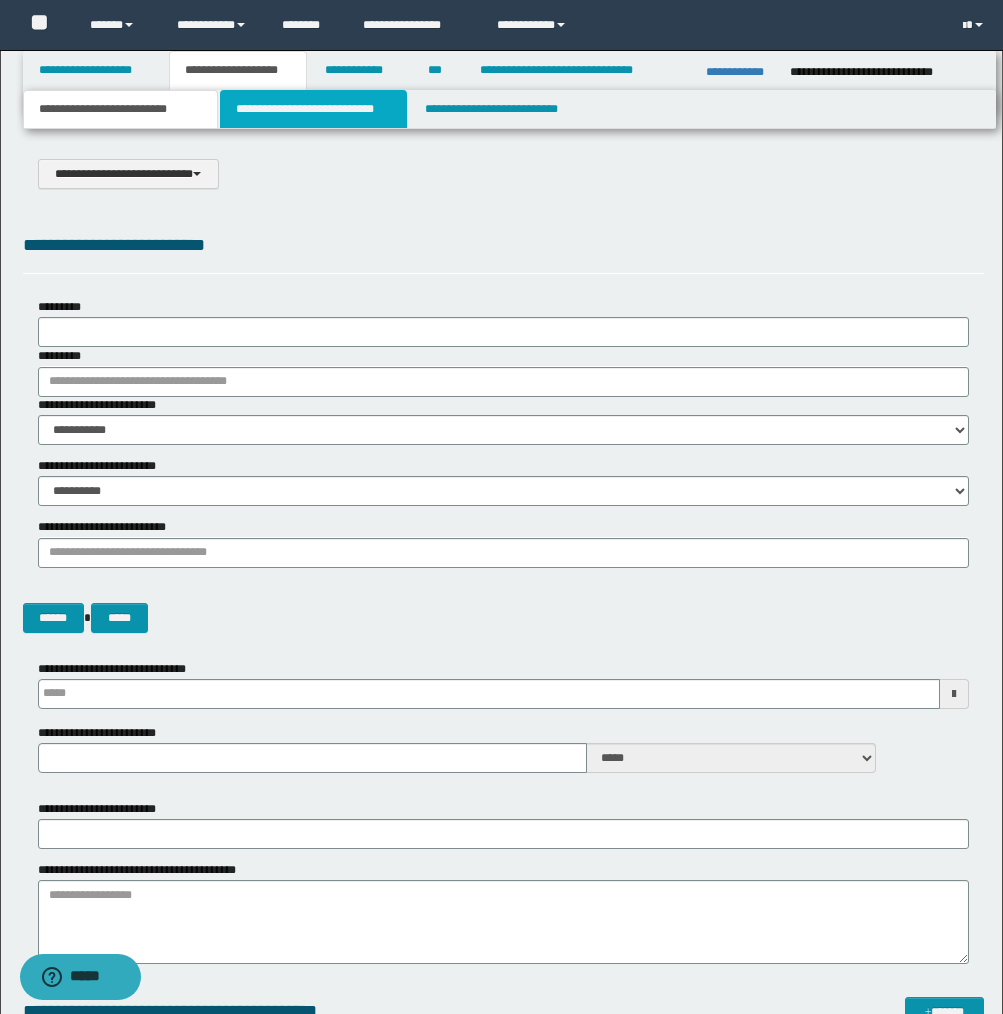 click on "**********" at bounding box center [314, 109] 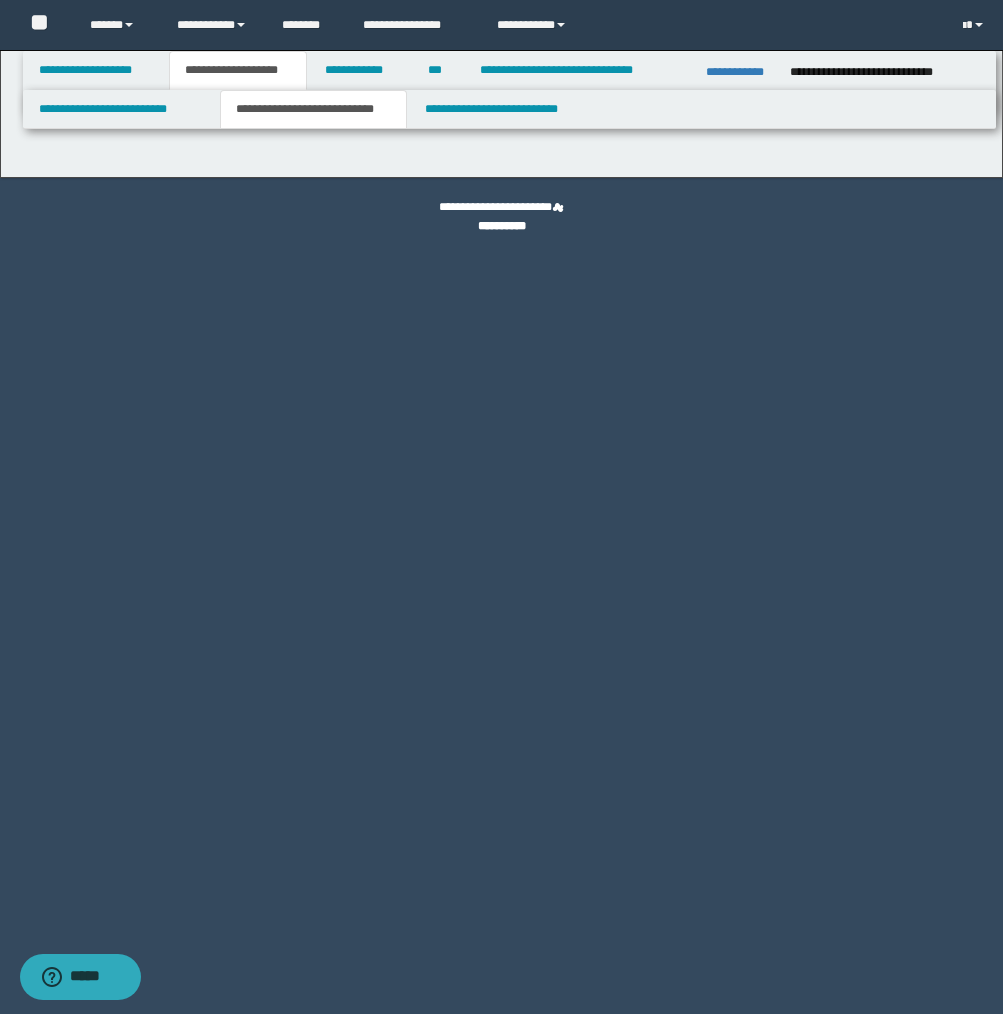select on "*" 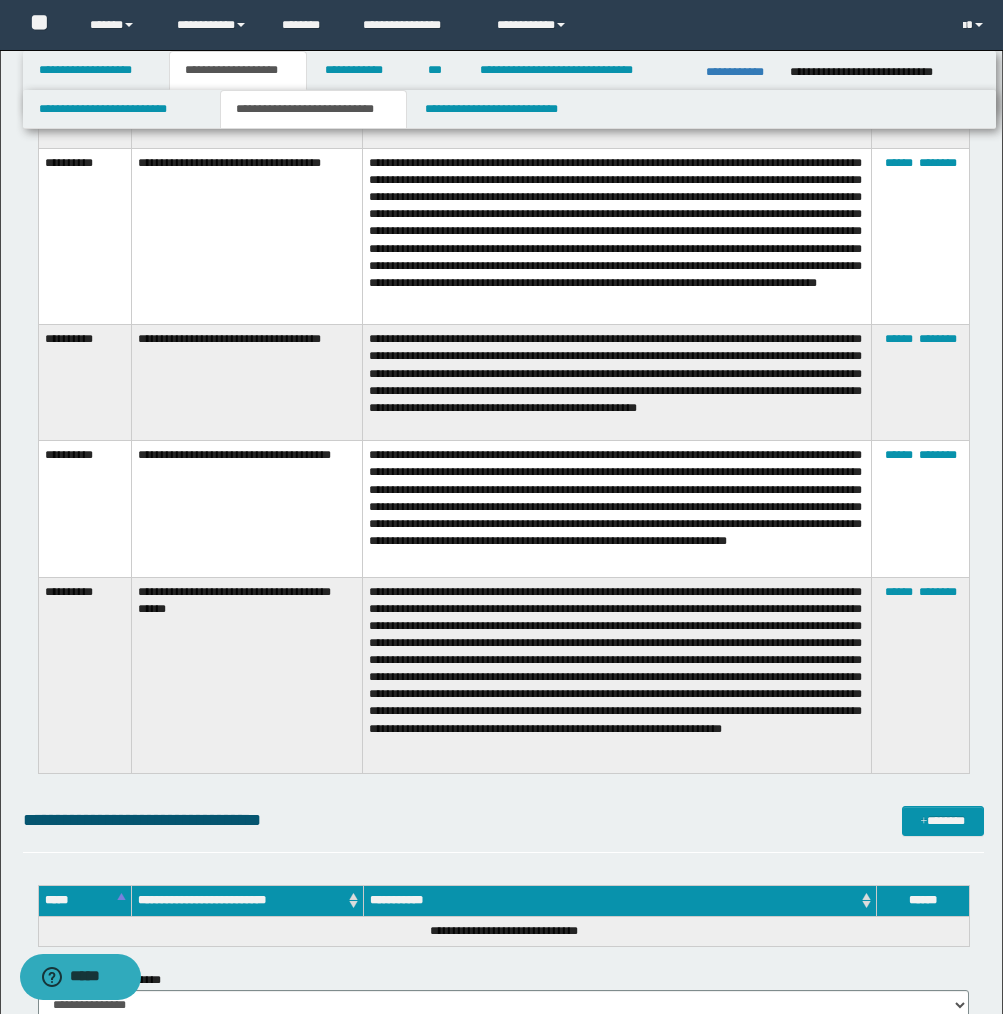 scroll, scrollTop: 9495, scrollLeft: 0, axis: vertical 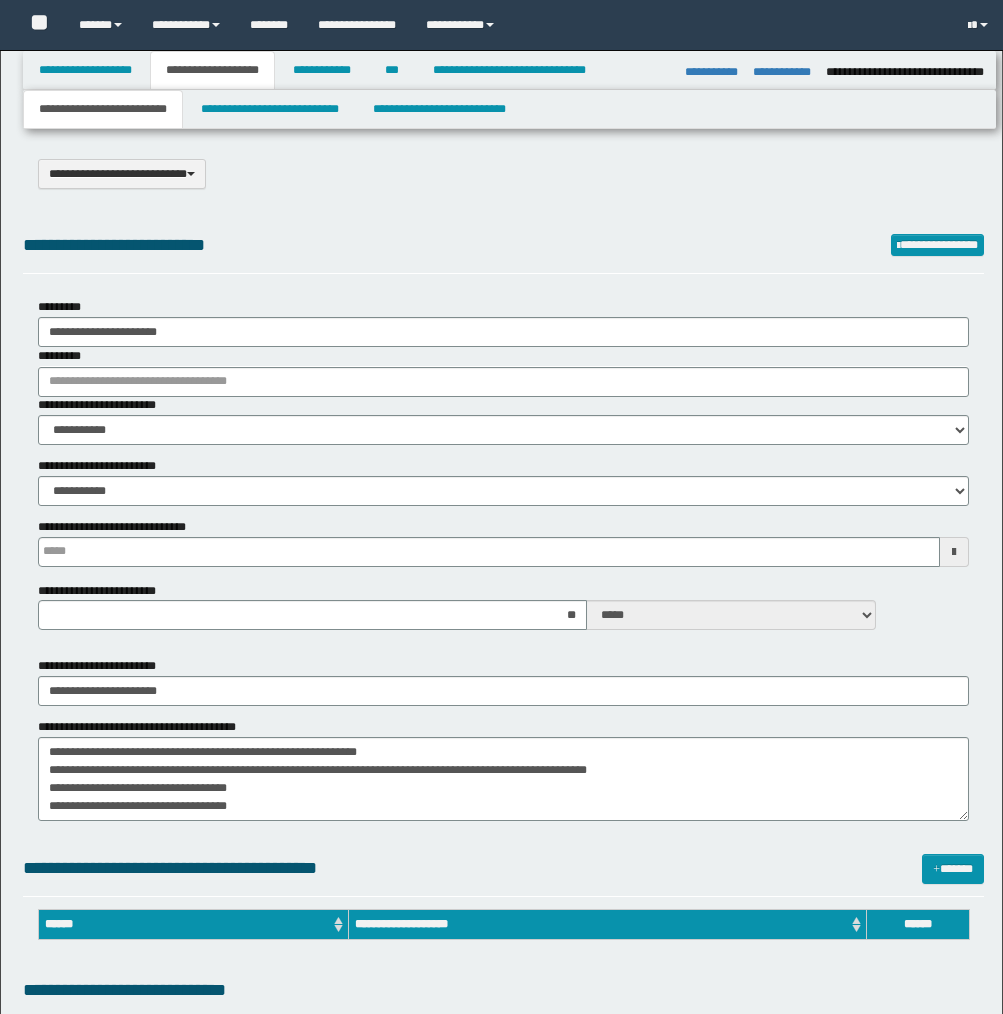 select on "*" 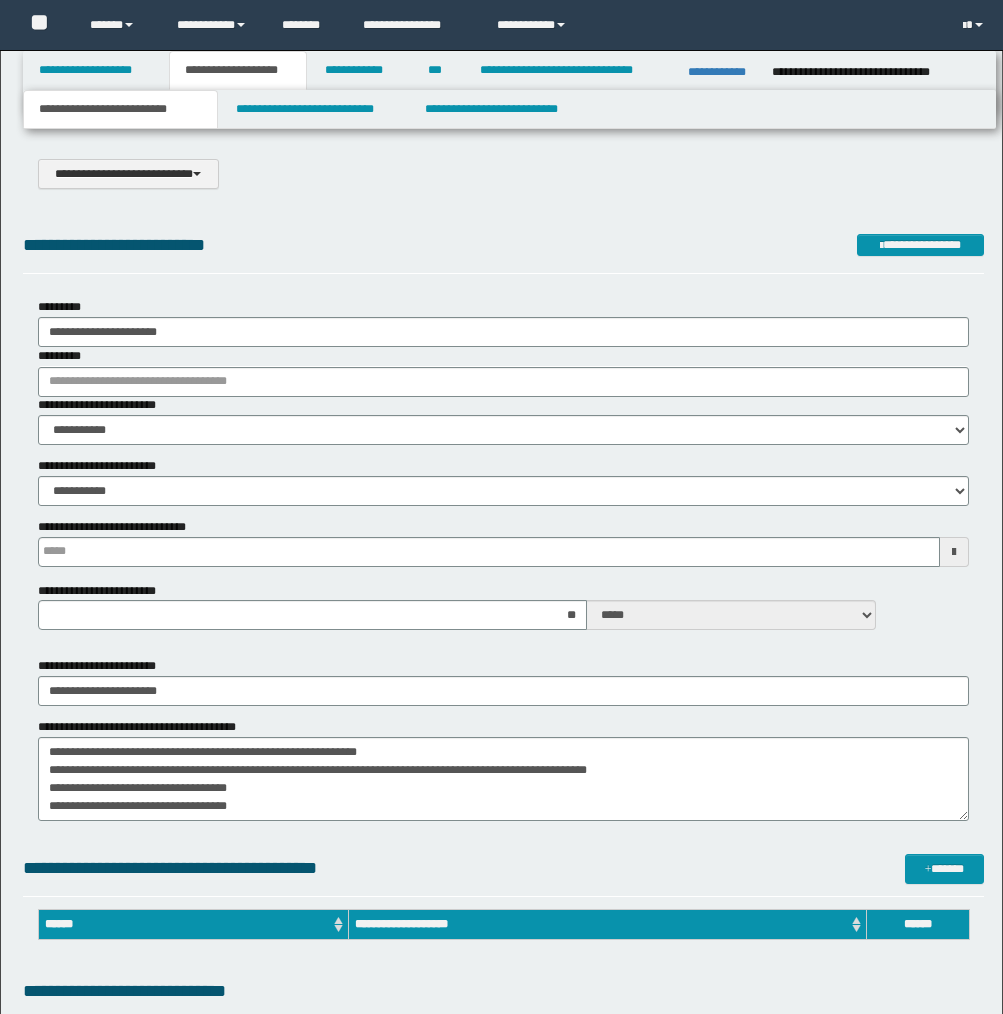 scroll, scrollTop: 0, scrollLeft: 0, axis: both 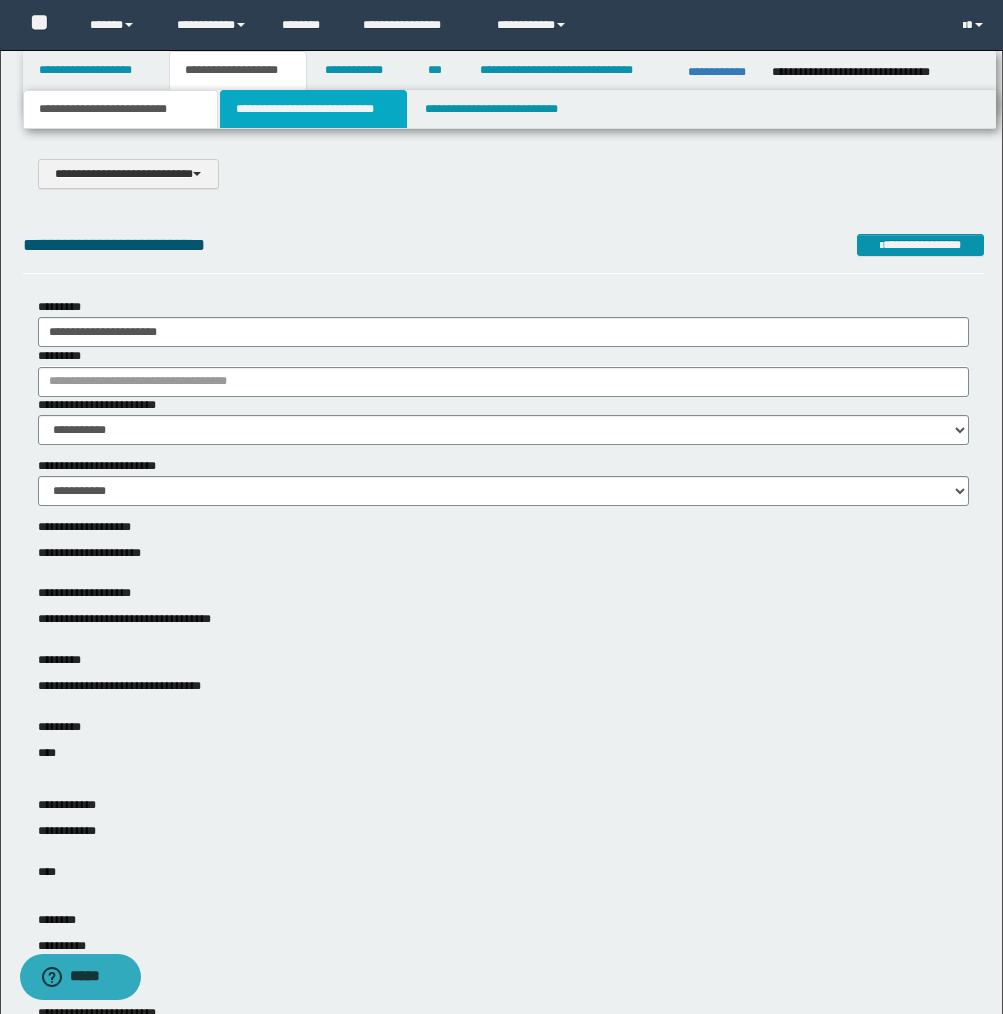 click on "**********" at bounding box center (314, 109) 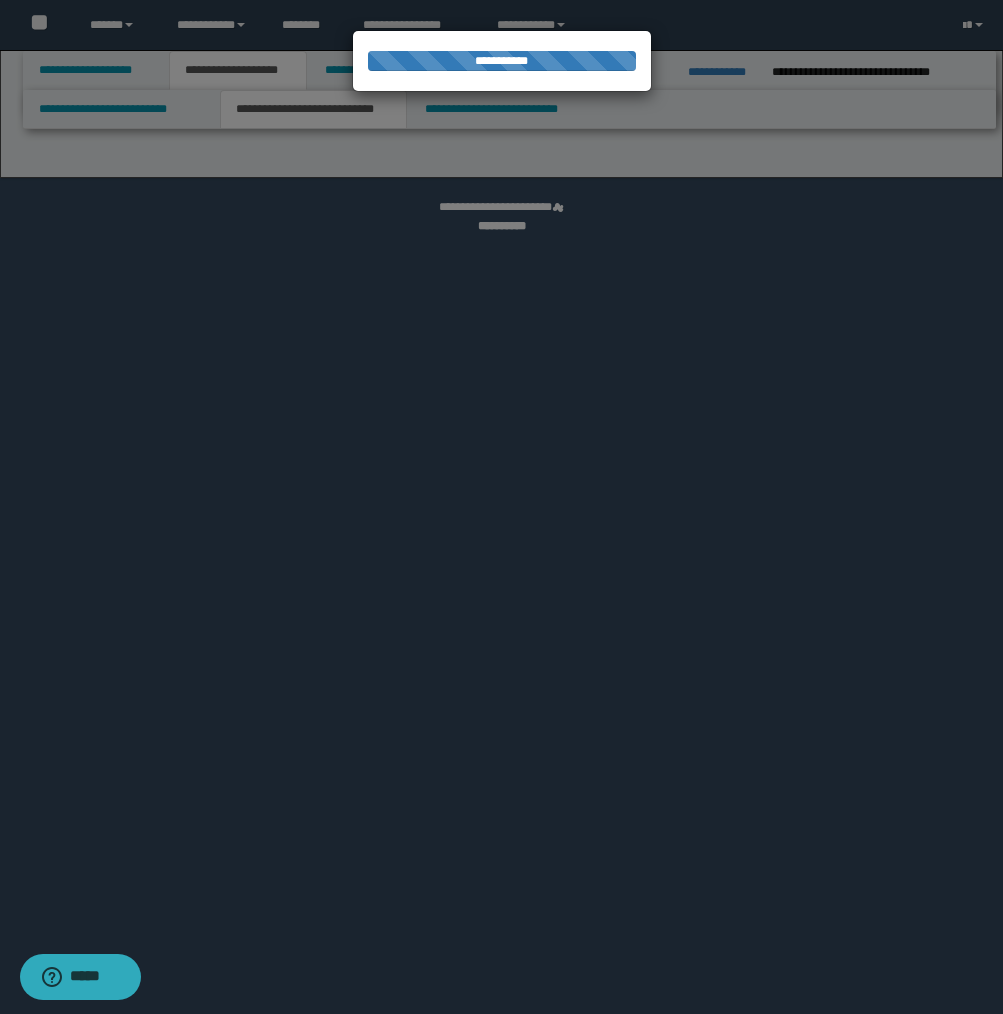 select on "*" 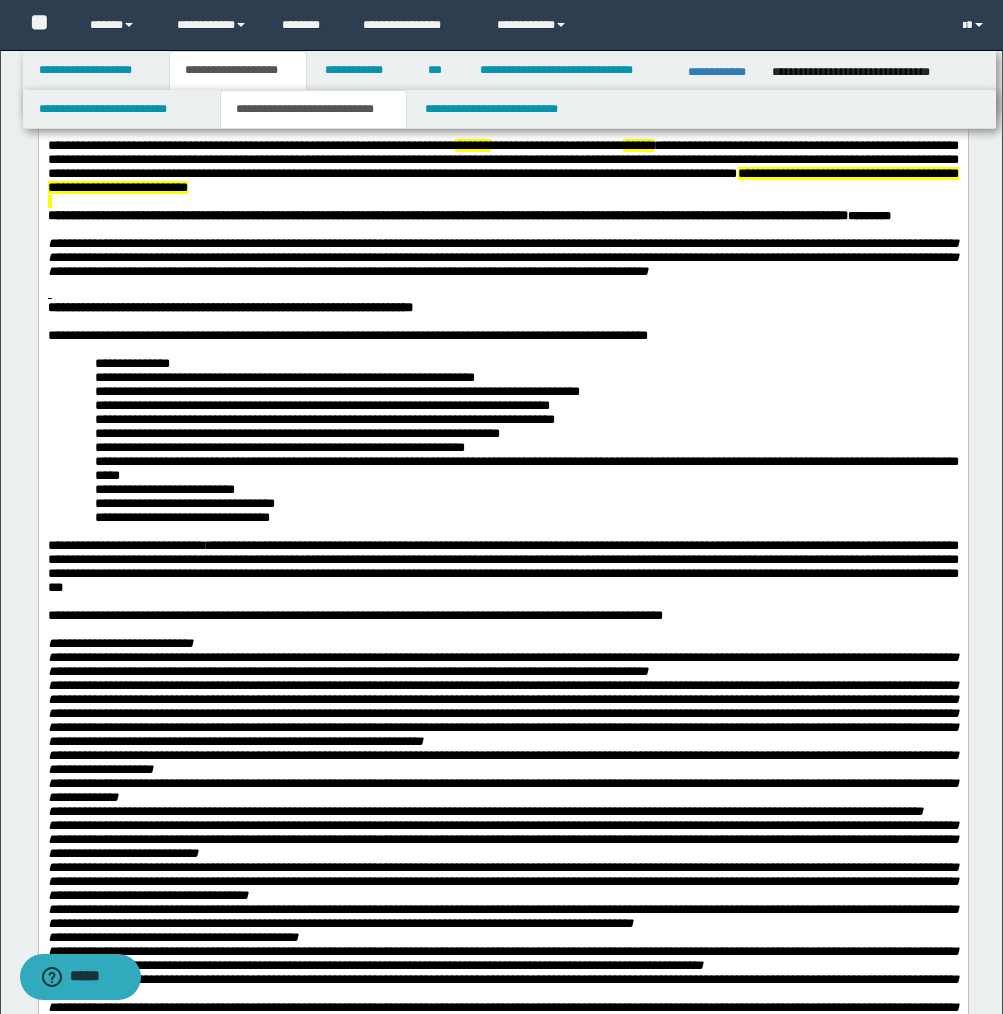 scroll, scrollTop: 334, scrollLeft: 0, axis: vertical 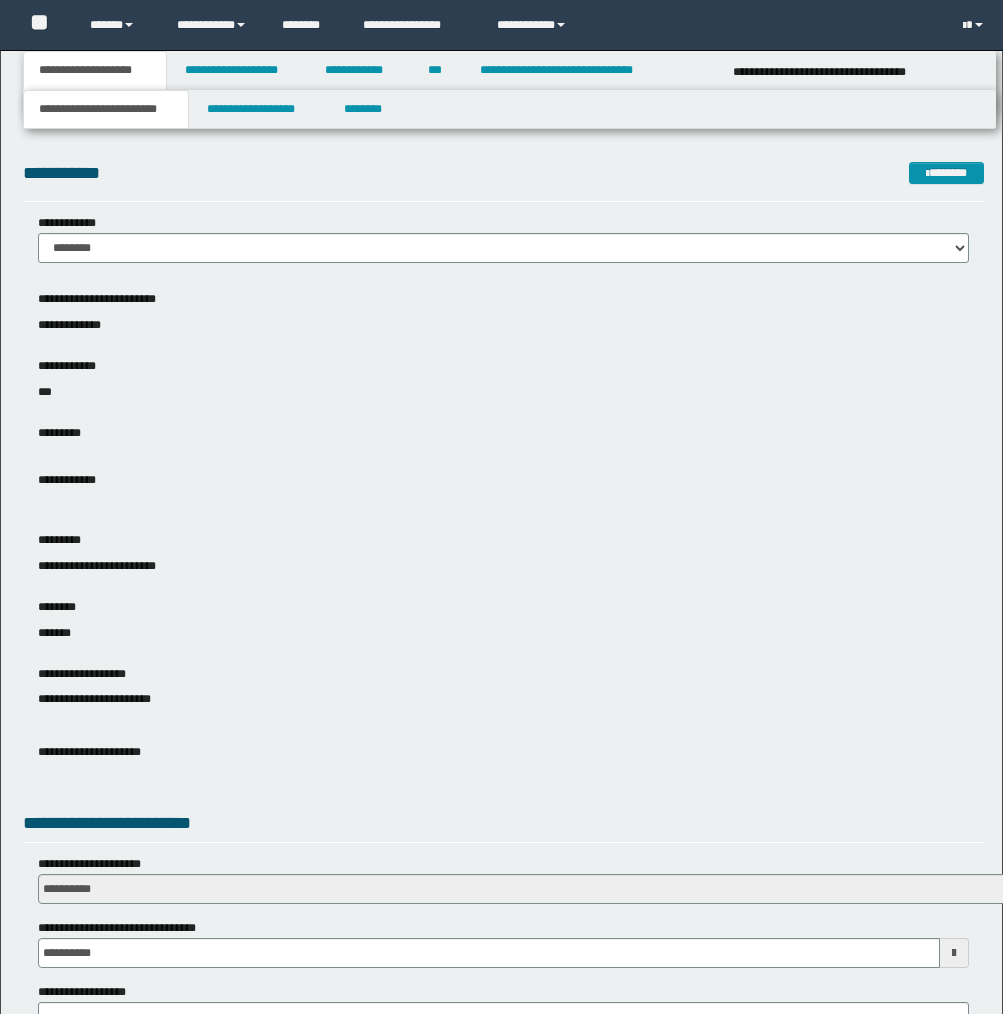 click on "**********" at bounding box center [238, 70] 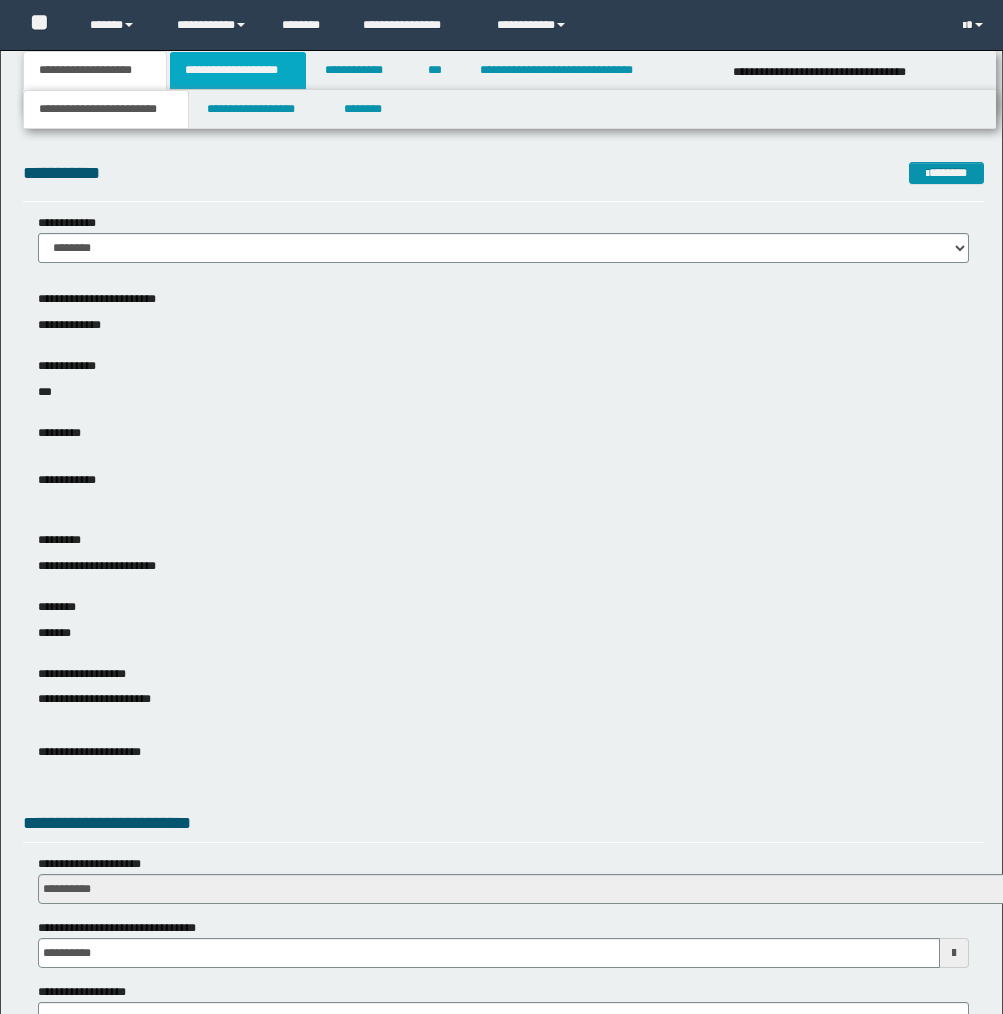 scroll, scrollTop: 0, scrollLeft: 0, axis: both 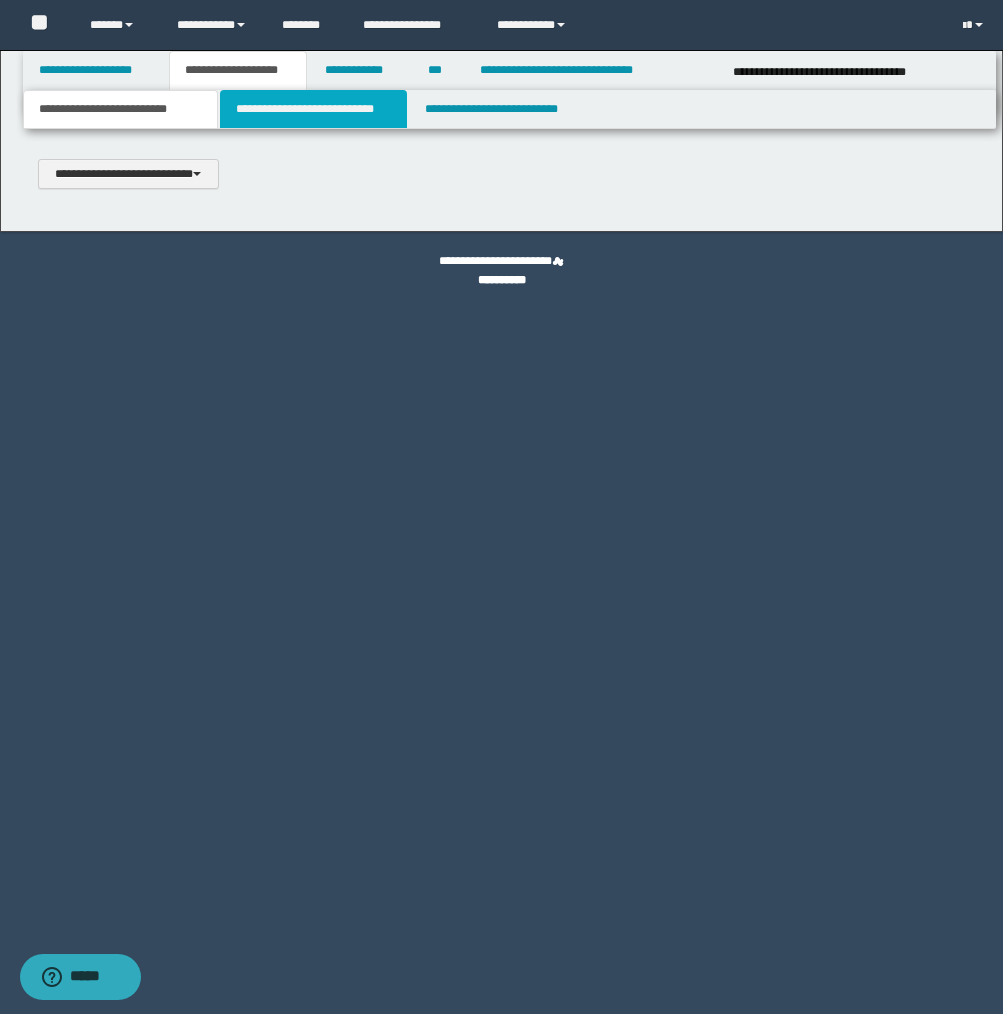 click on "**********" at bounding box center [314, 109] 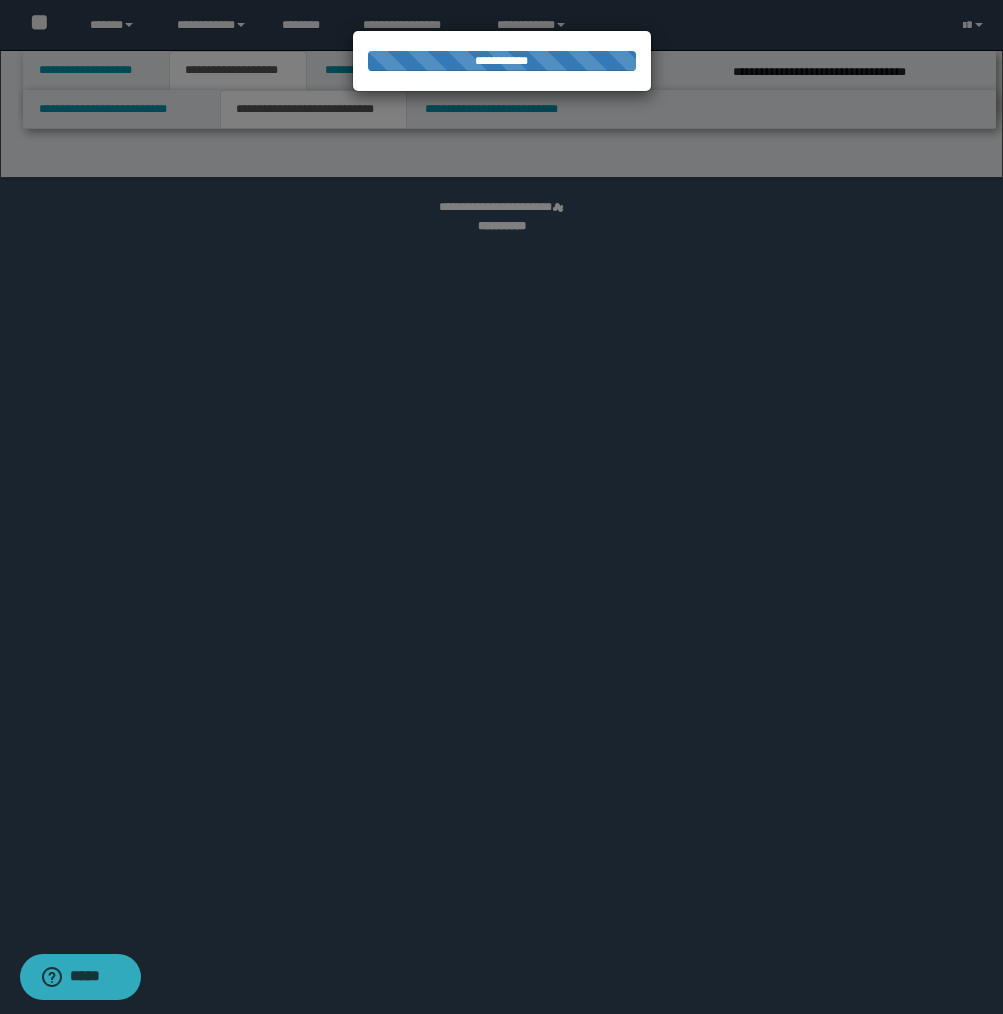 select on "*" 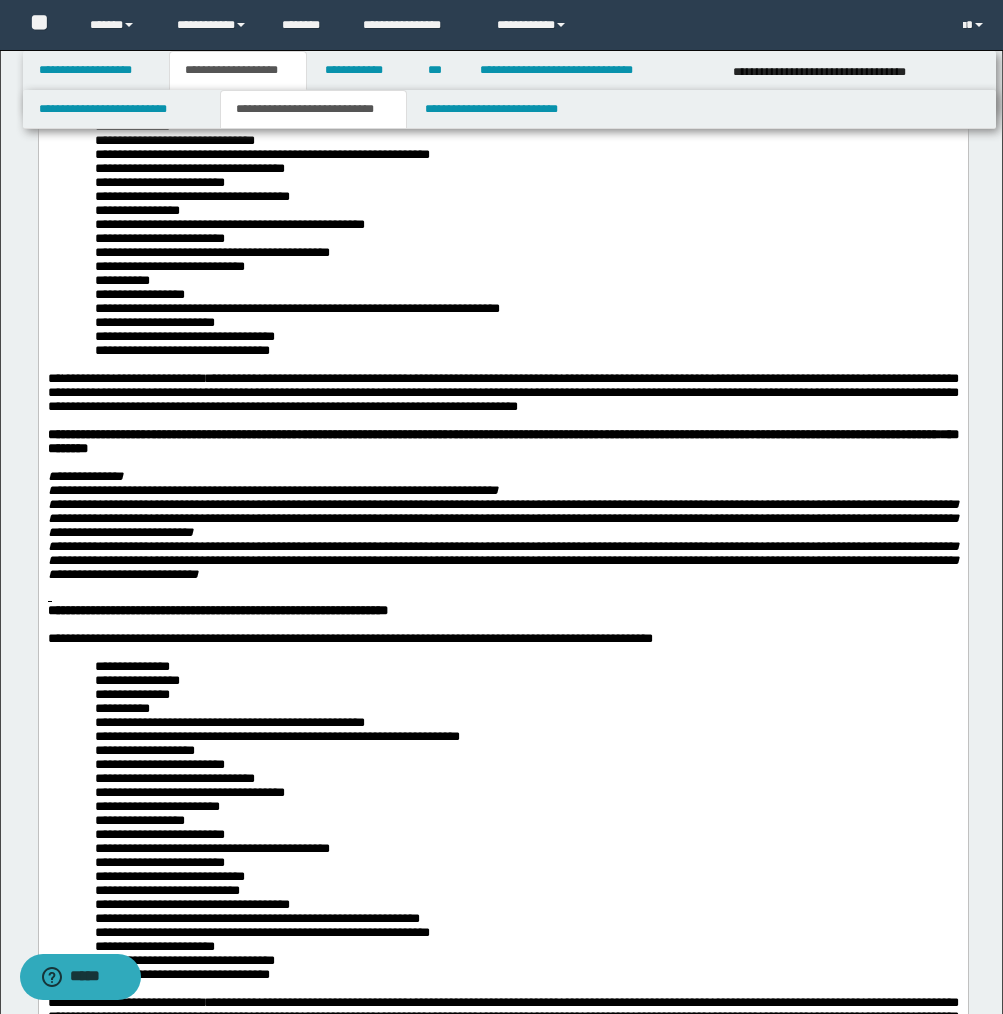 scroll, scrollTop: 294, scrollLeft: 0, axis: vertical 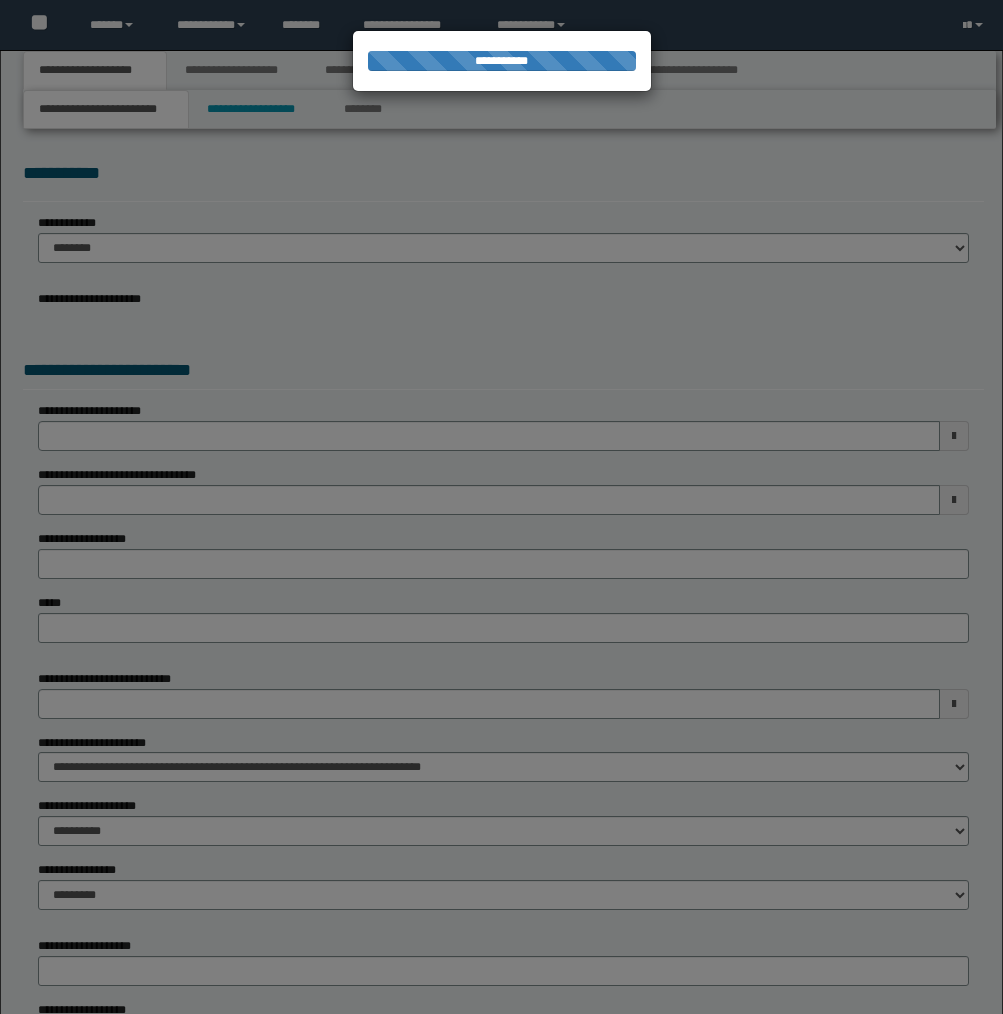 select on "*" 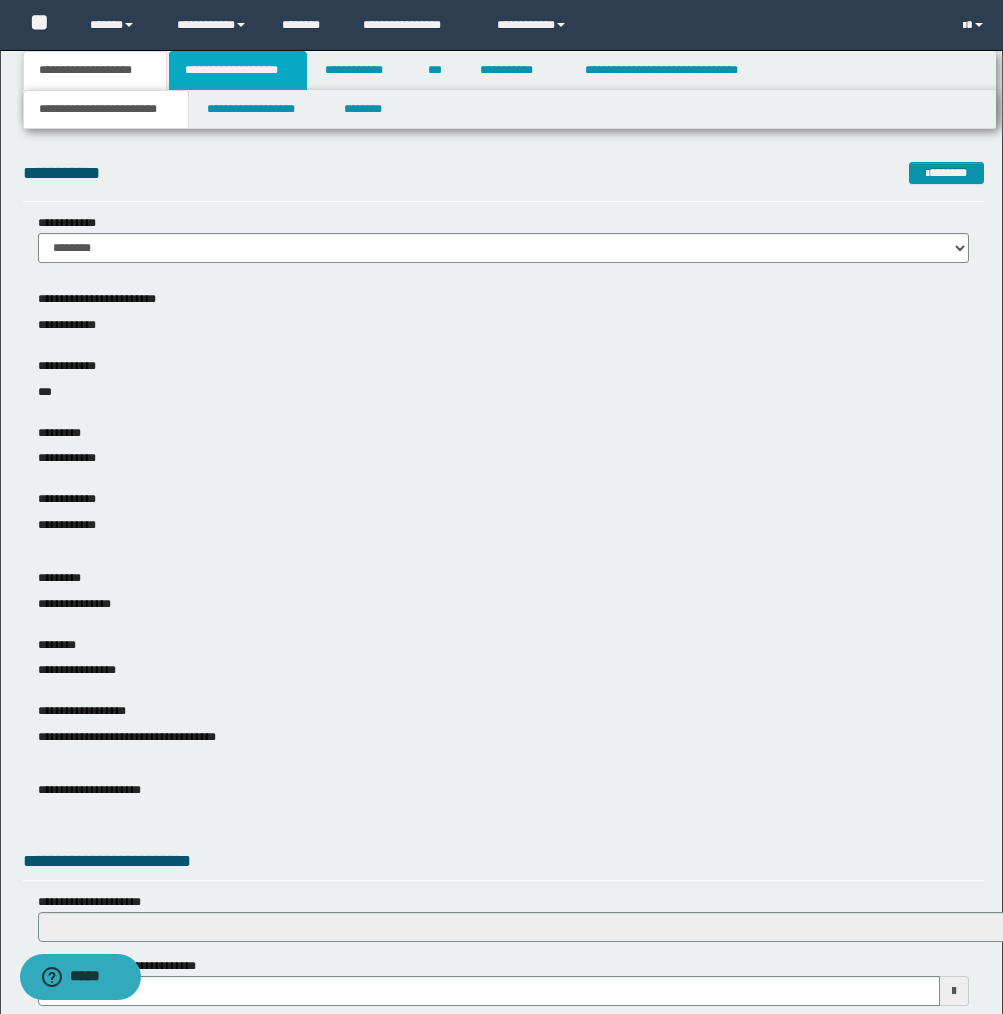 click on "**********" at bounding box center (238, 70) 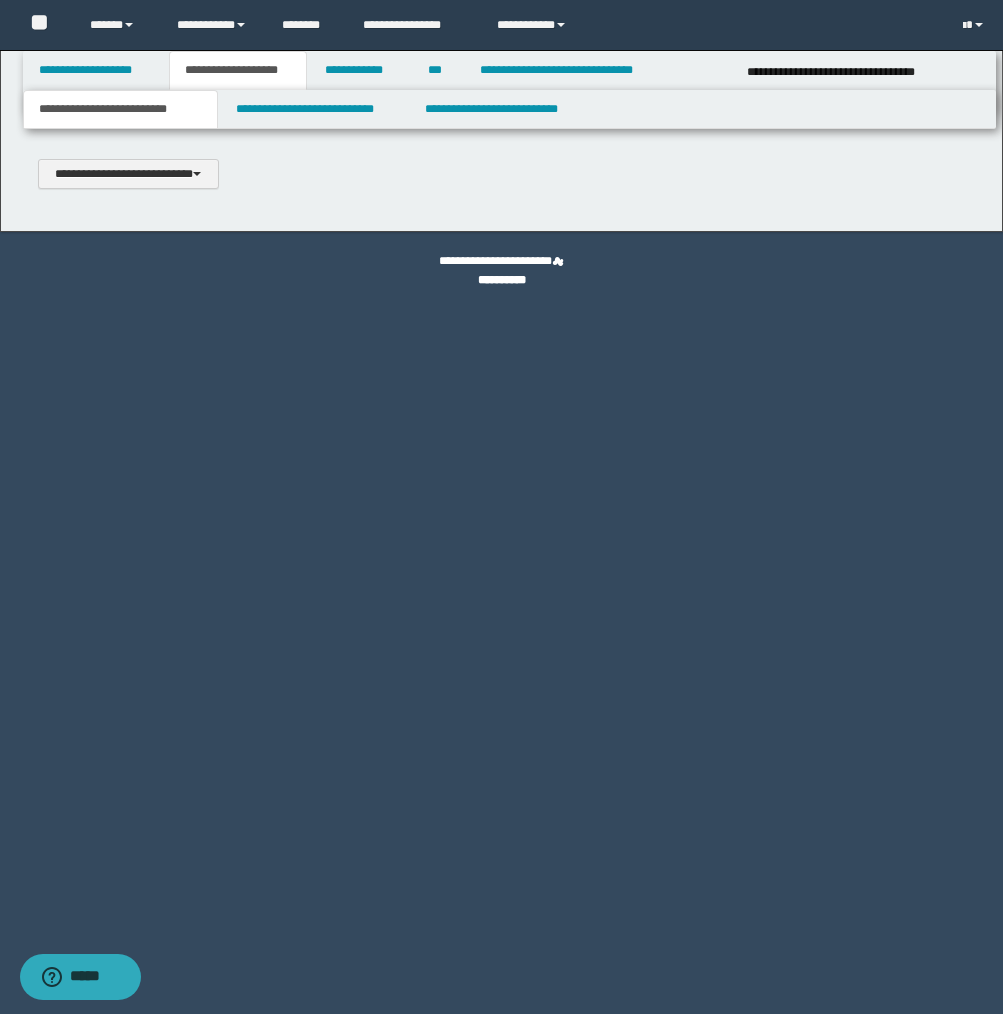 scroll, scrollTop: 0, scrollLeft: 0, axis: both 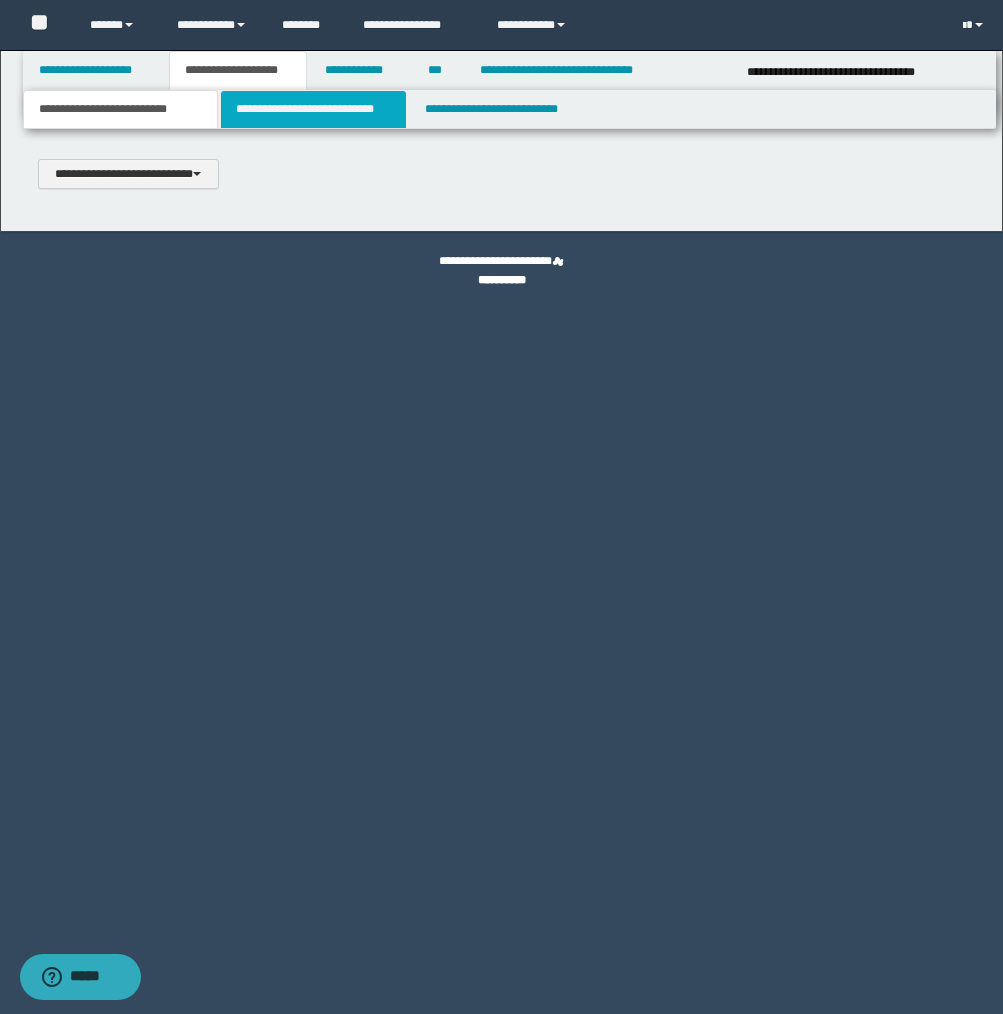 type 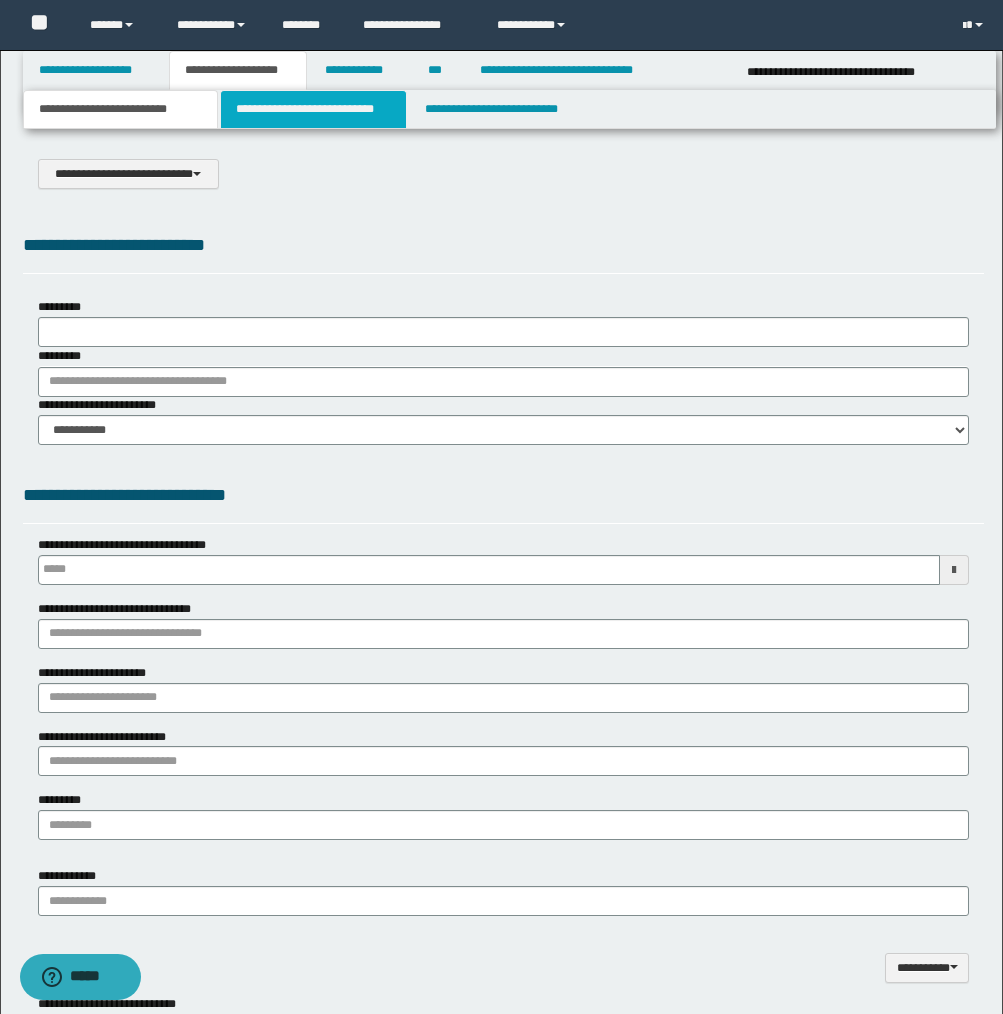 type on "*********" 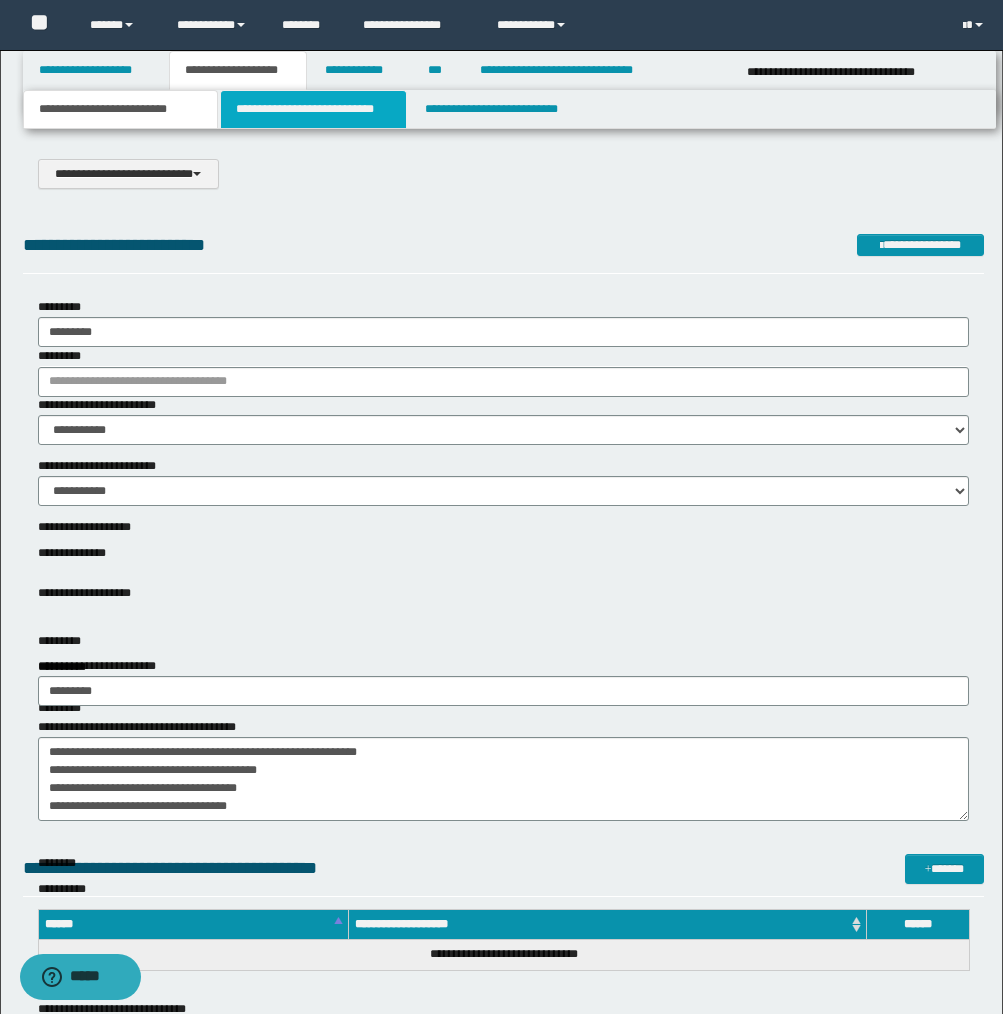click on "**********" at bounding box center (314, 109) 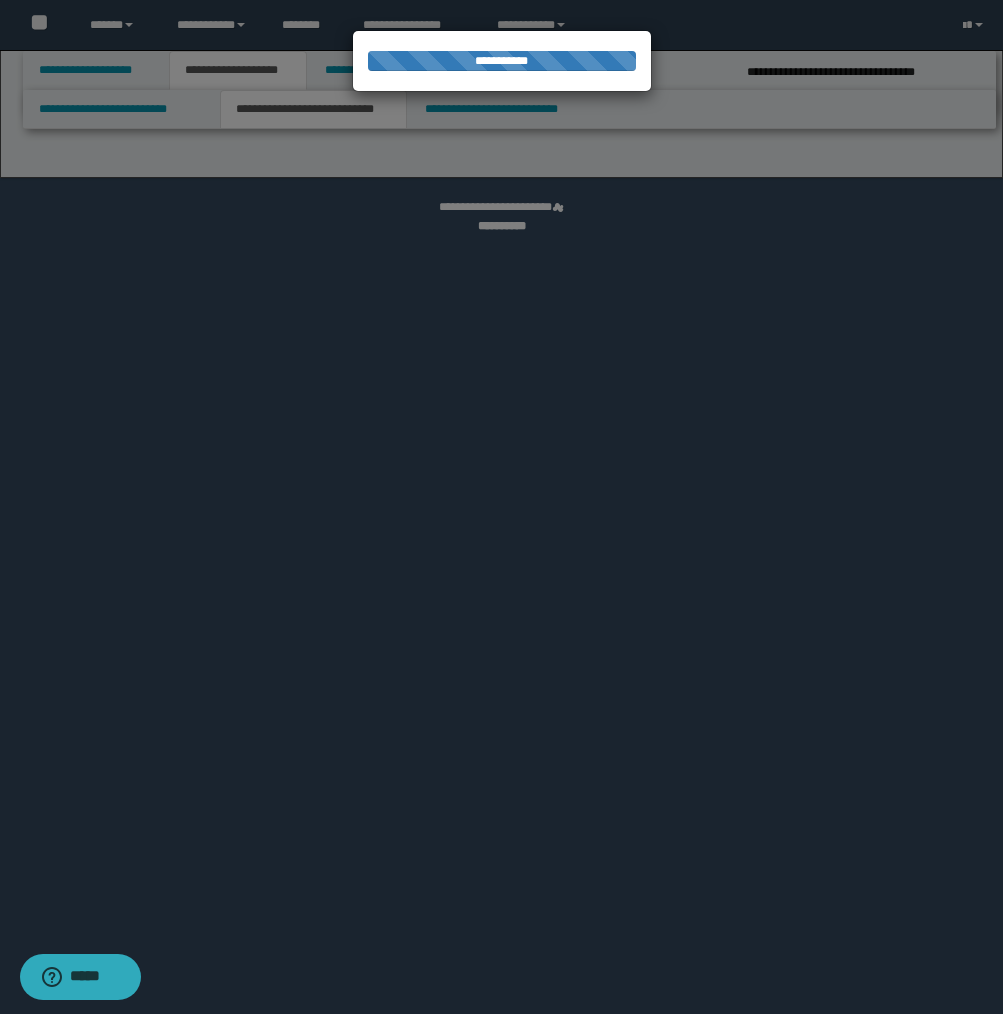 select on "*" 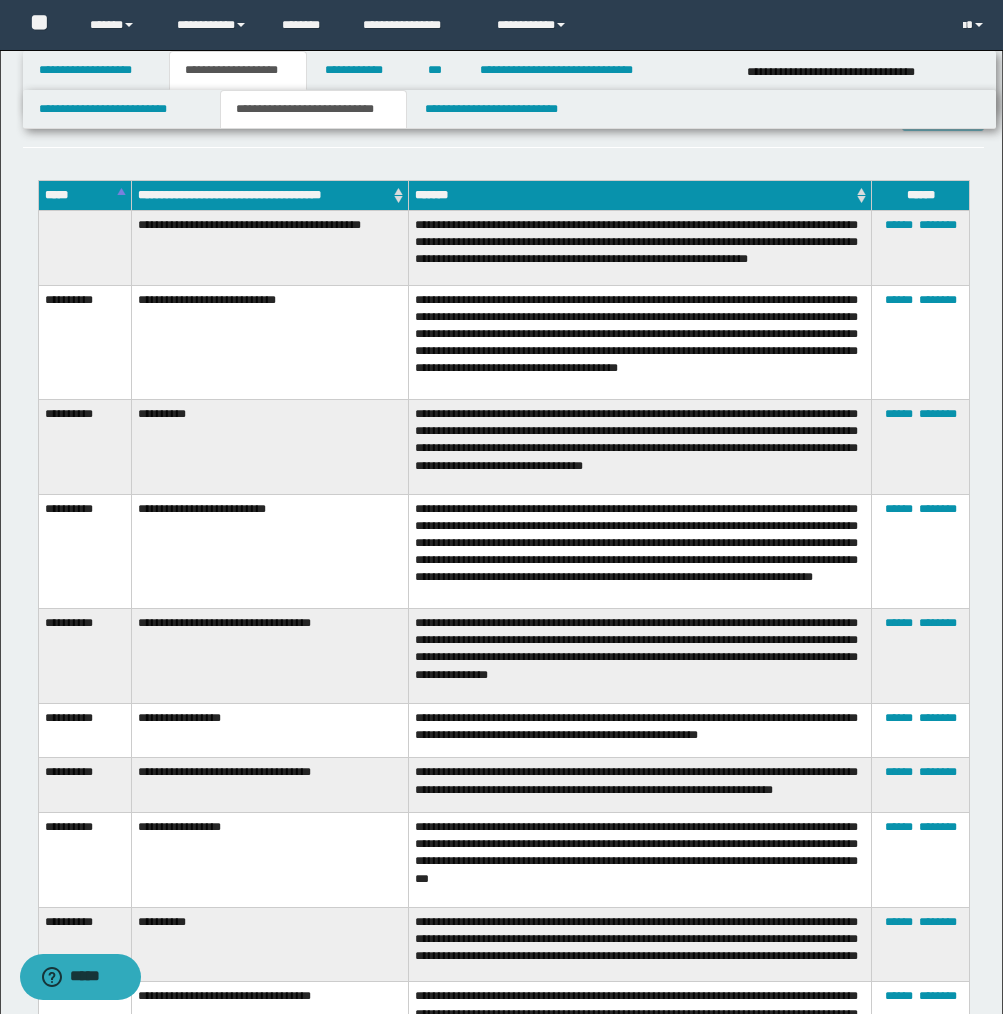 scroll, scrollTop: 3072, scrollLeft: 0, axis: vertical 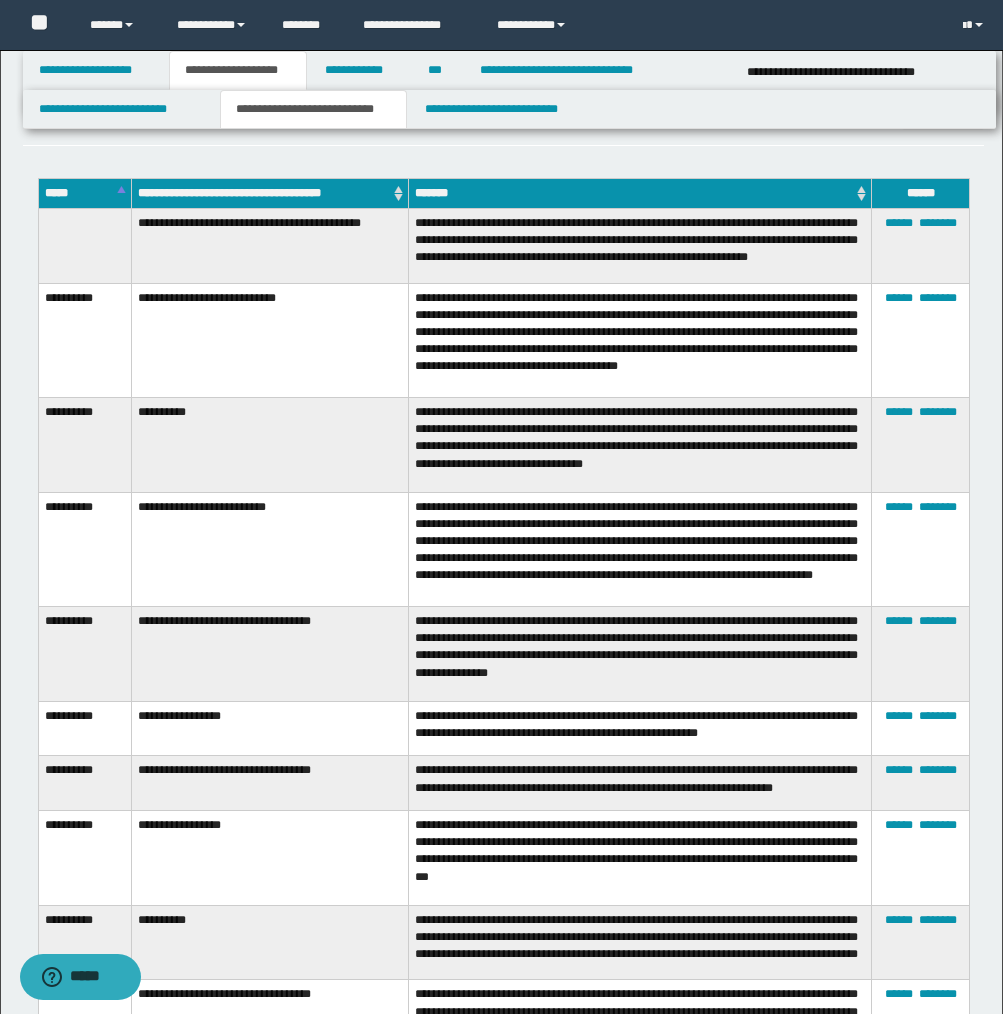 click at bounding box center [84, 246] 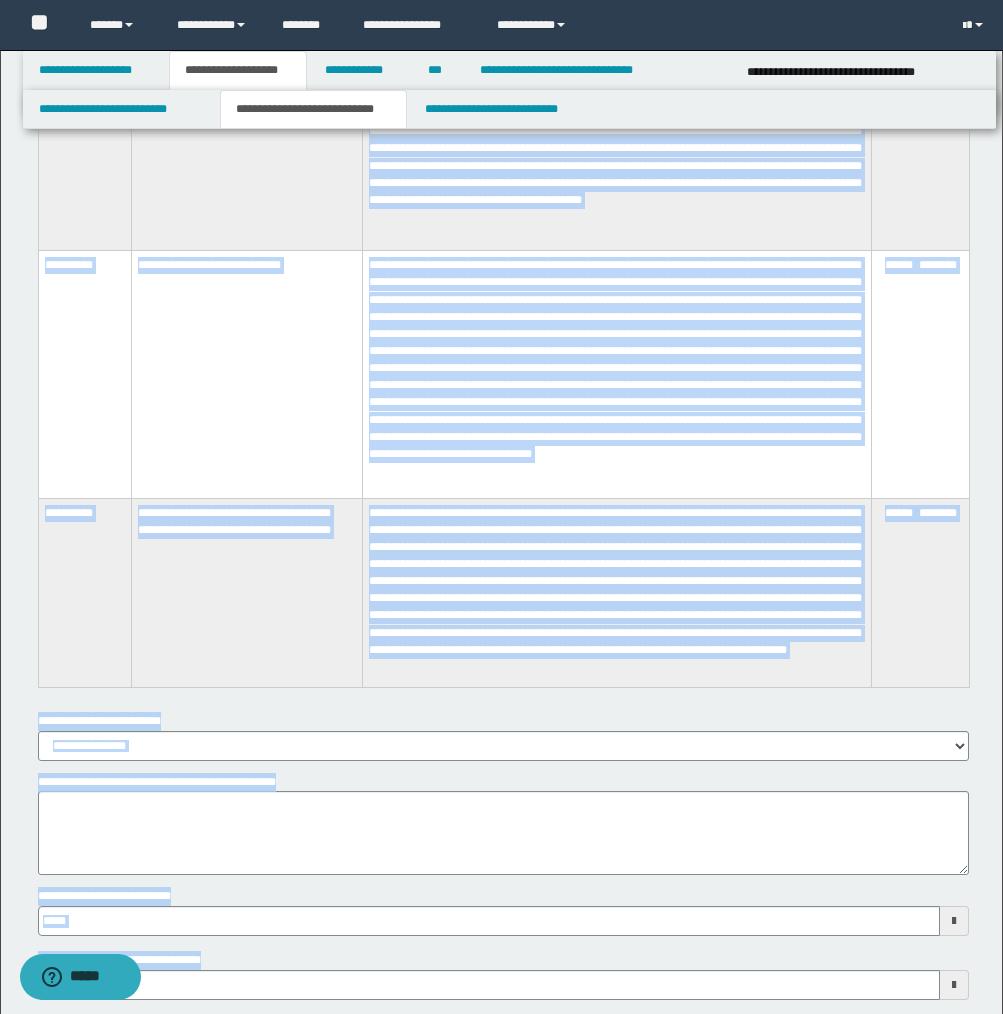 scroll, scrollTop: 11248, scrollLeft: 0, axis: vertical 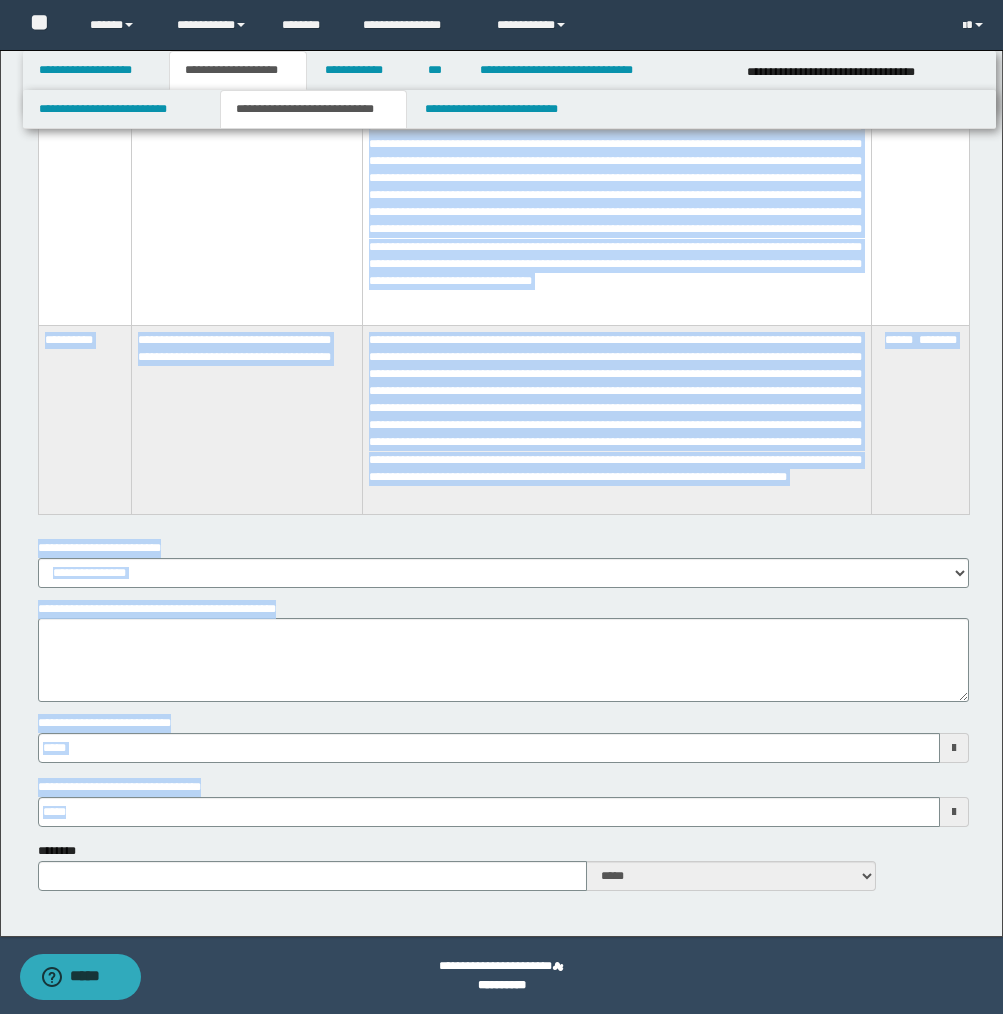 type 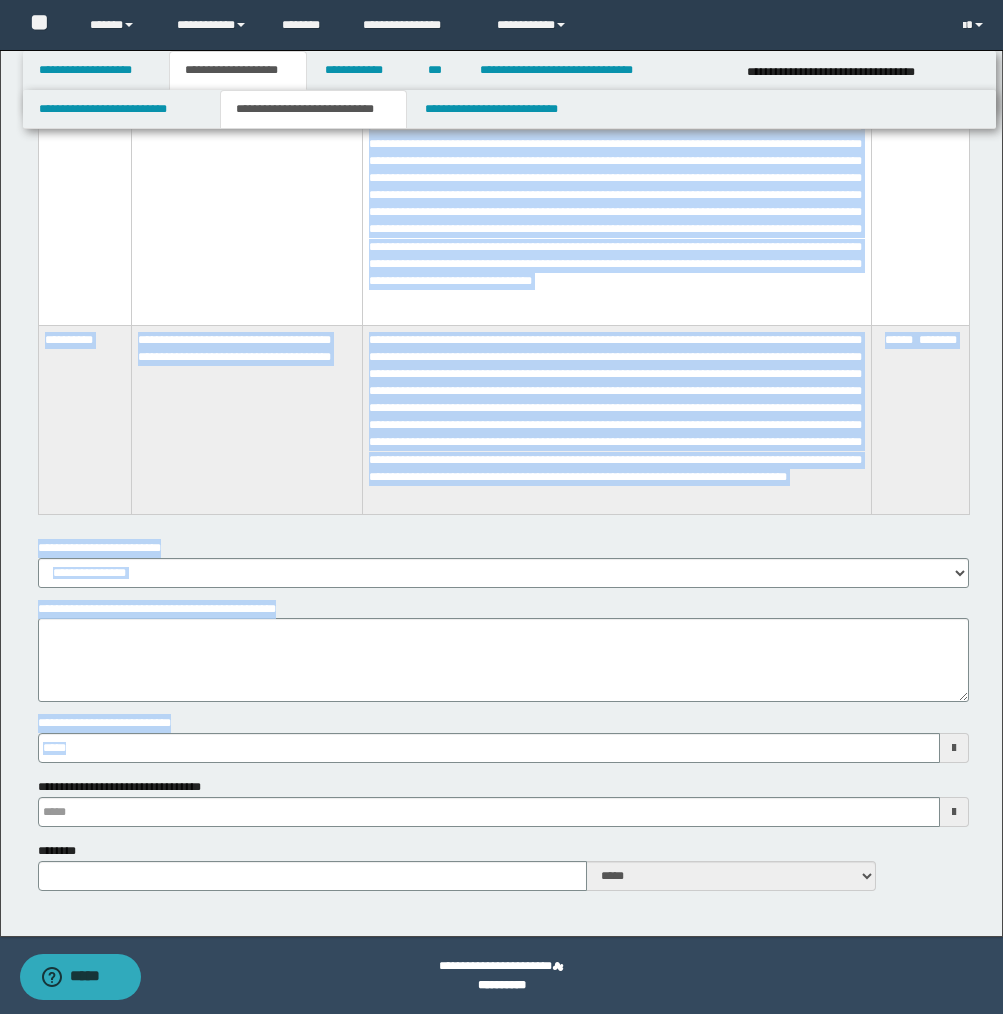 type 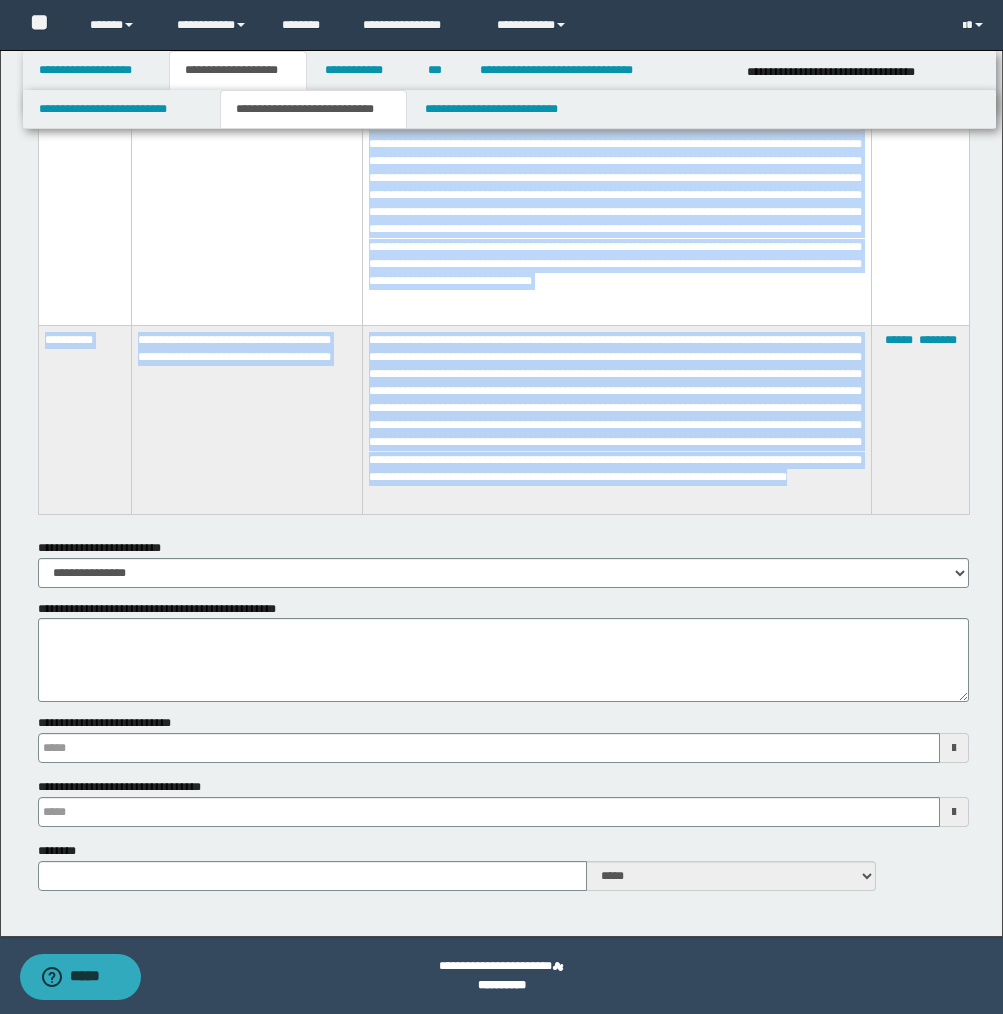drag, startPoint x: 73, startPoint y: 224, endPoint x: 626, endPoint y: 509, distance: 622.12054 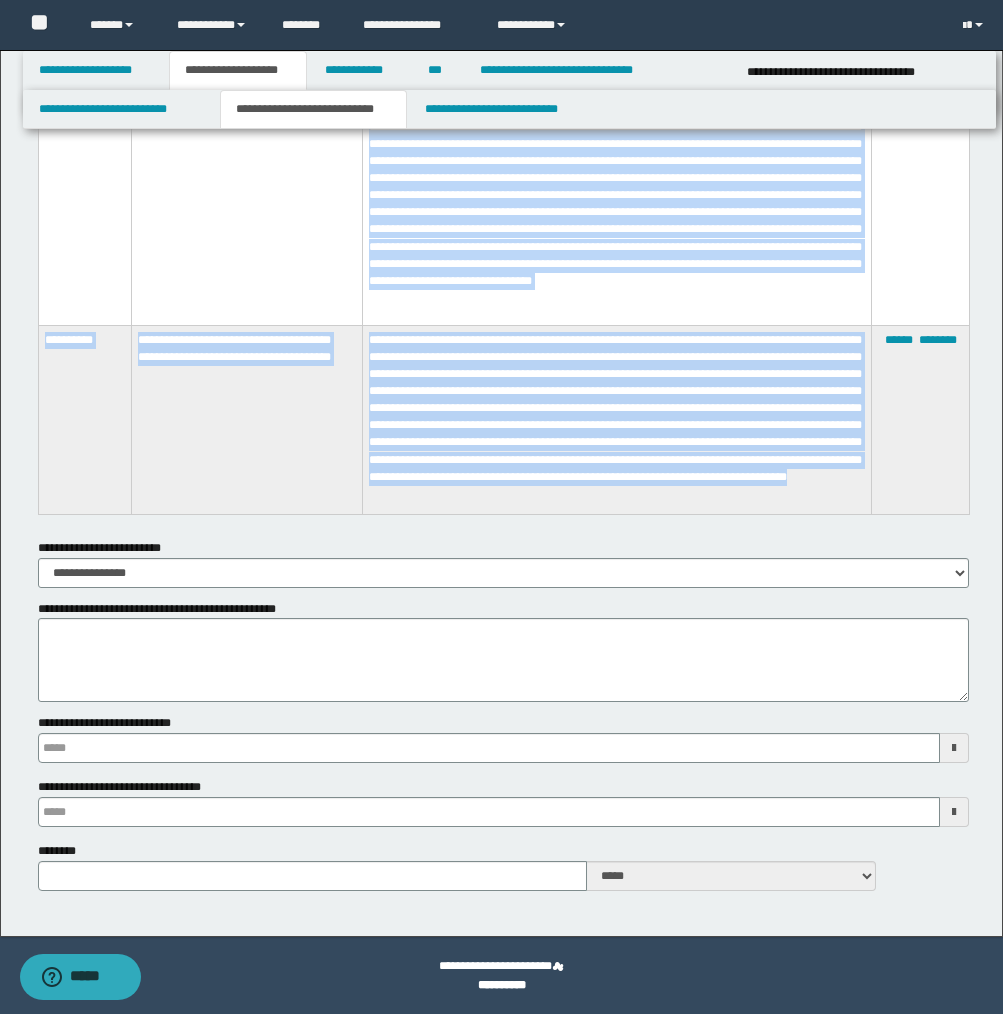 click on "**********" at bounding box center (503, -5092) 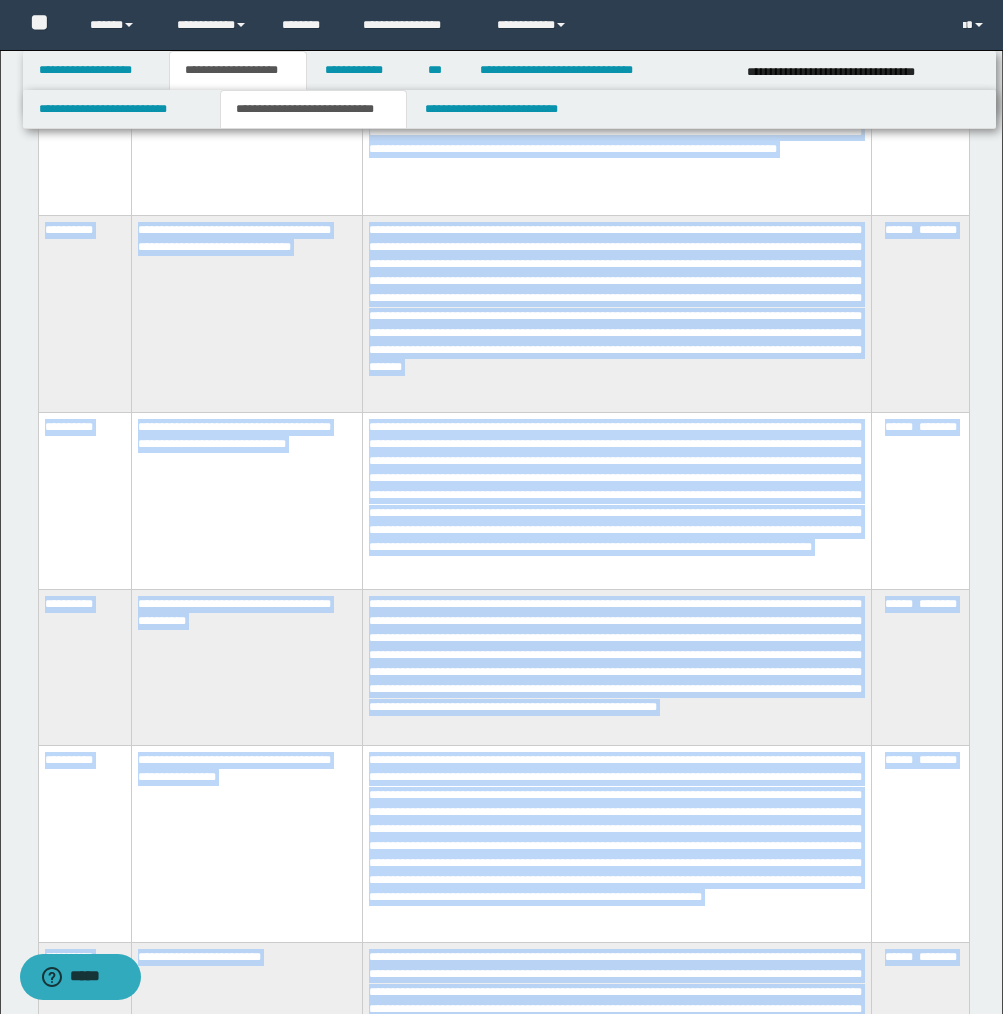 scroll, scrollTop: 7823, scrollLeft: 0, axis: vertical 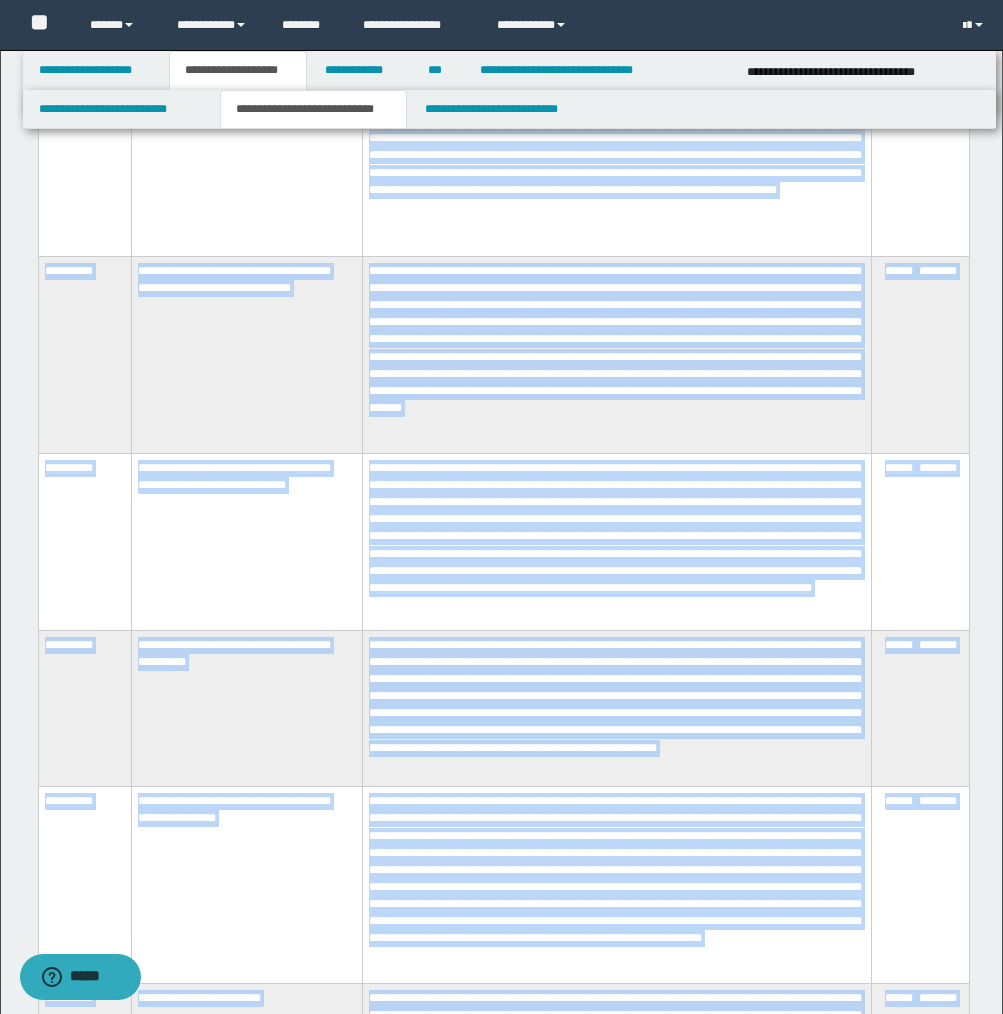 copy on "**********" 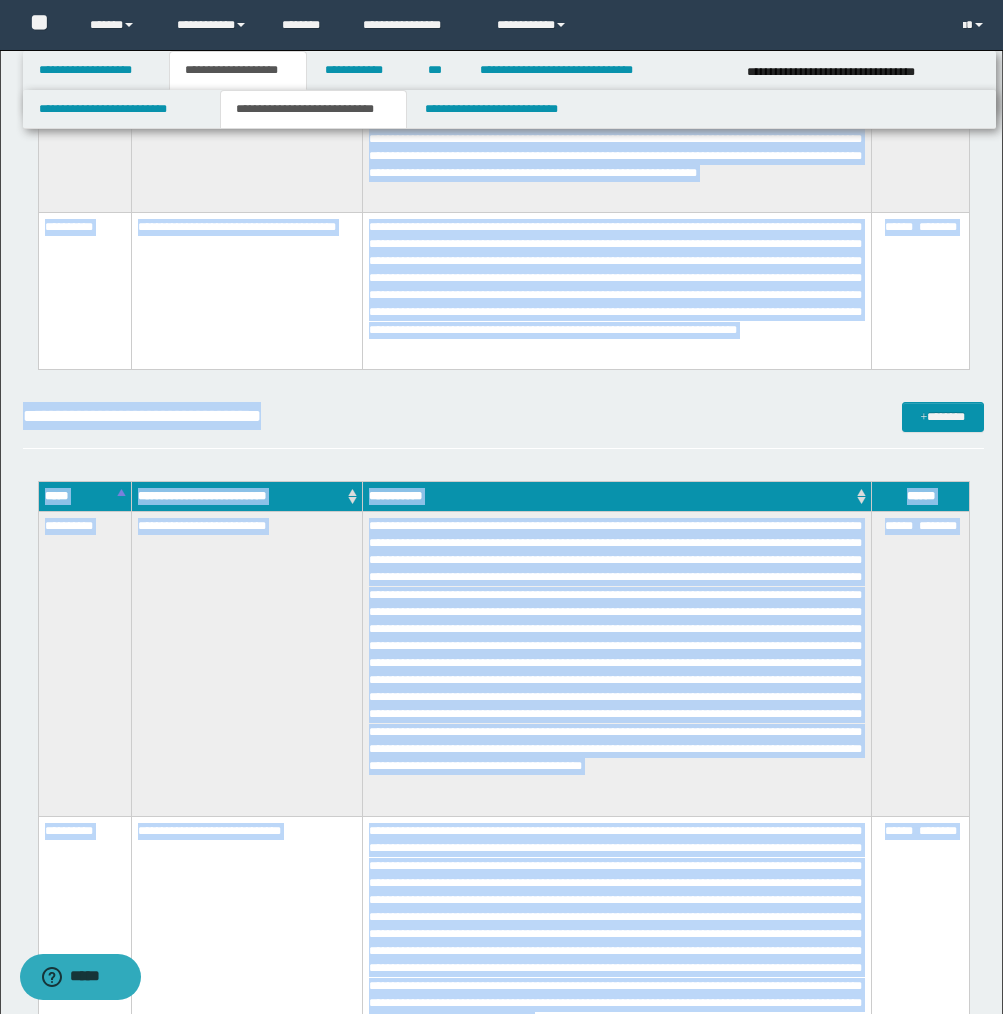 scroll, scrollTop: 10506, scrollLeft: 0, axis: vertical 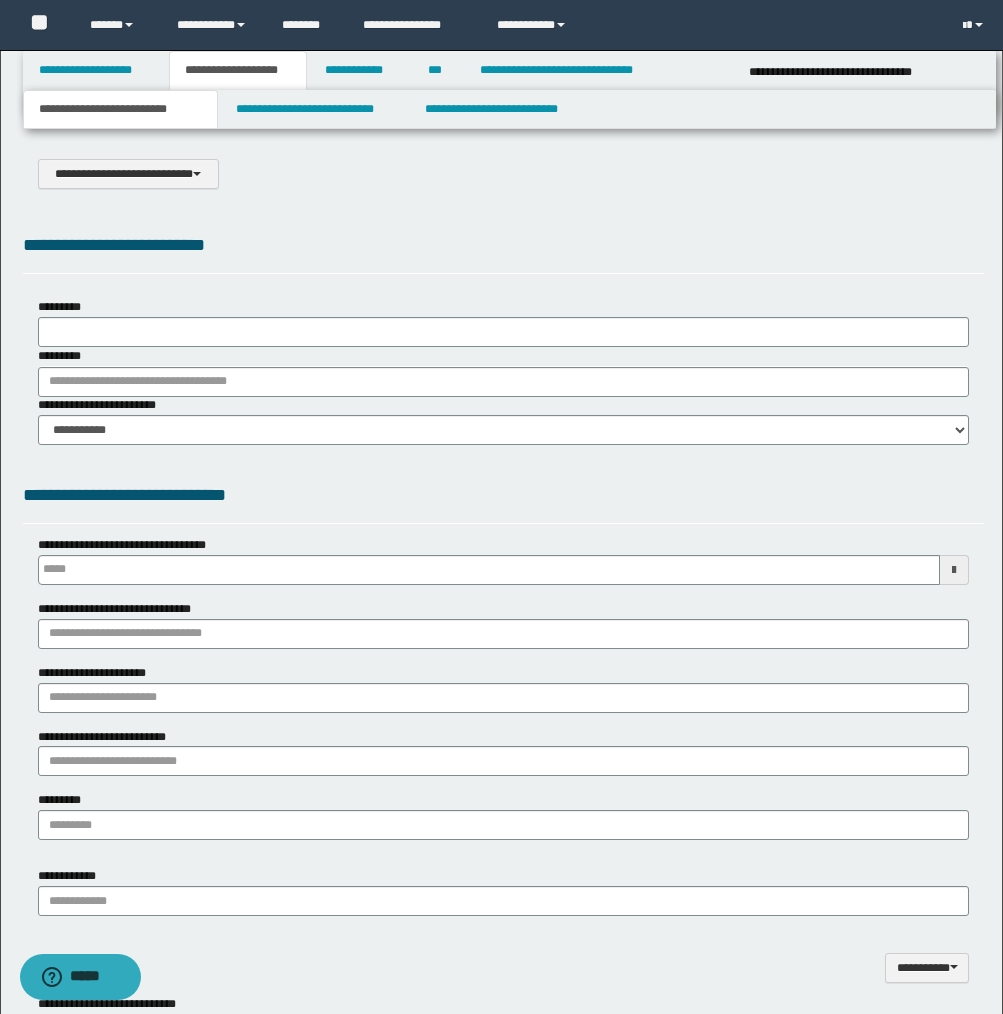 type on "**********" 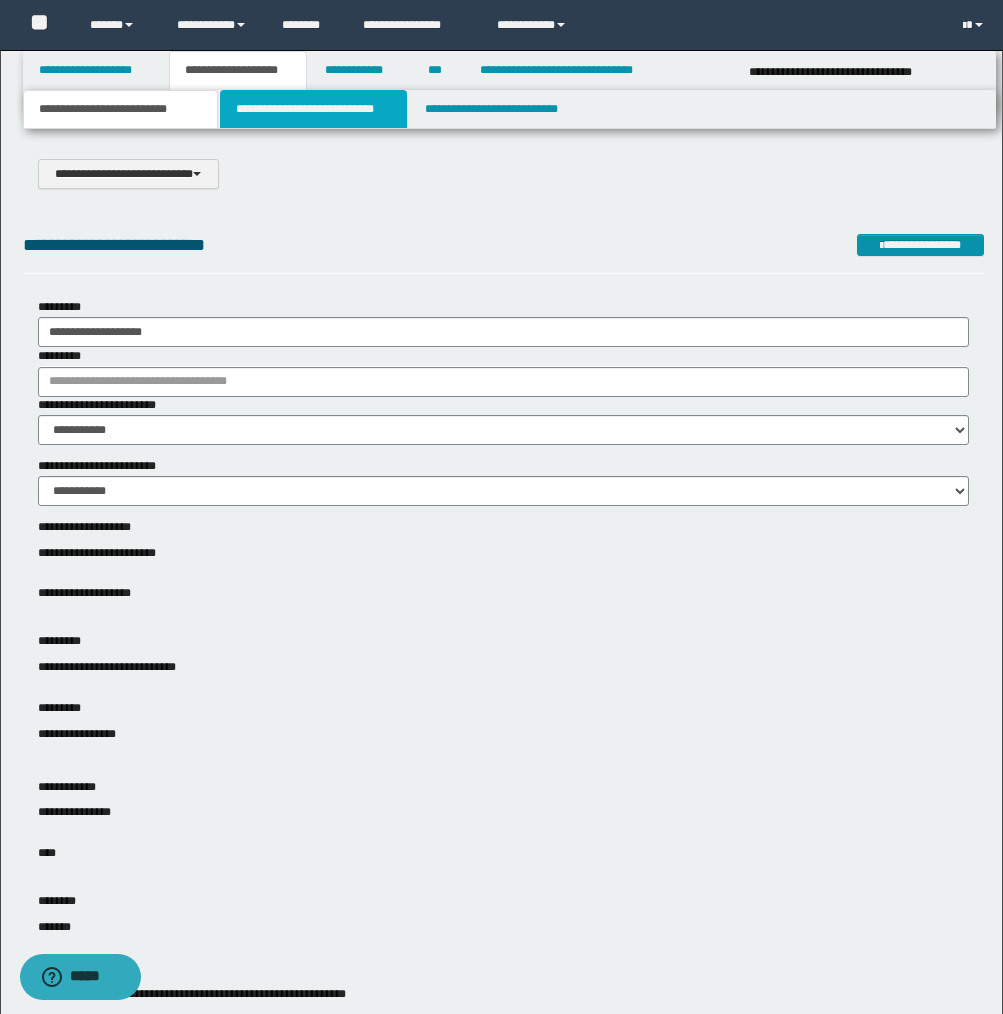 click on "**********" at bounding box center (314, 109) 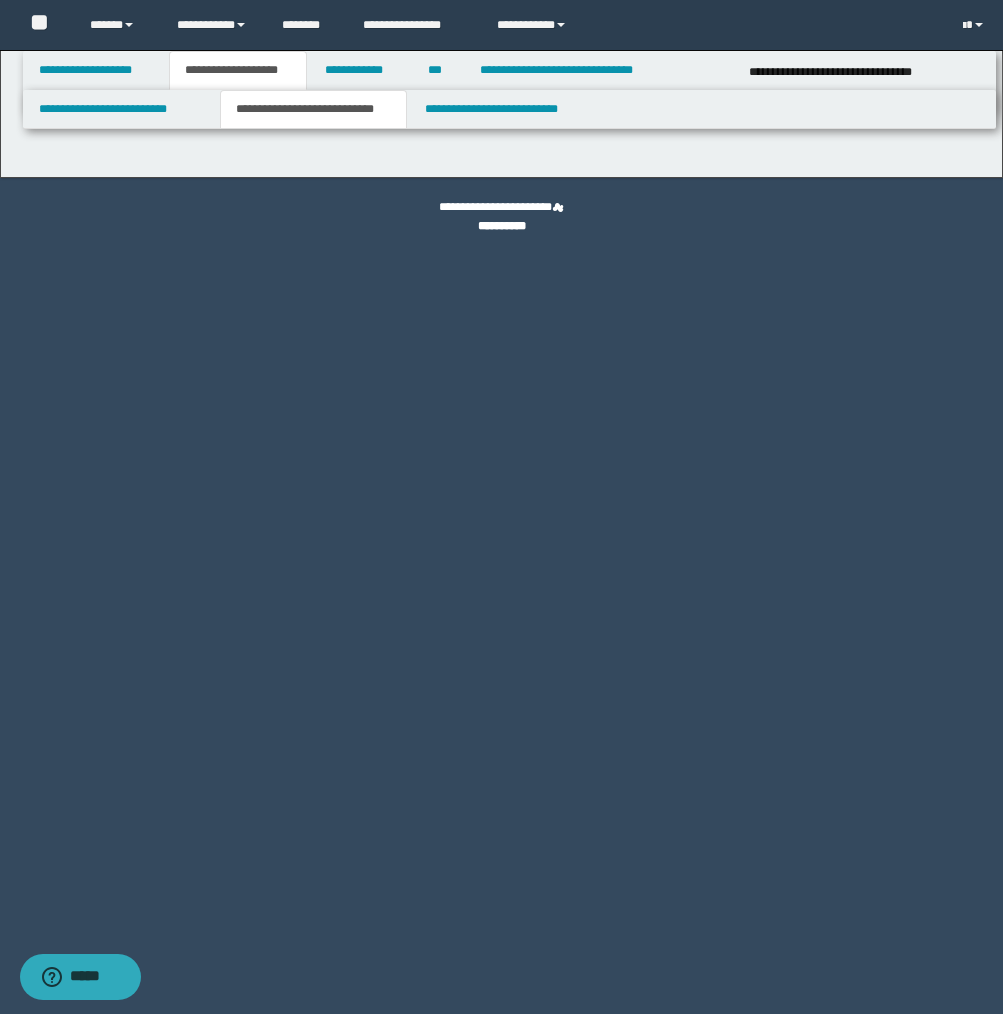 select on "*" 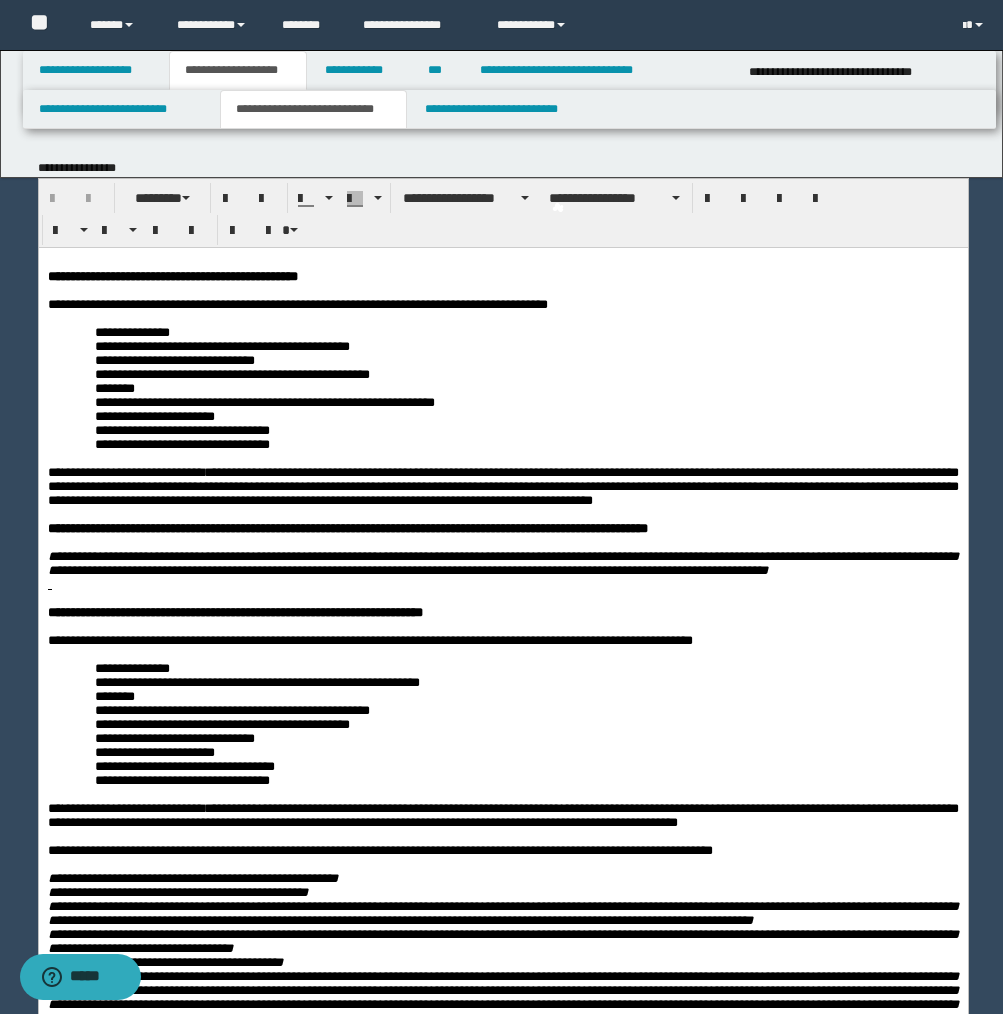 scroll, scrollTop: 0, scrollLeft: 0, axis: both 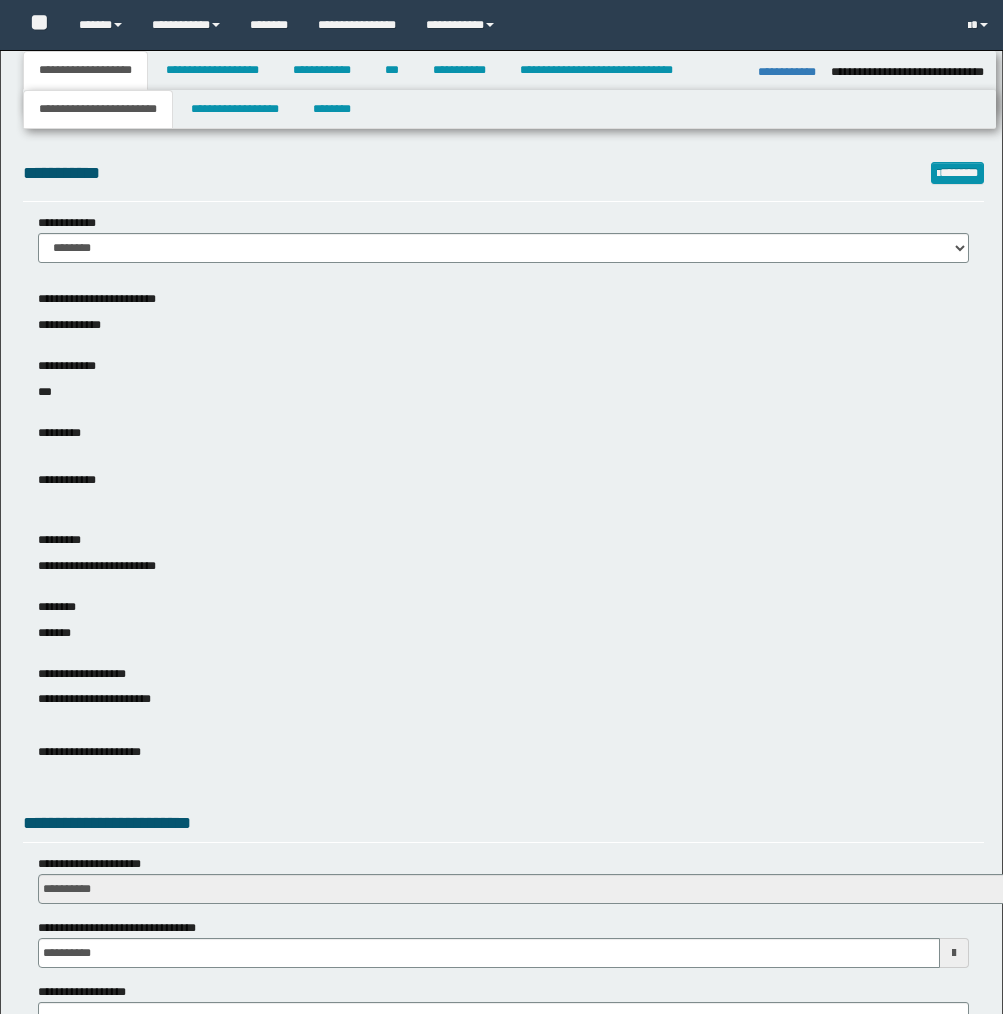 select on "*" 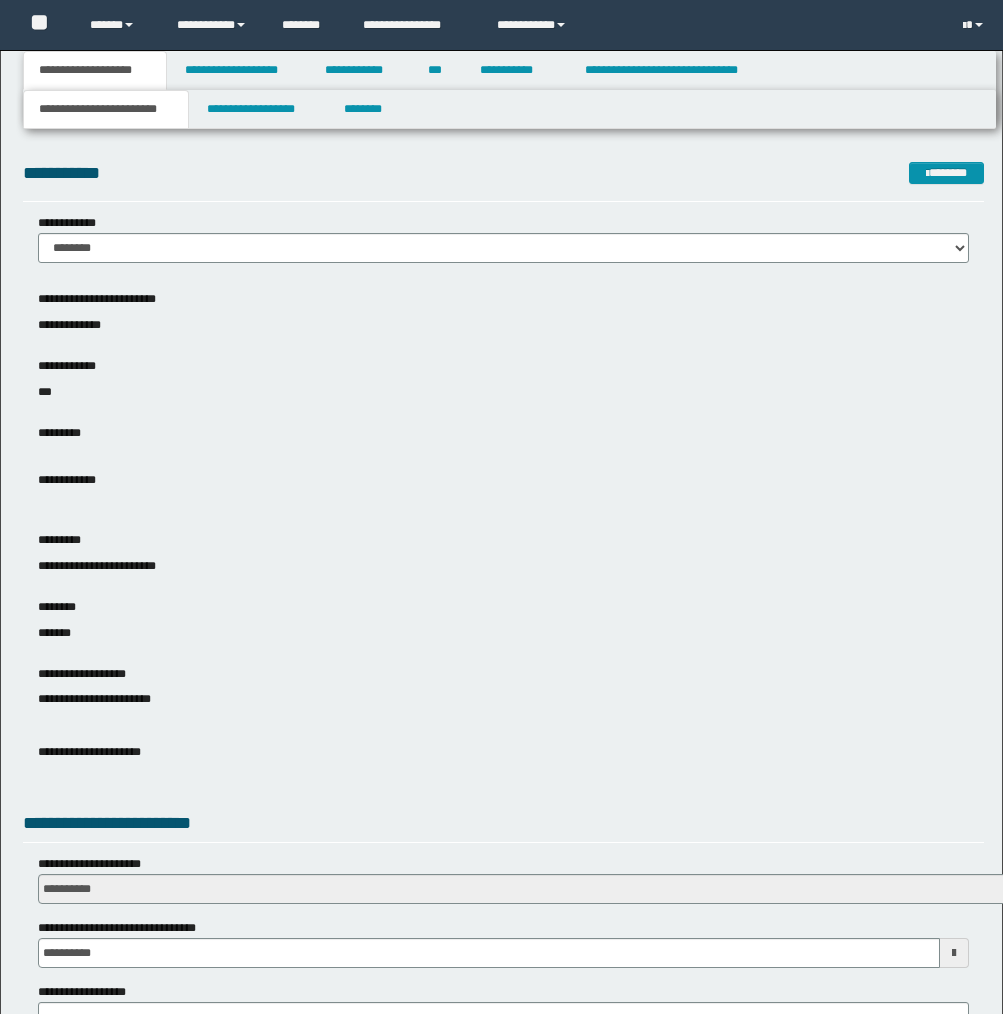 scroll, scrollTop: 0, scrollLeft: 0, axis: both 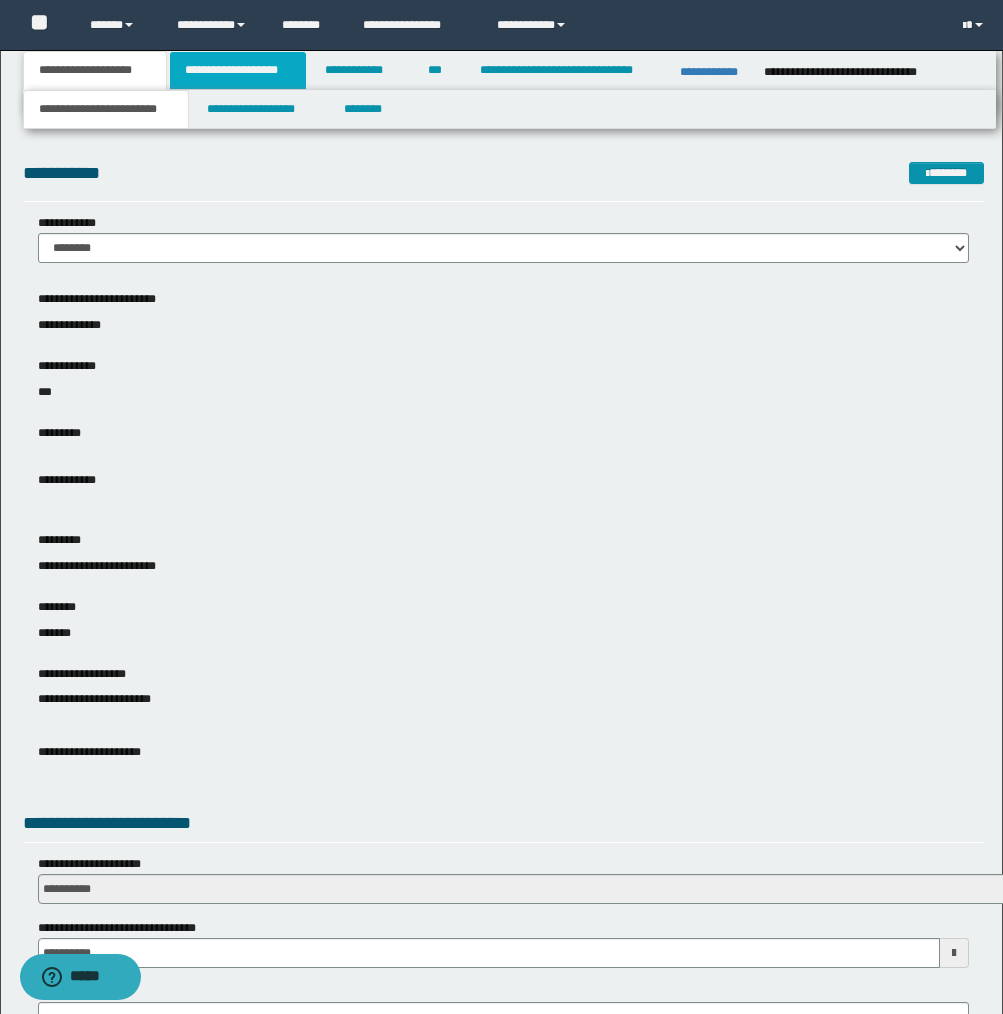 click on "**********" at bounding box center [238, 70] 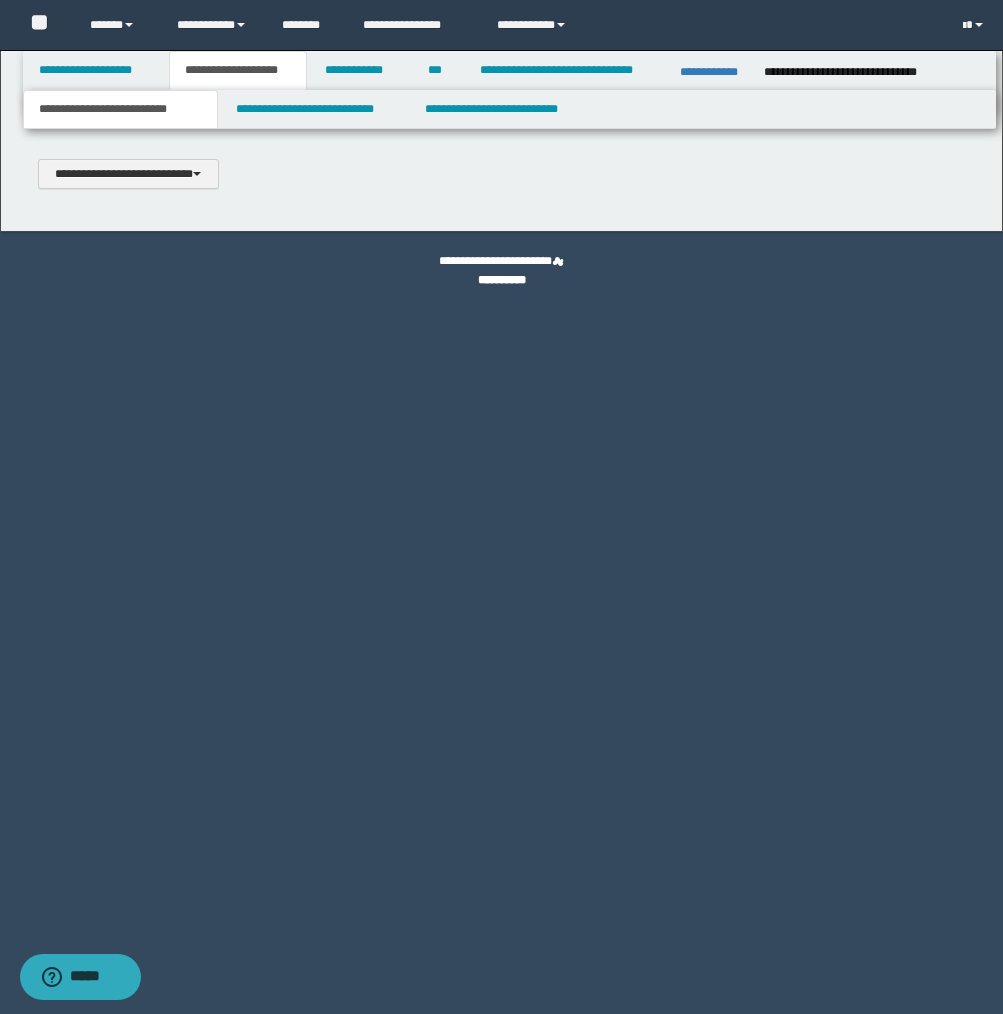 type 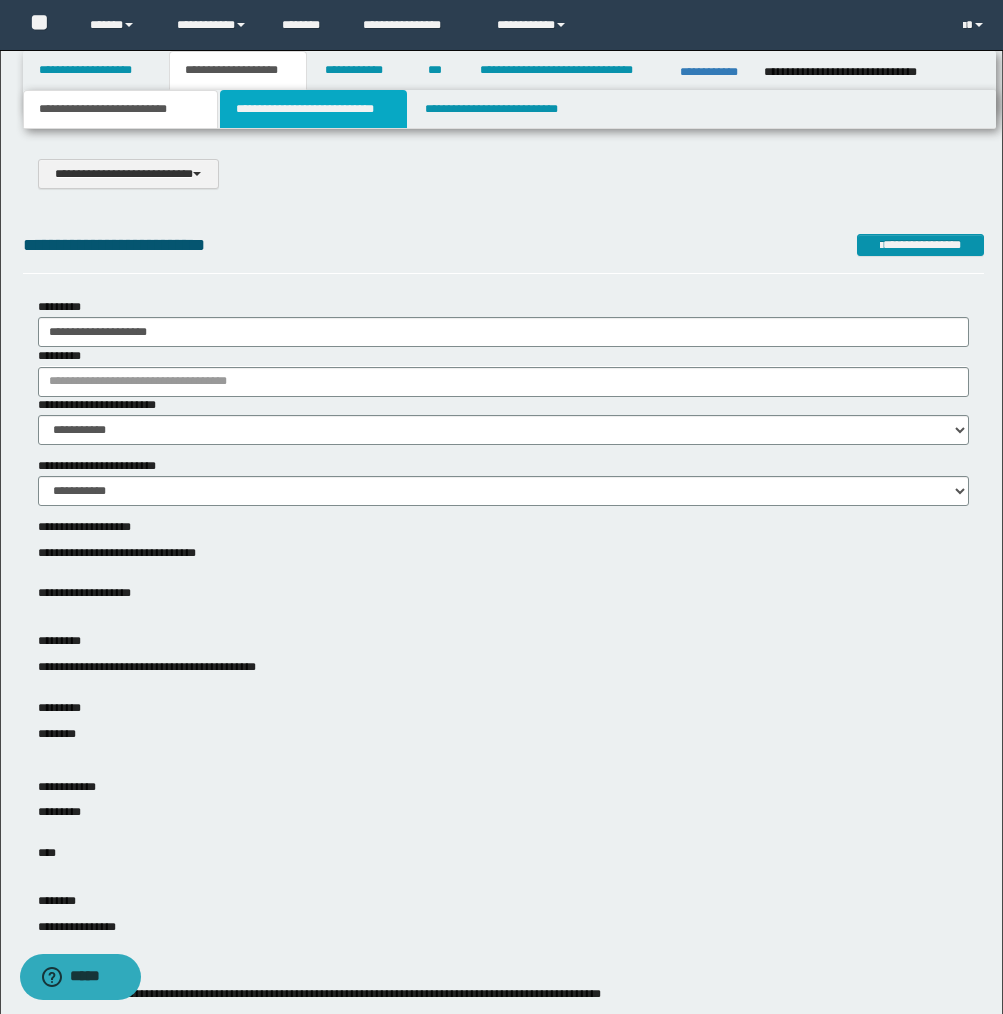 click on "**********" at bounding box center (314, 109) 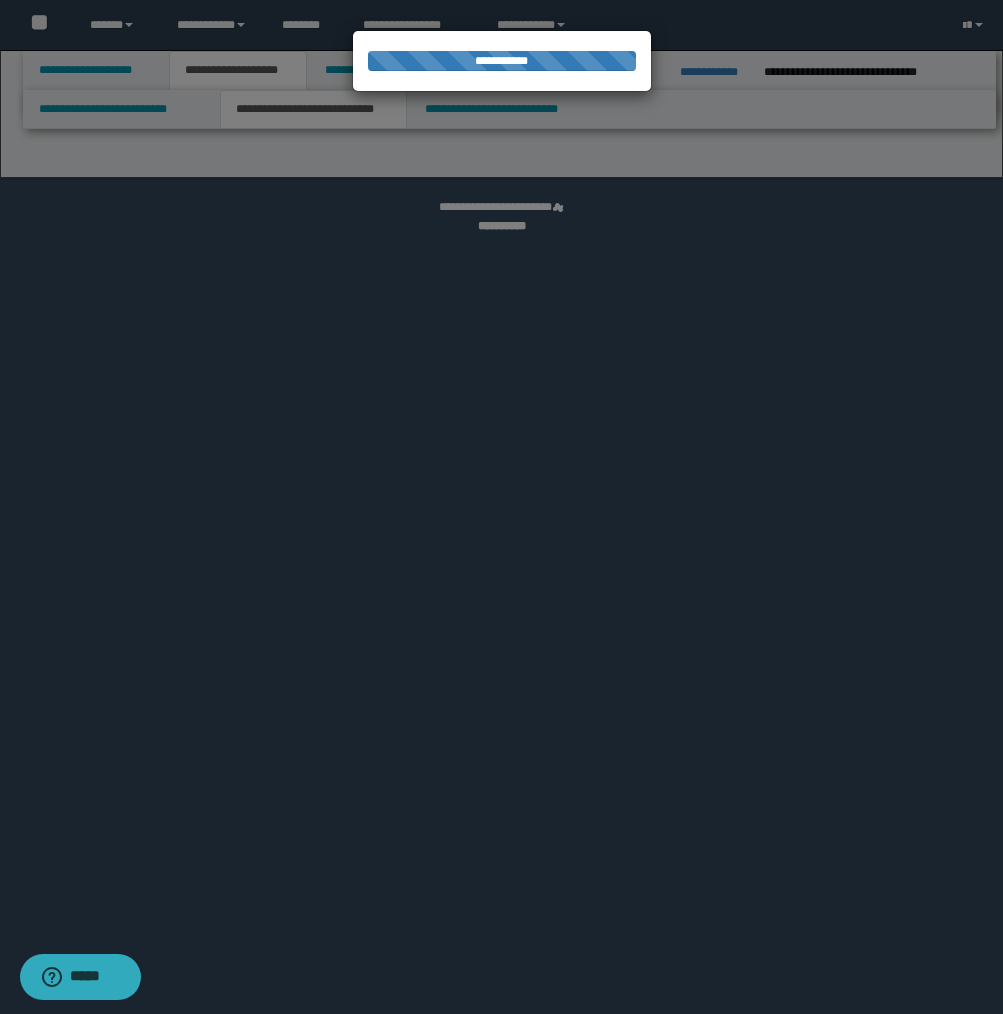 select on "*" 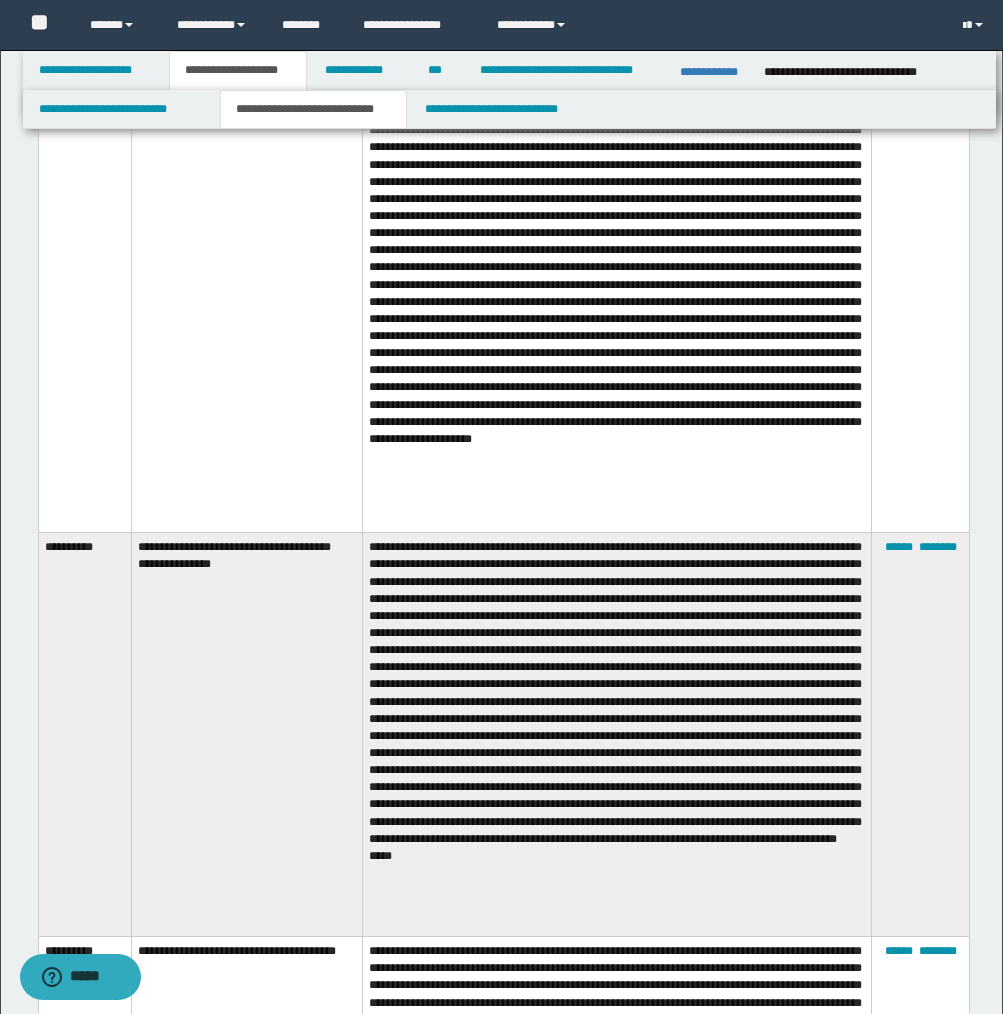 scroll, scrollTop: 7203, scrollLeft: 0, axis: vertical 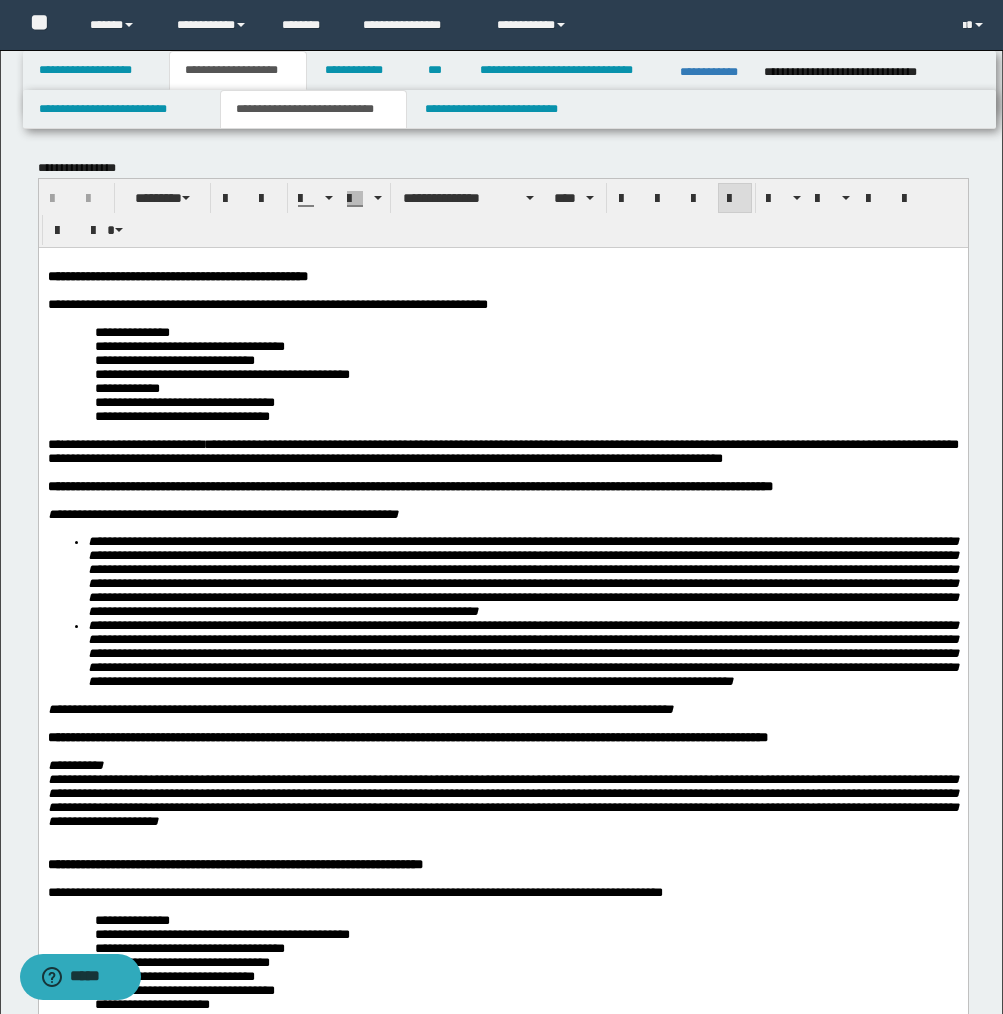 click at bounding box center [502, 430] 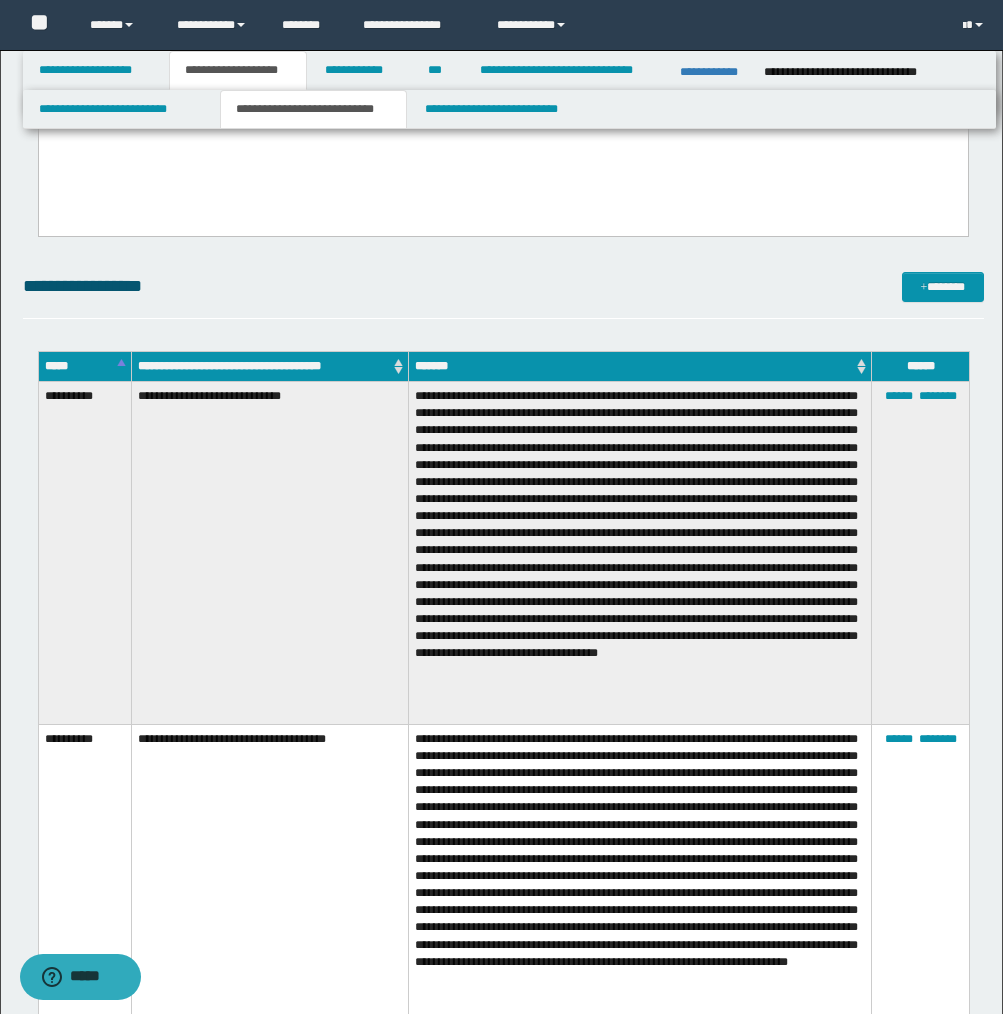 scroll, scrollTop: 2690, scrollLeft: 0, axis: vertical 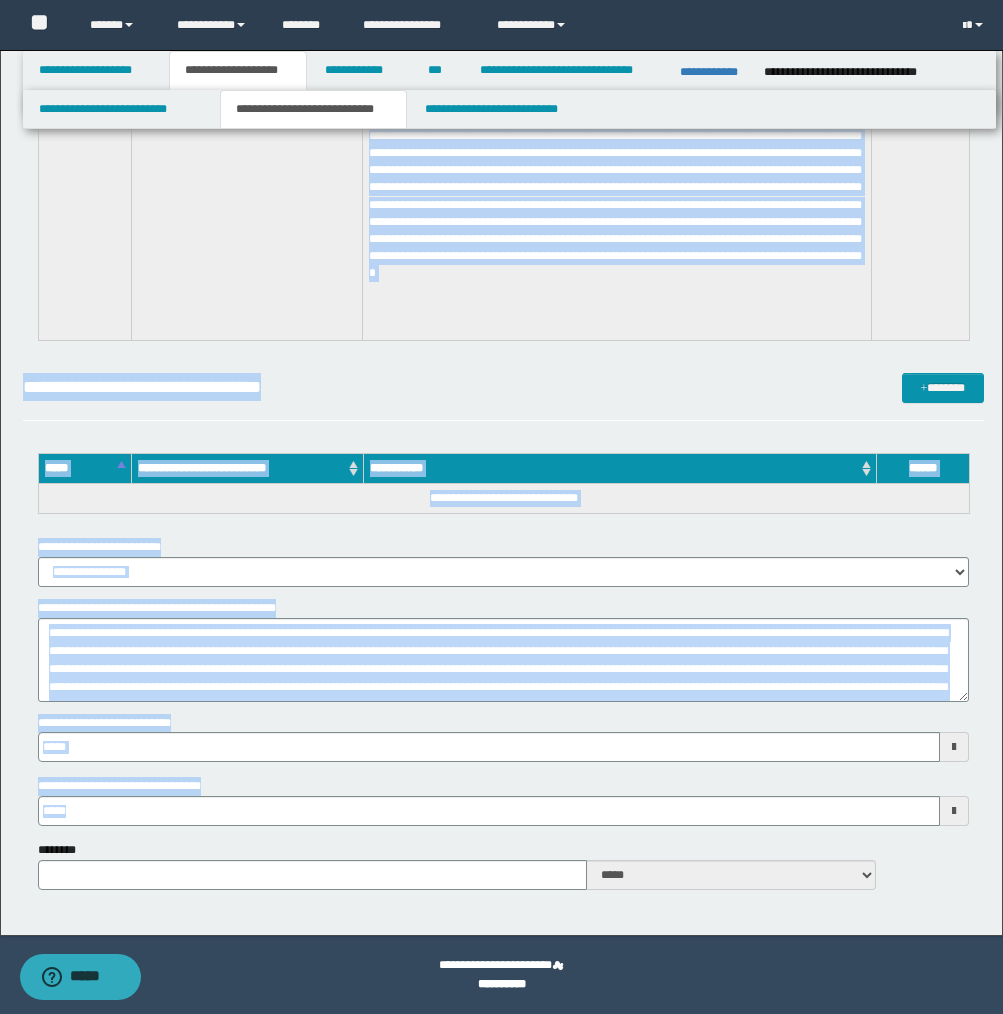 type 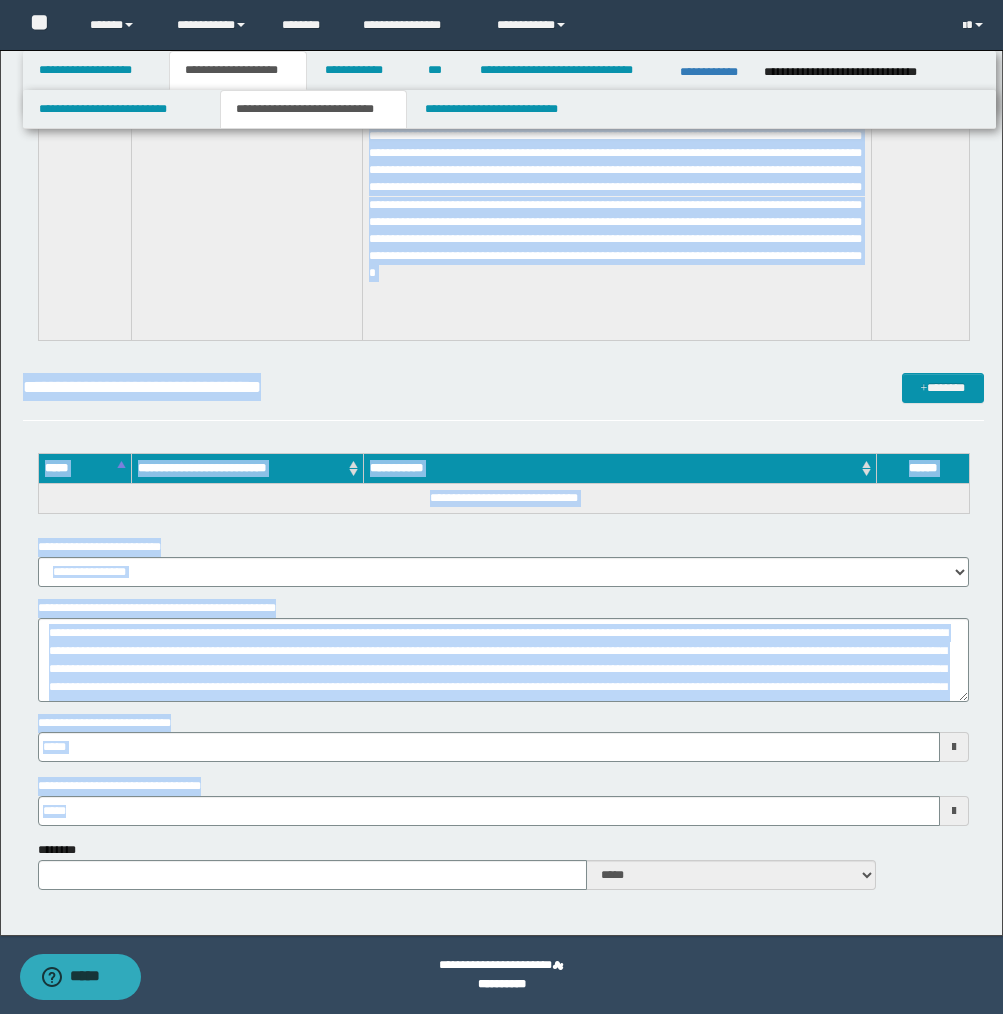 type 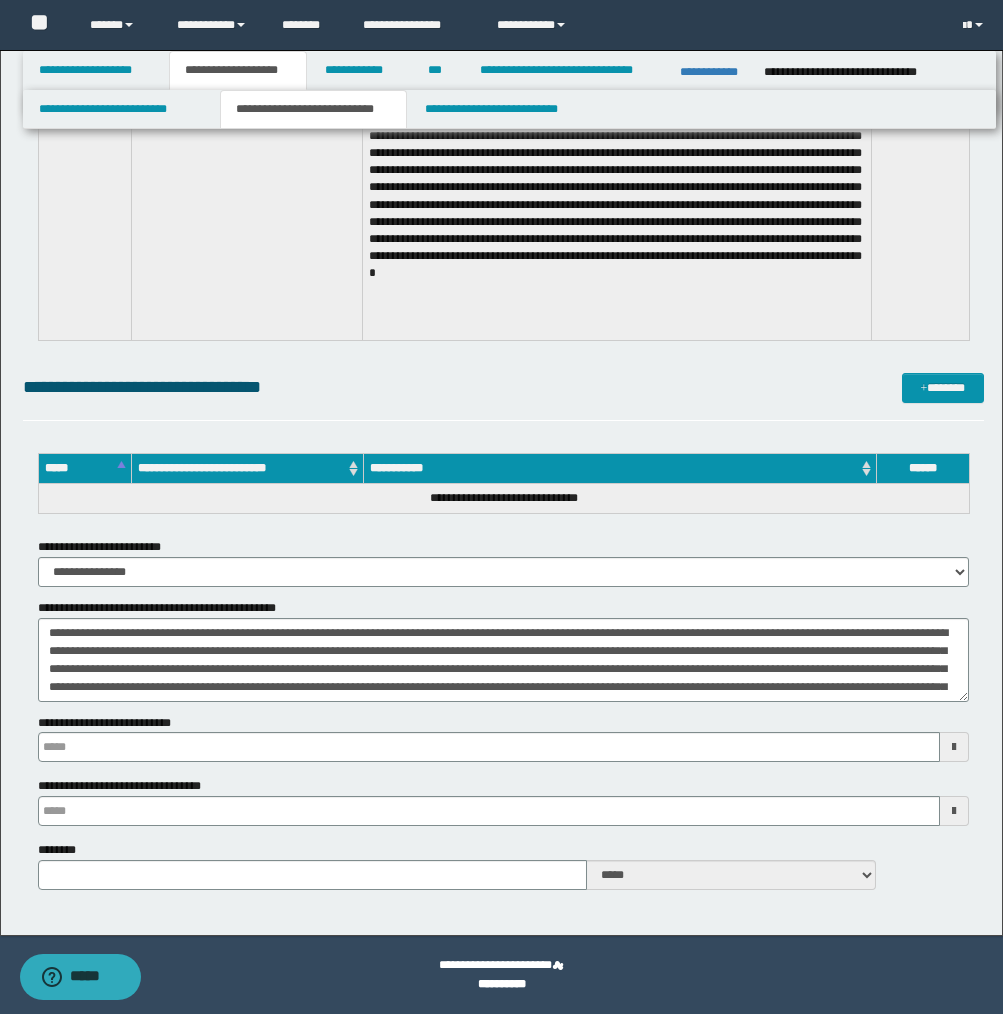 drag, startPoint x: 44, startPoint y: 388, endPoint x: 440, endPoint y: 353, distance: 397.5437 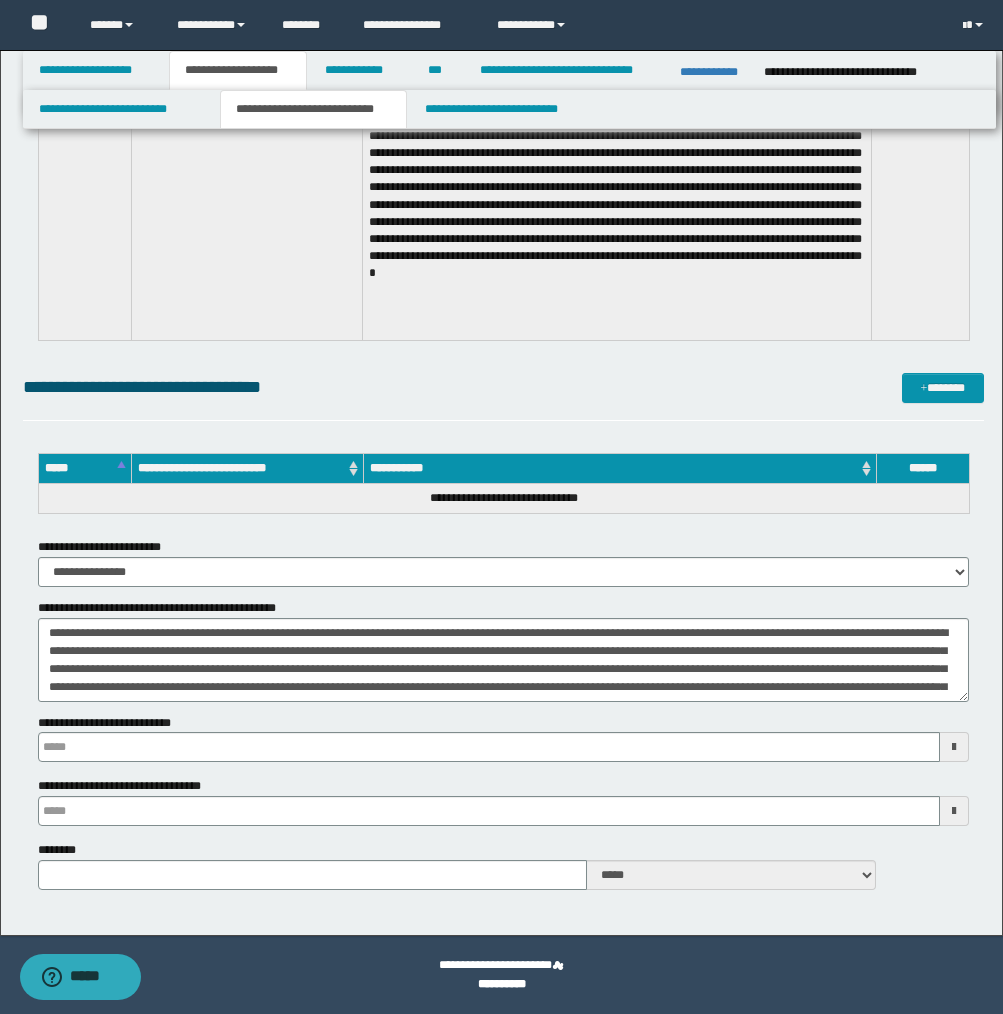 click on "**********" at bounding box center [503, -3608] 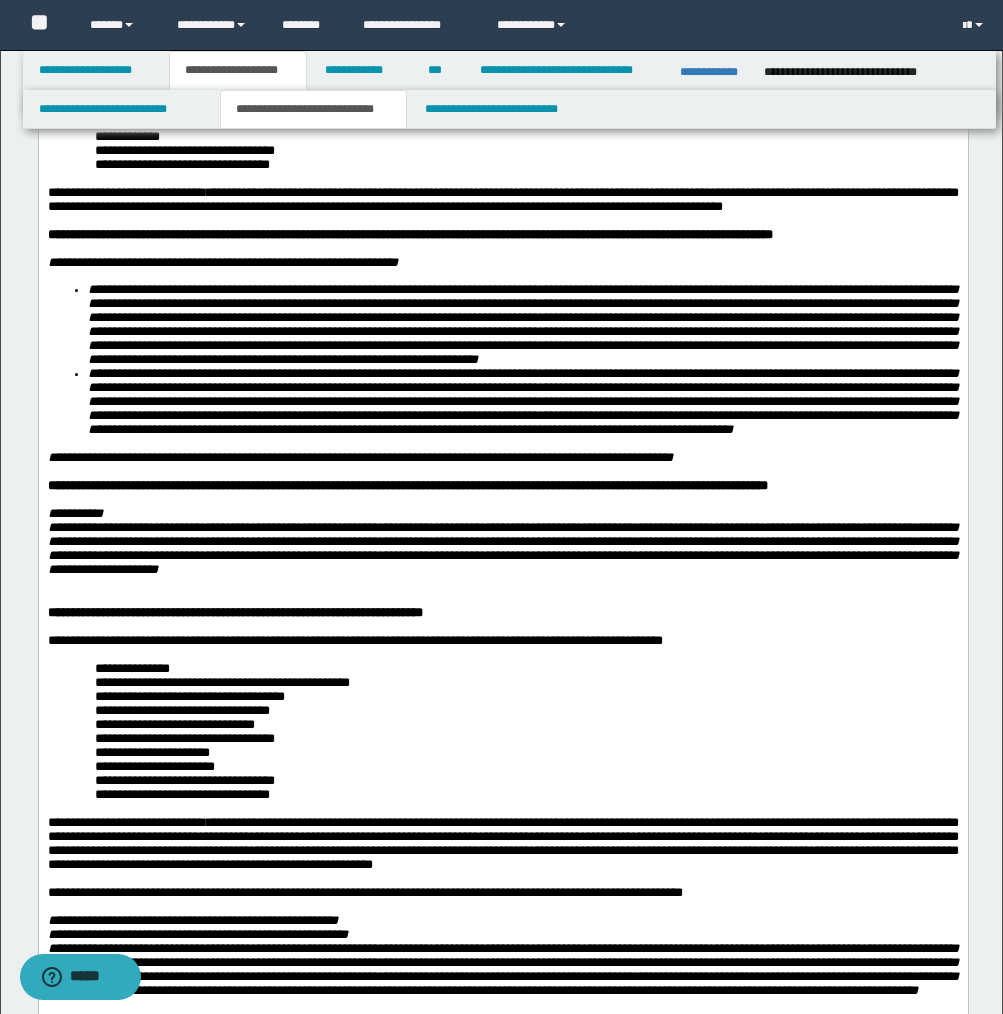 scroll, scrollTop: 0, scrollLeft: 0, axis: both 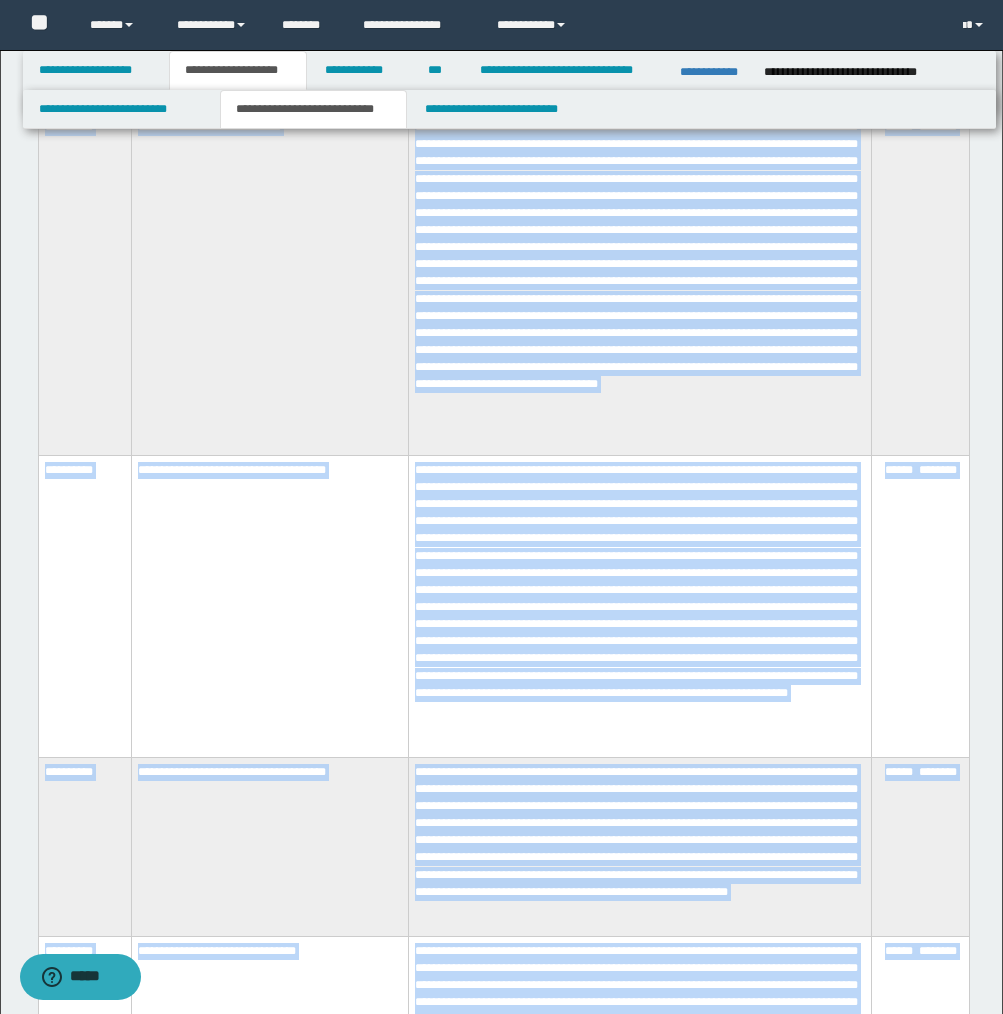 click at bounding box center [640, 284] 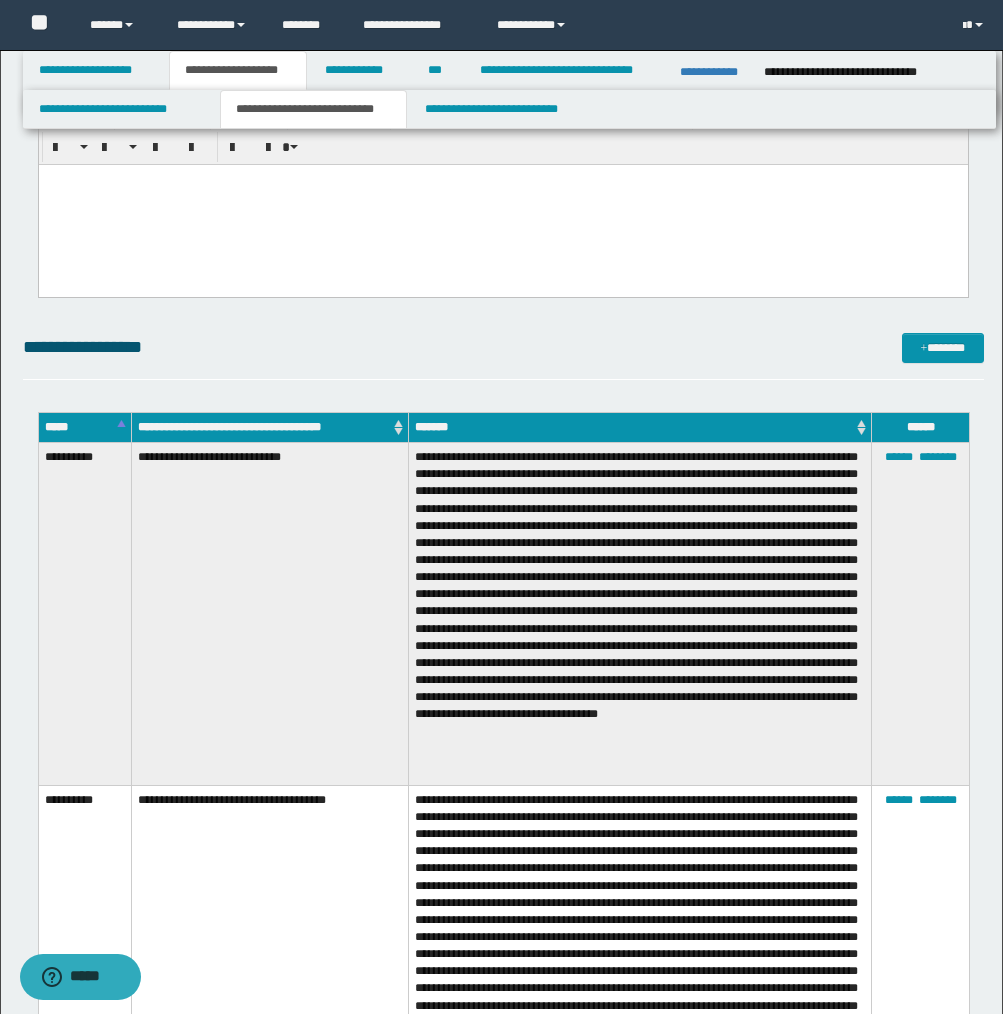 scroll, scrollTop: 2605, scrollLeft: 0, axis: vertical 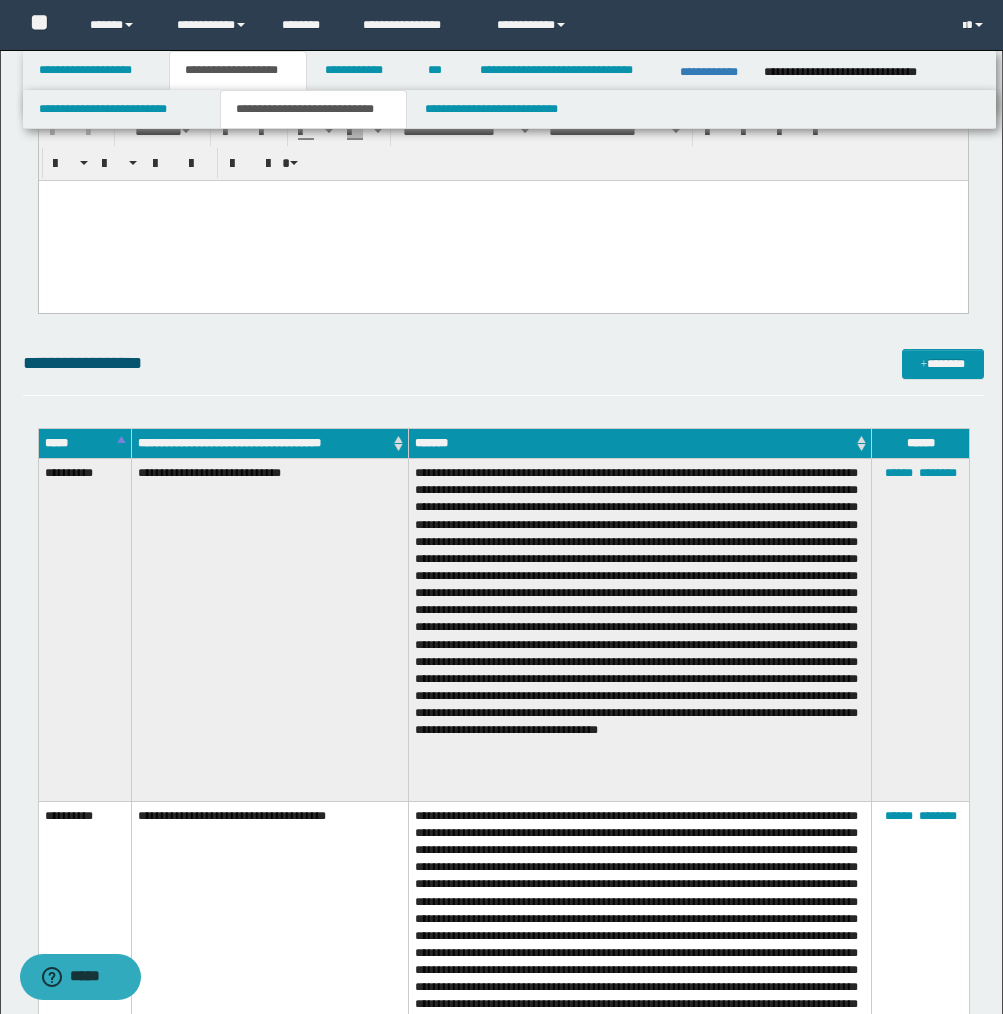 click on "**********" at bounding box center (84, 630) 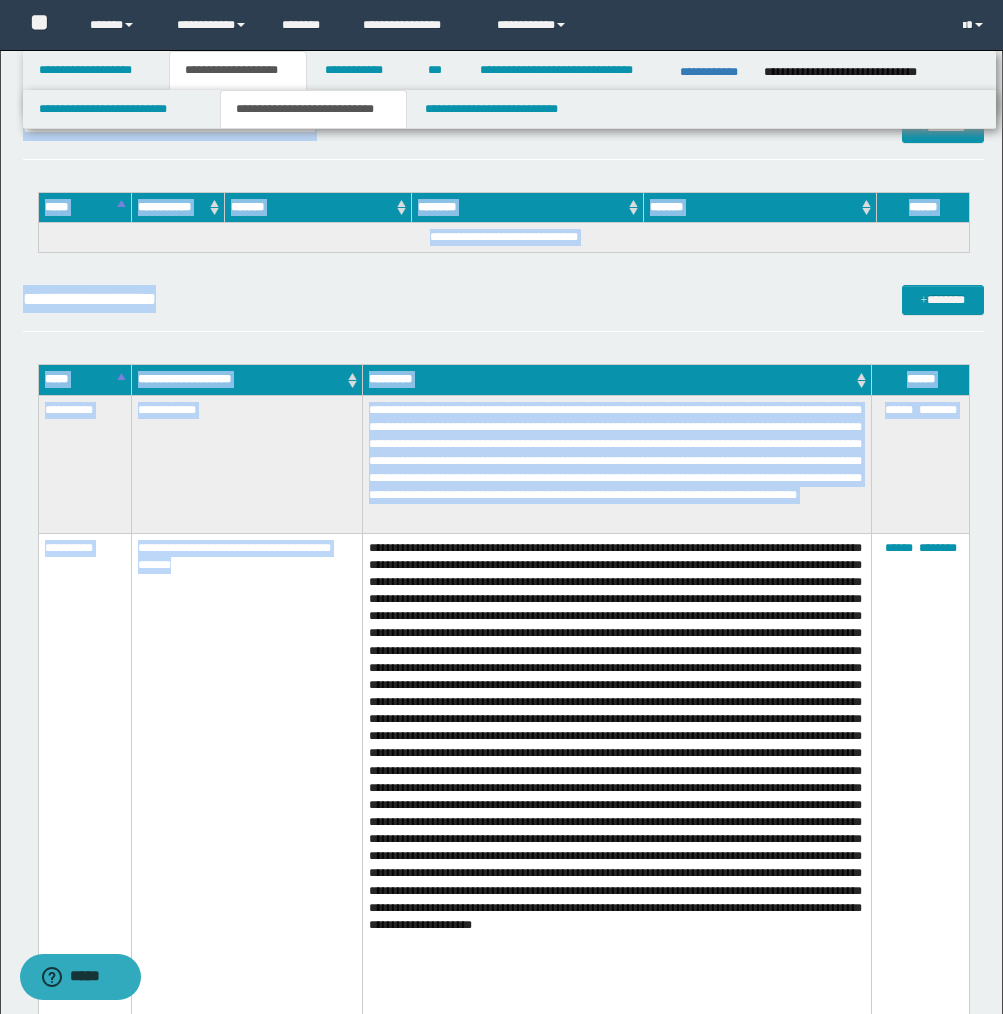 scroll, scrollTop: 6752, scrollLeft: 0, axis: vertical 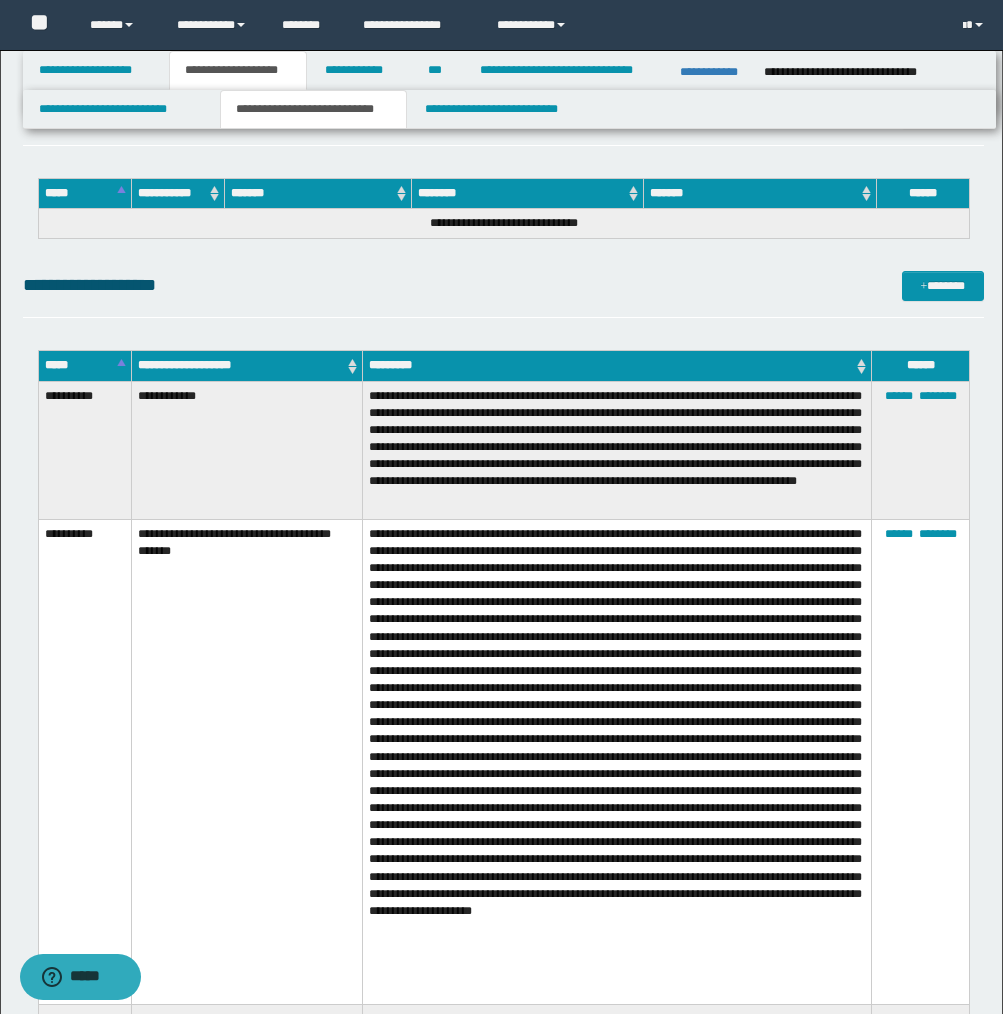 drag, startPoint x: 44, startPoint y: 469, endPoint x: 365, endPoint y: 138, distance: 461.08783 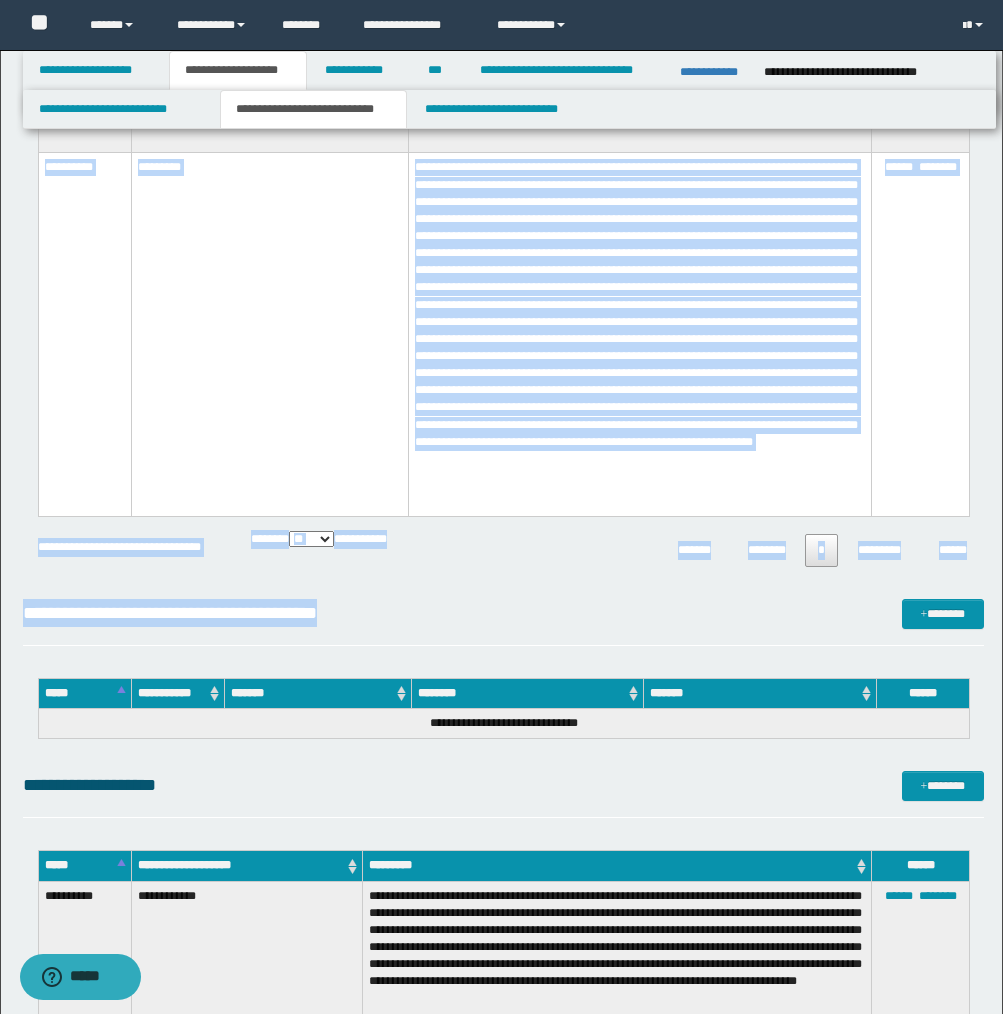 scroll, scrollTop: 6225, scrollLeft: 0, axis: vertical 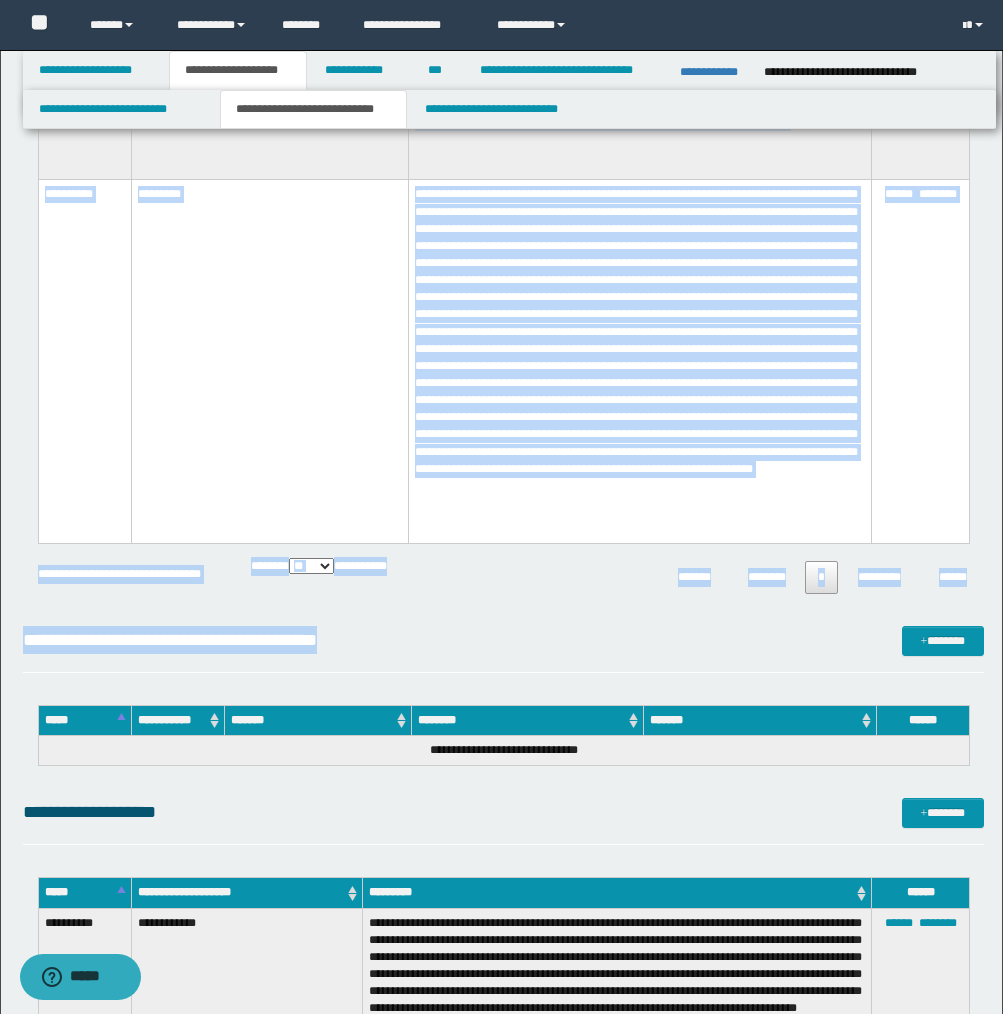 copy on "**********" 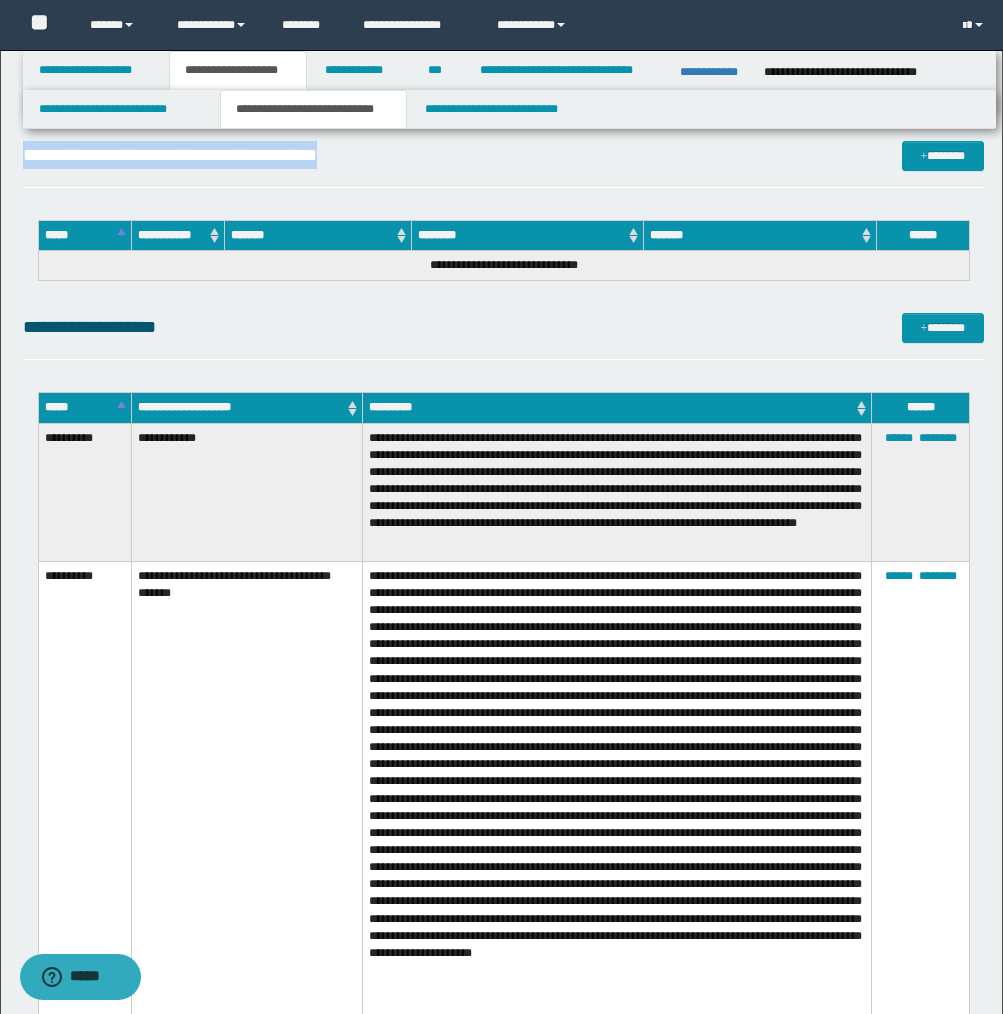 scroll, scrollTop: 6691, scrollLeft: 0, axis: vertical 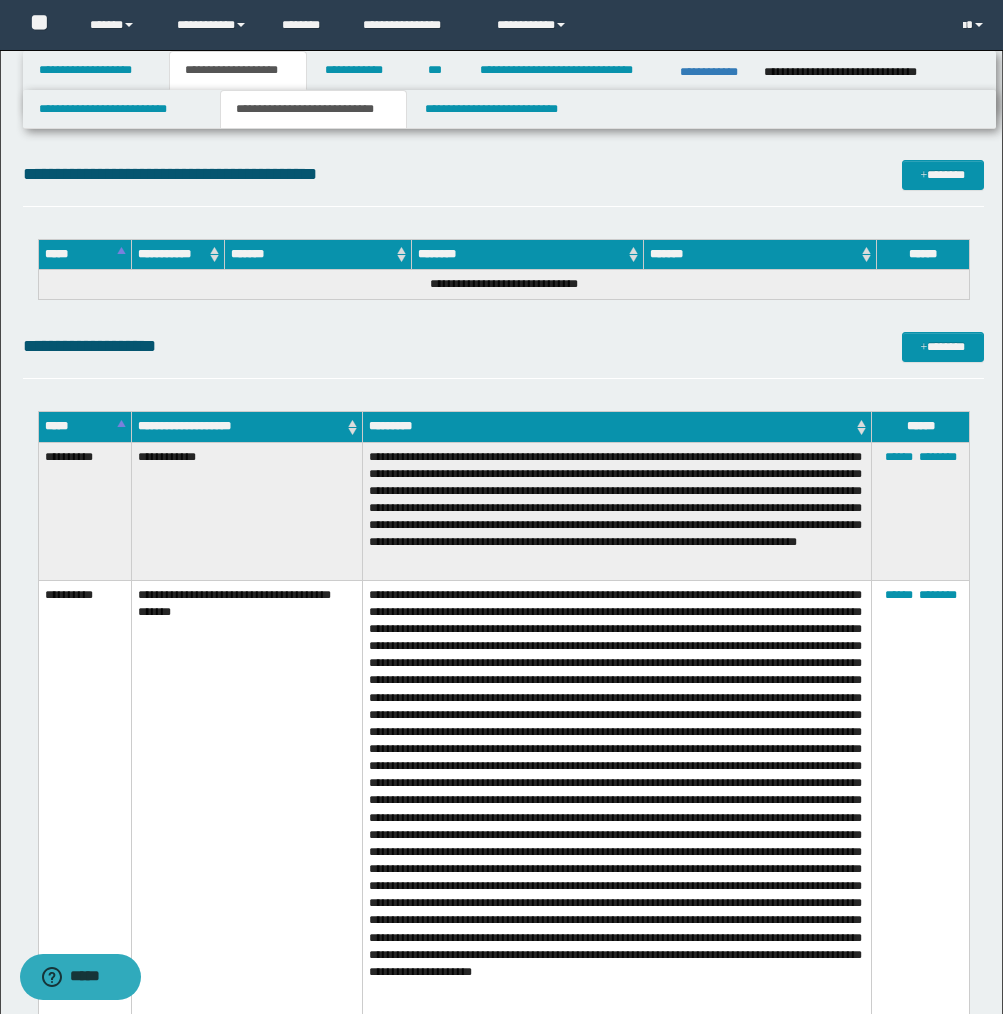 click on "**********" at bounding box center (84, 511) 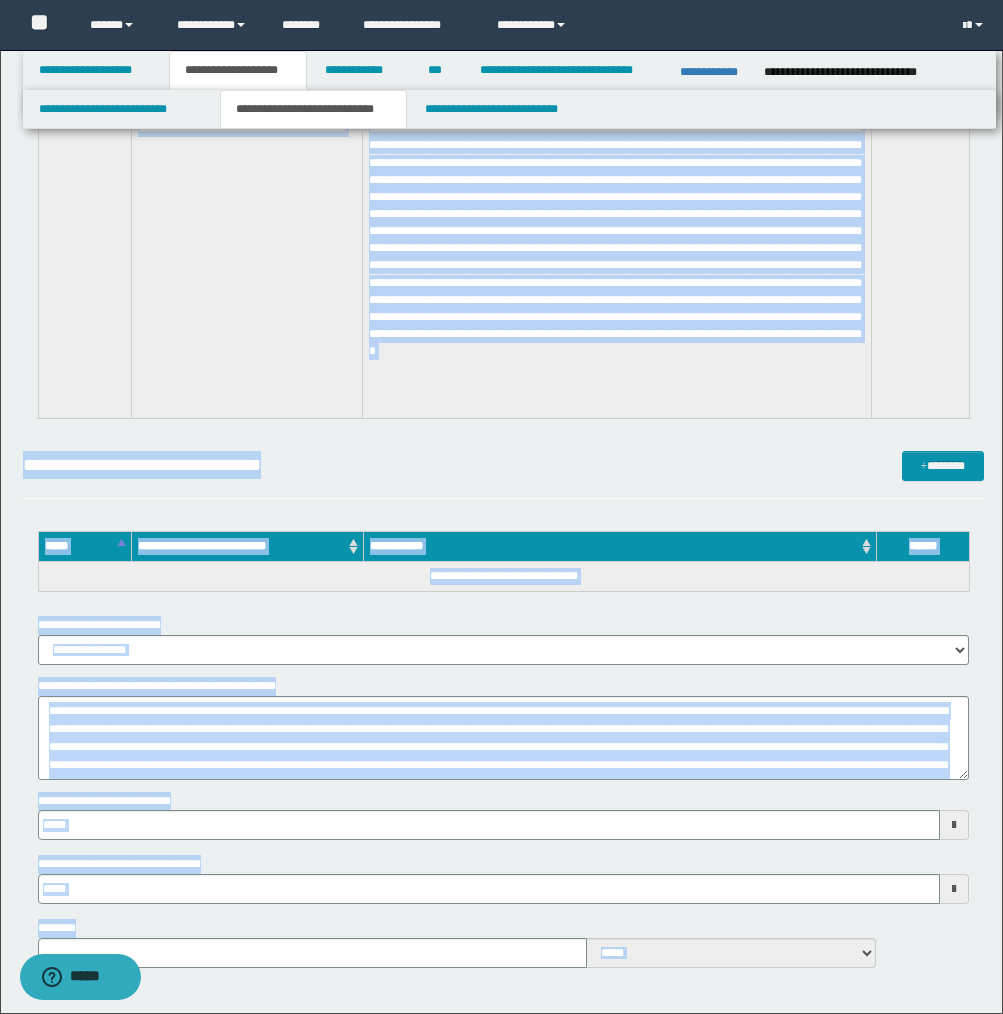 scroll, scrollTop: 8280, scrollLeft: 0, axis: vertical 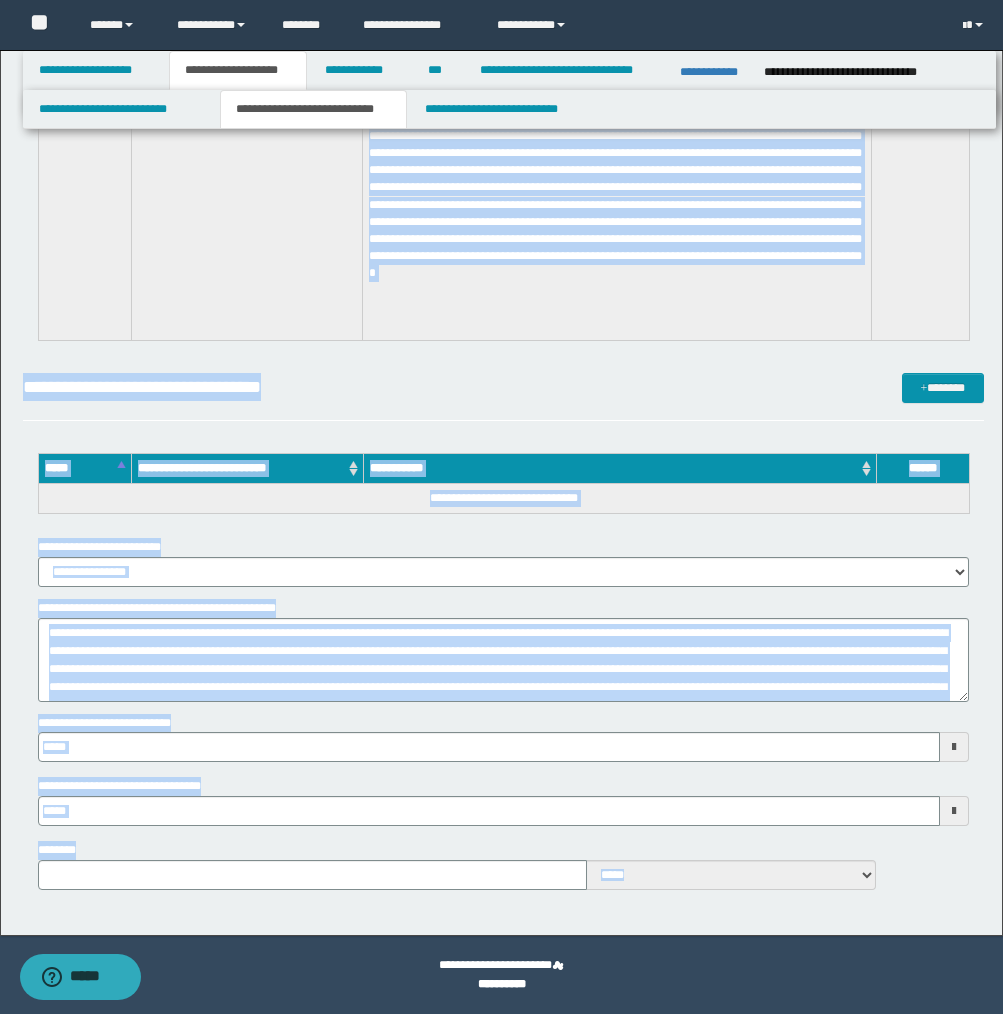 type 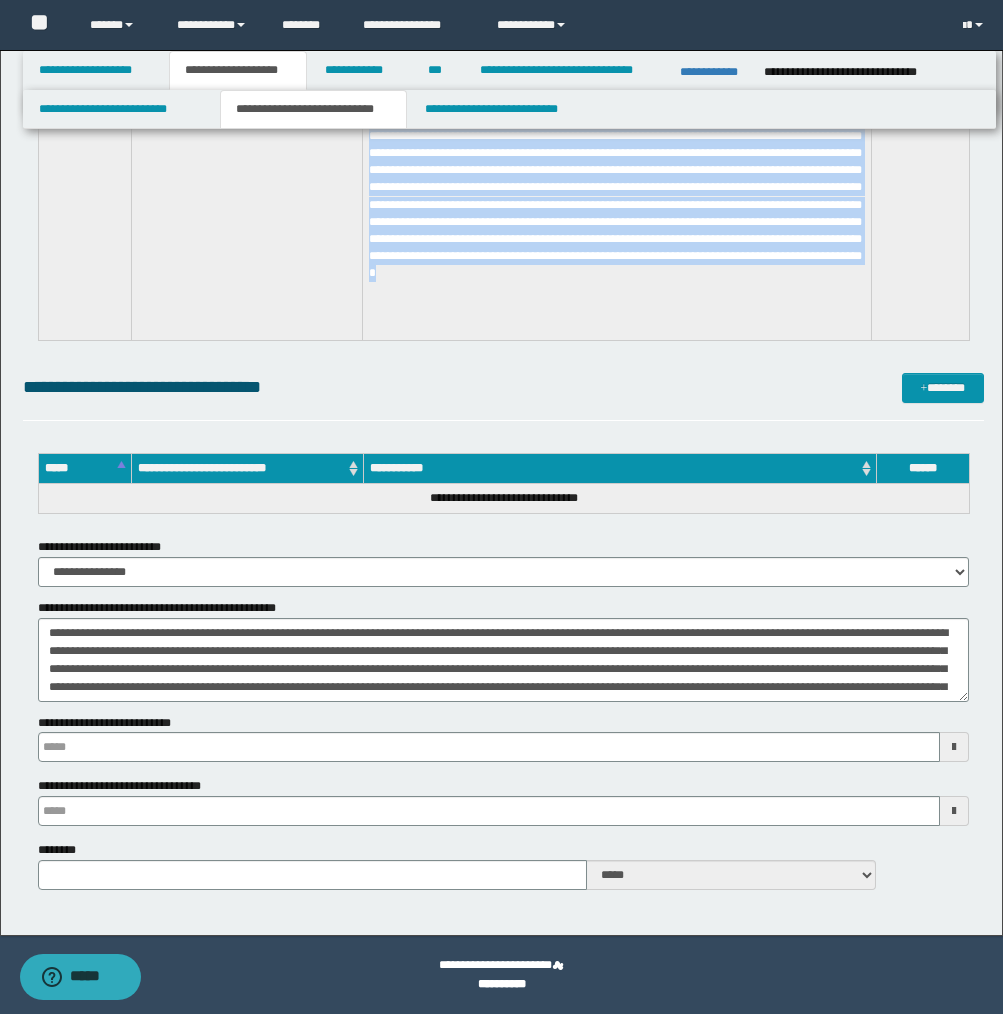 drag, startPoint x: 45, startPoint y: 456, endPoint x: 415, endPoint y: 328, distance: 391.515 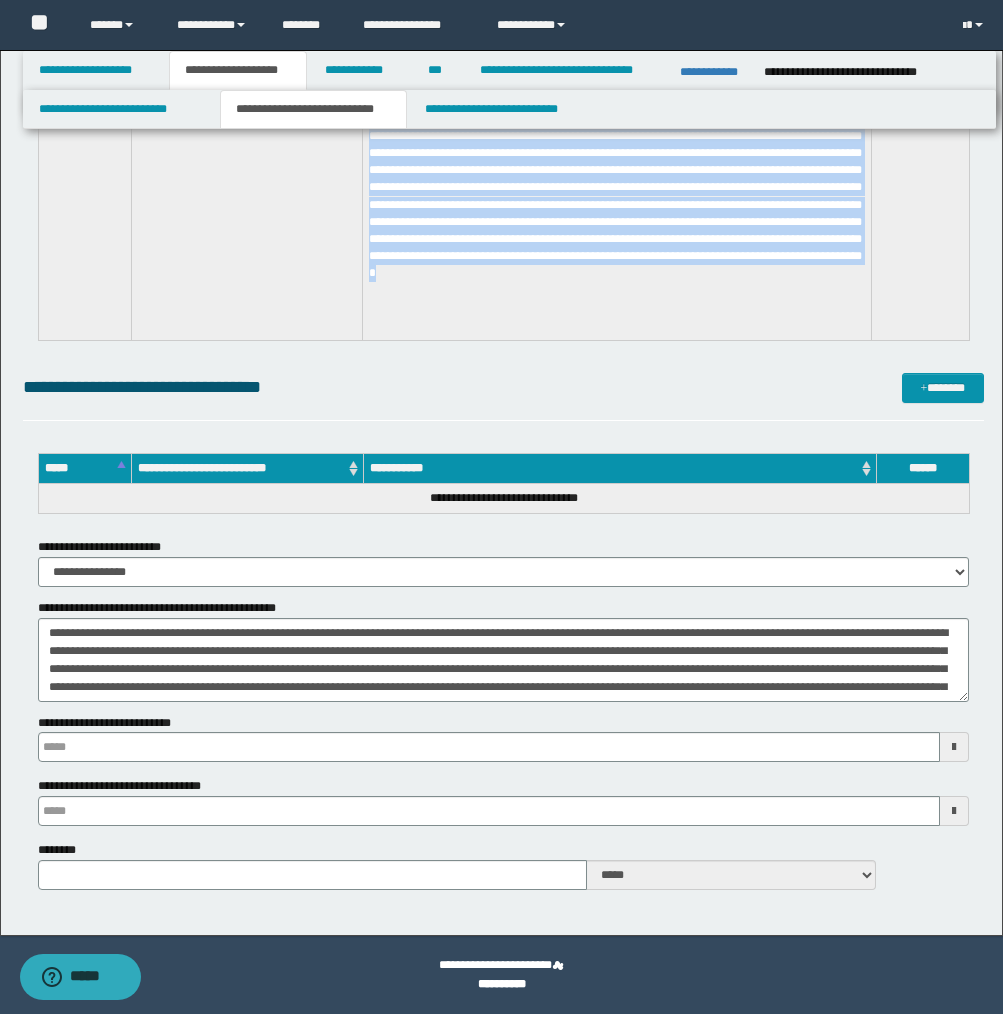 click on "**********" at bounding box center (503, -403) 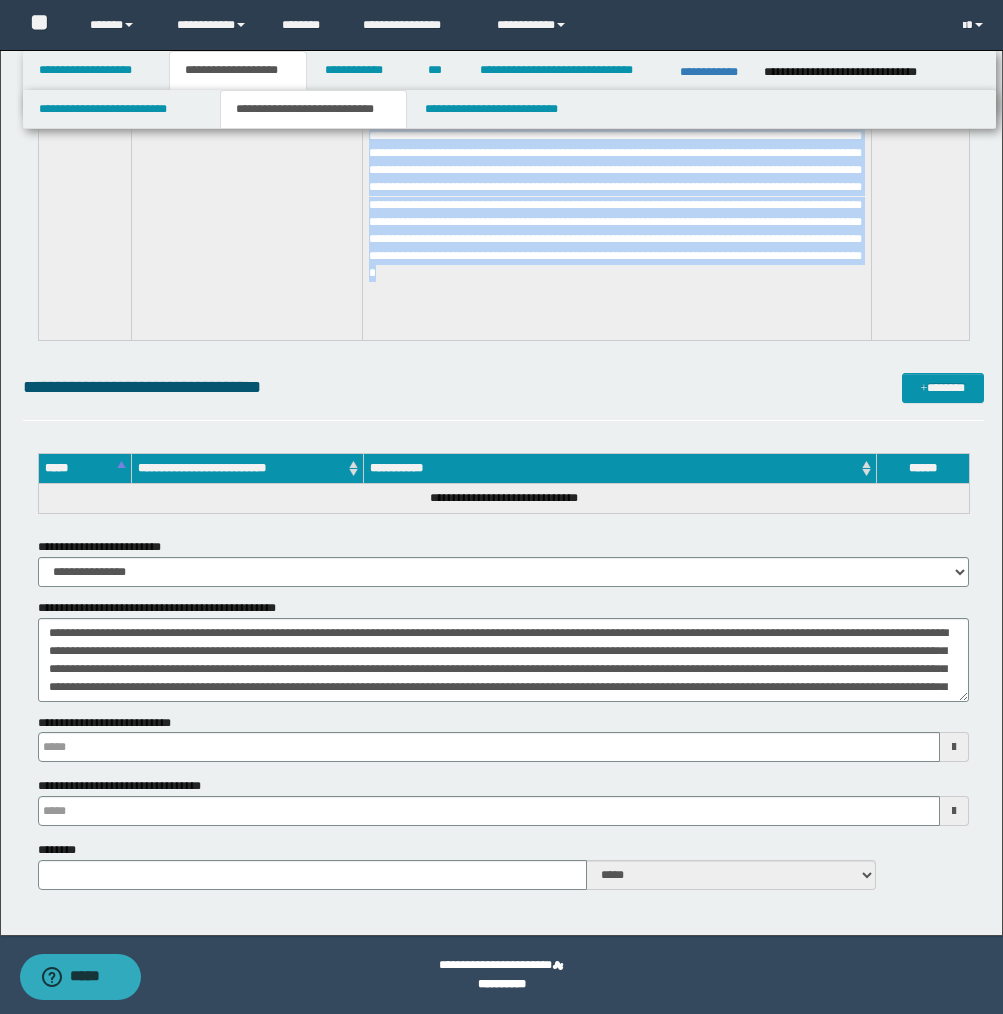 copy on "**********" 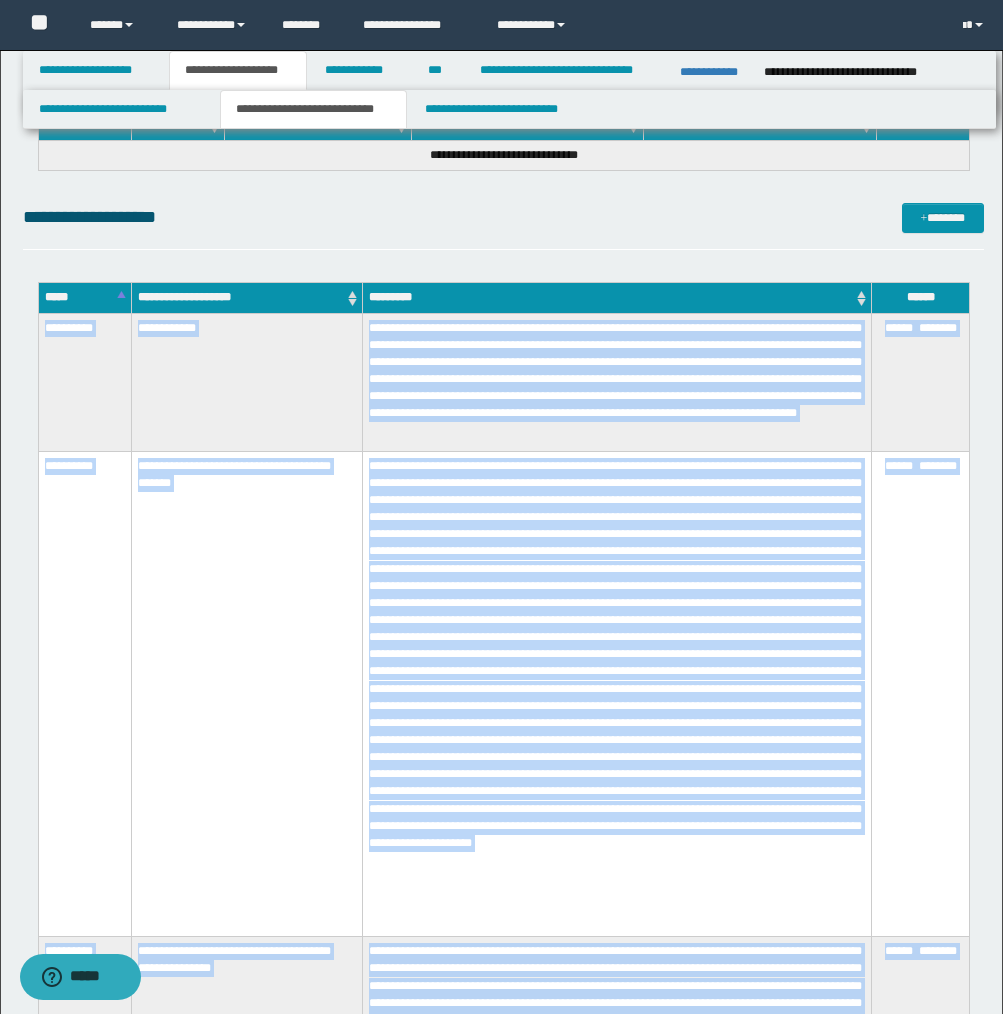 scroll, scrollTop: 6797, scrollLeft: 0, axis: vertical 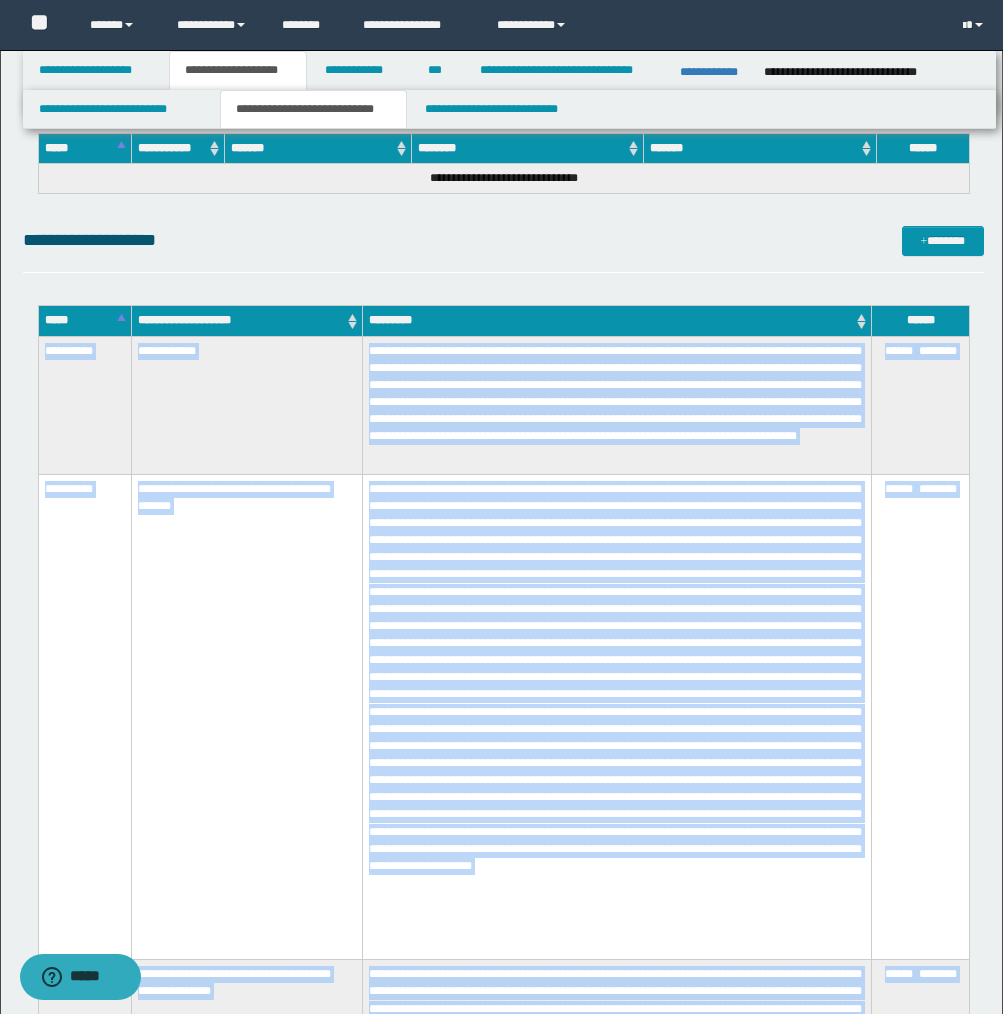 click on "**********" at bounding box center [616, 405] 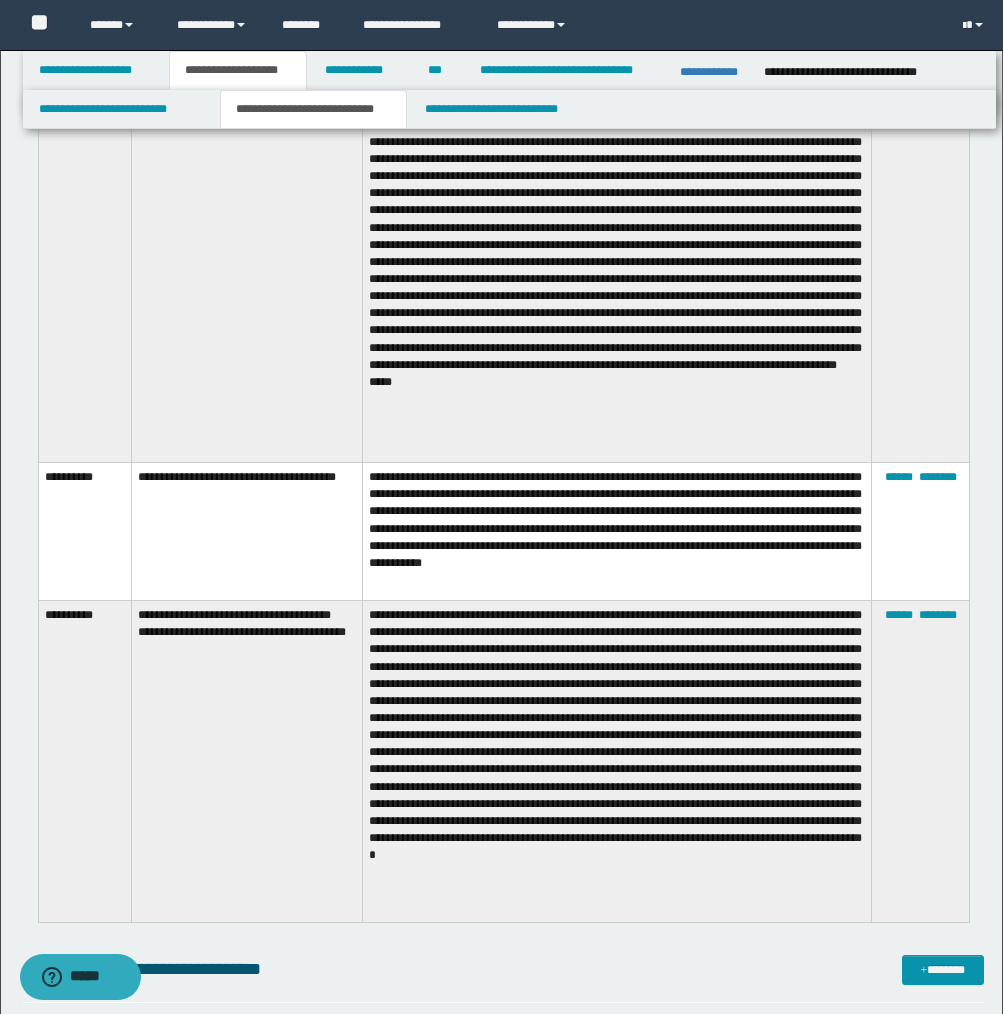 scroll, scrollTop: 8280, scrollLeft: 0, axis: vertical 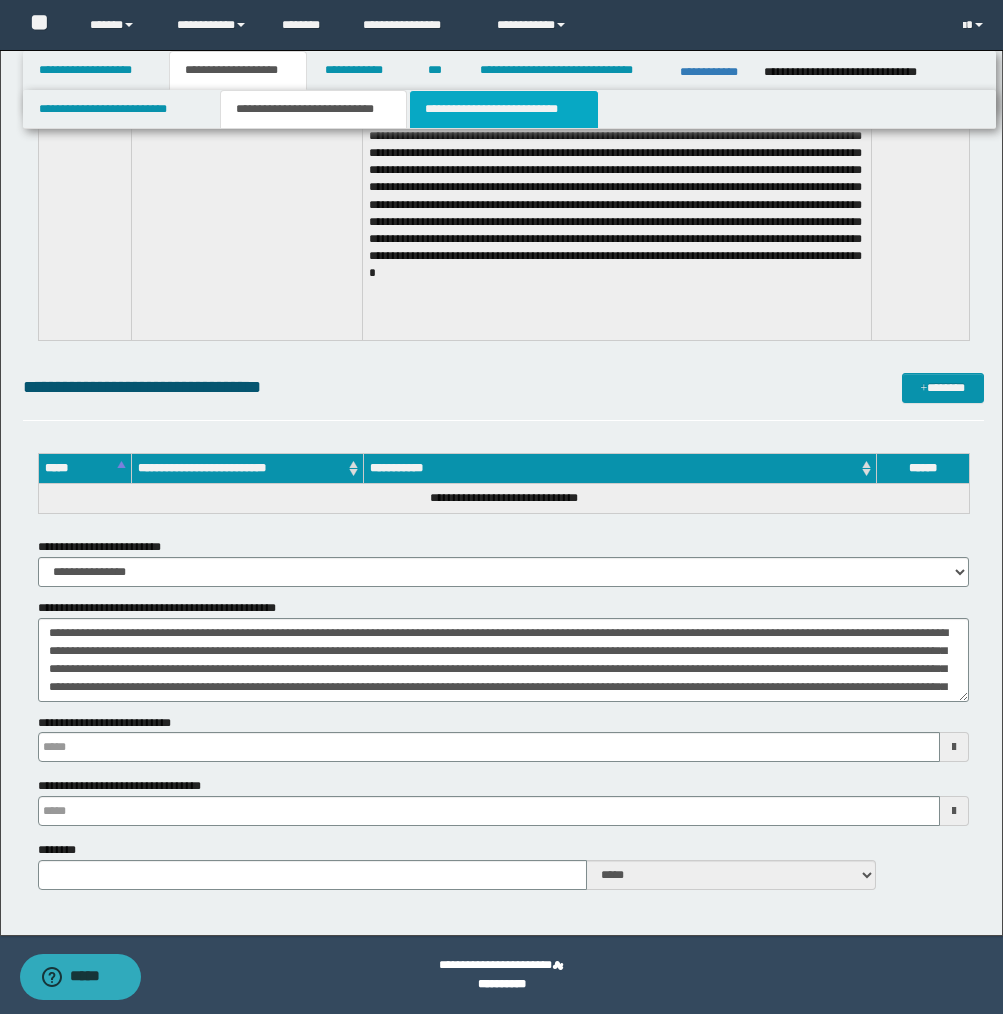 click on "**********" at bounding box center [504, 109] 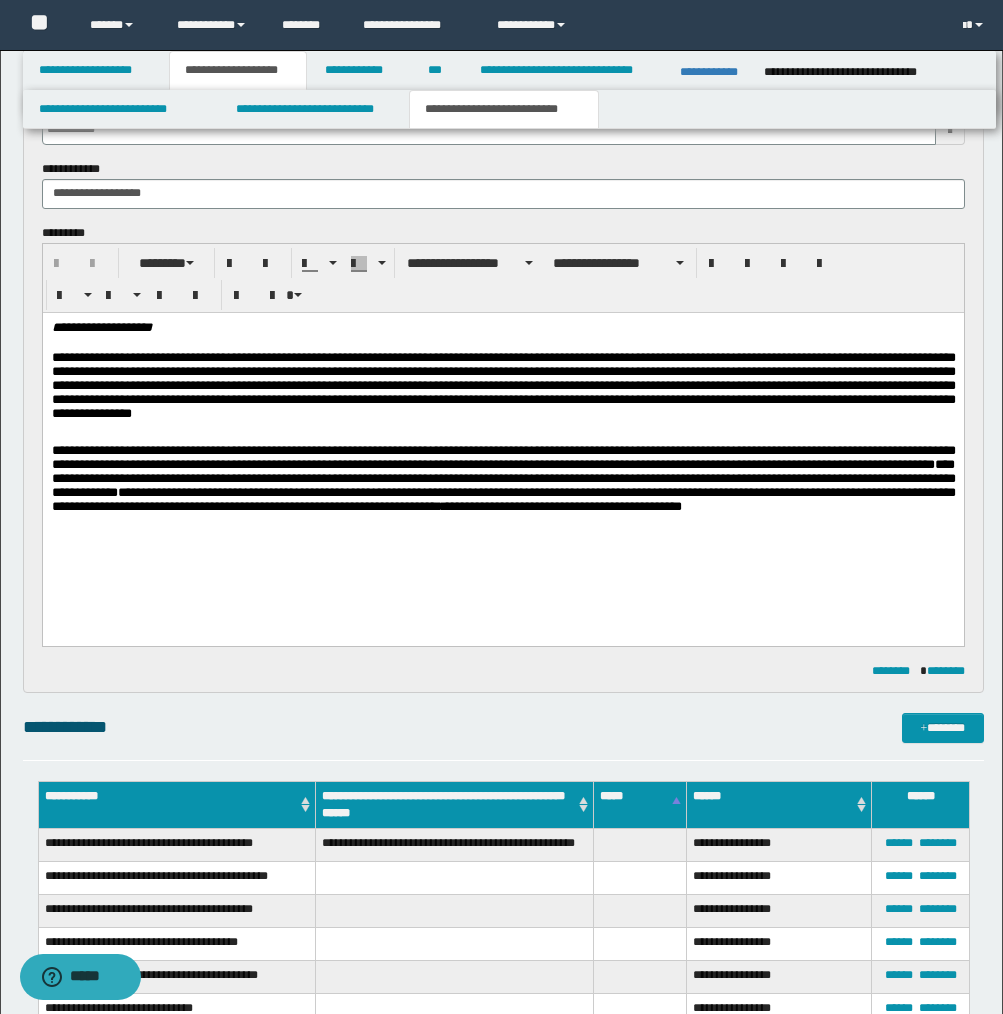 scroll, scrollTop: 660, scrollLeft: 0, axis: vertical 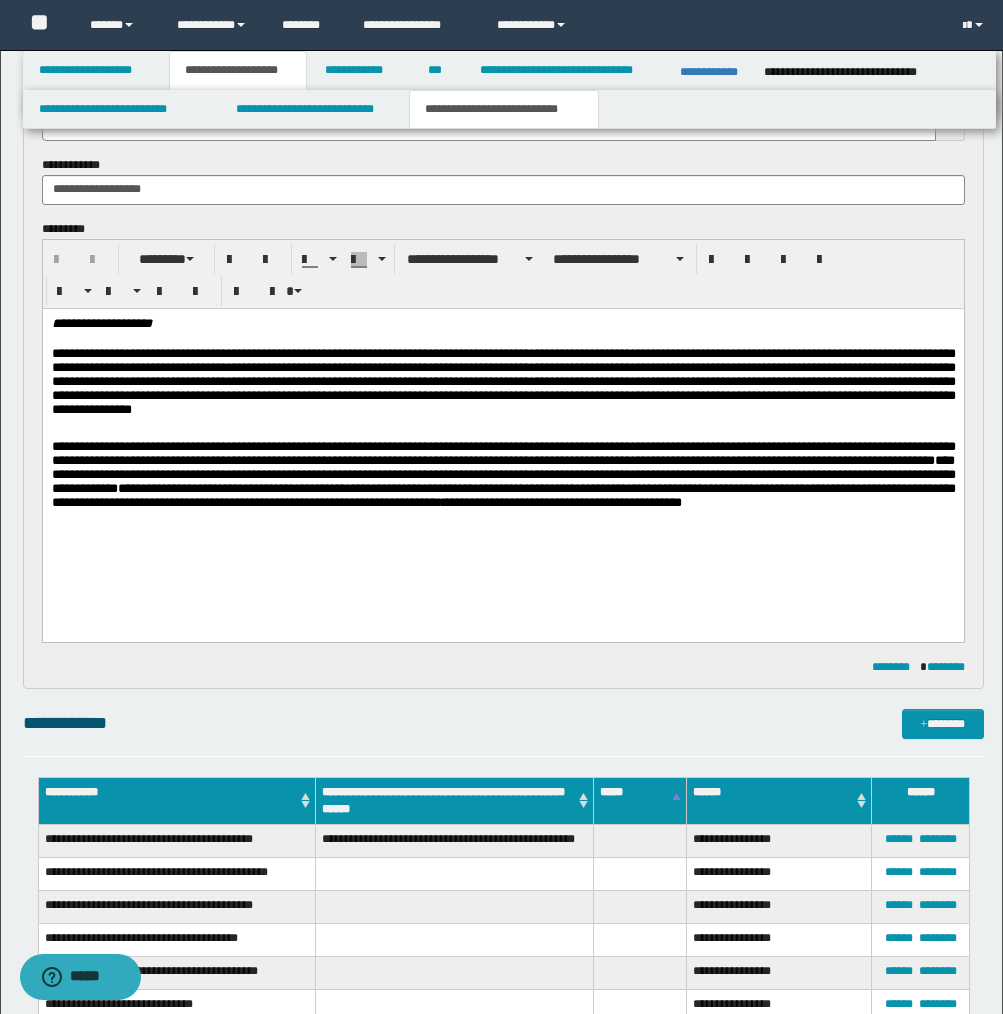 click on "**********" at bounding box center [503, 385] 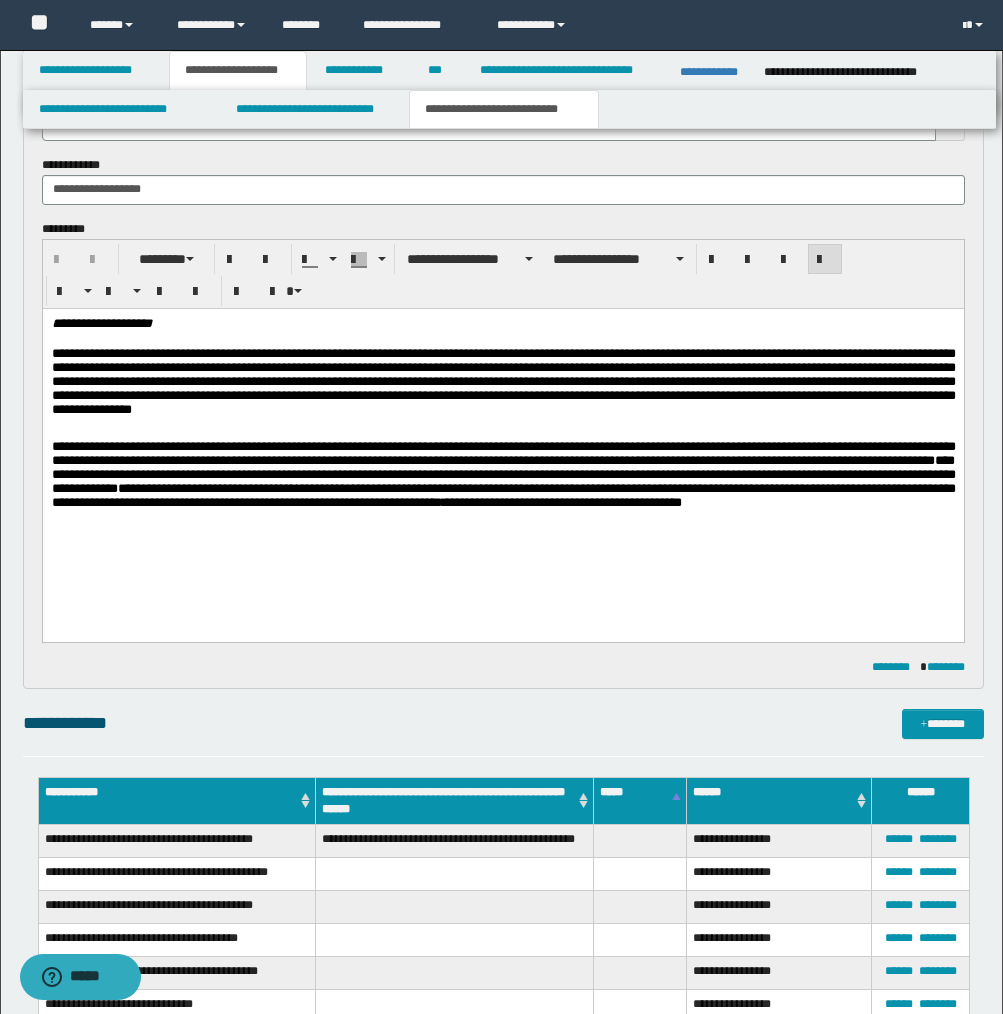 scroll, scrollTop: 657, scrollLeft: 0, axis: vertical 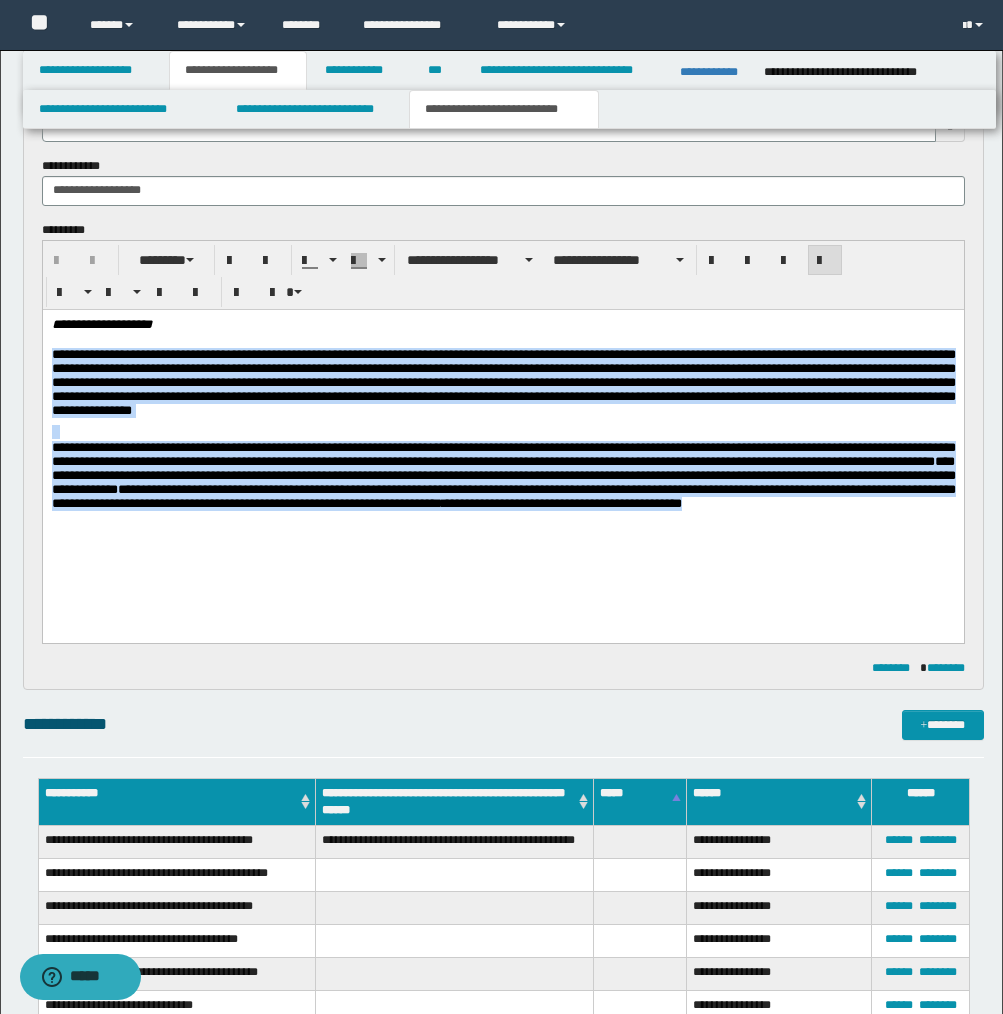 drag, startPoint x: 52, startPoint y: 356, endPoint x: 194, endPoint y: 495, distance: 198.70833 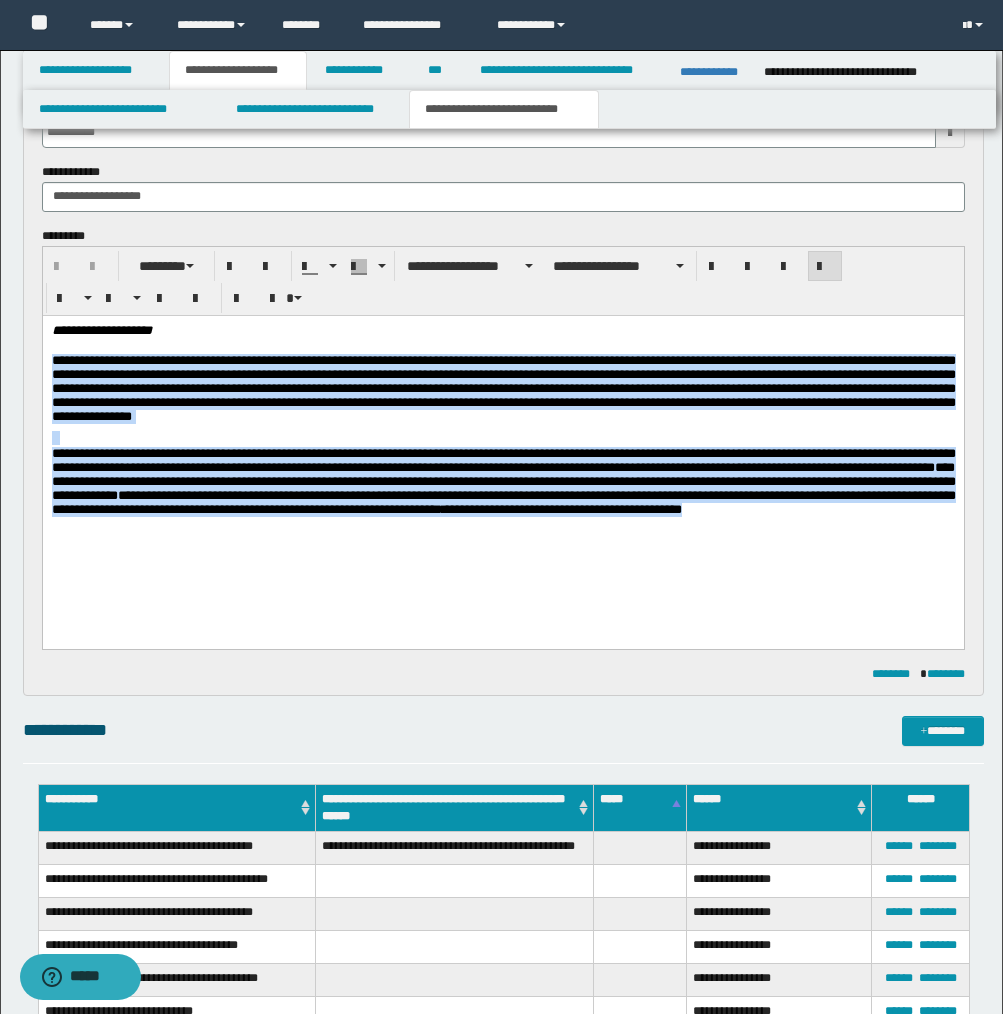 scroll, scrollTop: 652, scrollLeft: 0, axis: vertical 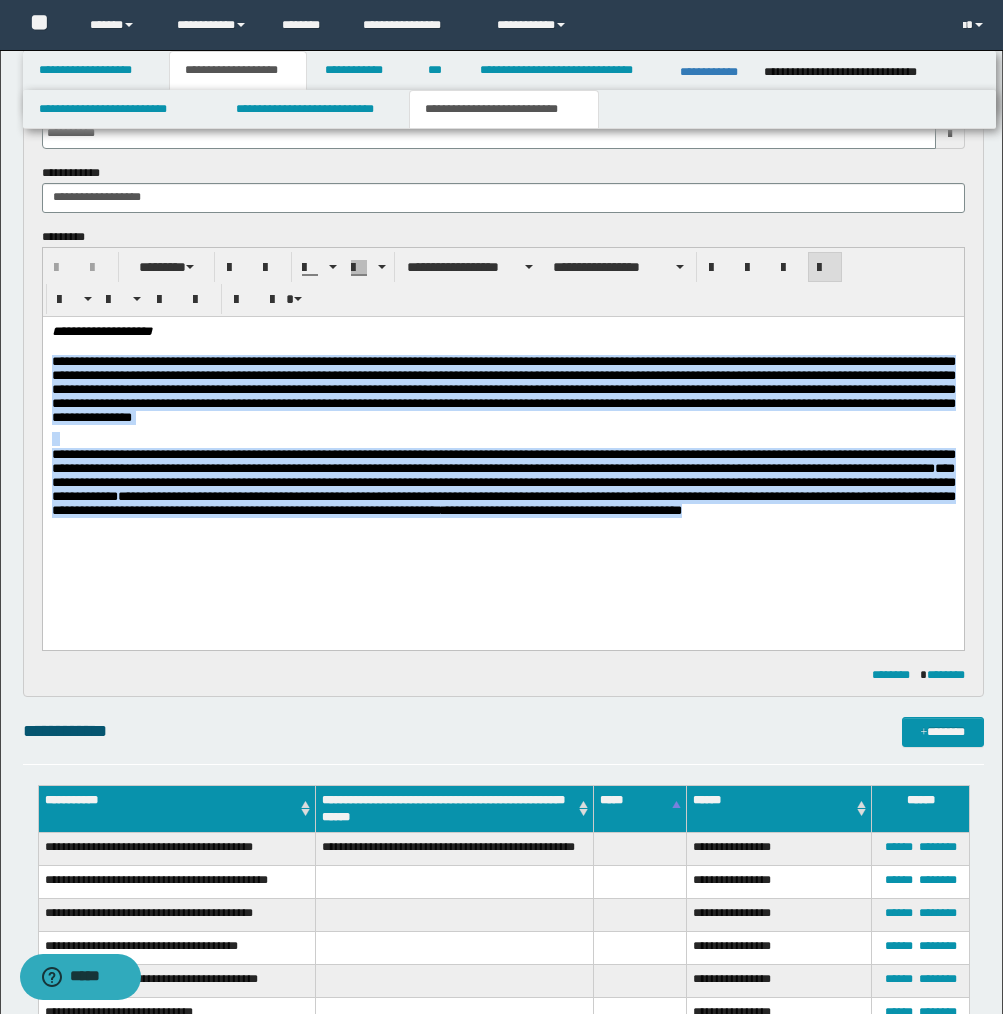 copy on "**********" 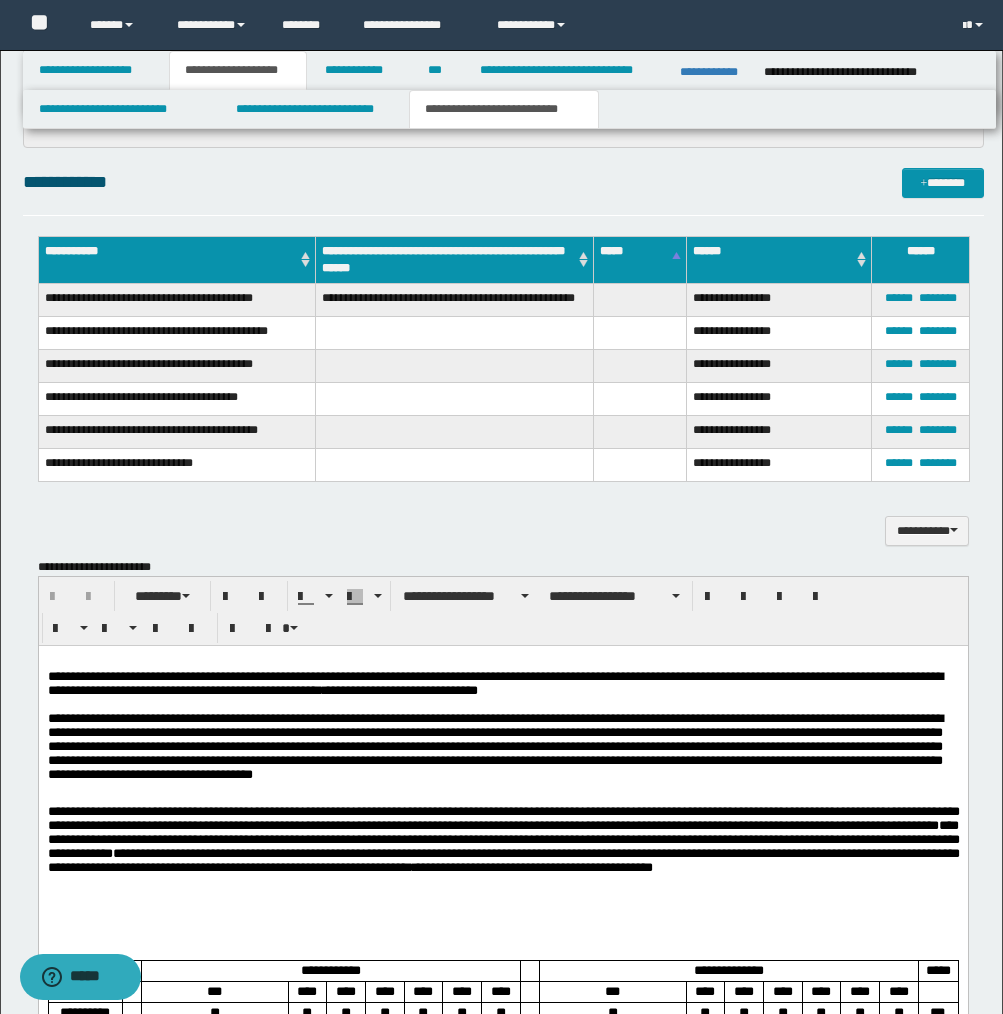 scroll, scrollTop: 1205, scrollLeft: 0, axis: vertical 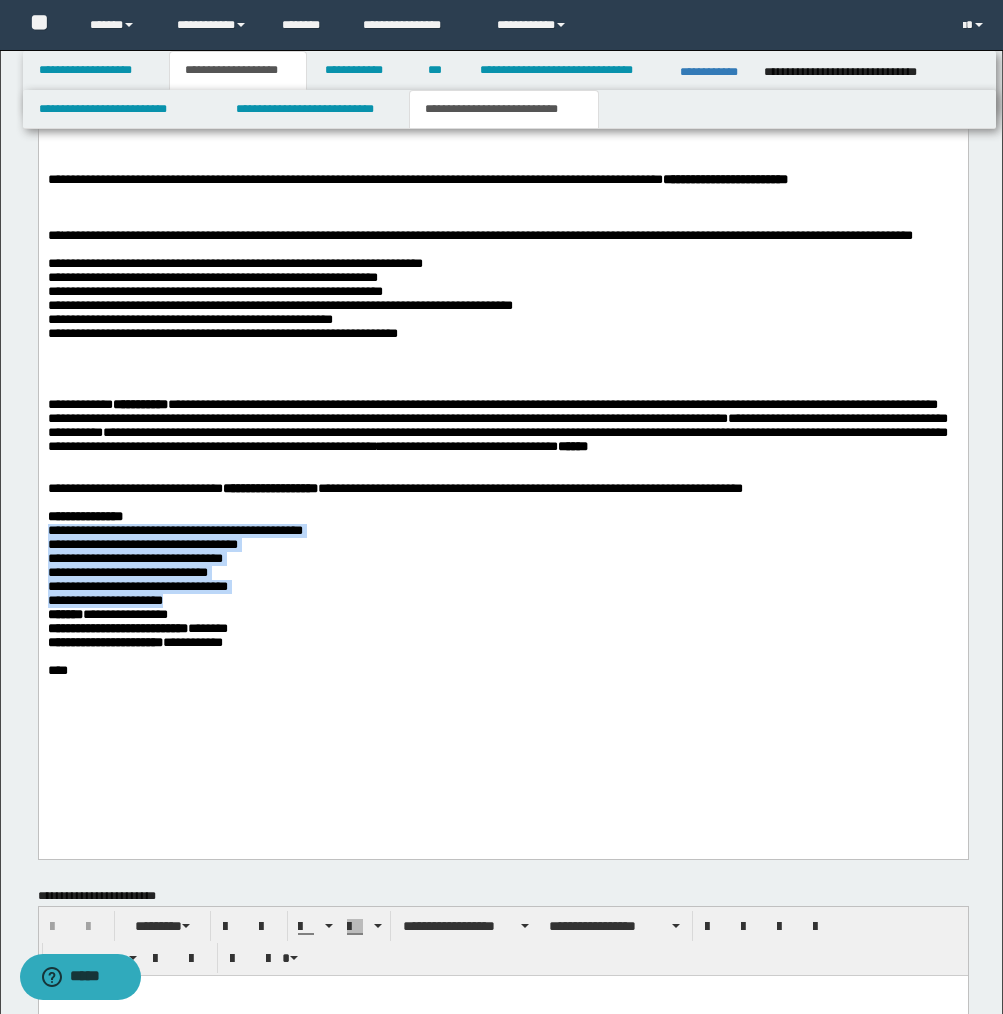 drag, startPoint x: 52, startPoint y: 590, endPoint x: 256, endPoint y: 663, distance: 216.66795 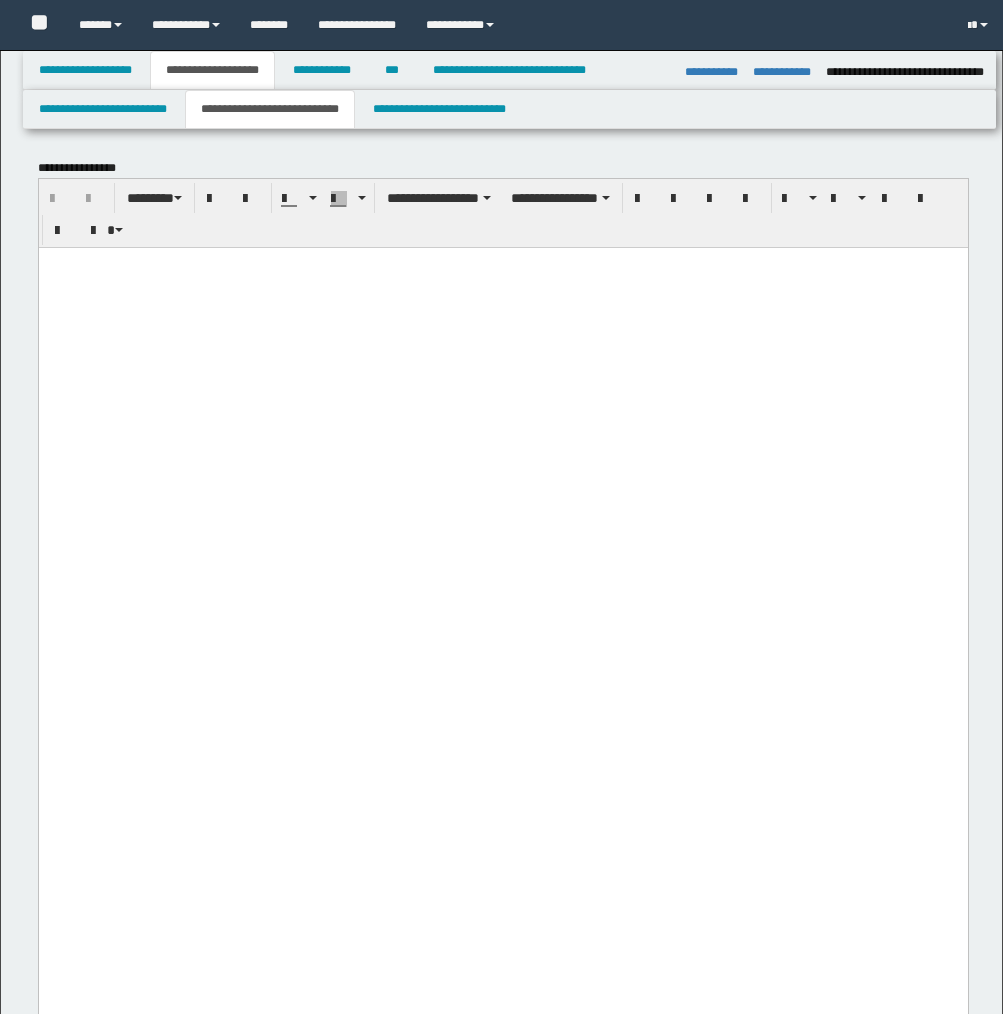 select on "*" 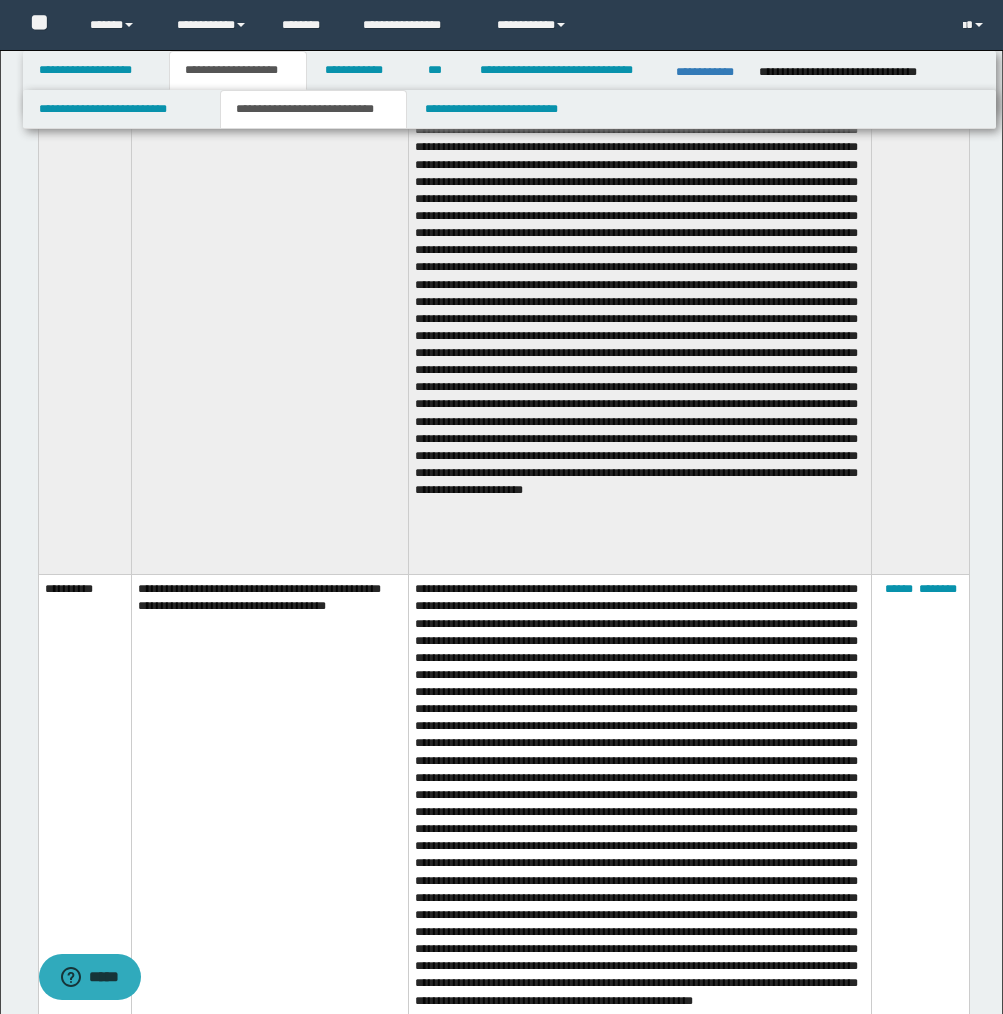 scroll, scrollTop: 0, scrollLeft: 0, axis: both 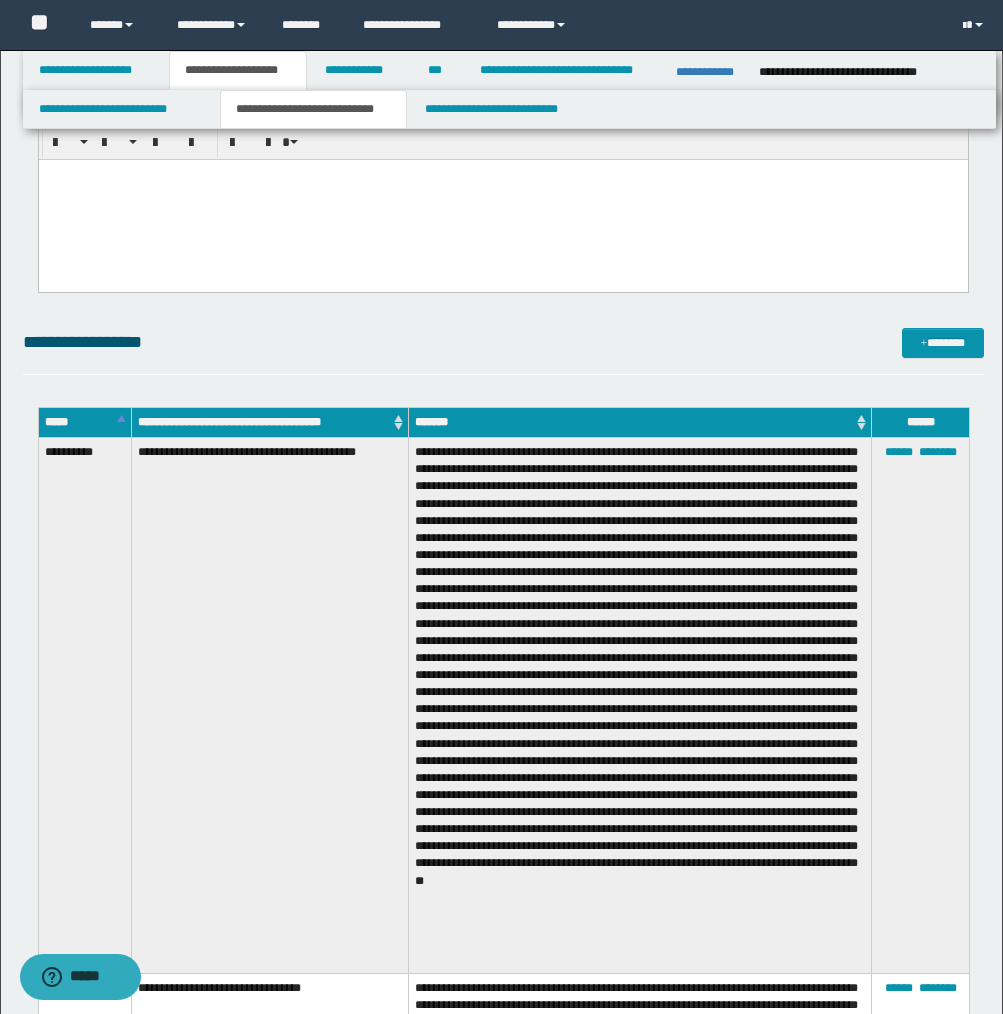 click on "**********" at bounding box center [84, 706] 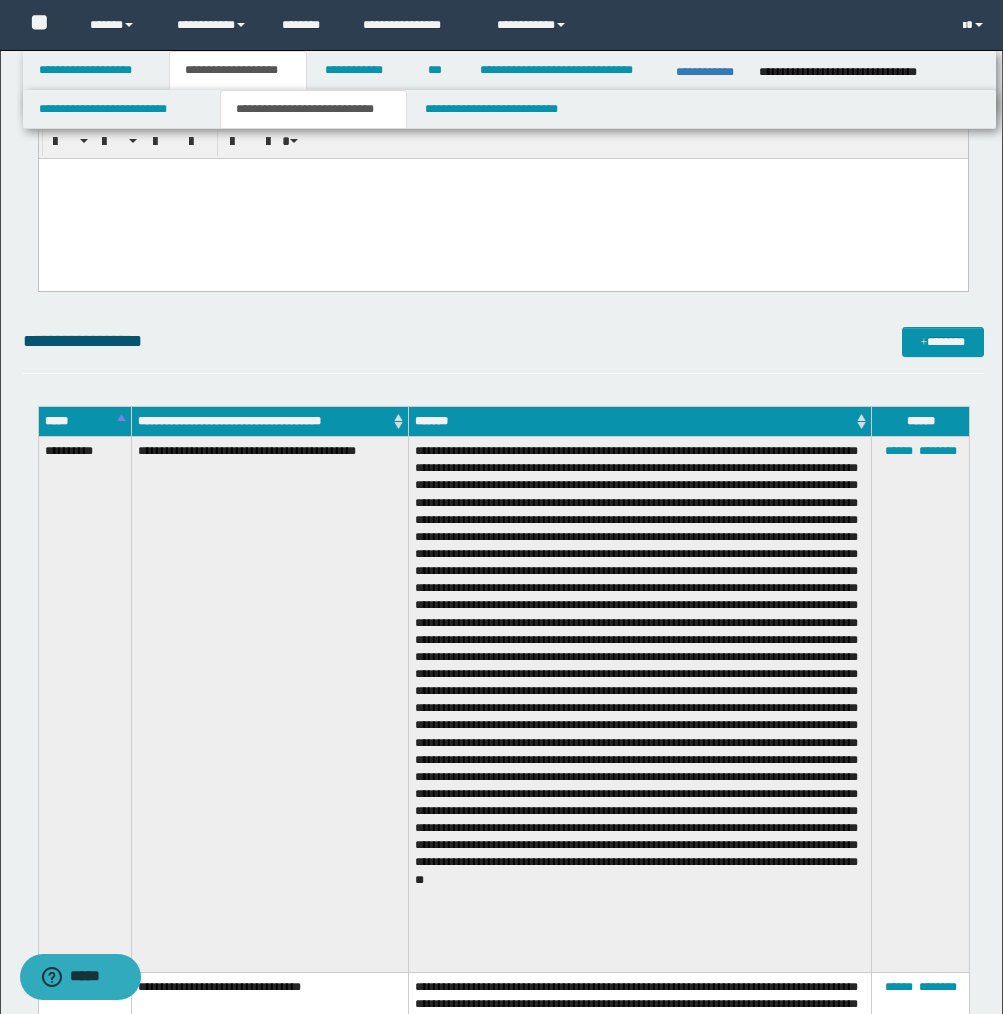 click at bounding box center (502, 198) 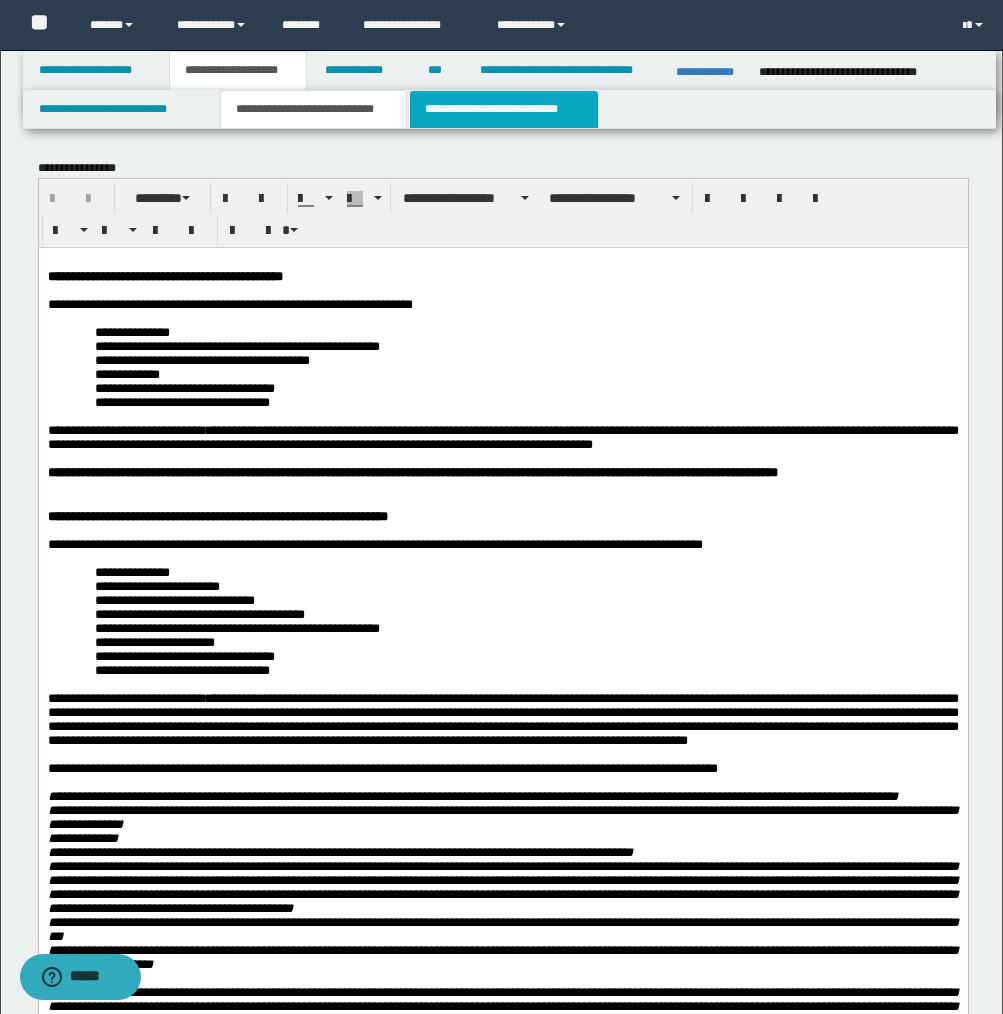 click on "**********" at bounding box center [504, 109] 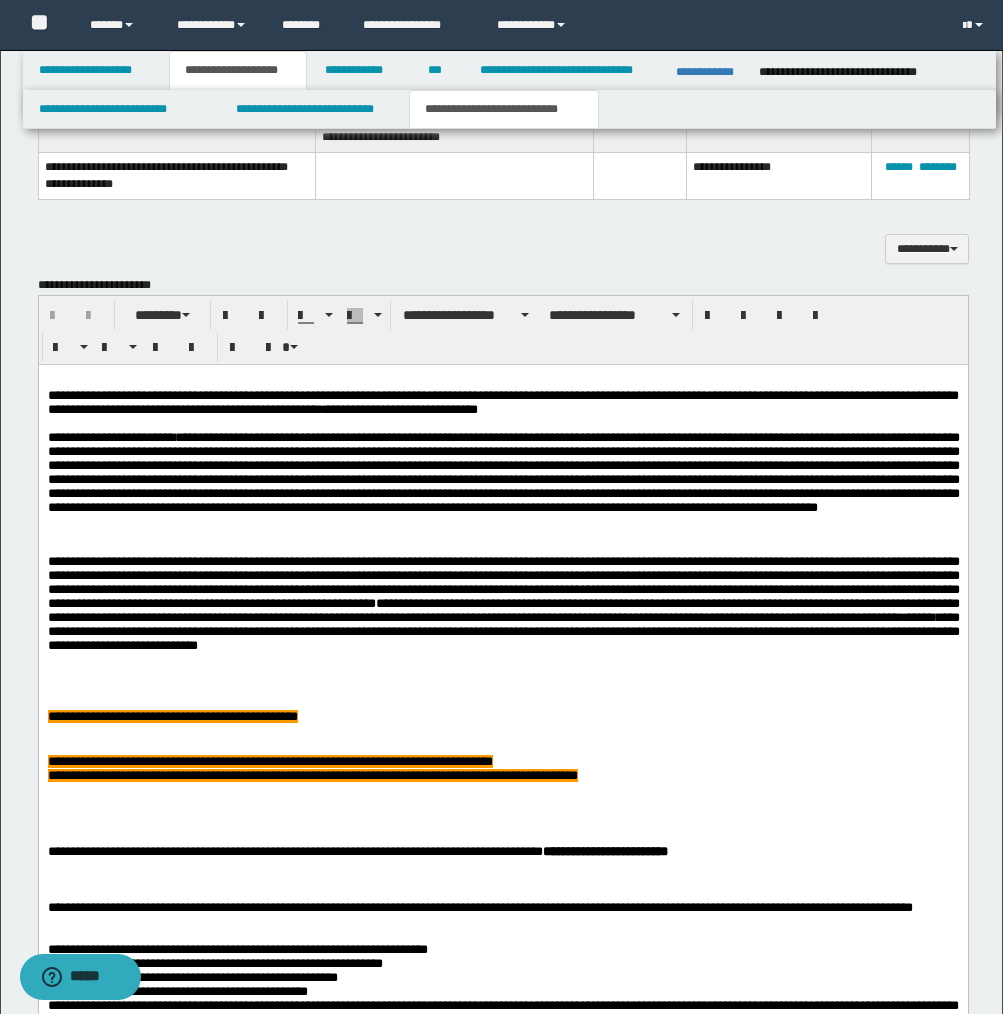 scroll, scrollTop: 1962, scrollLeft: 0, axis: vertical 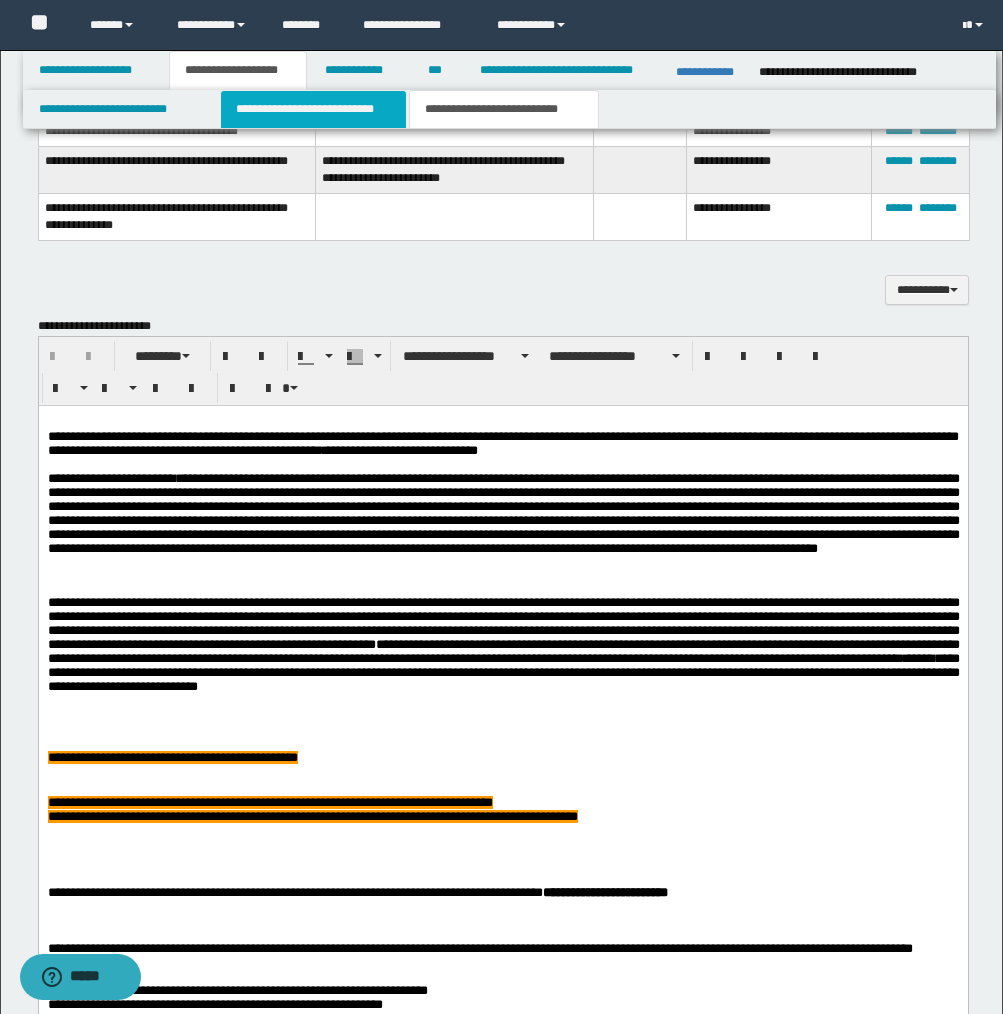 click on "**********" at bounding box center (314, 109) 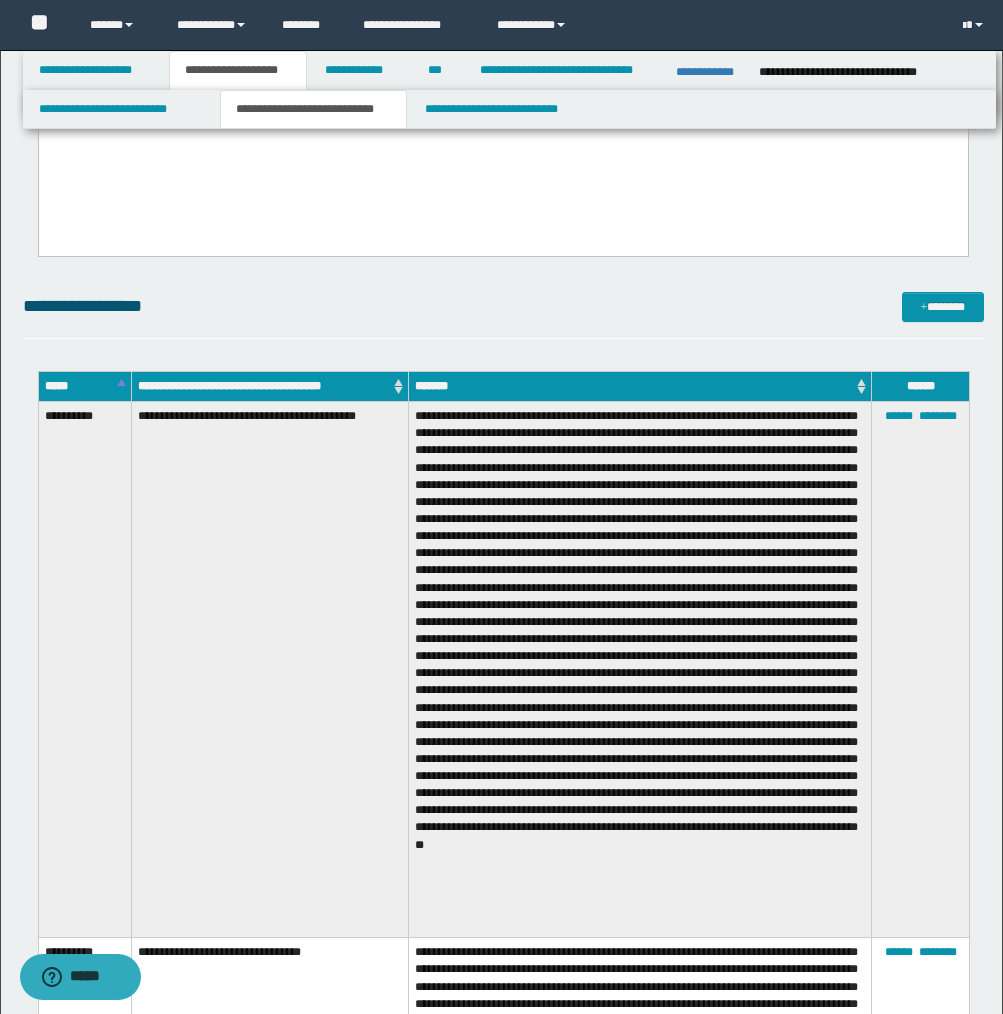 scroll, scrollTop: 2466, scrollLeft: 0, axis: vertical 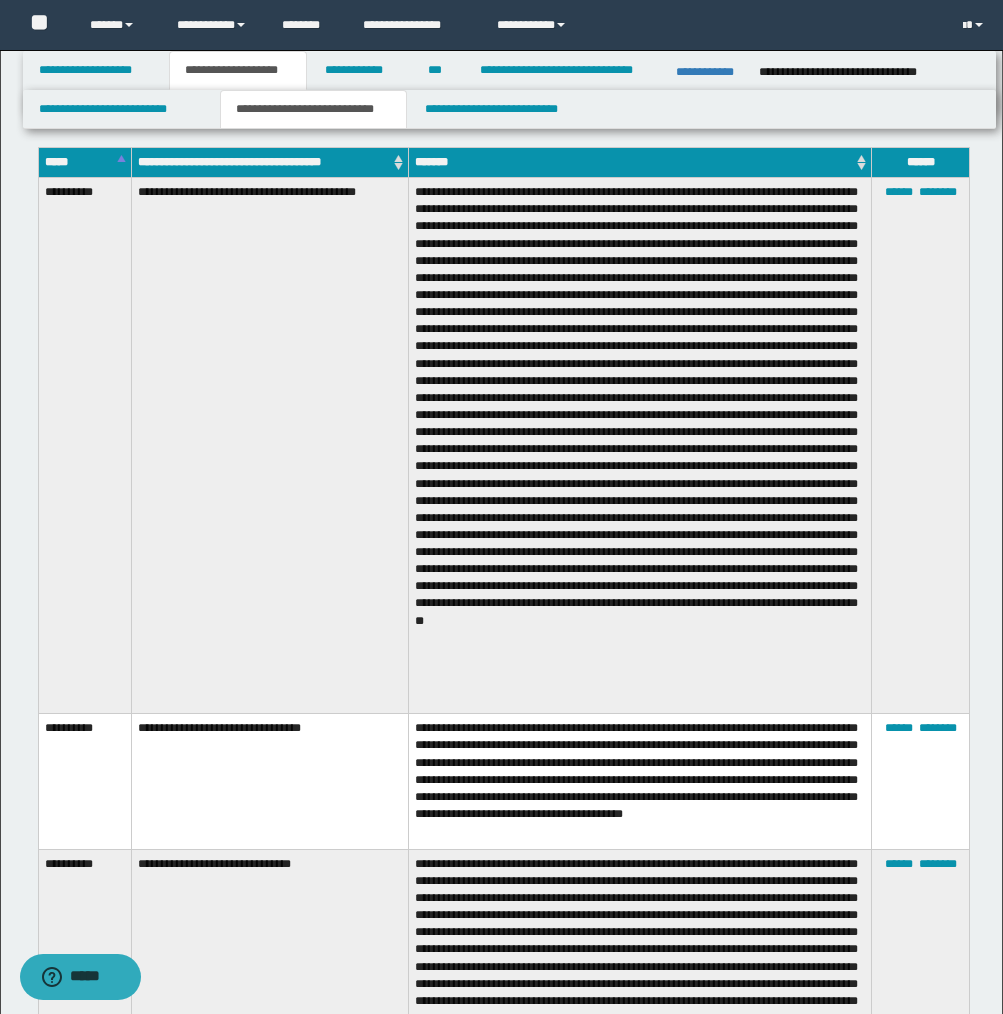 click on "**********" at bounding box center [270, 446] 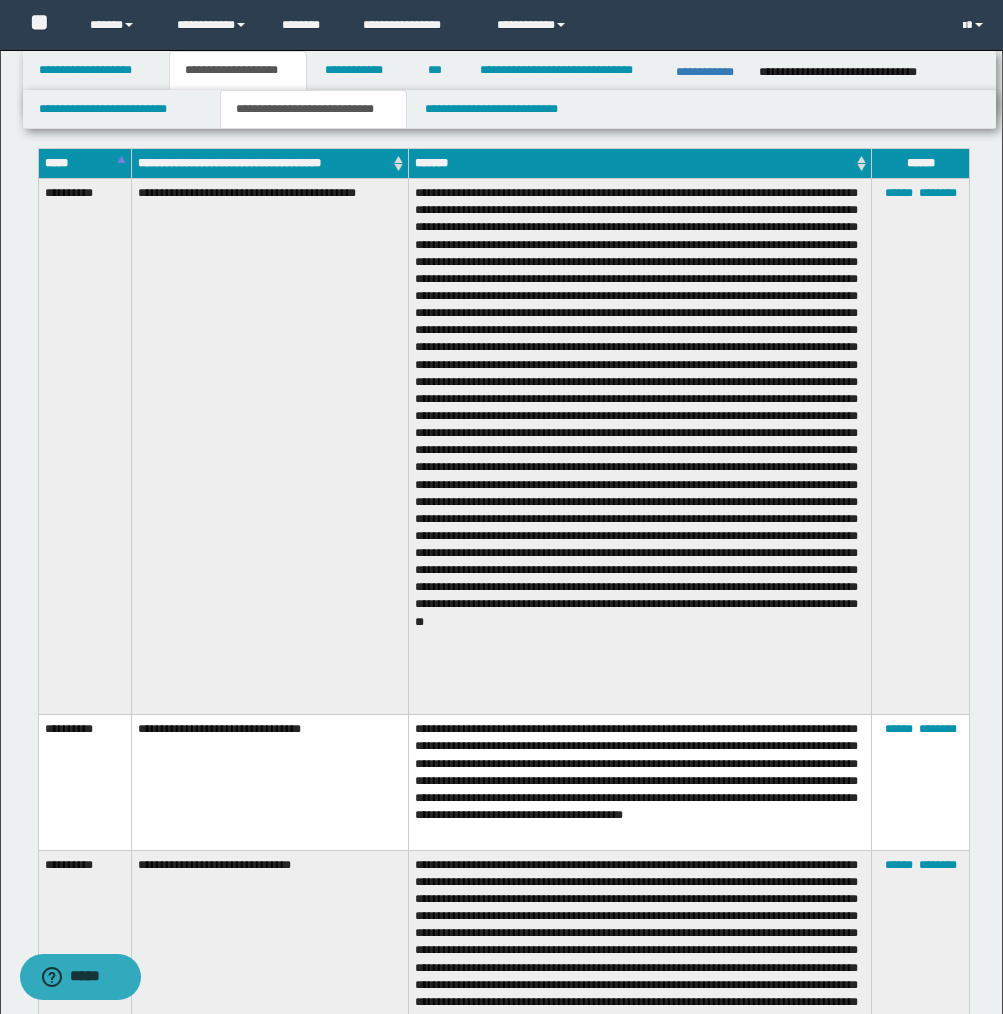 click on "**********" at bounding box center (84, 447) 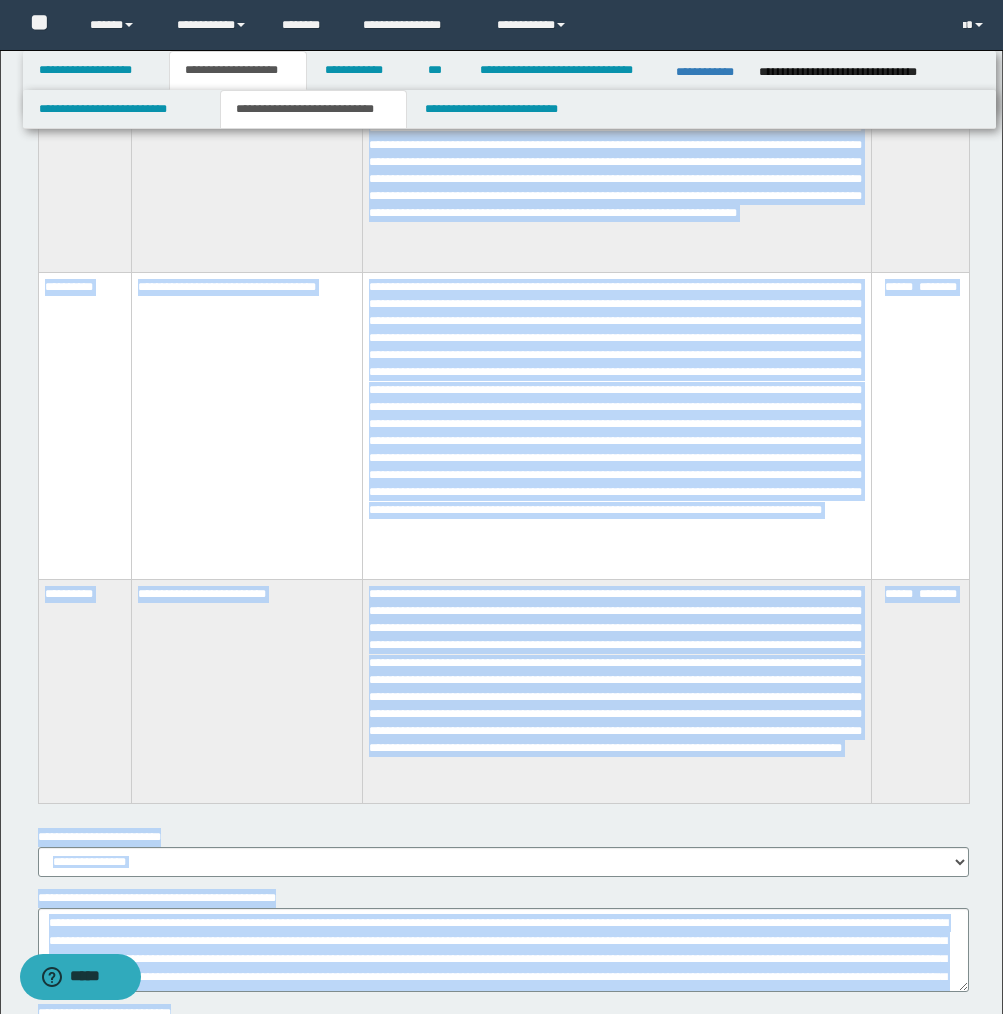 scroll, scrollTop: 9266, scrollLeft: 0, axis: vertical 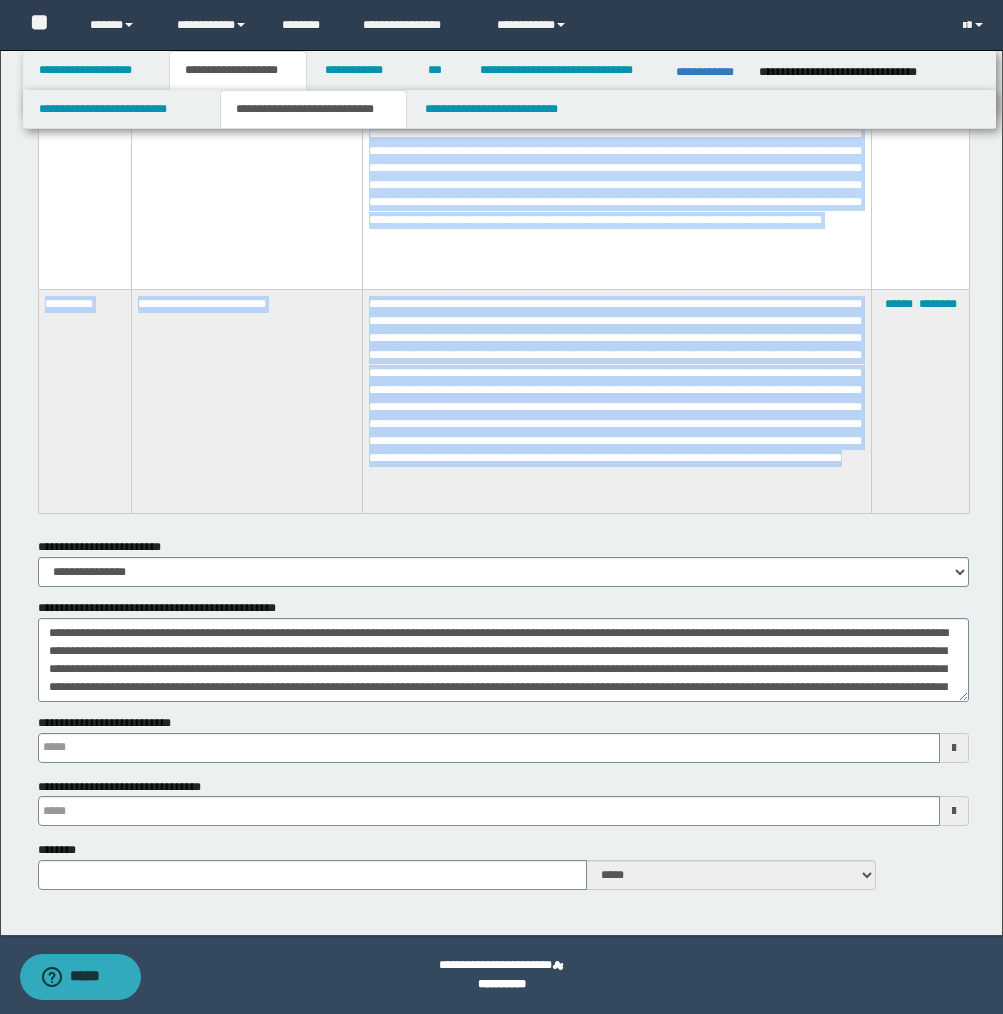 drag, startPoint x: 47, startPoint y: 192, endPoint x: 762, endPoint y: 513, distance: 783.7512 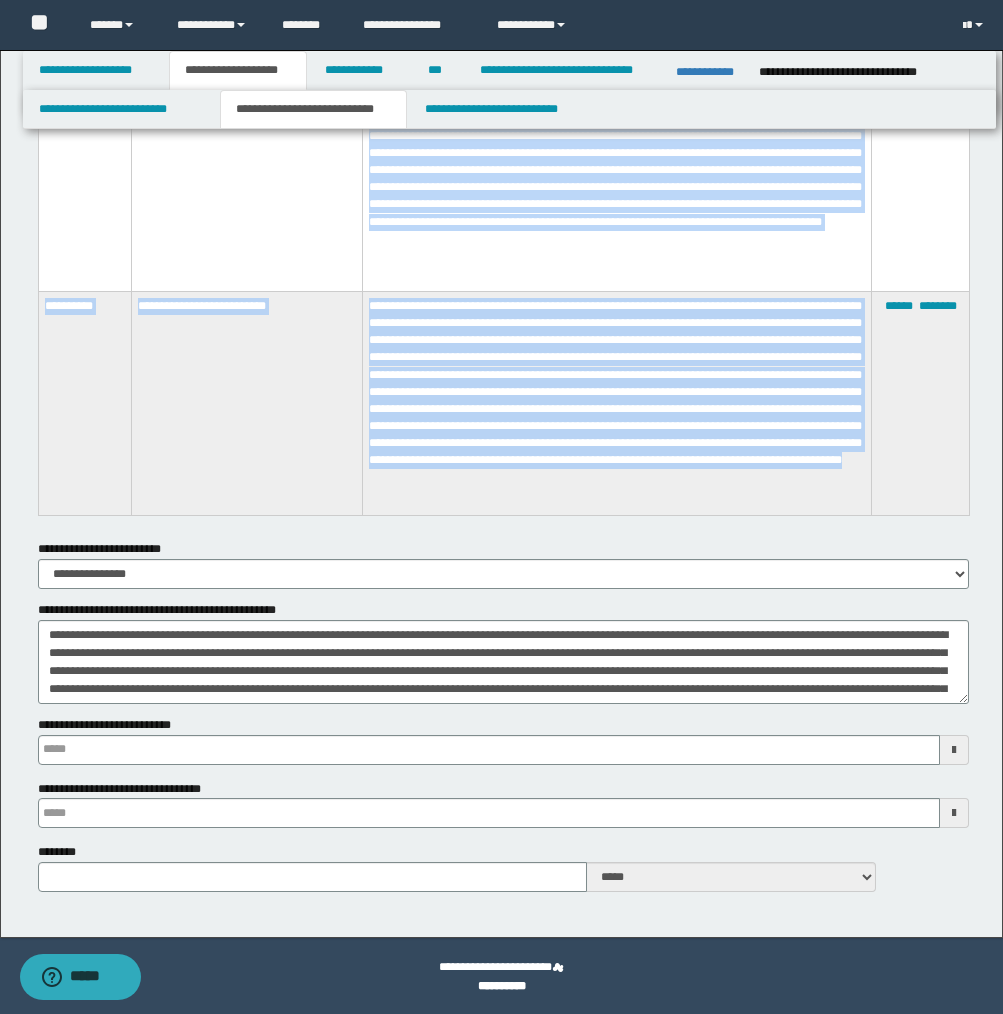 copy on "**********" 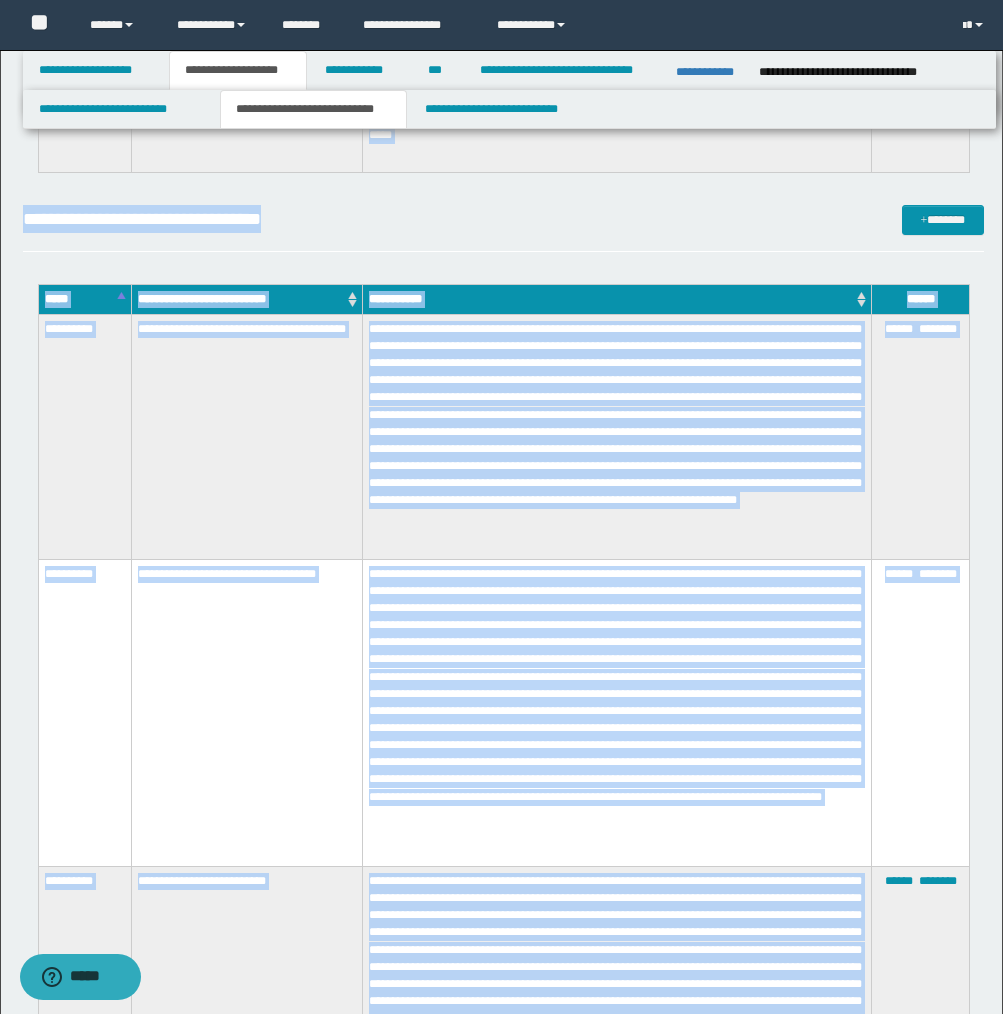 scroll, scrollTop: 8688, scrollLeft: 0, axis: vertical 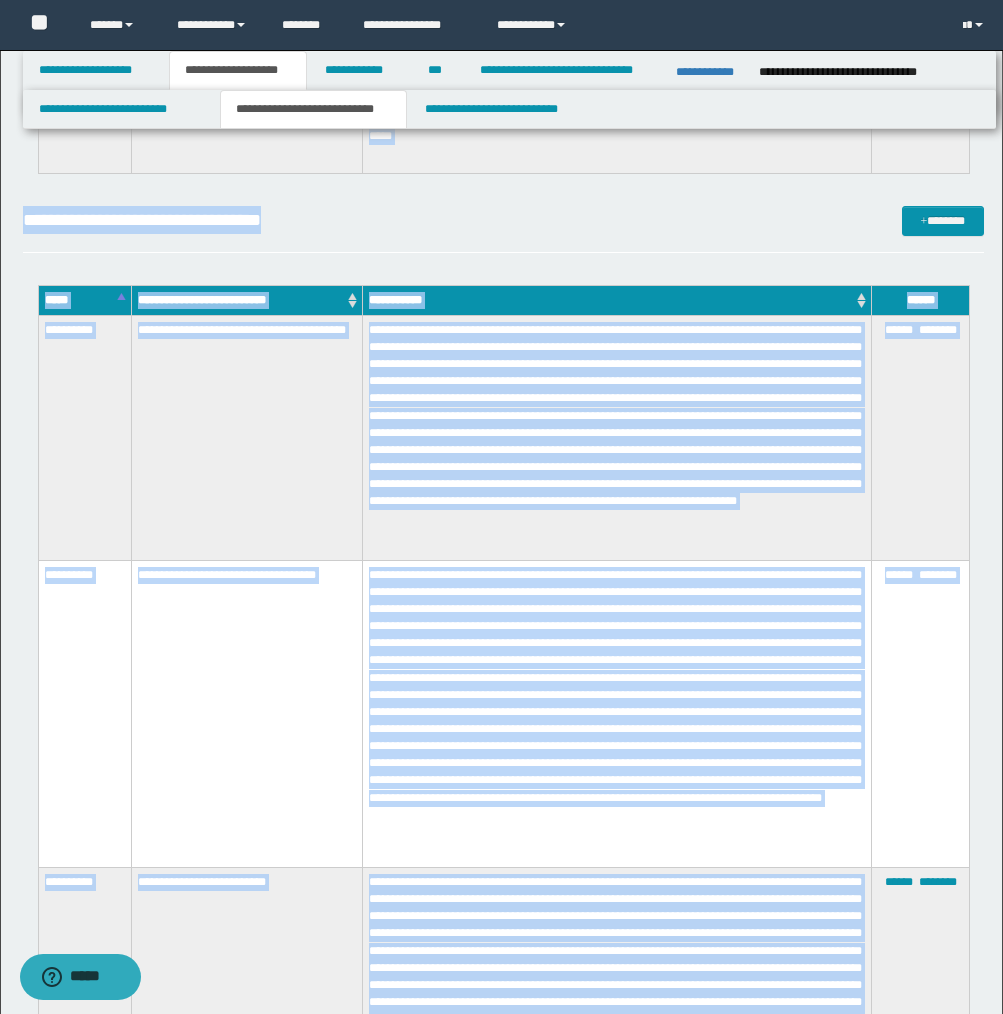 click at bounding box center (616, 437) 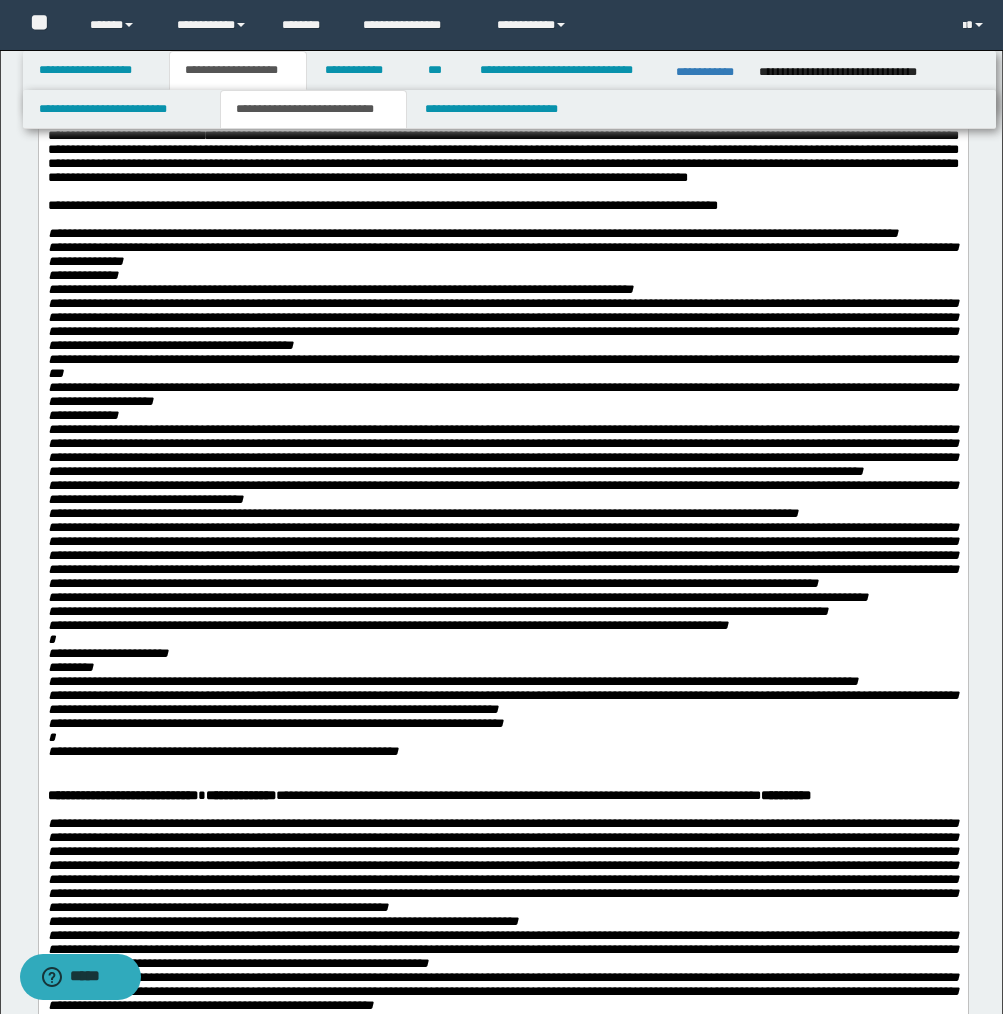 scroll, scrollTop: 0, scrollLeft: 0, axis: both 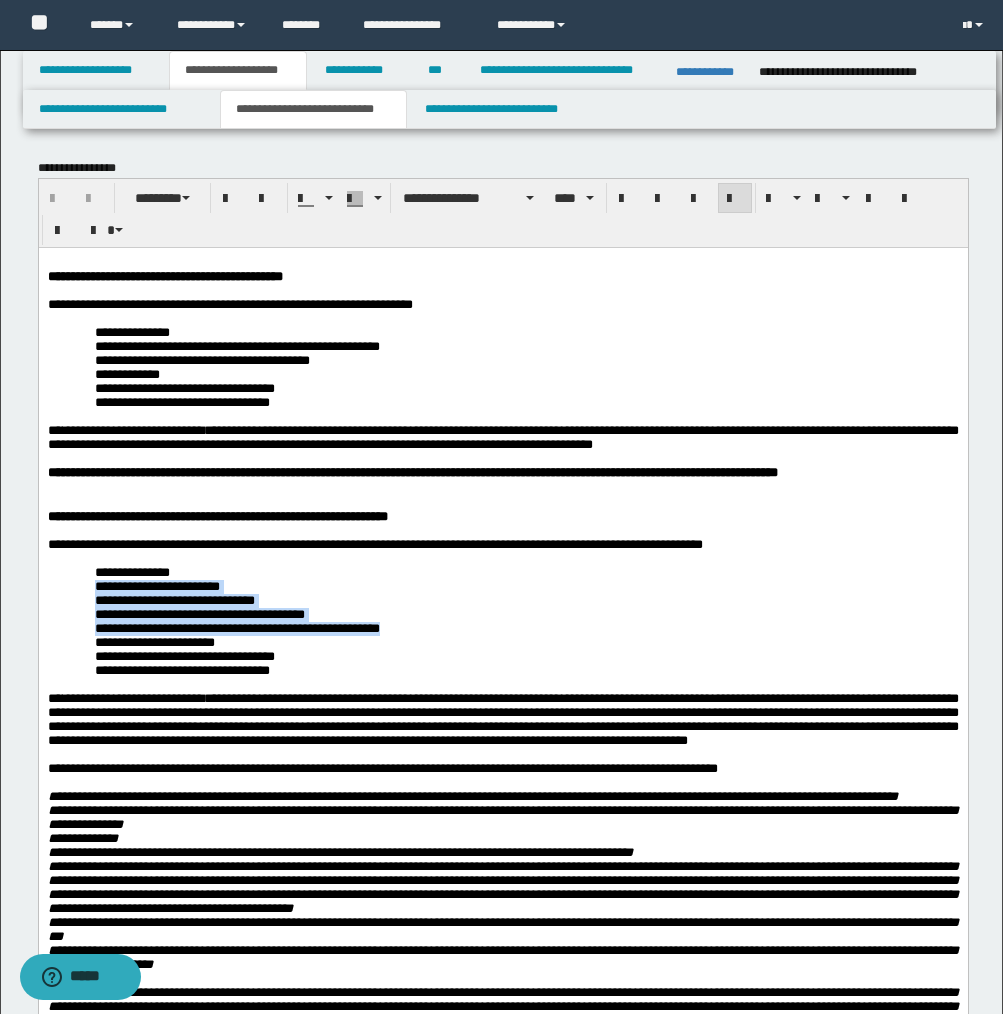 drag, startPoint x: 102, startPoint y: 621, endPoint x: 428, endPoint y: 669, distance: 329.5148 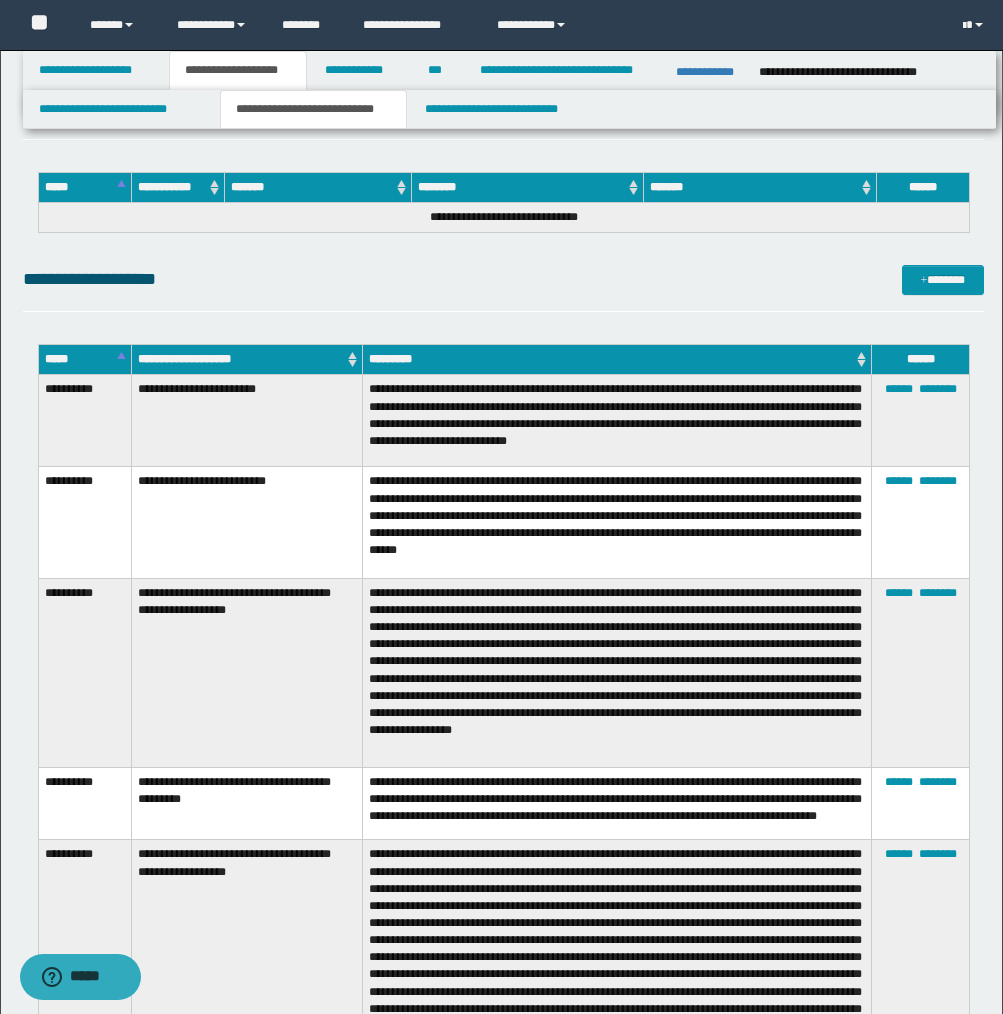 scroll, scrollTop: 7098, scrollLeft: 0, axis: vertical 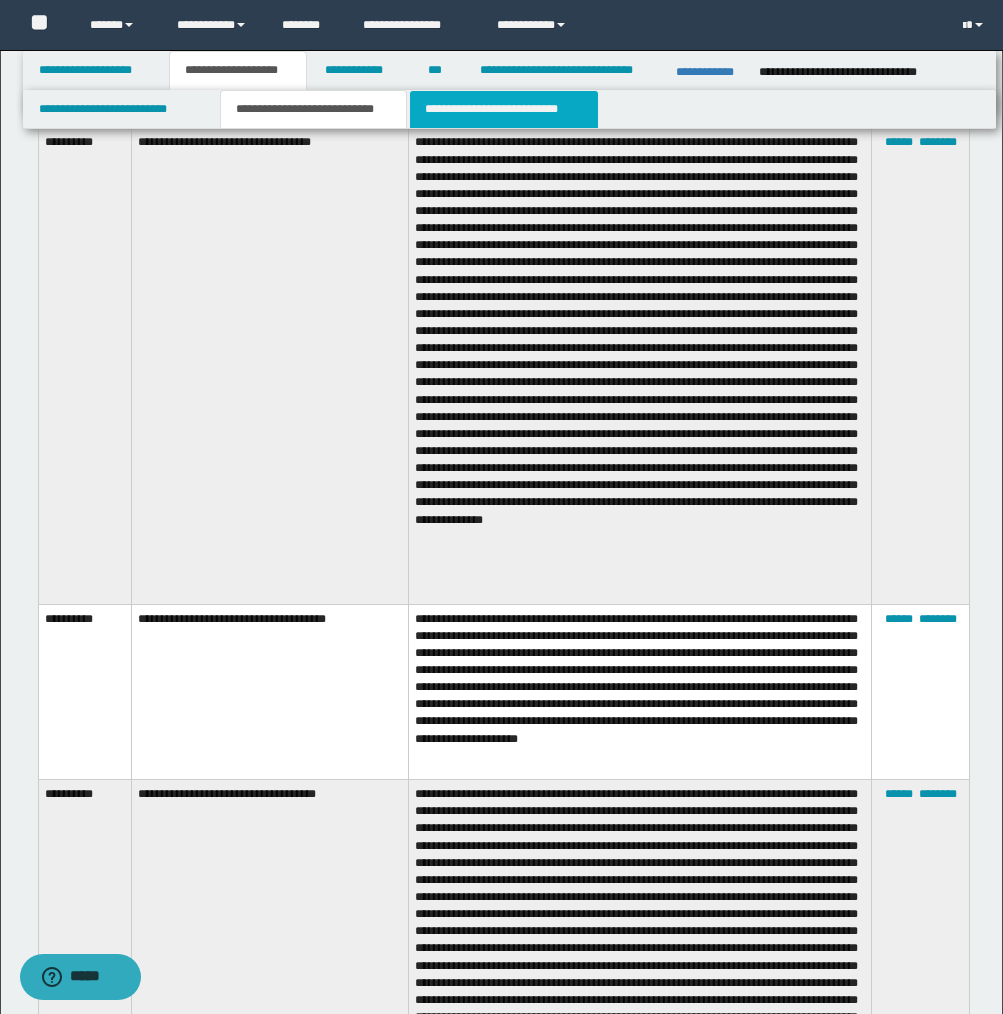 click on "**********" at bounding box center [504, 109] 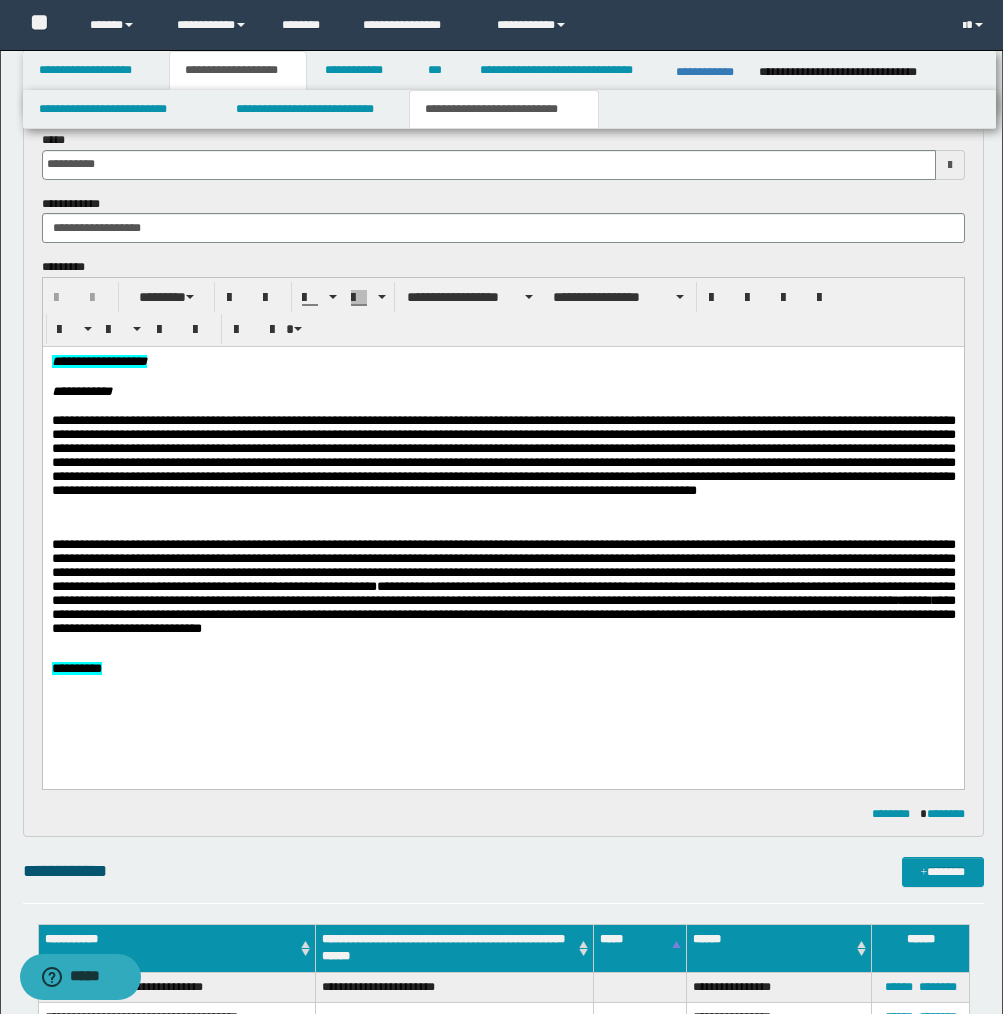 scroll, scrollTop: 1078, scrollLeft: 0, axis: vertical 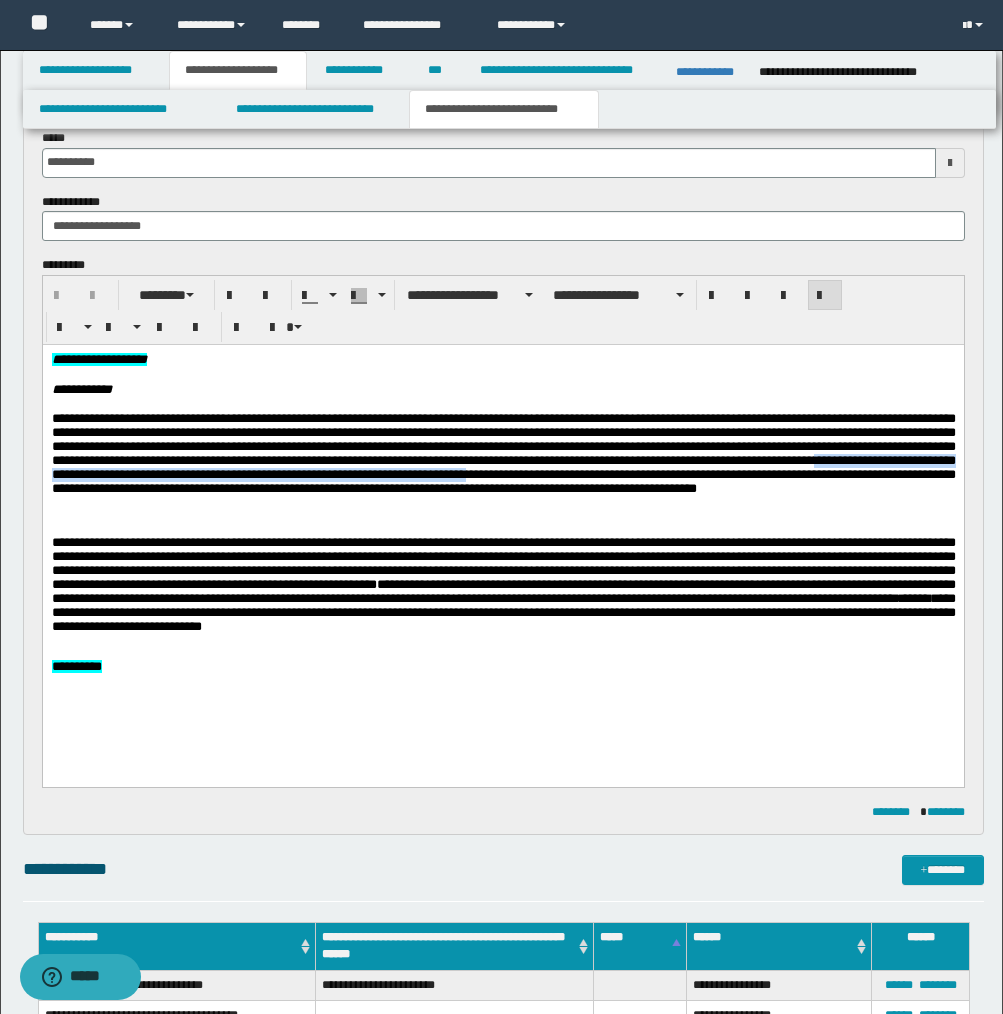 drag, startPoint x: 198, startPoint y: 483, endPoint x: 806, endPoint y: 489, distance: 608.0296 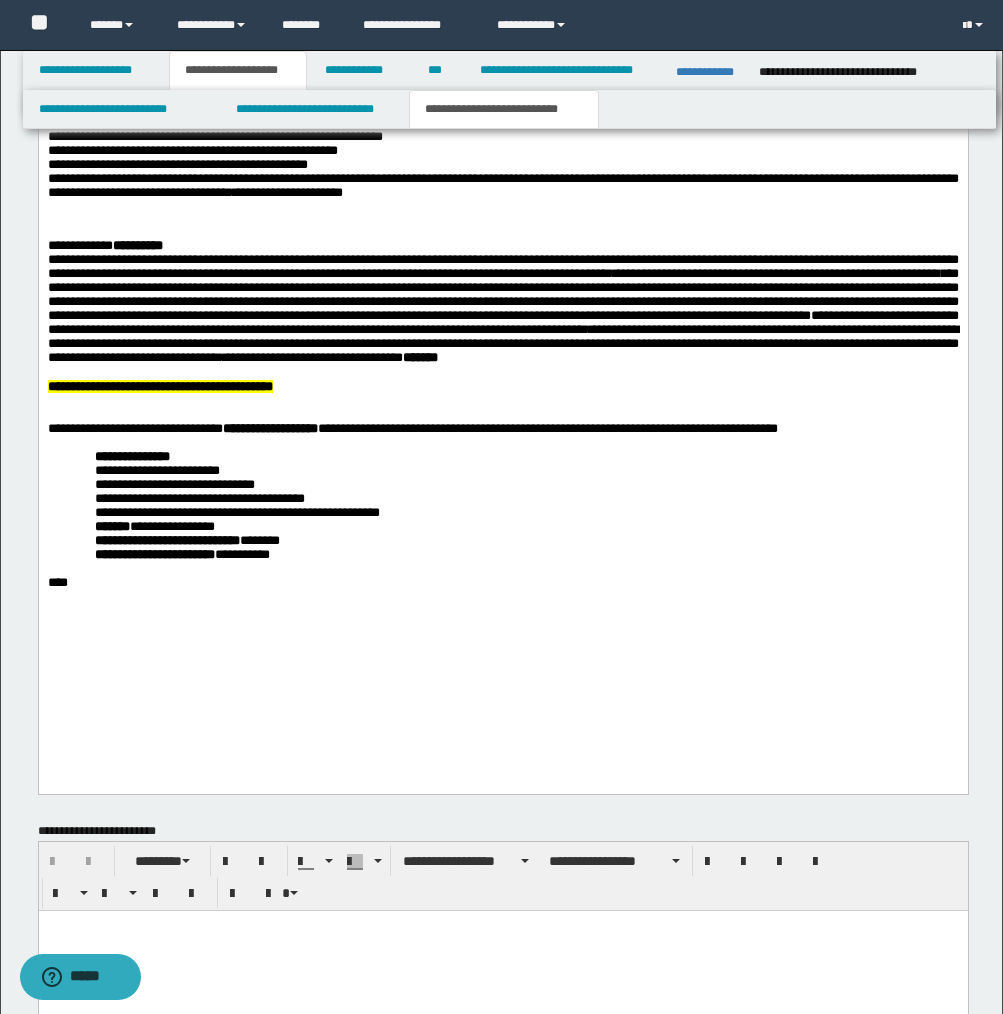 scroll, scrollTop: 2835, scrollLeft: 0, axis: vertical 